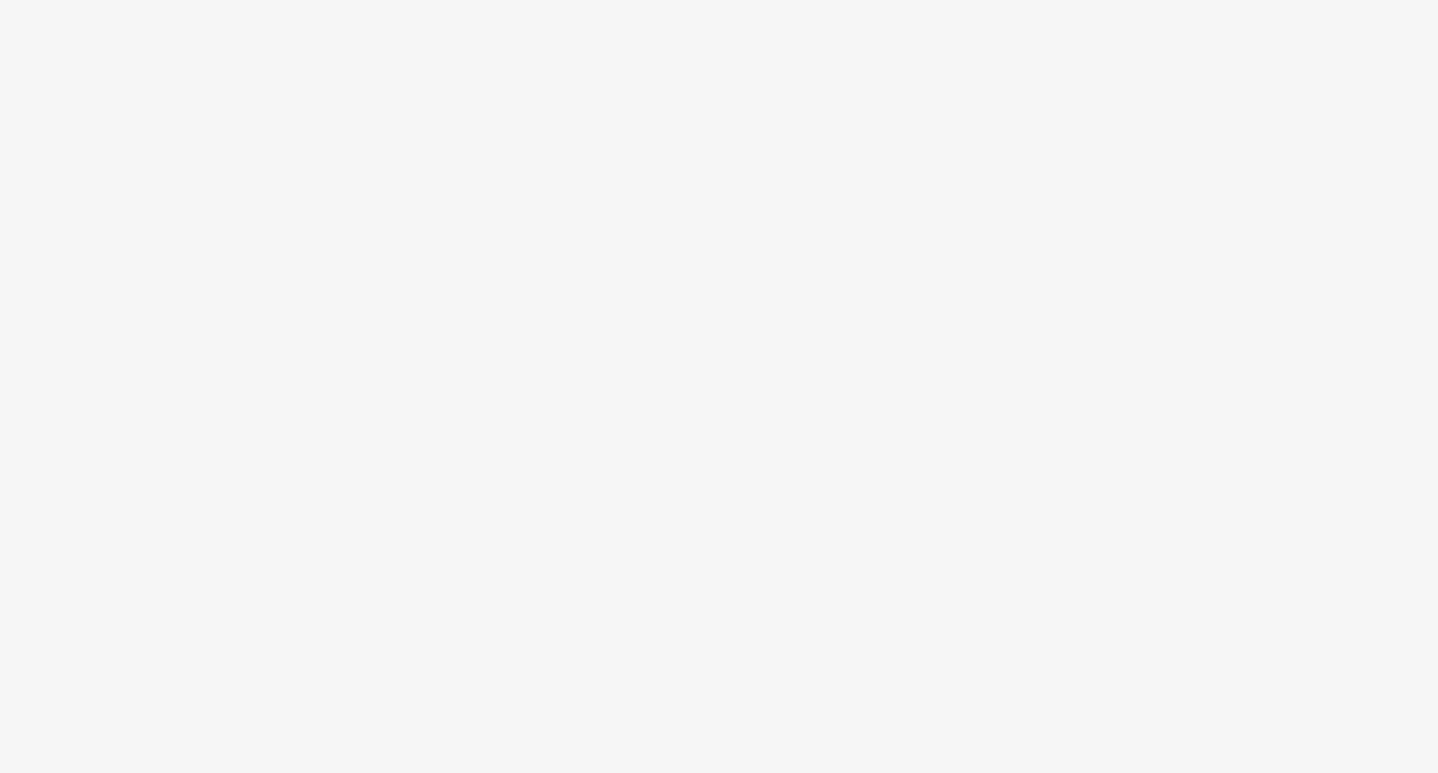scroll, scrollTop: 0, scrollLeft: 0, axis: both 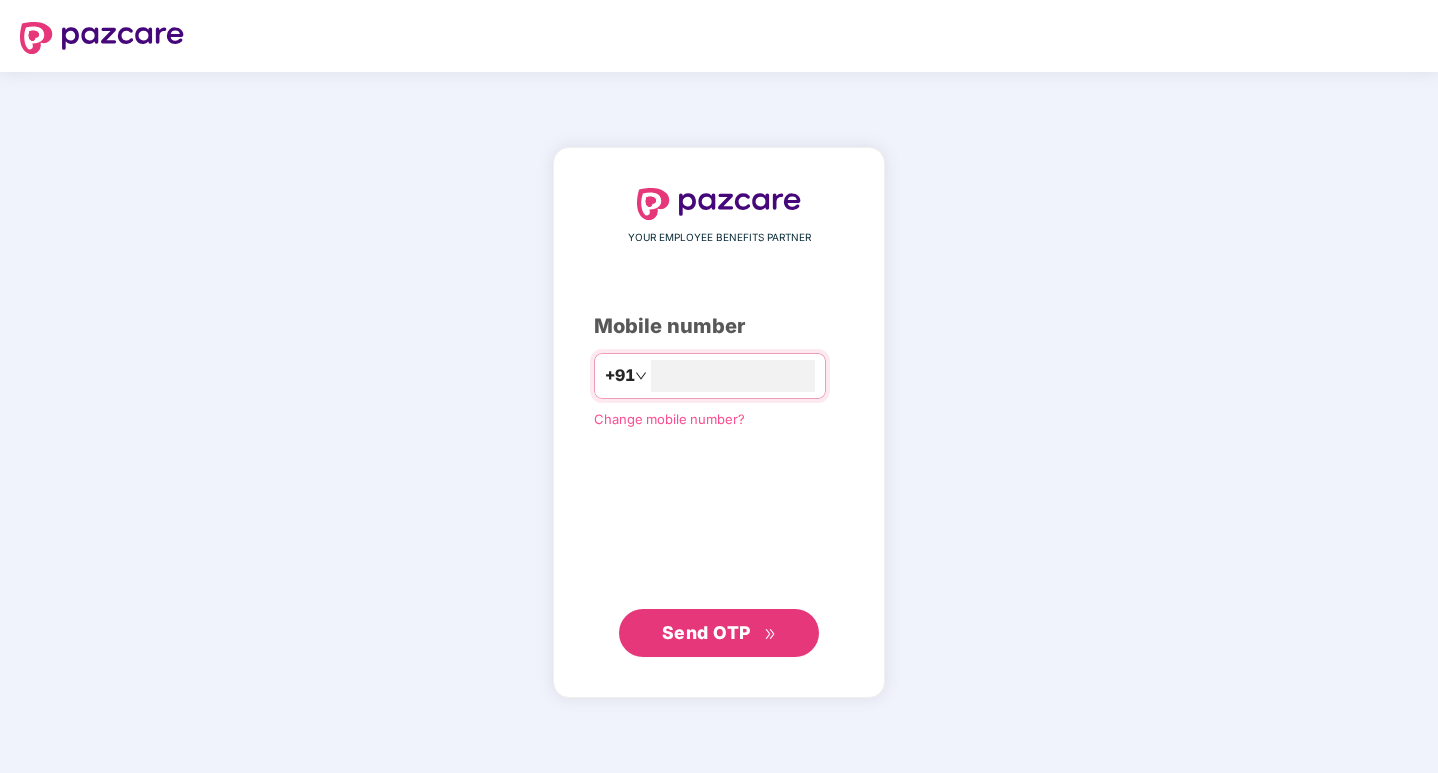 type on "**********" 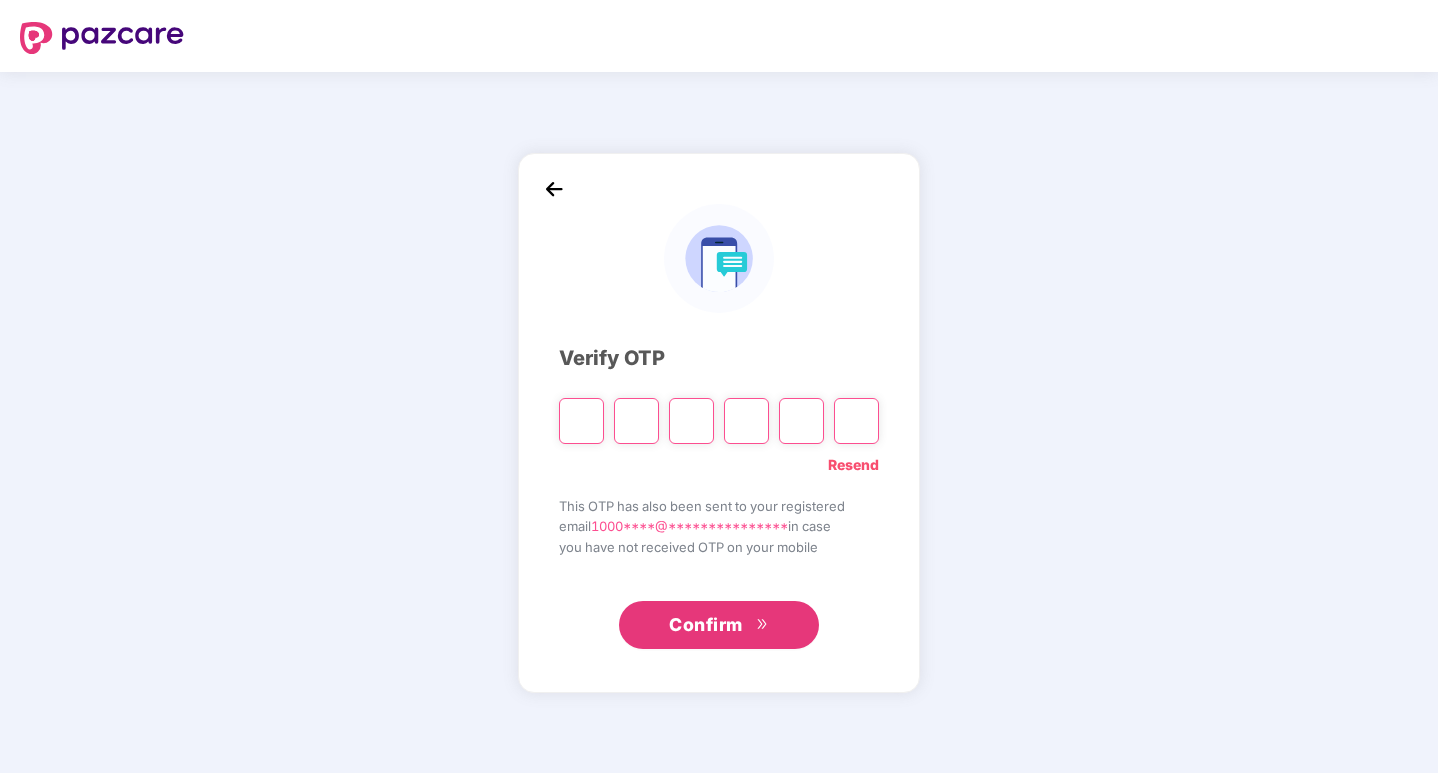 type on "*" 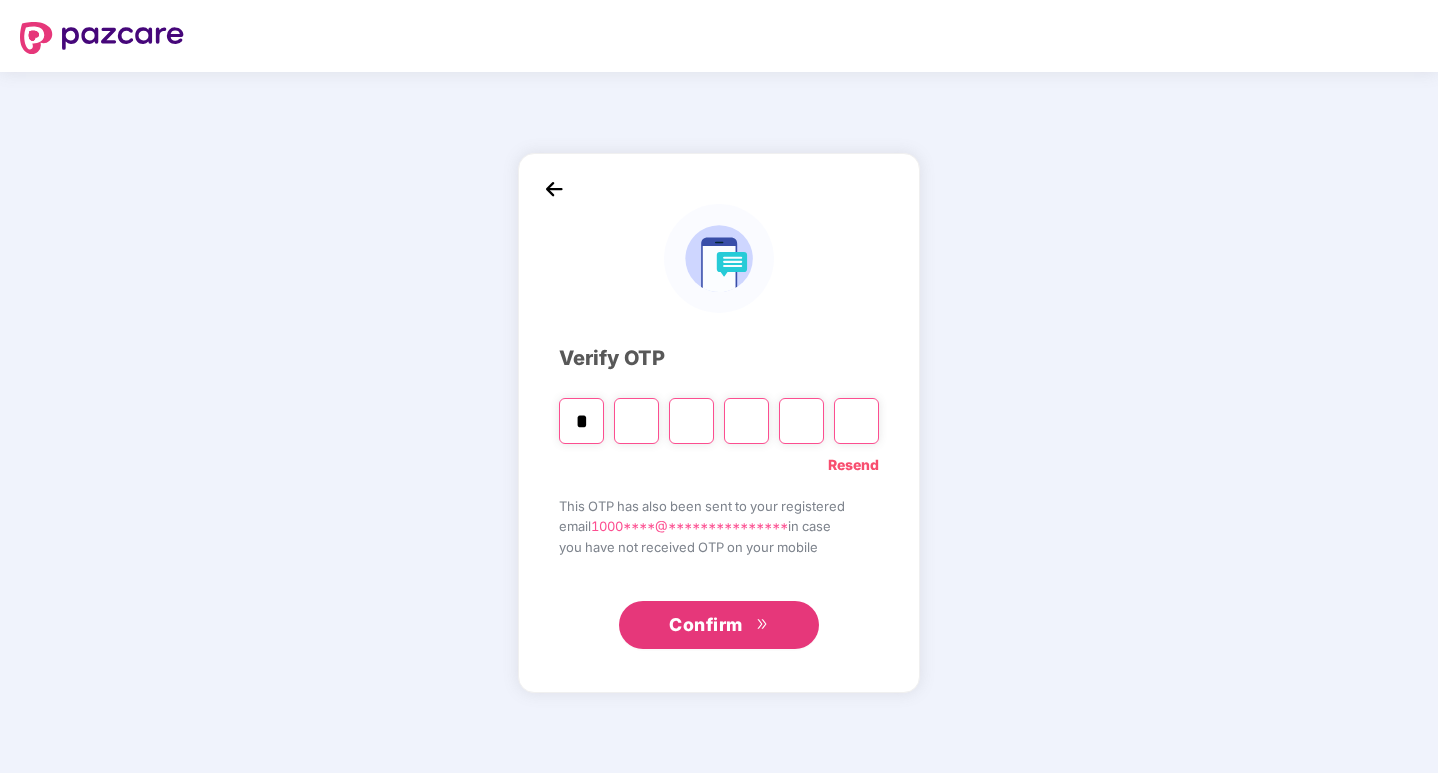 type on "*" 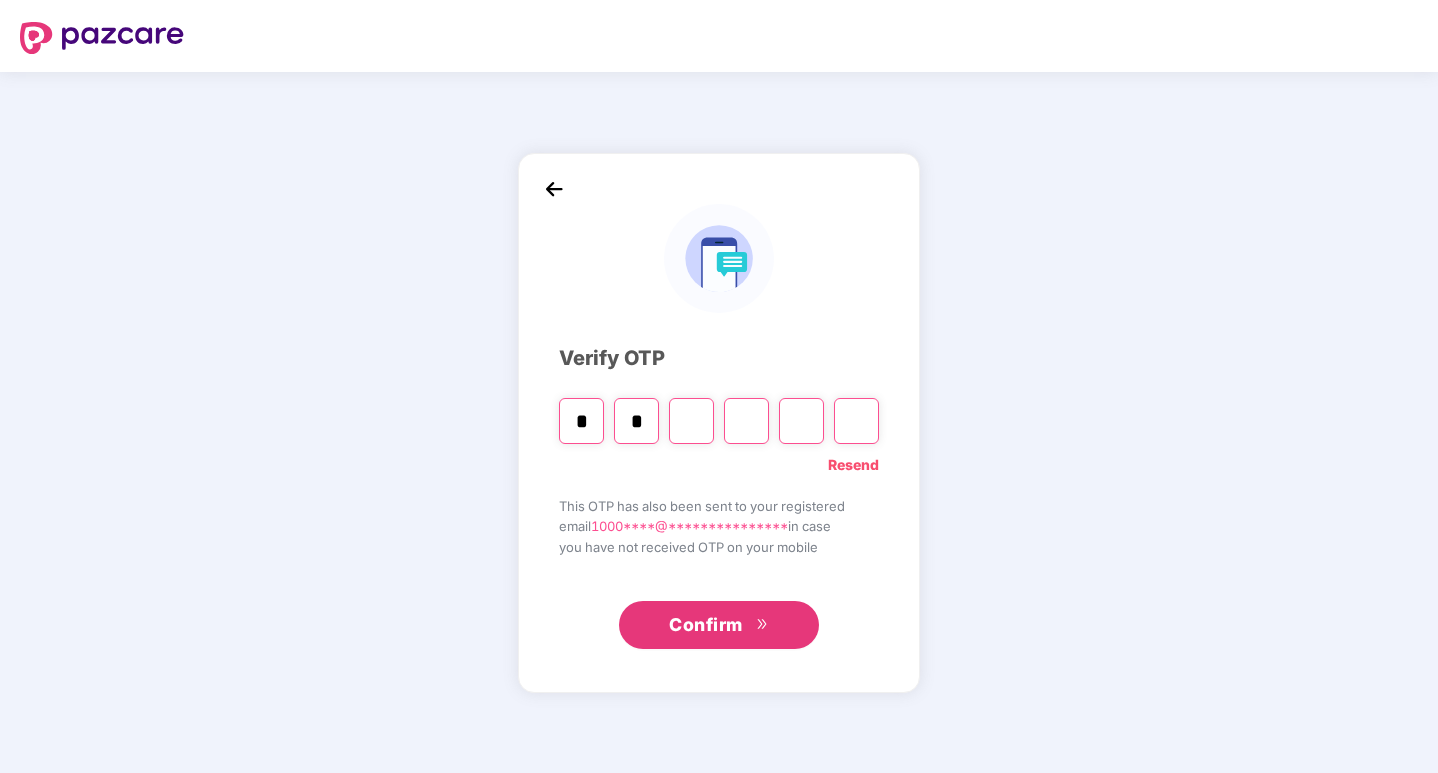 type on "*" 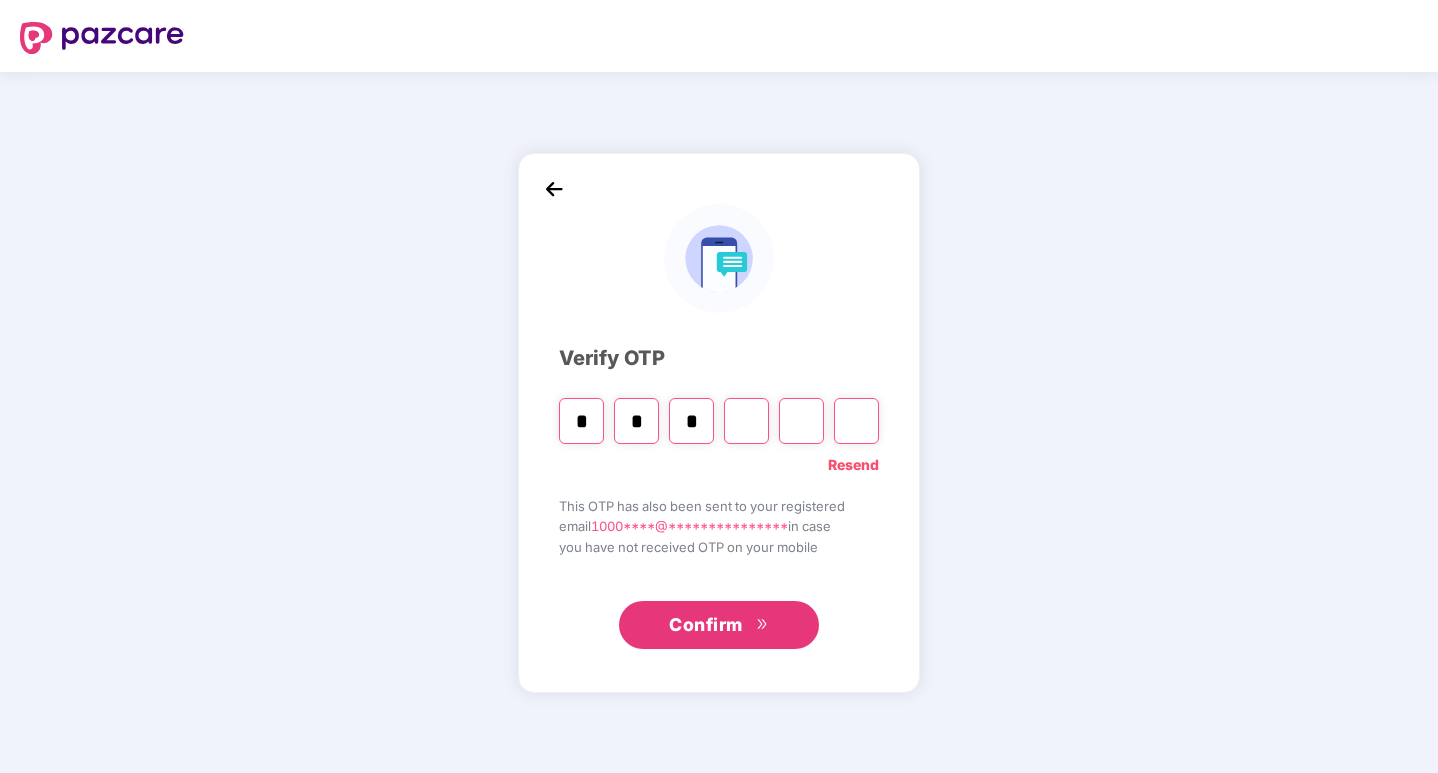 type on "*" 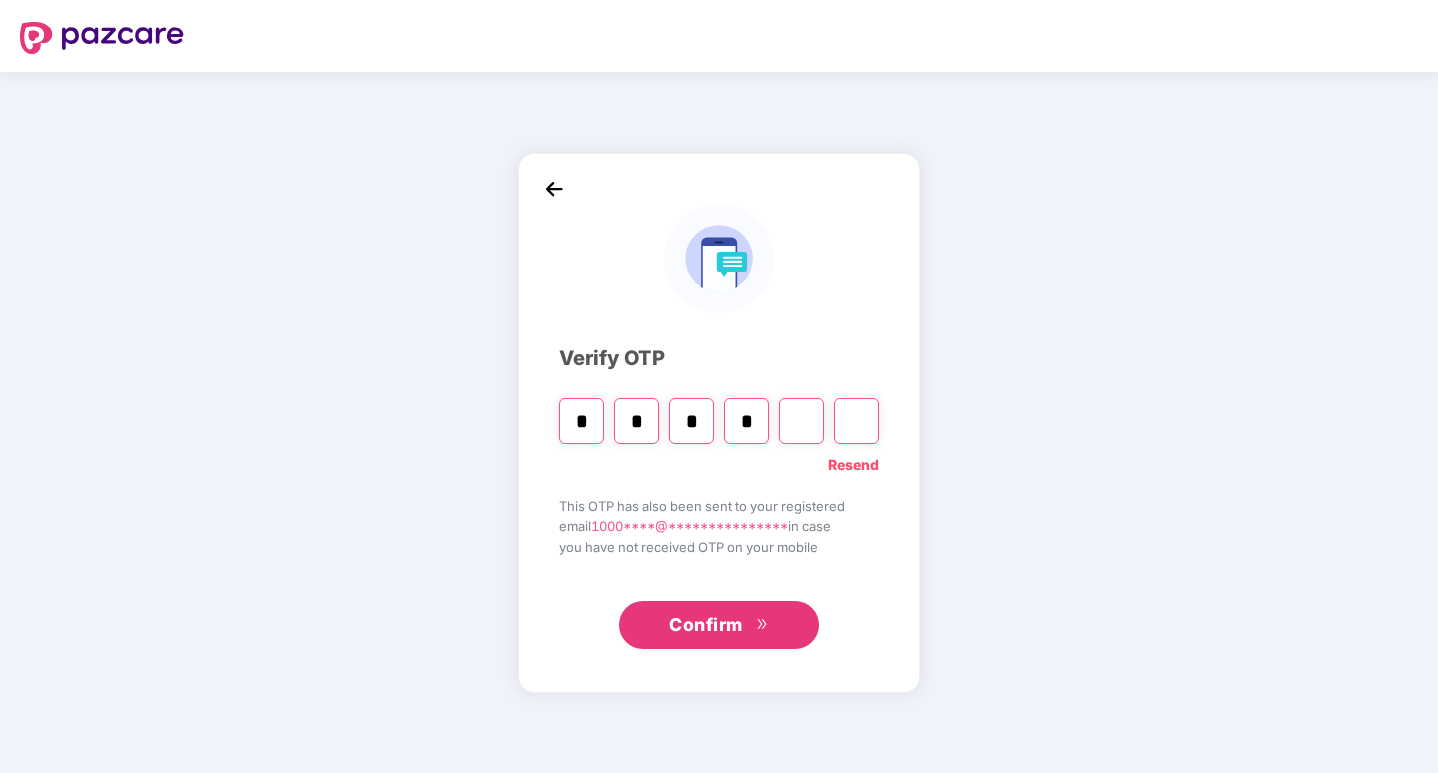 type on "*" 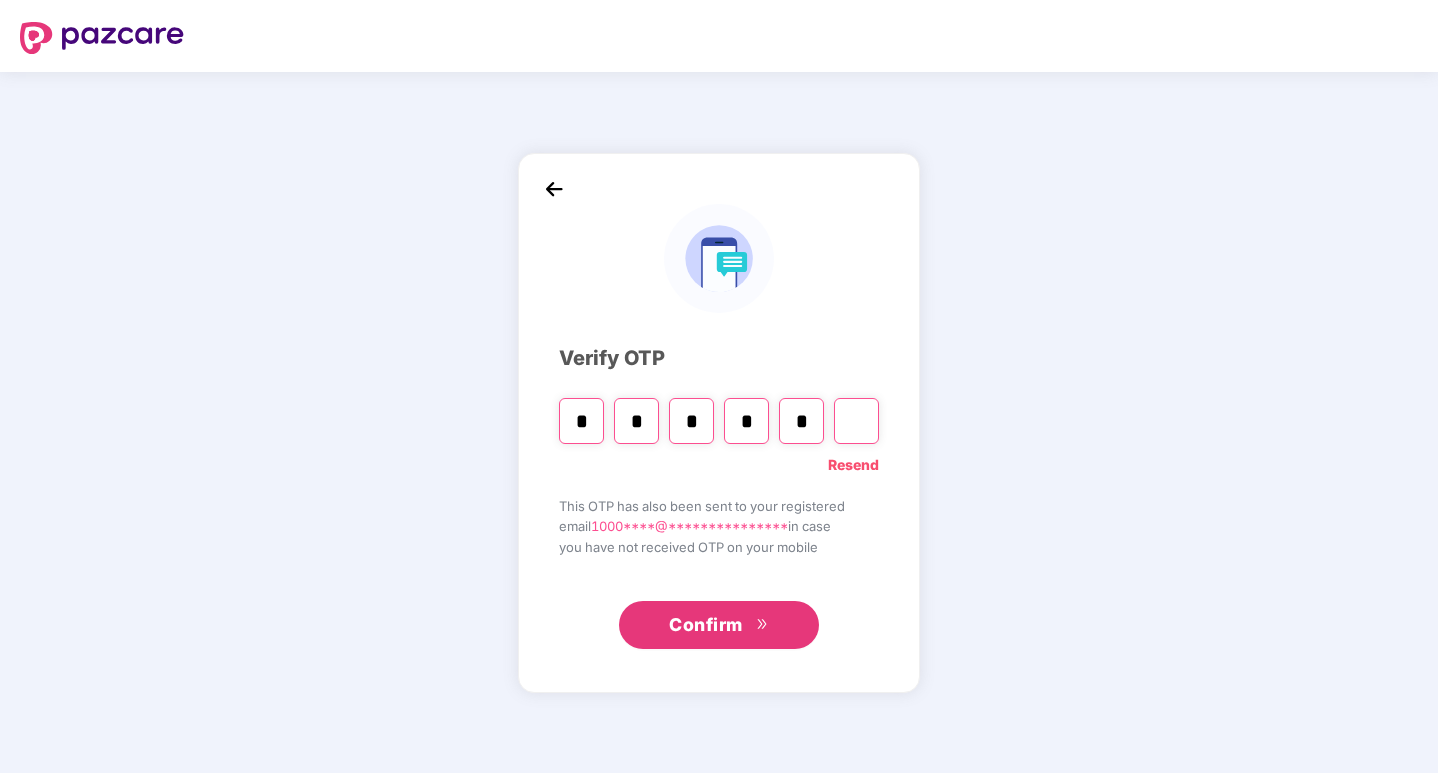 type on "*" 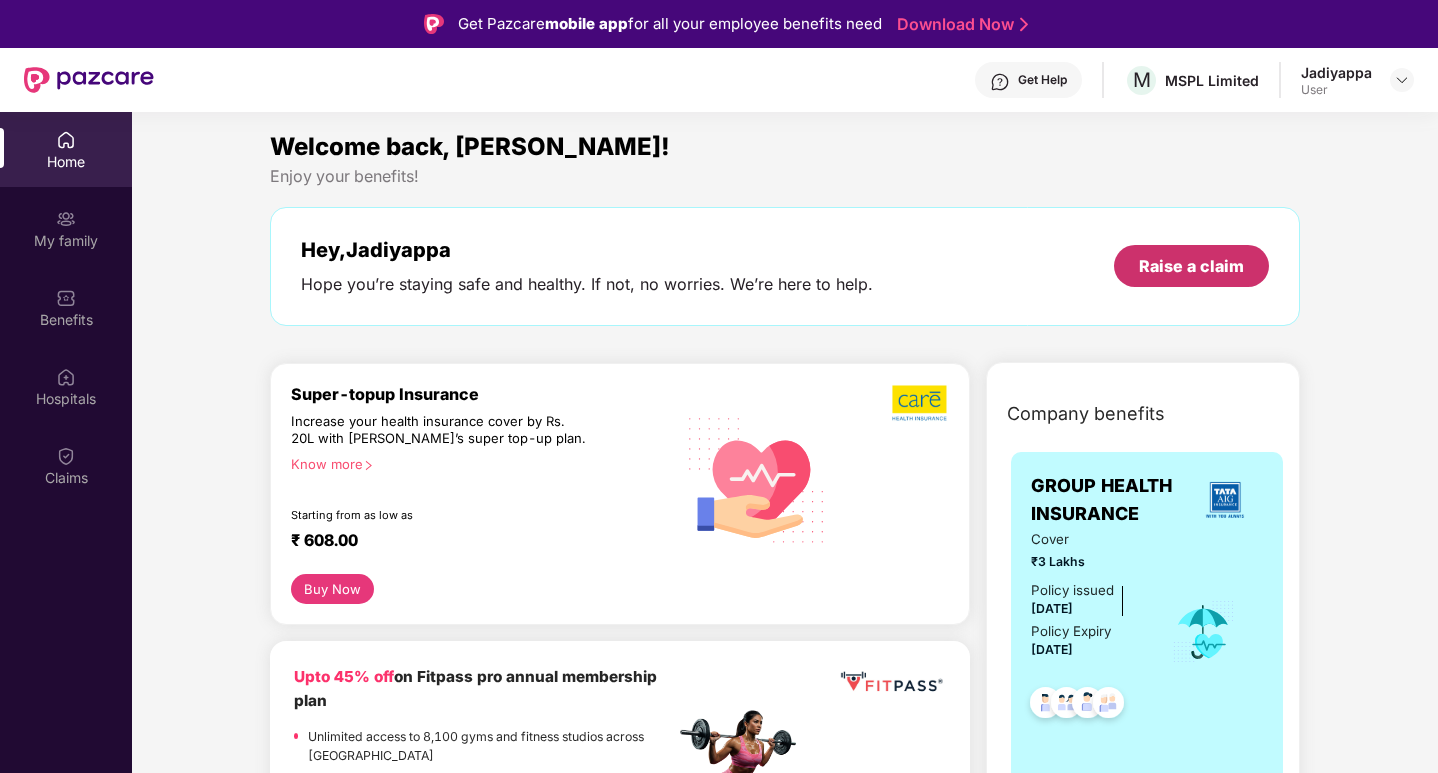 click on "Raise a claim" at bounding box center [1191, 266] 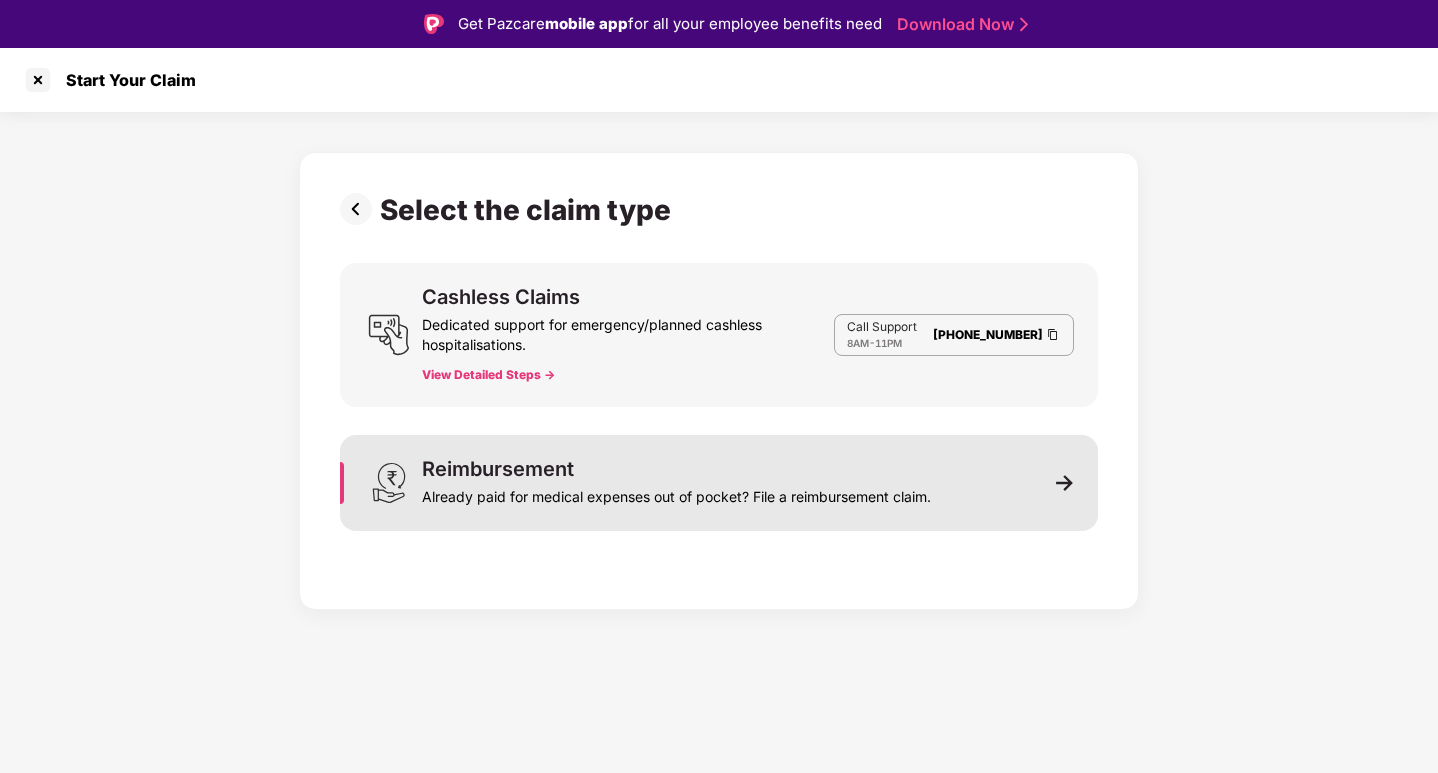 click on "Already paid for medical expenses out of pocket? File a reimbursement claim." at bounding box center (676, 493) 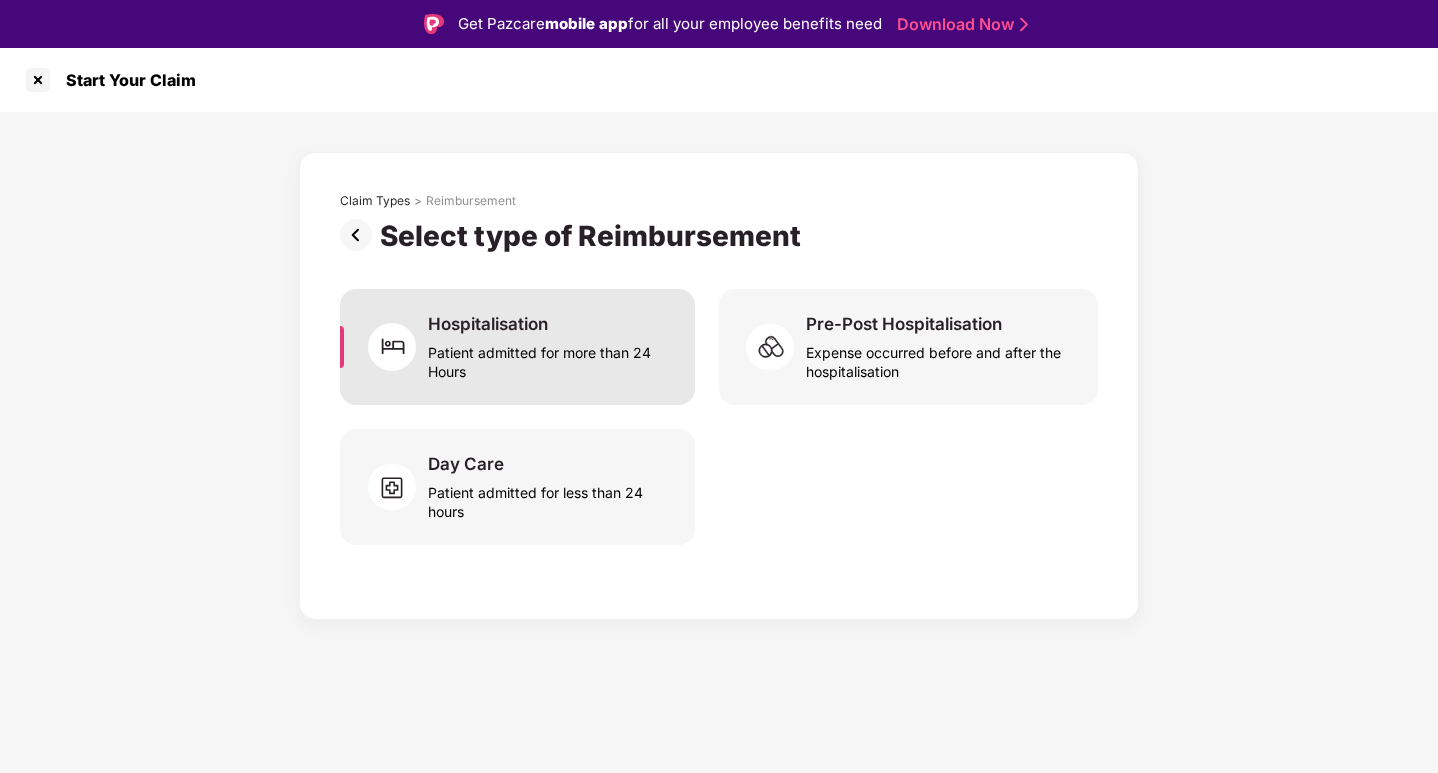 click on "Hospitalisation" at bounding box center [488, 324] 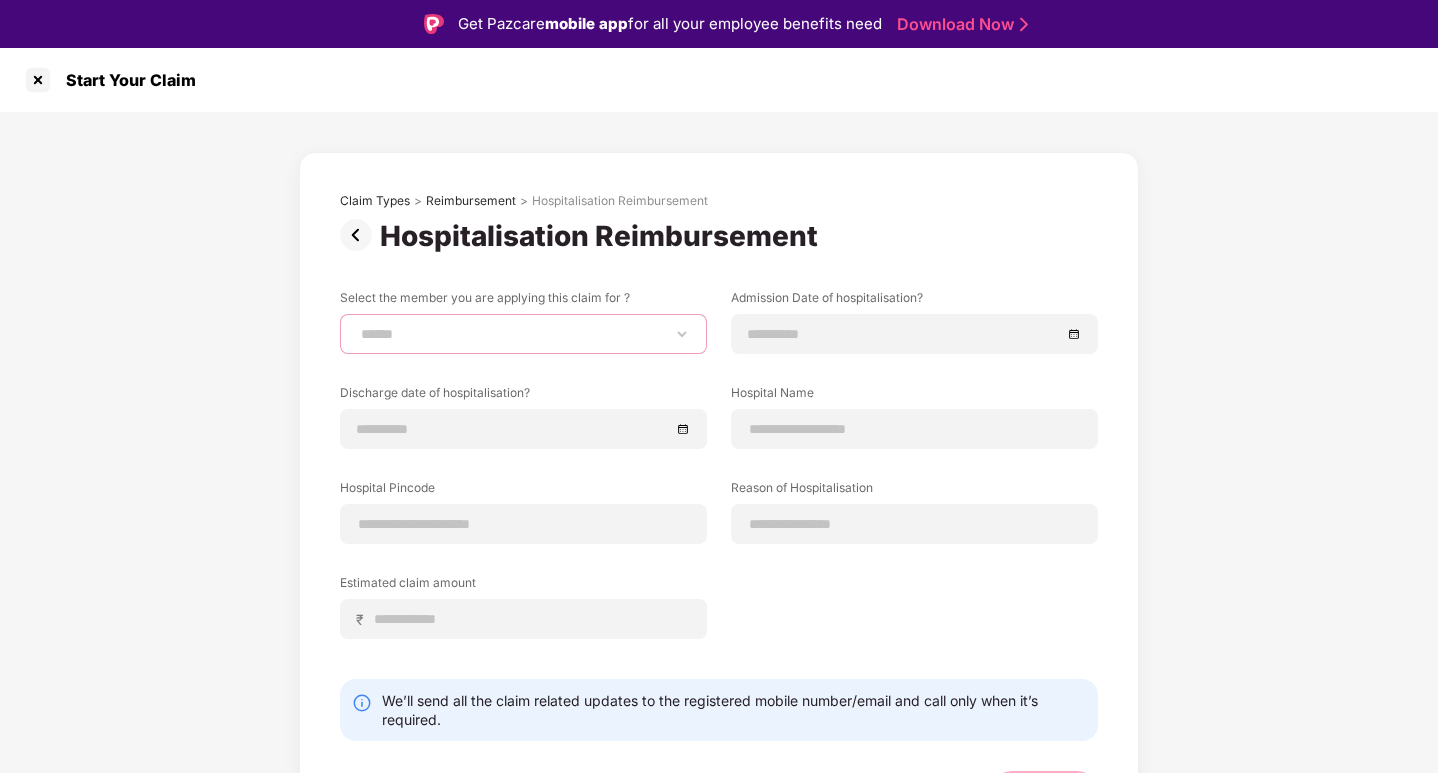 click on "**********" at bounding box center [523, 334] 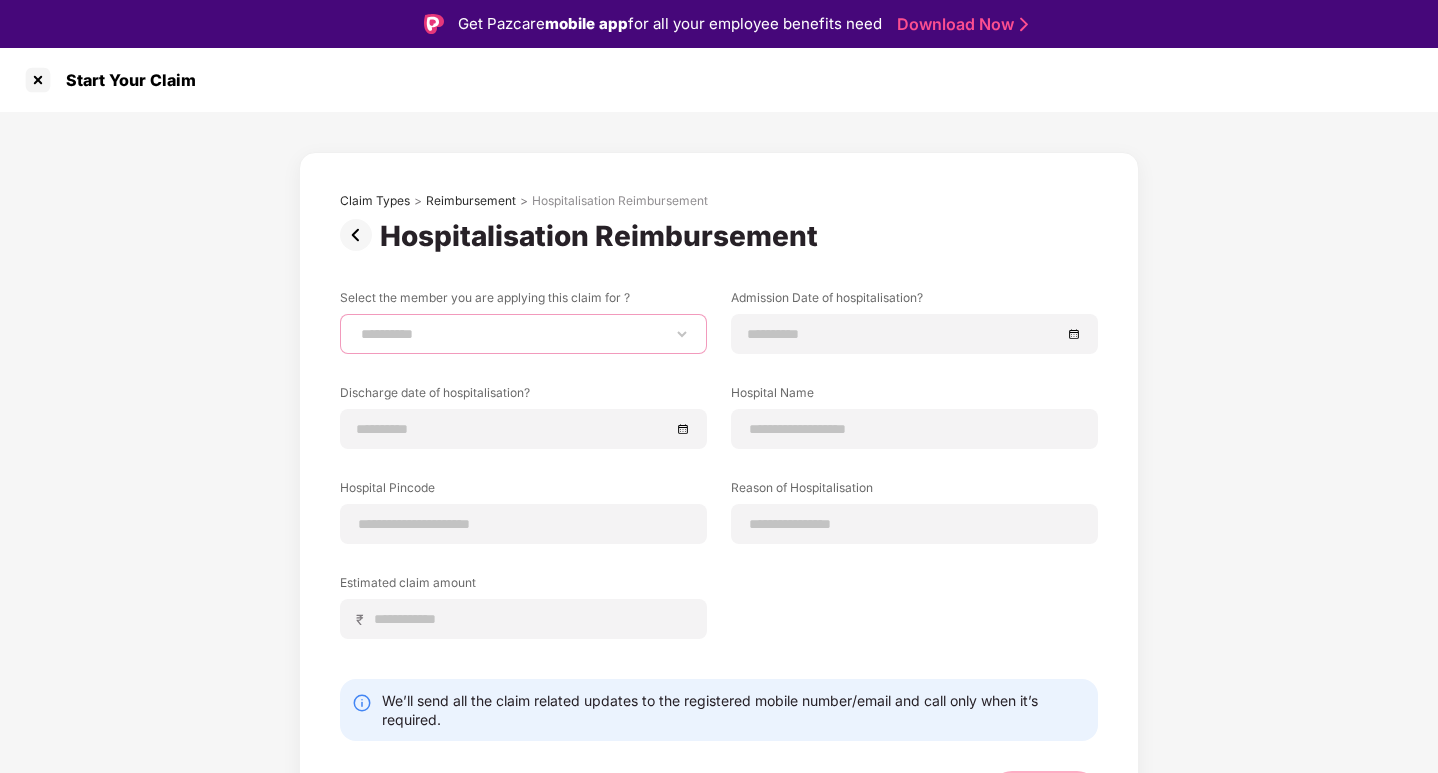 click on "**********" at bounding box center (523, 334) 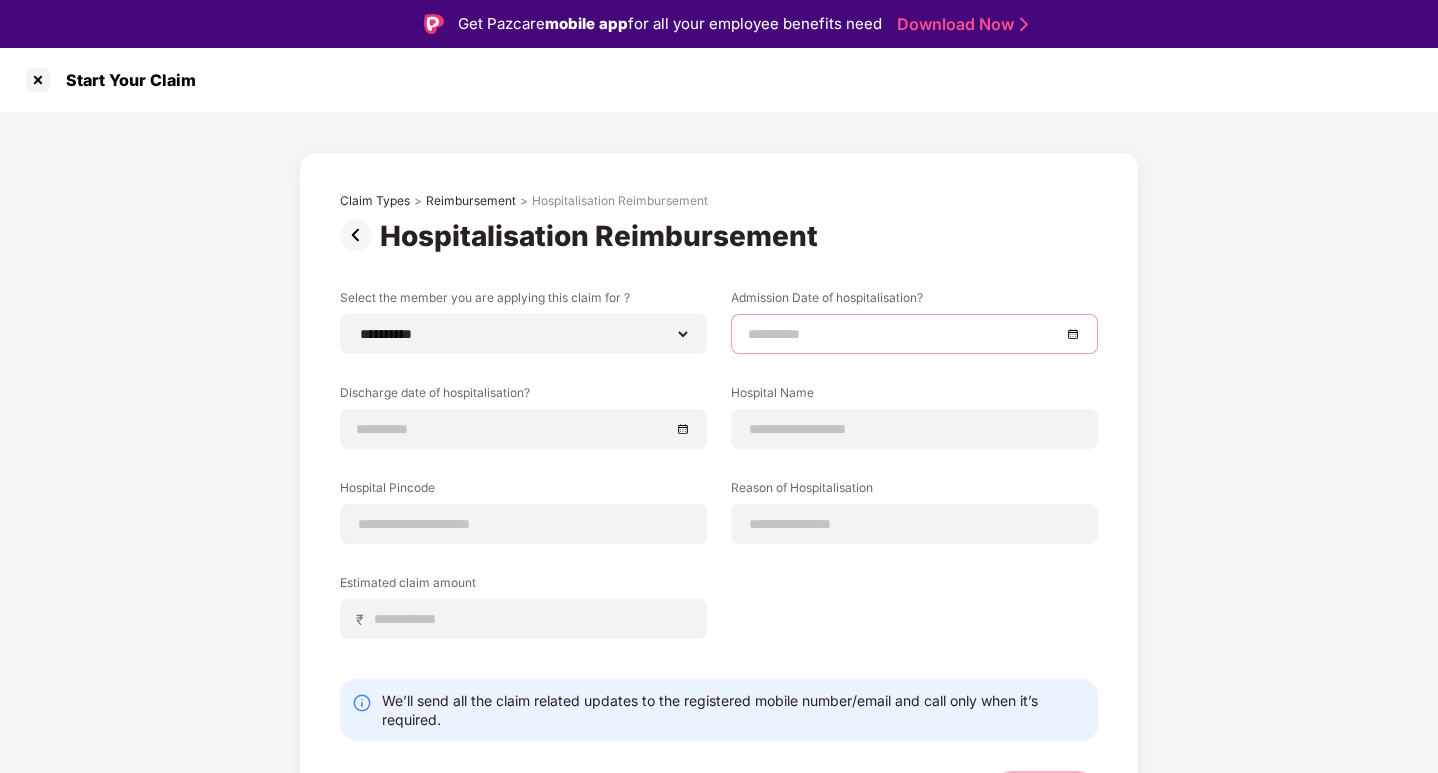 click at bounding box center (904, 334) 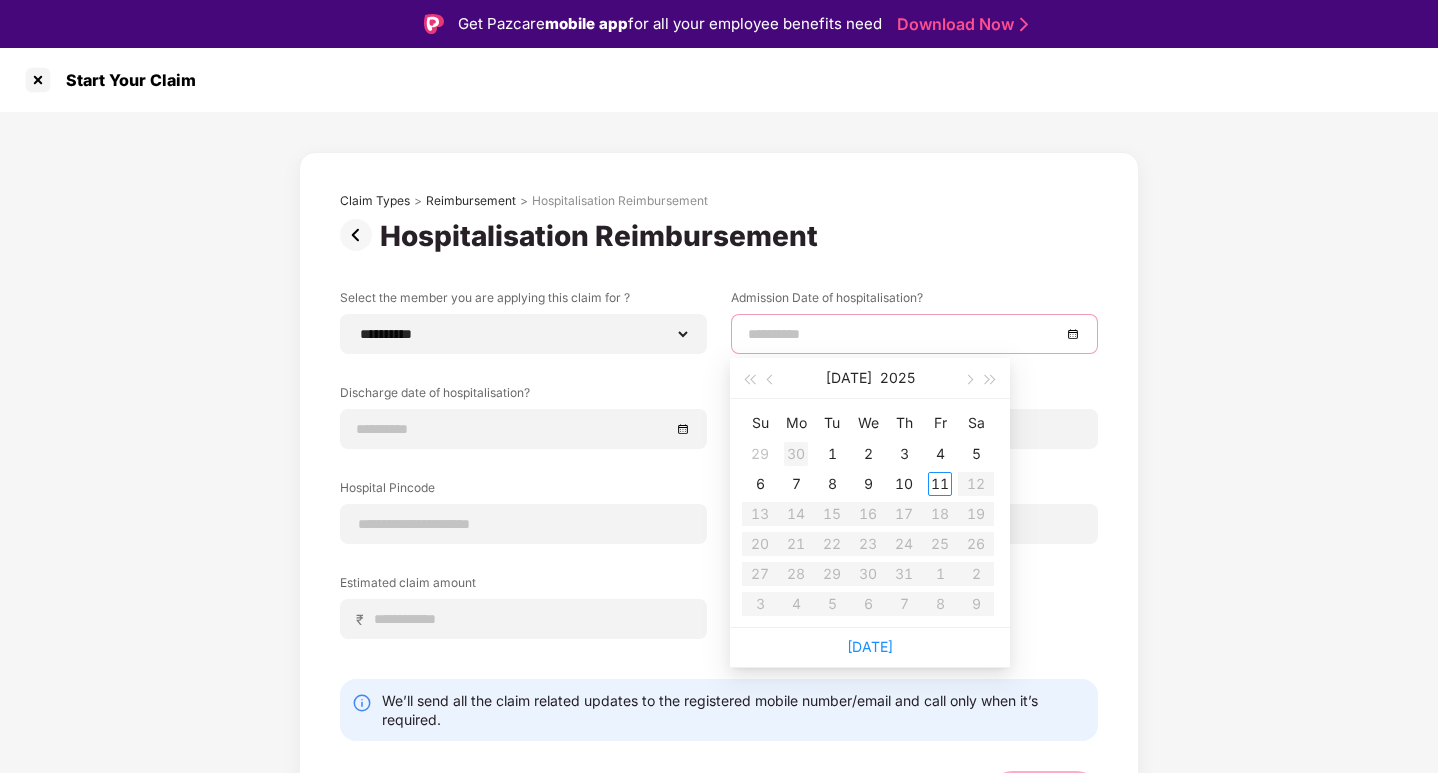 type on "**********" 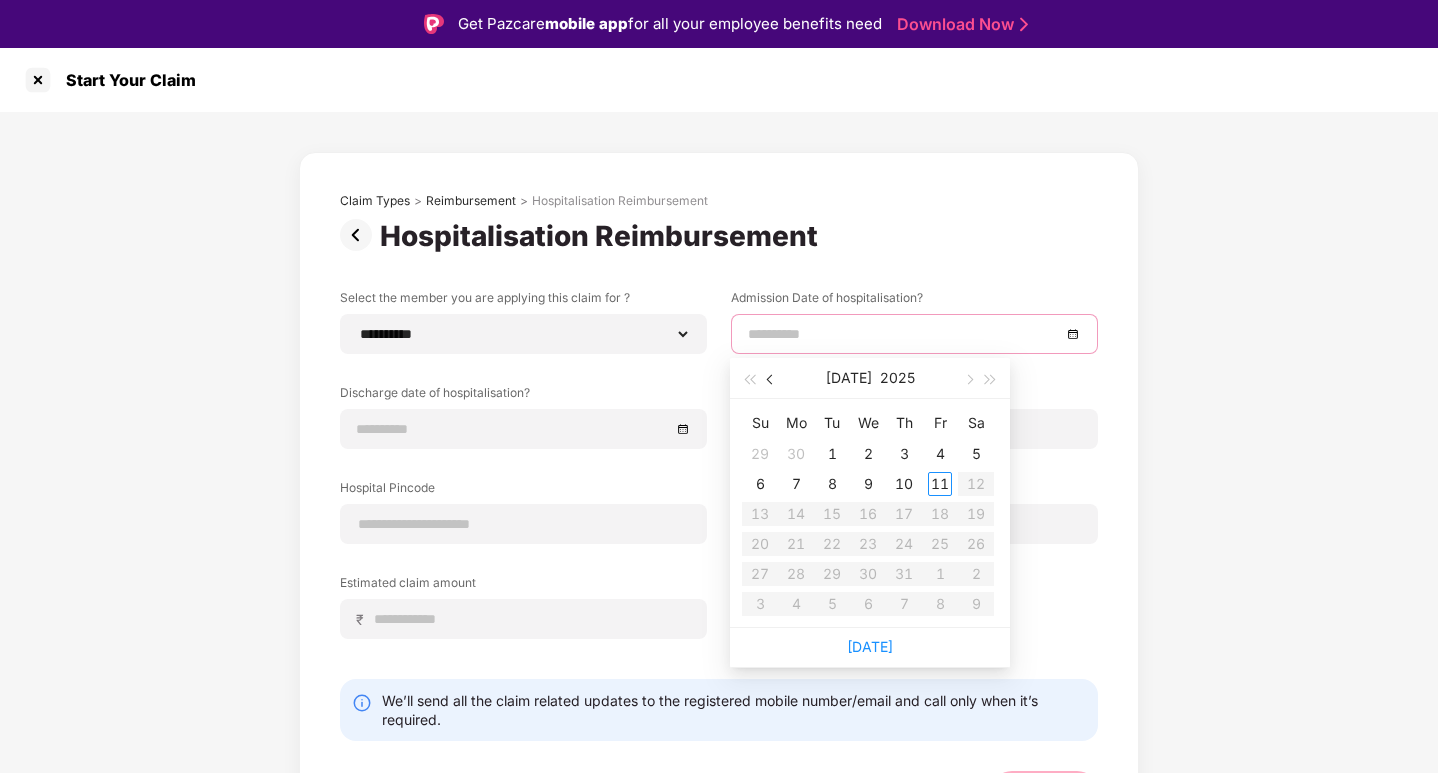 click at bounding box center [771, 378] 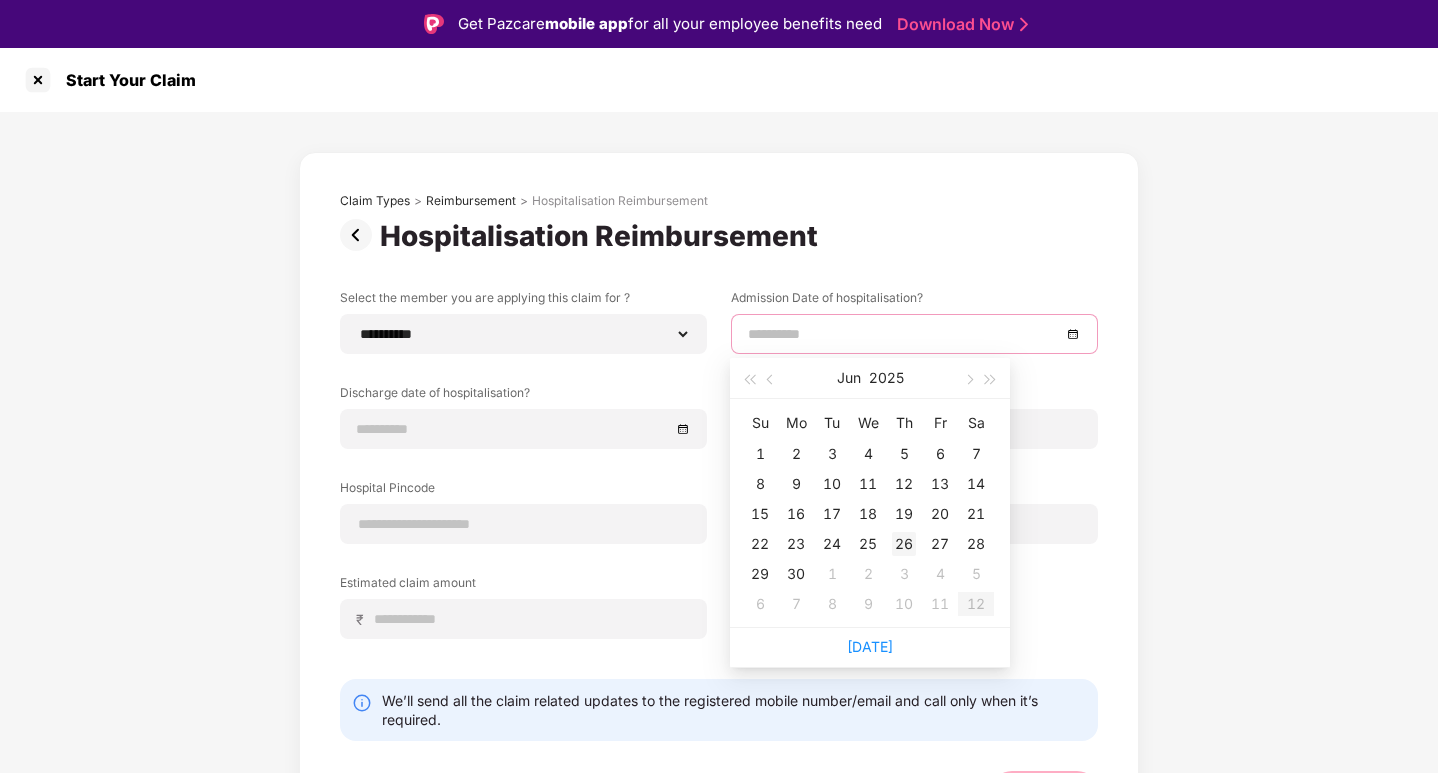 type on "**********" 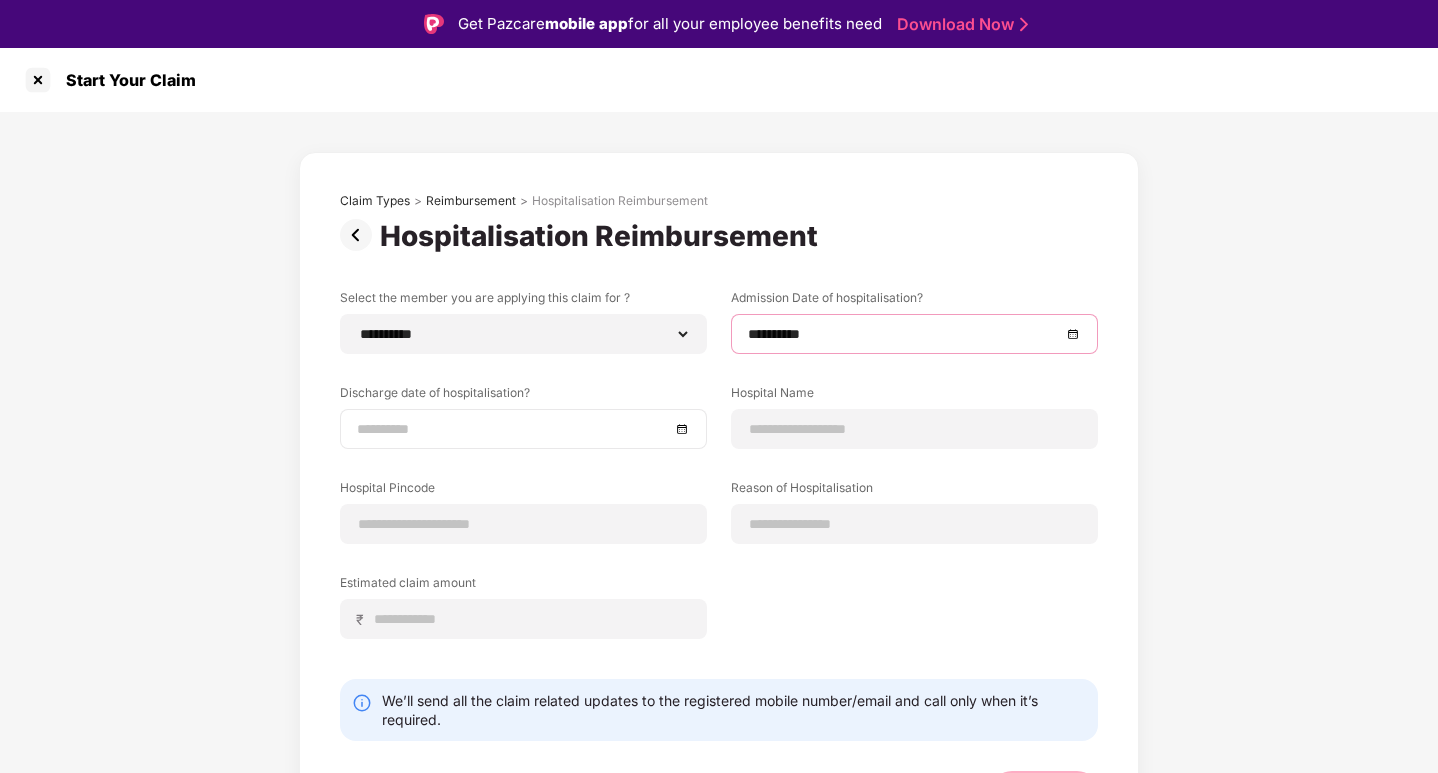 click at bounding box center (513, 429) 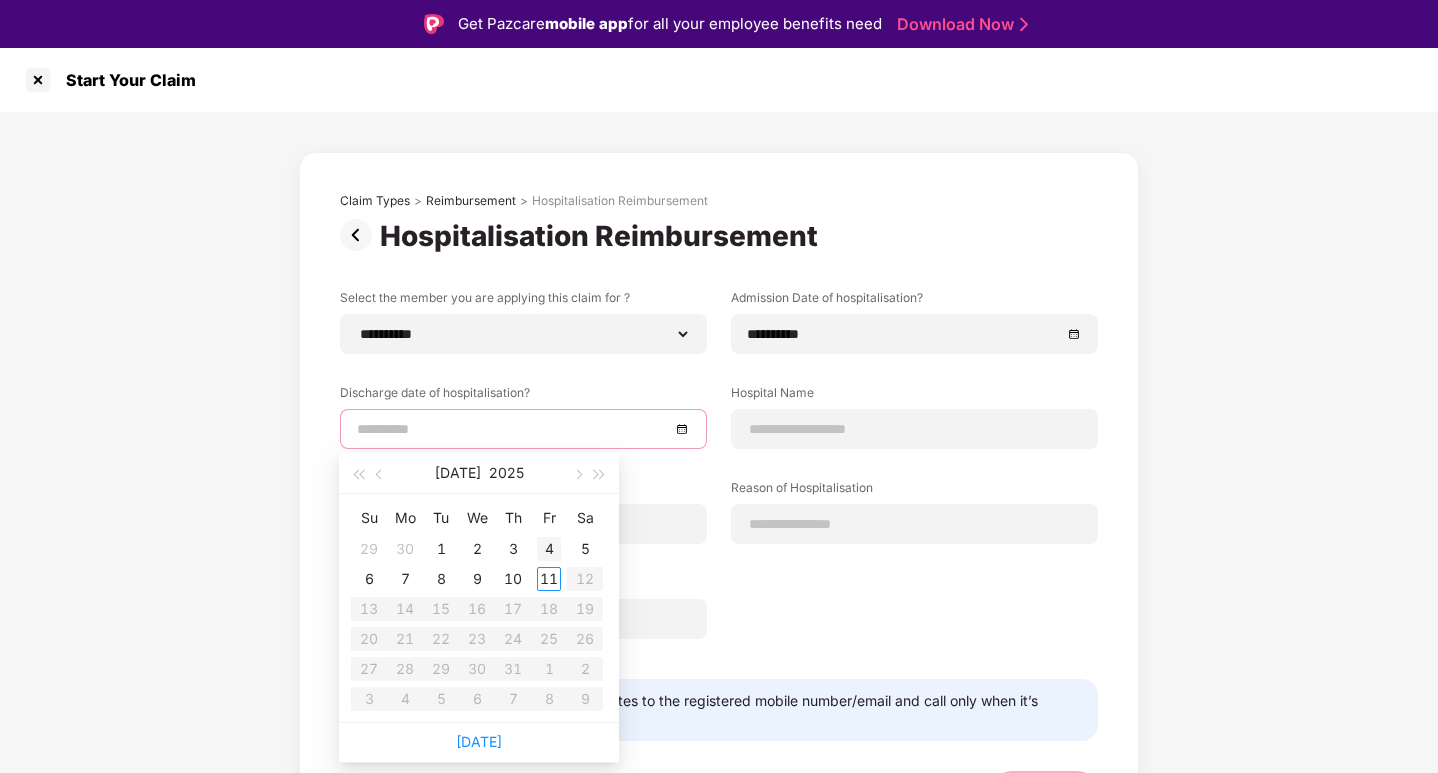 type on "**********" 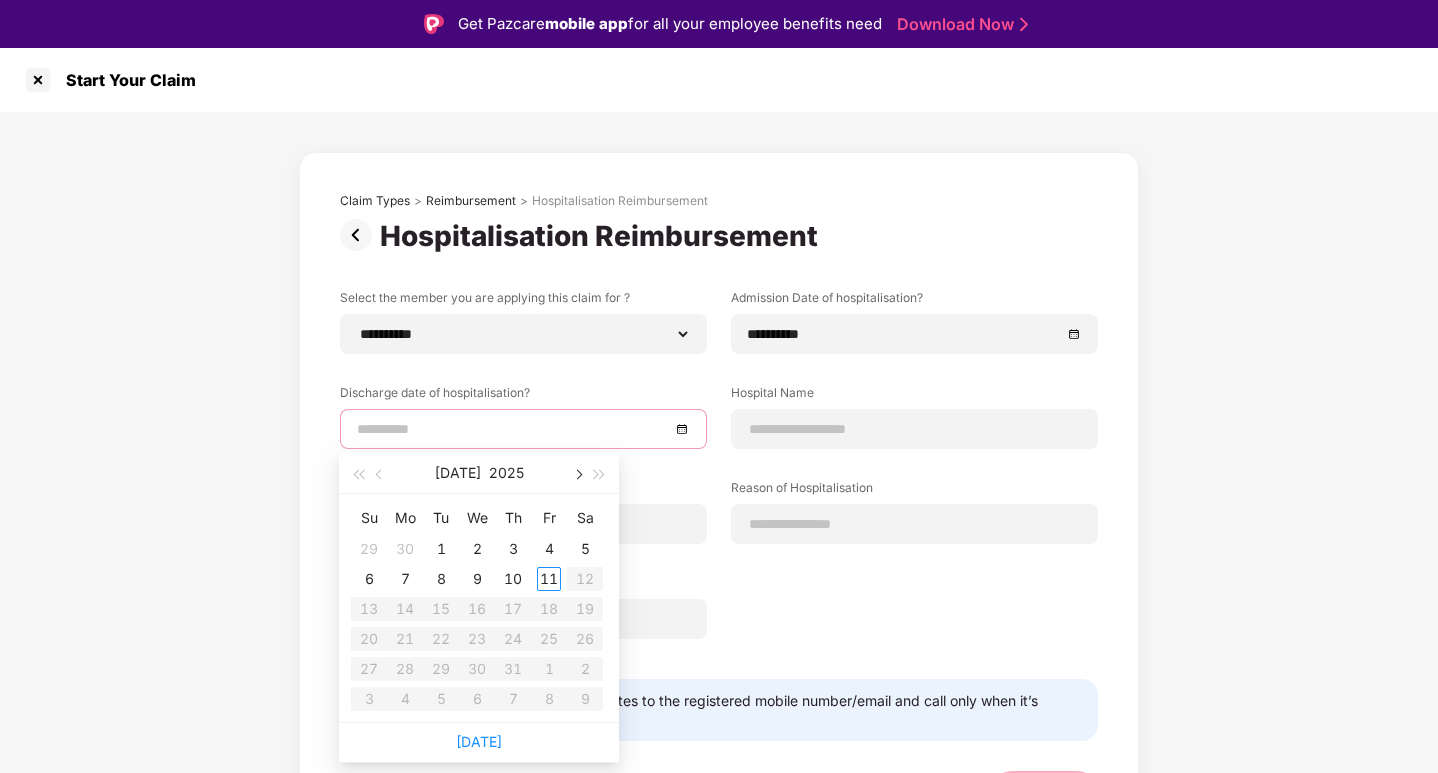 click at bounding box center [577, 475] 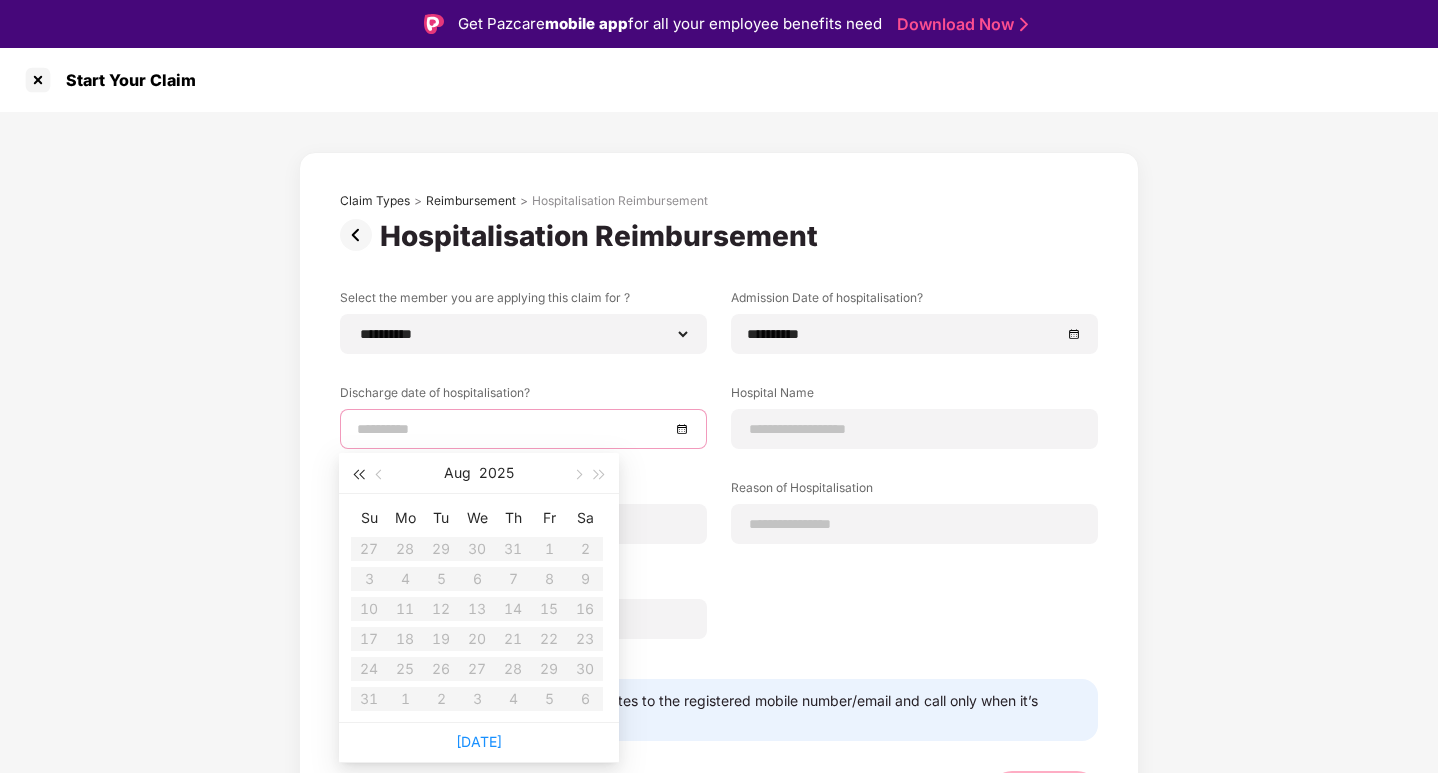 click at bounding box center (358, 475) 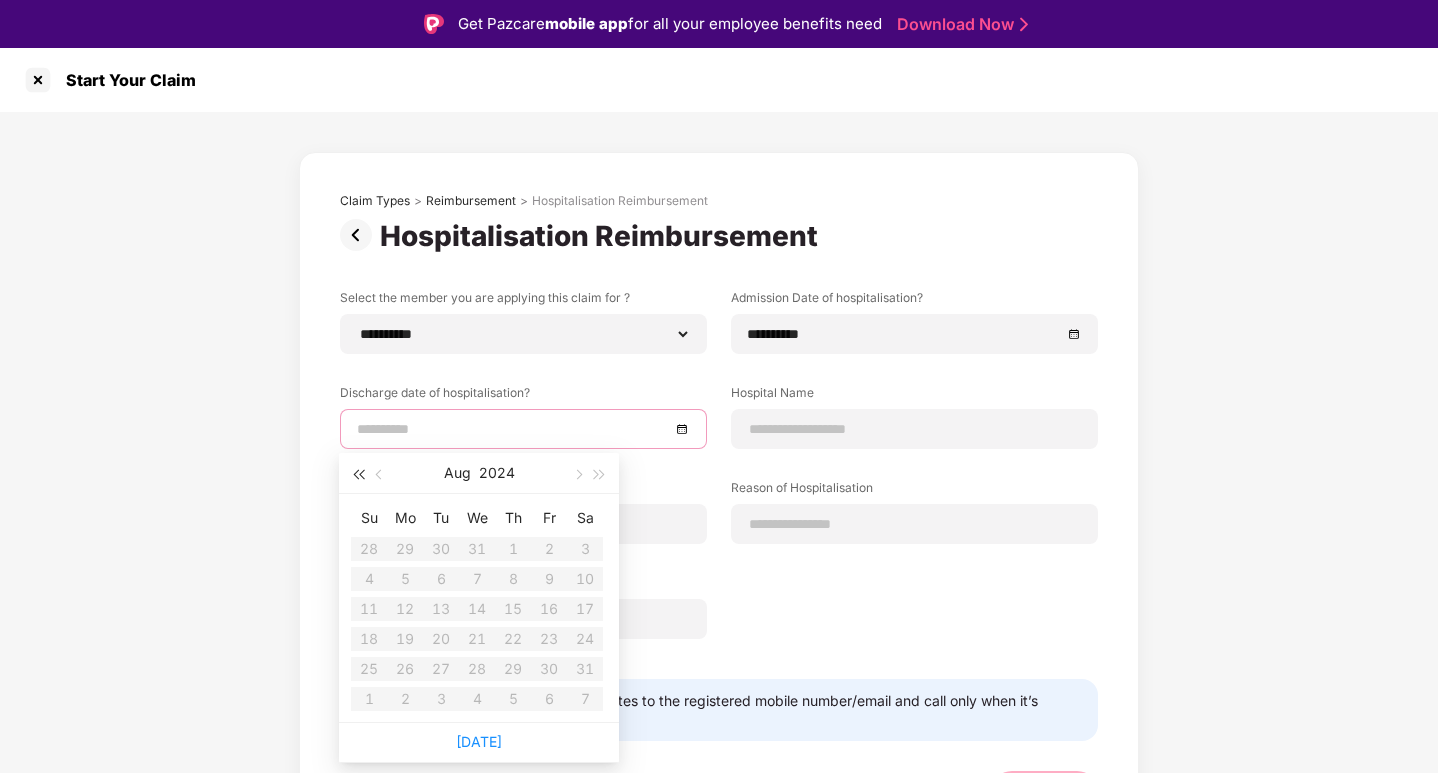 click at bounding box center [358, 475] 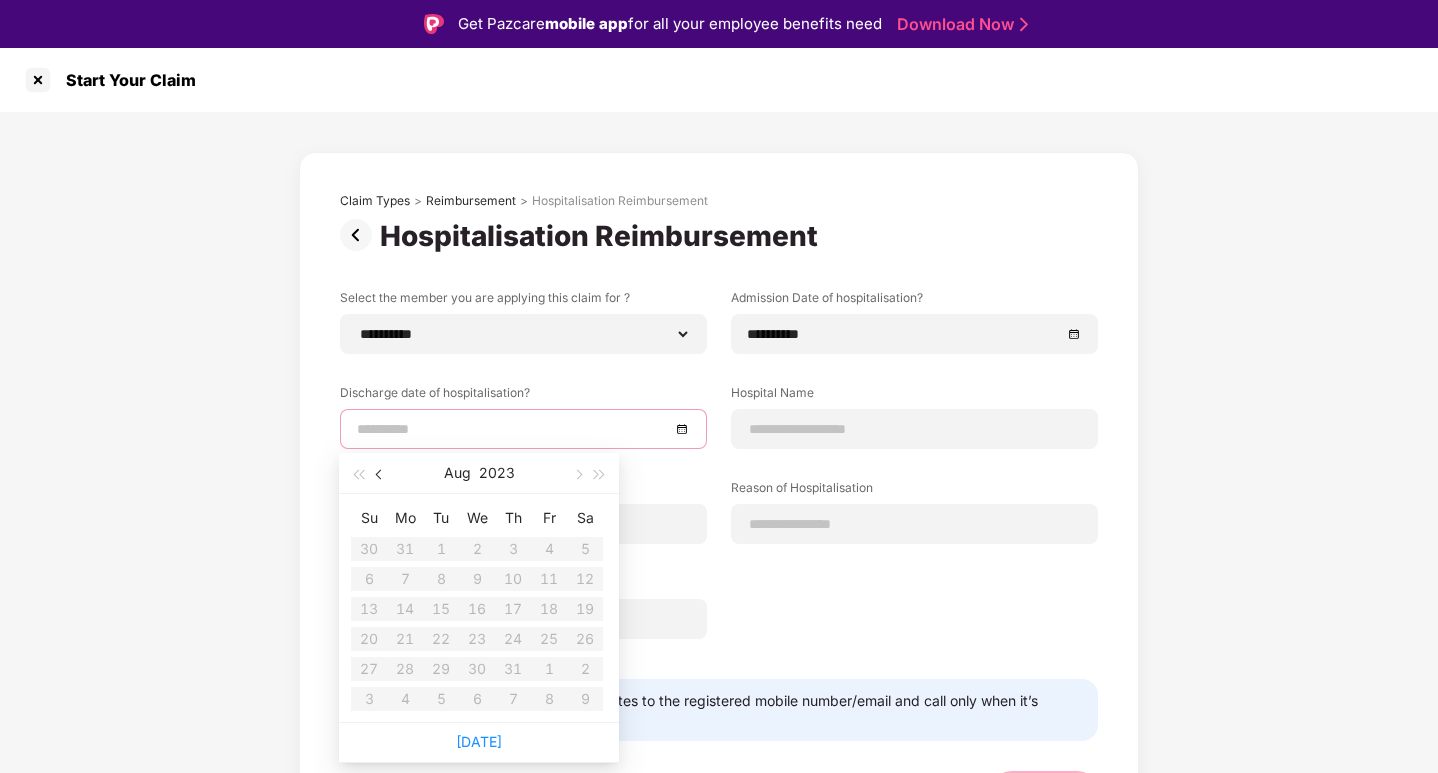 click at bounding box center [381, 475] 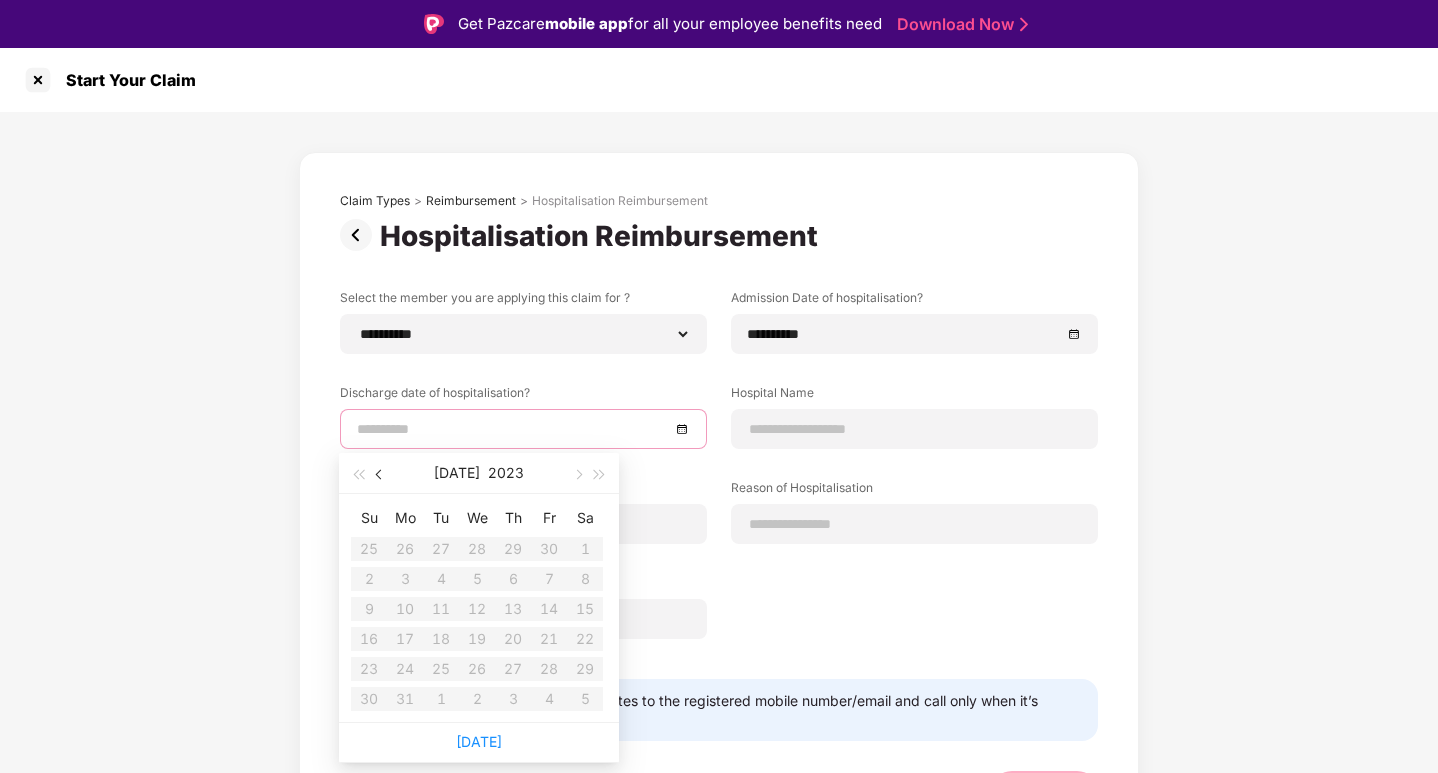 click at bounding box center (381, 475) 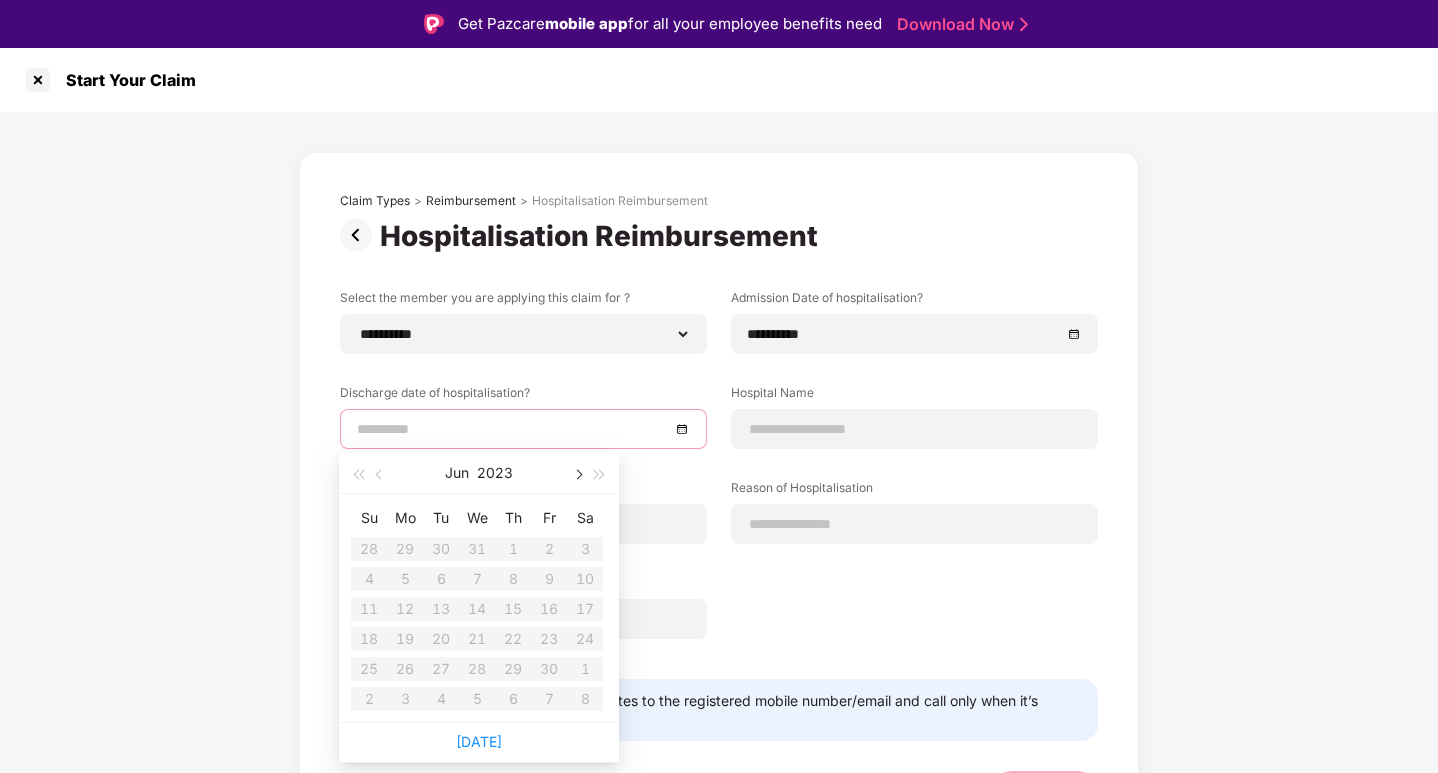 click at bounding box center [577, 475] 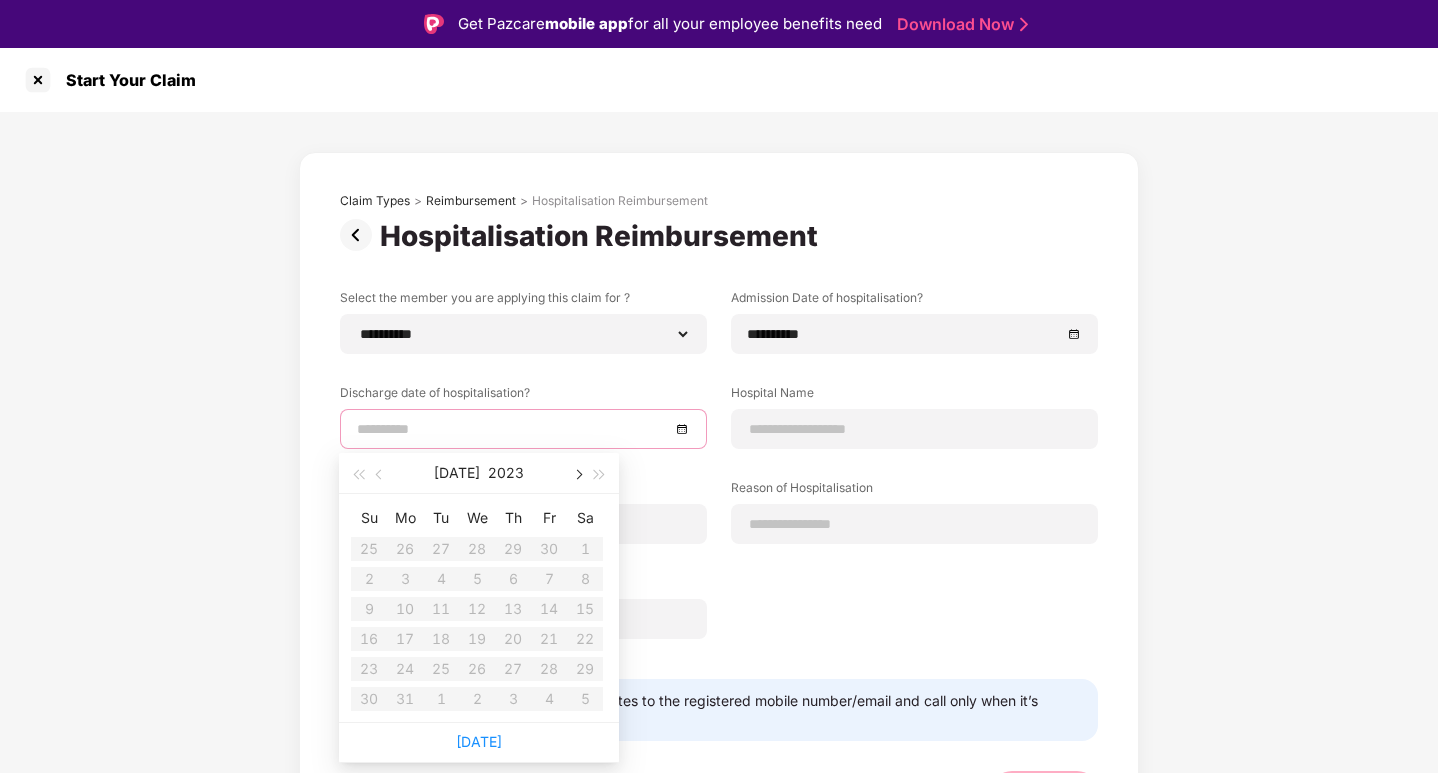 click at bounding box center (577, 475) 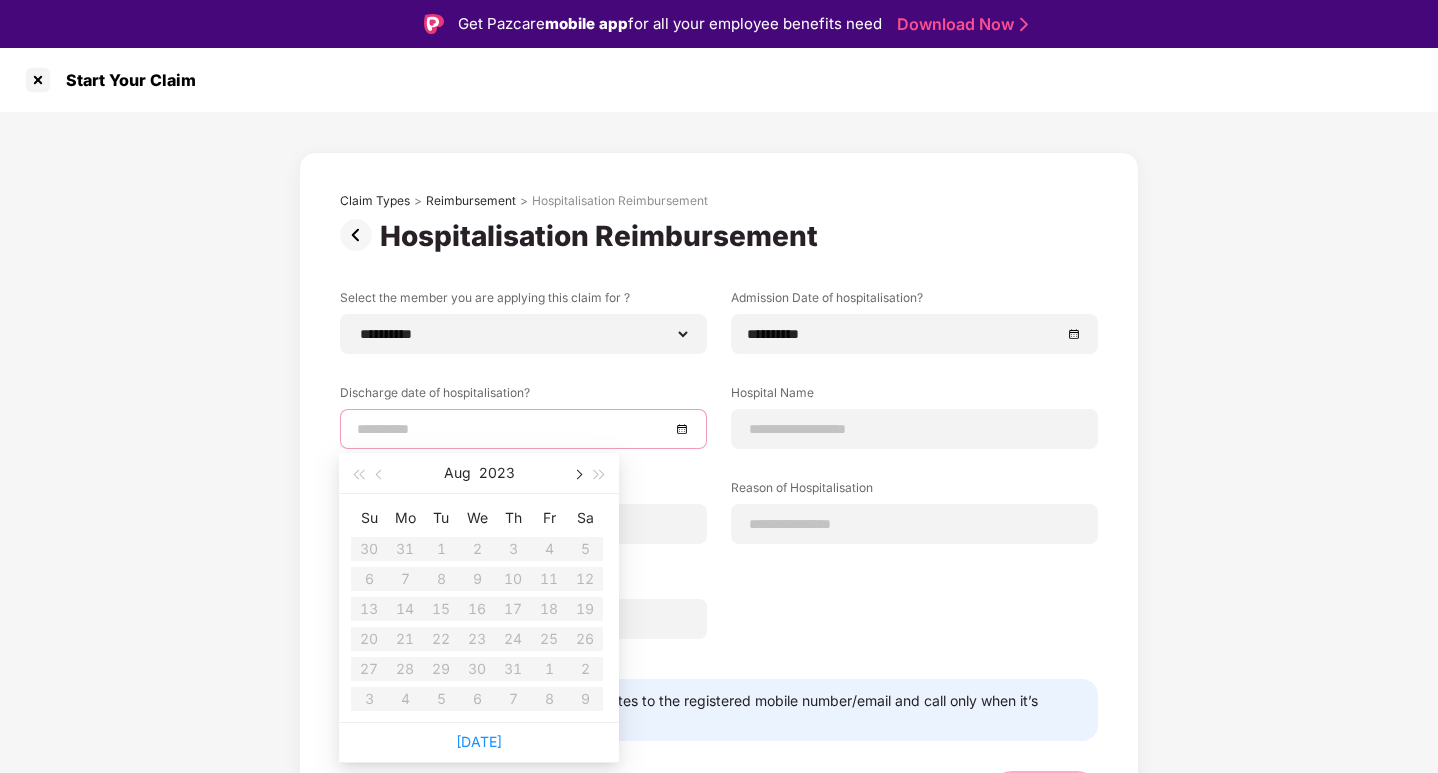 click at bounding box center (577, 475) 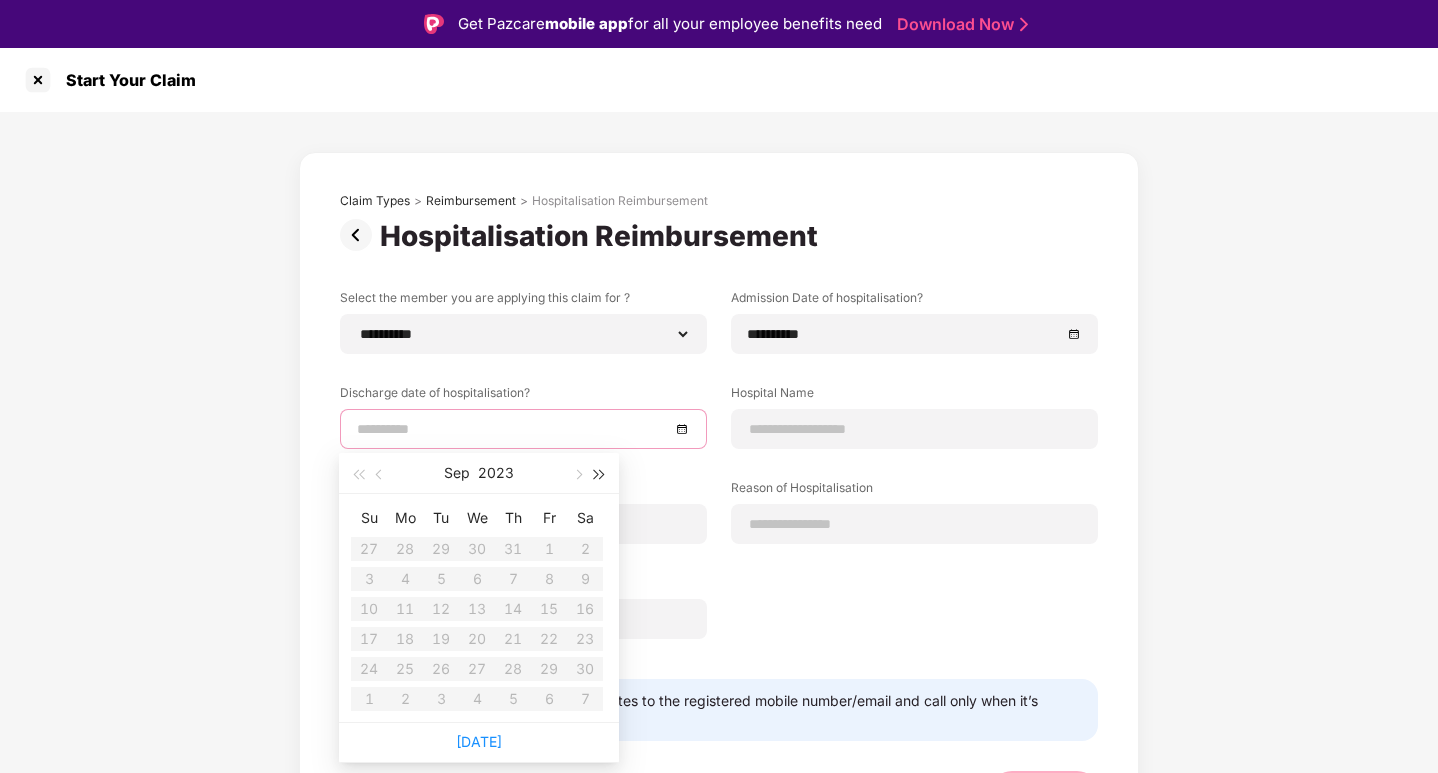 click at bounding box center (600, 473) 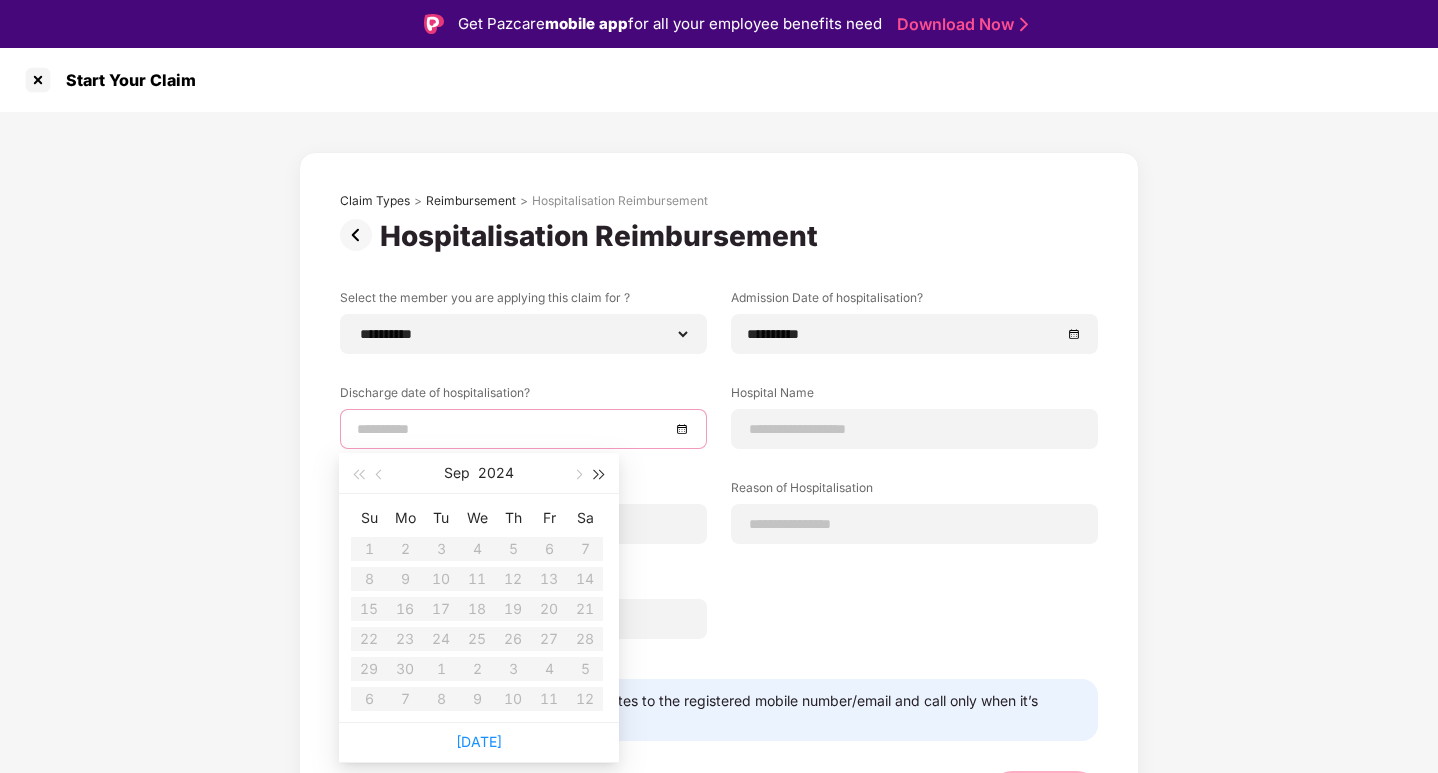 click at bounding box center [600, 475] 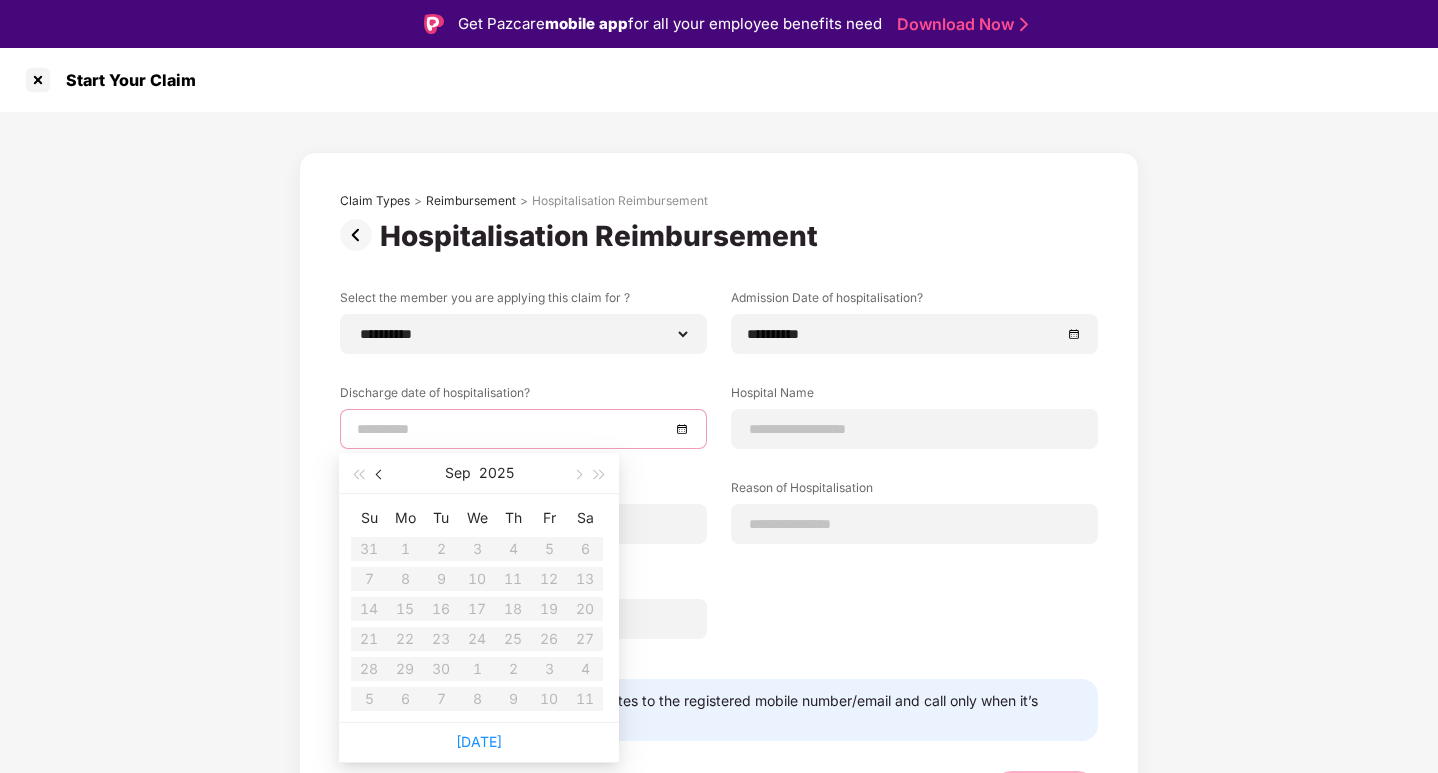 click at bounding box center [381, 475] 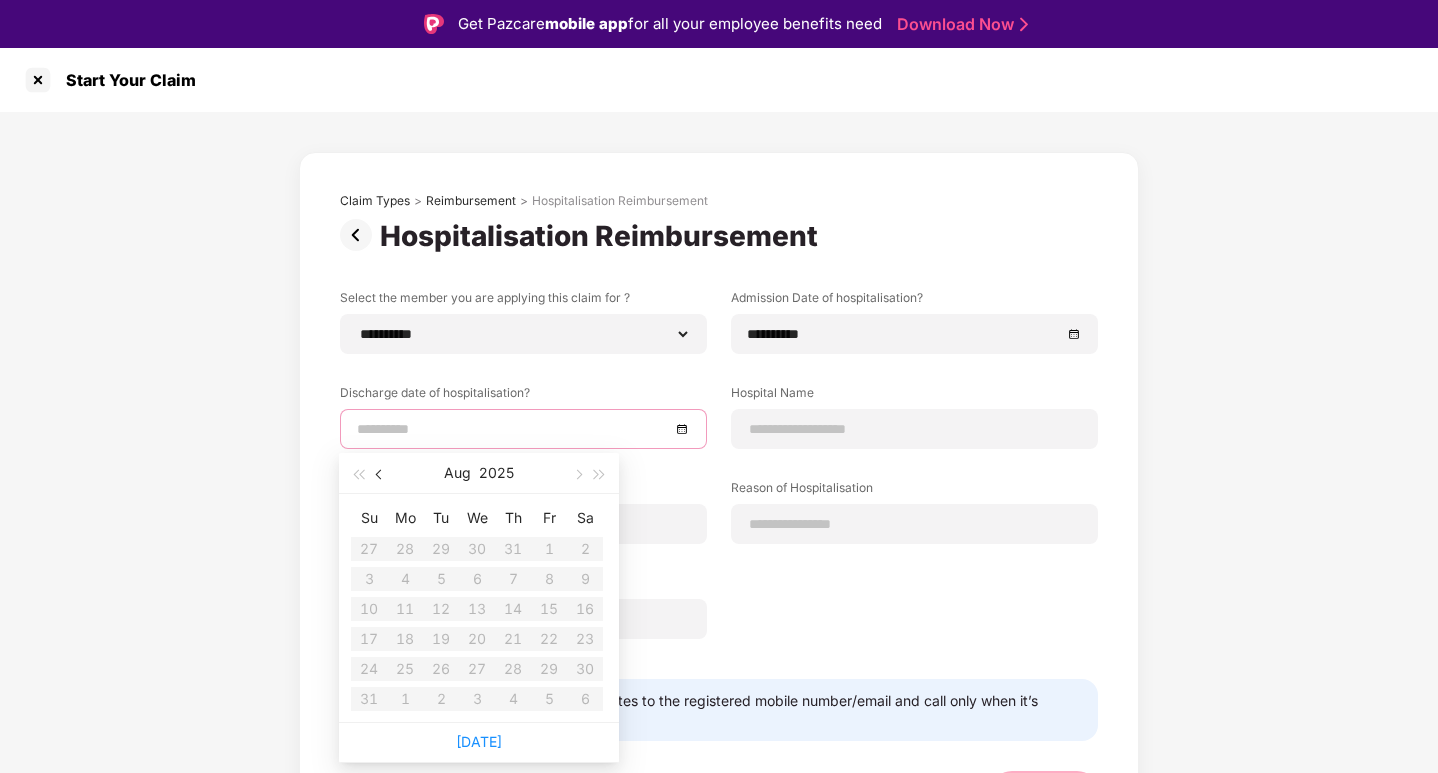 click at bounding box center [381, 475] 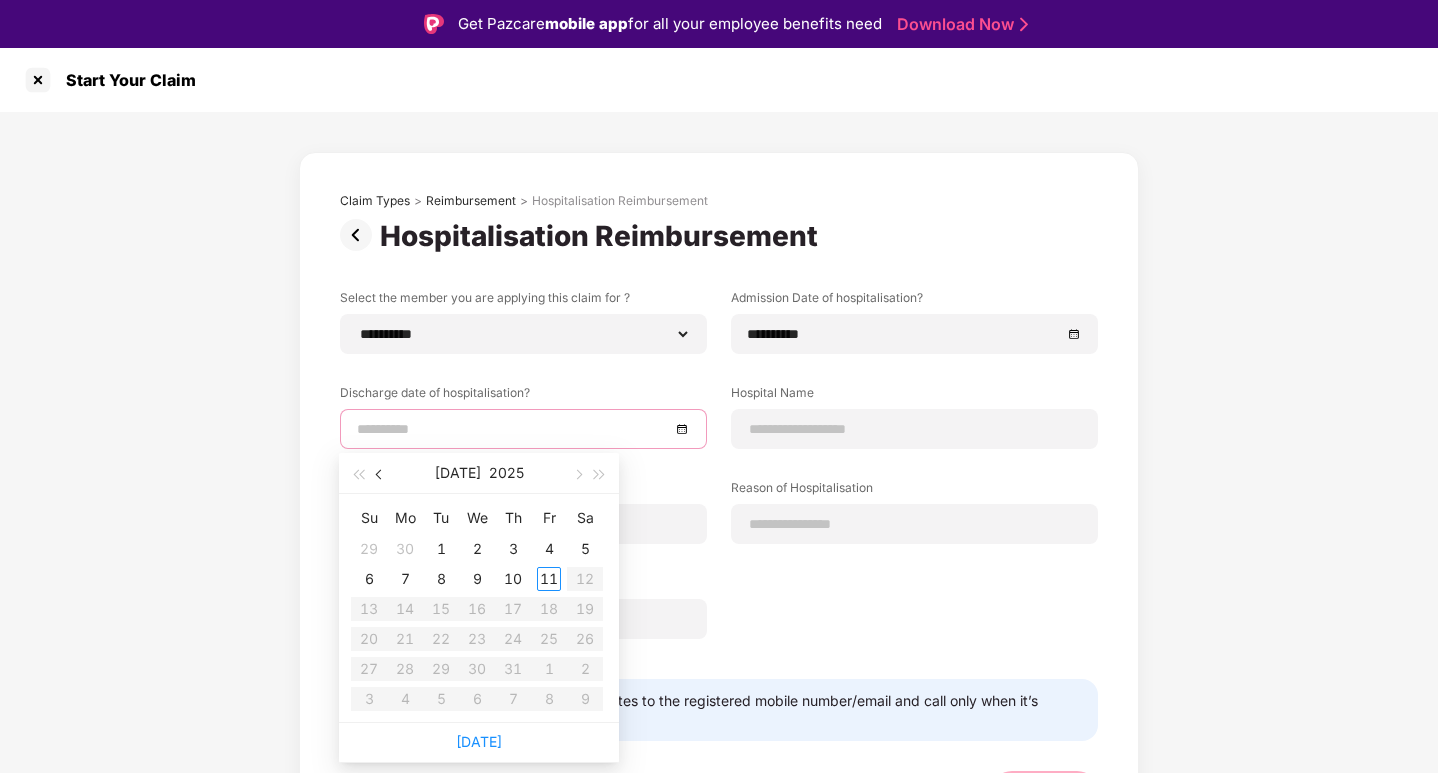 click at bounding box center (381, 475) 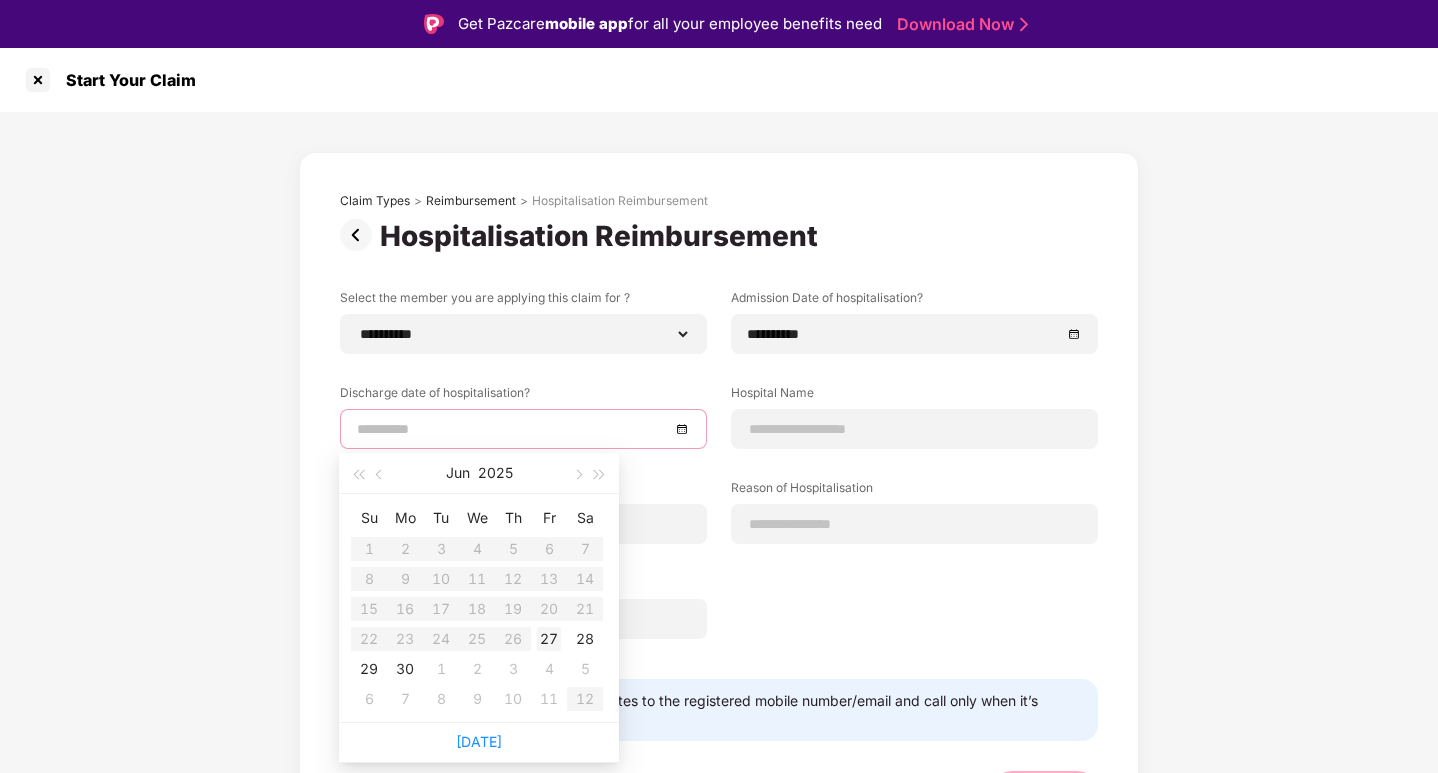 type on "**********" 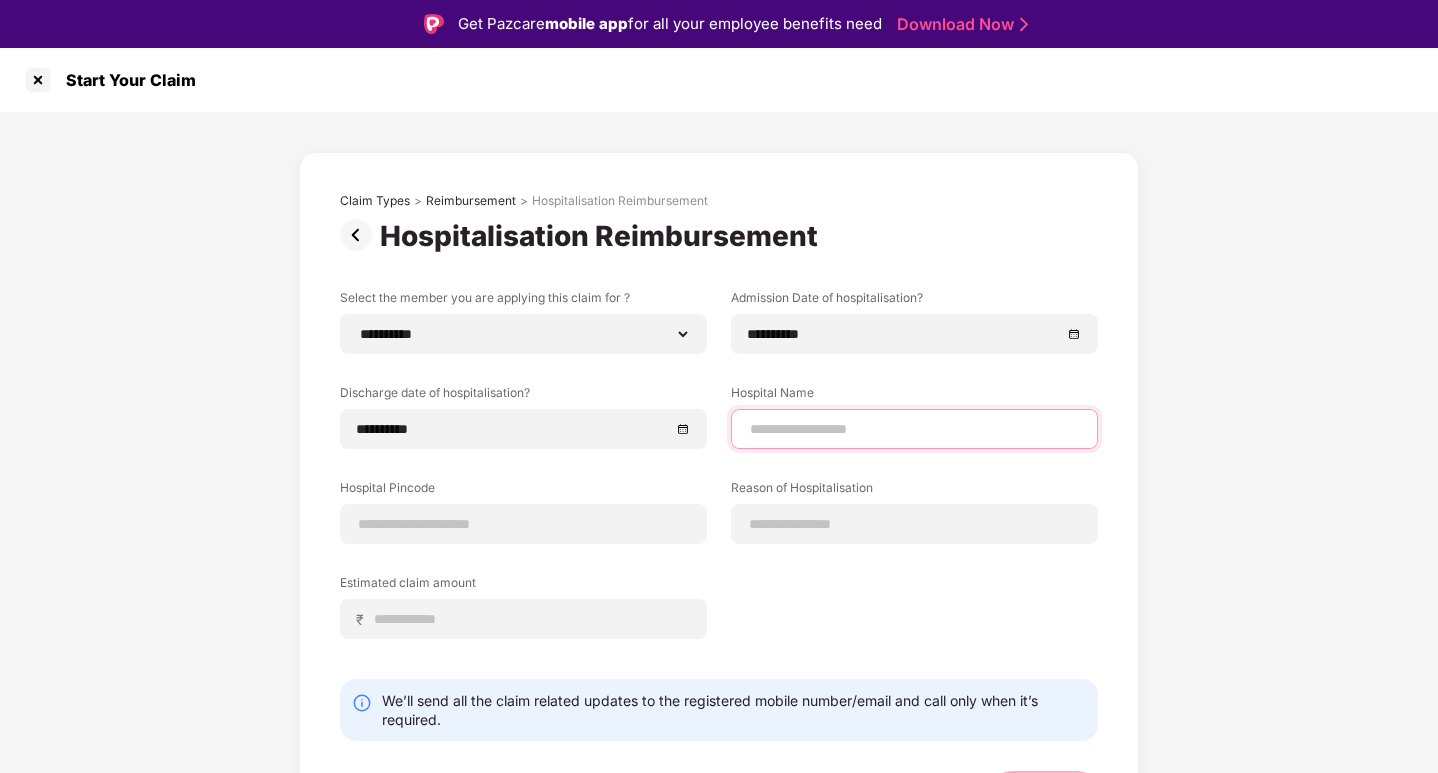 click at bounding box center (914, 429) 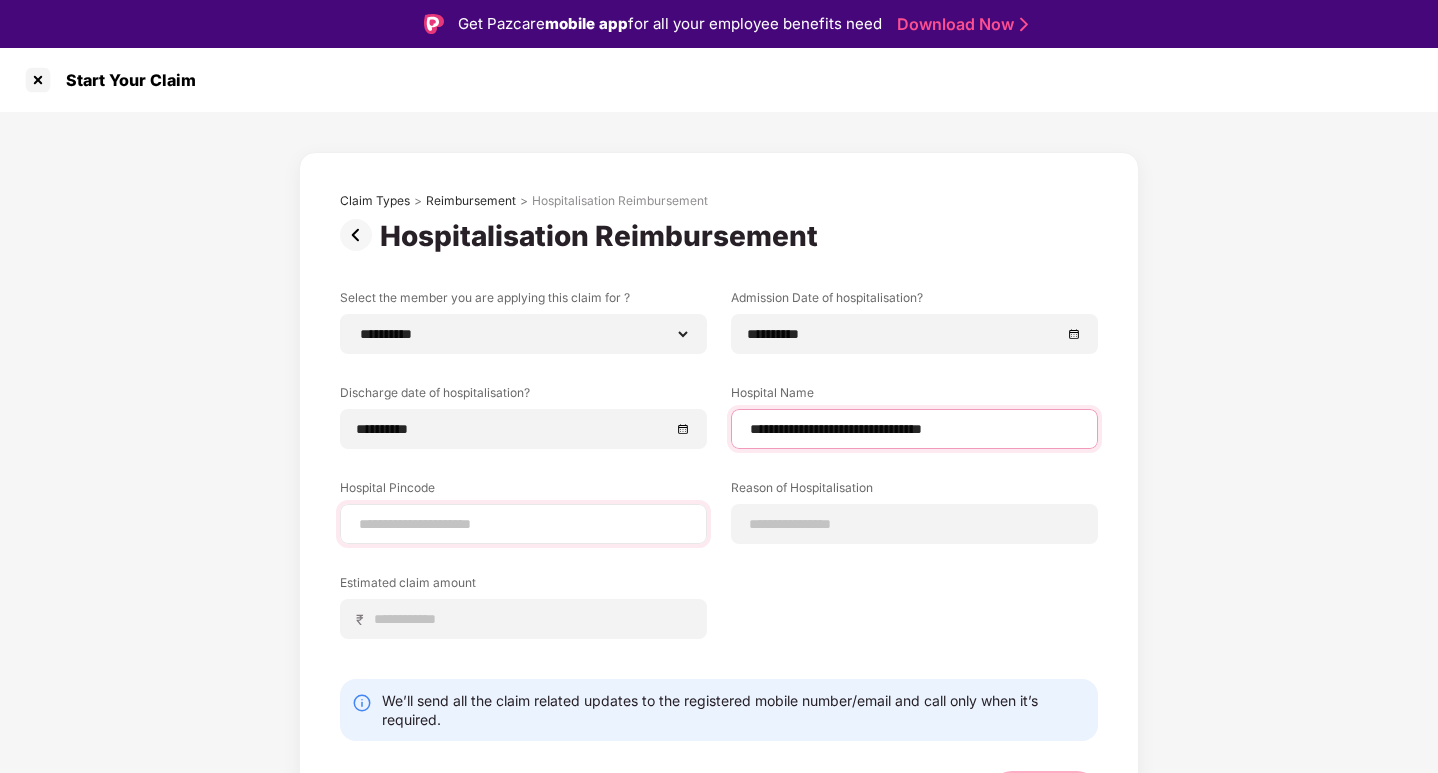 type on "**********" 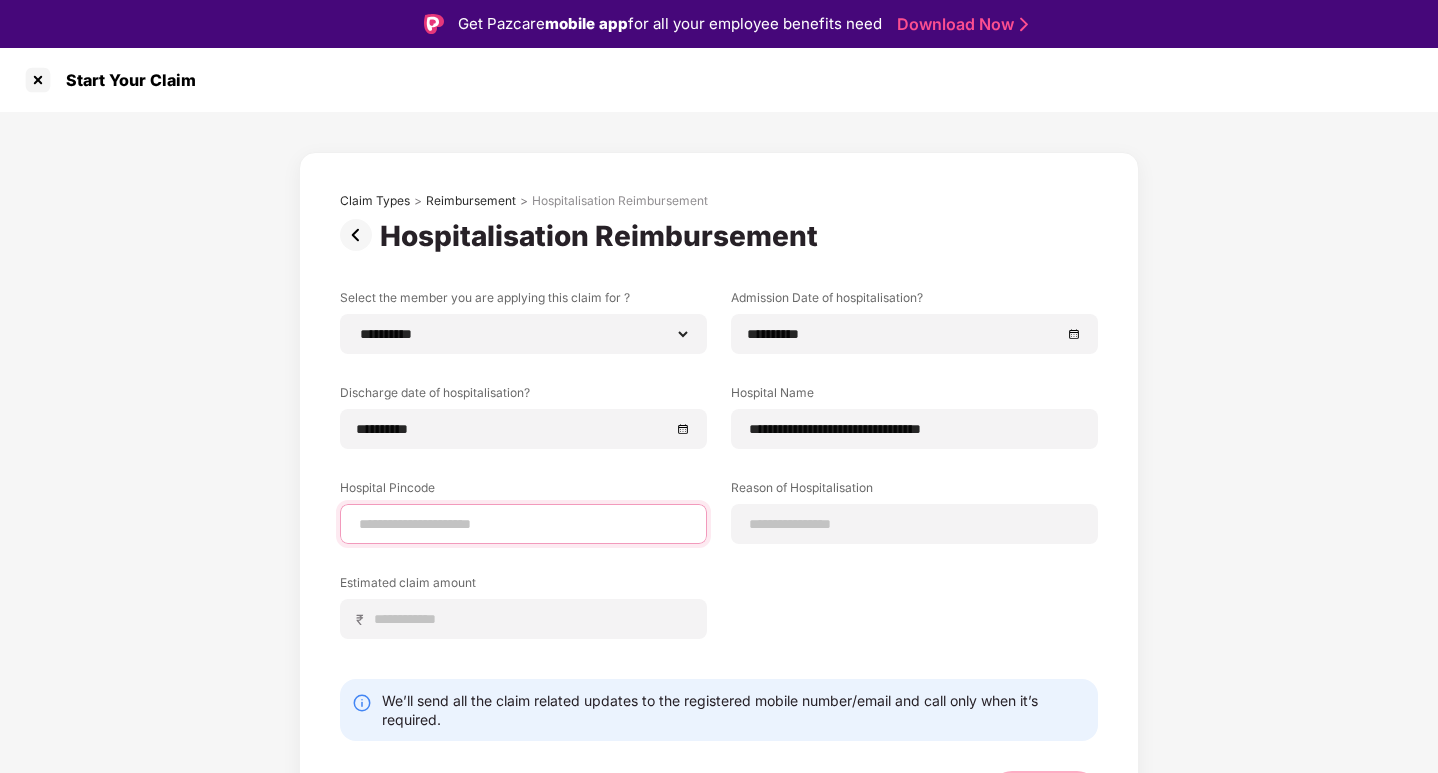 click at bounding box center [523, 524] 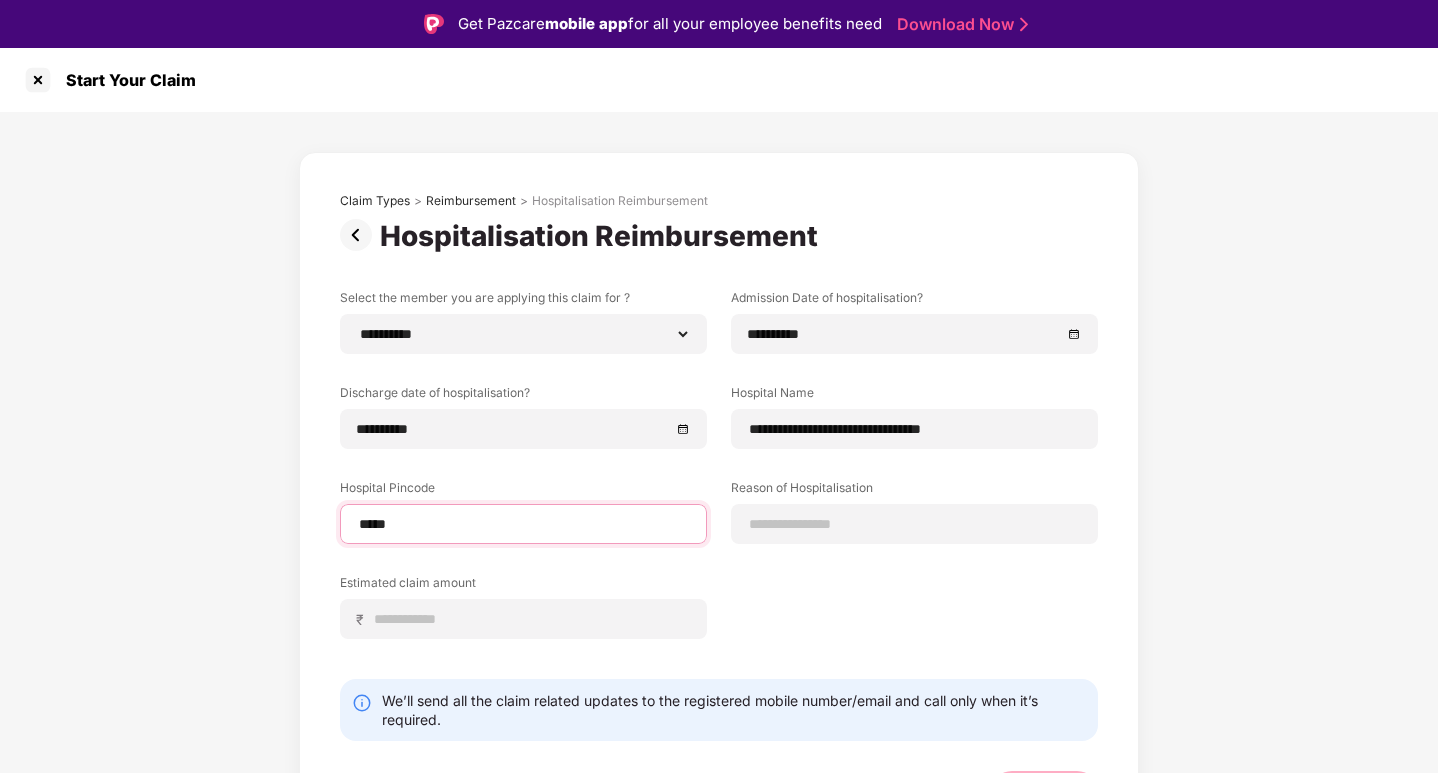 type on "******" 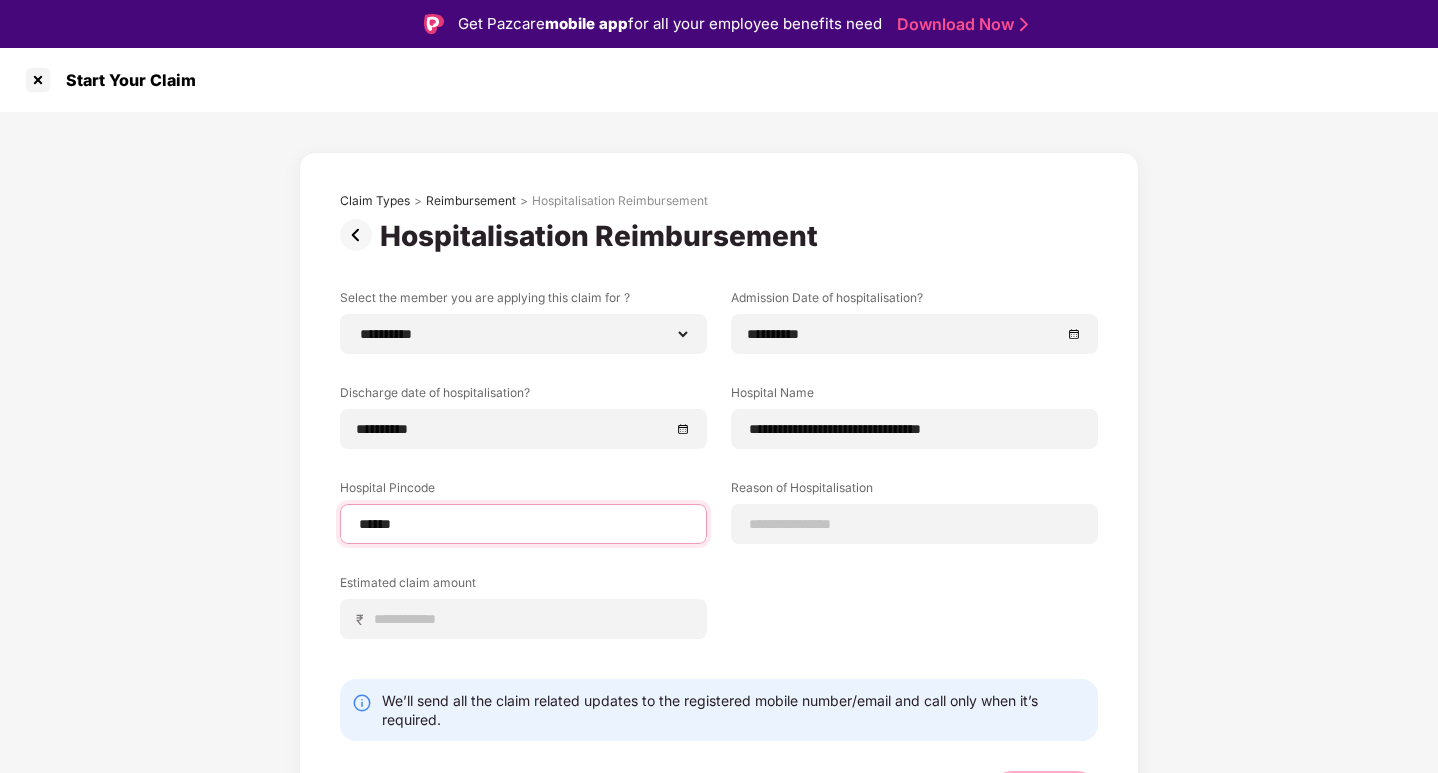 select on "*********" 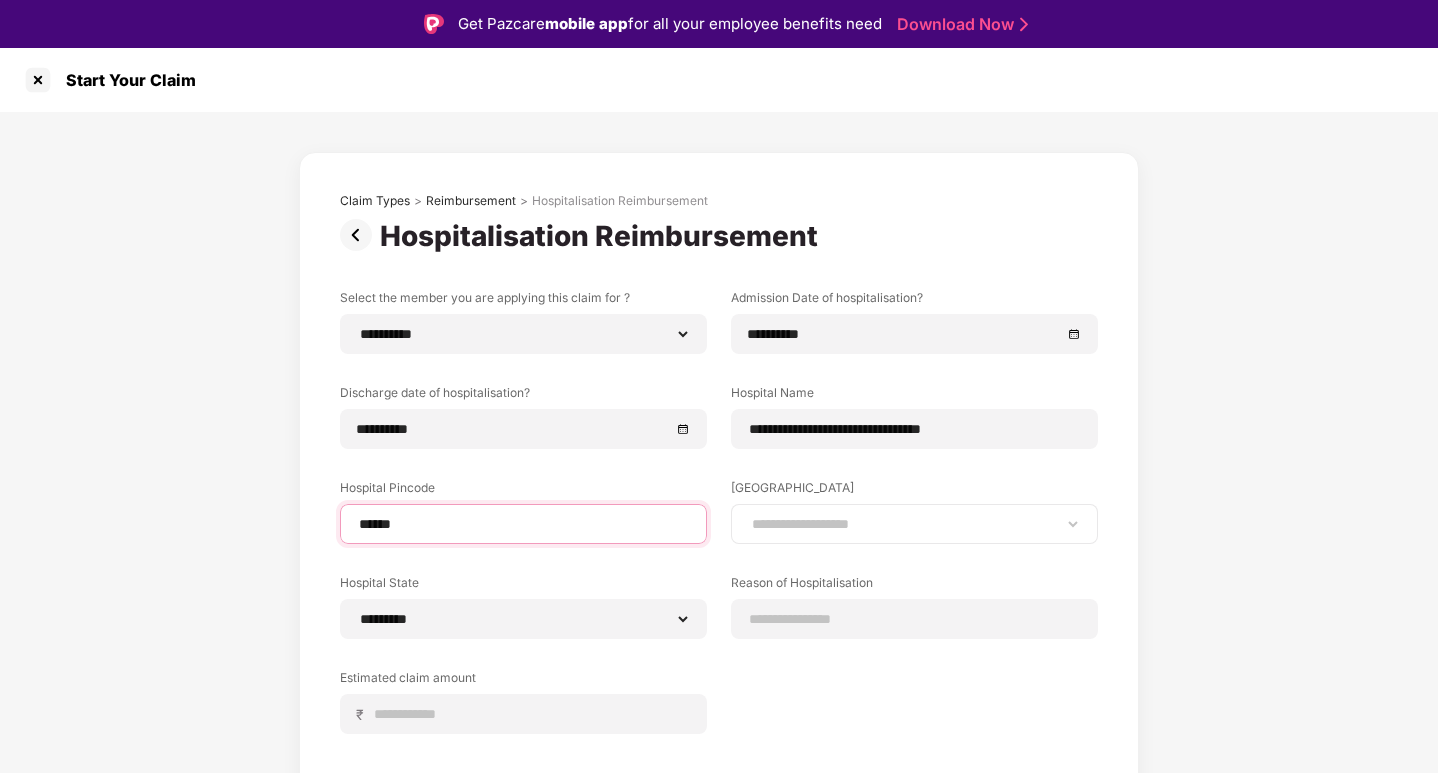 type on "******" 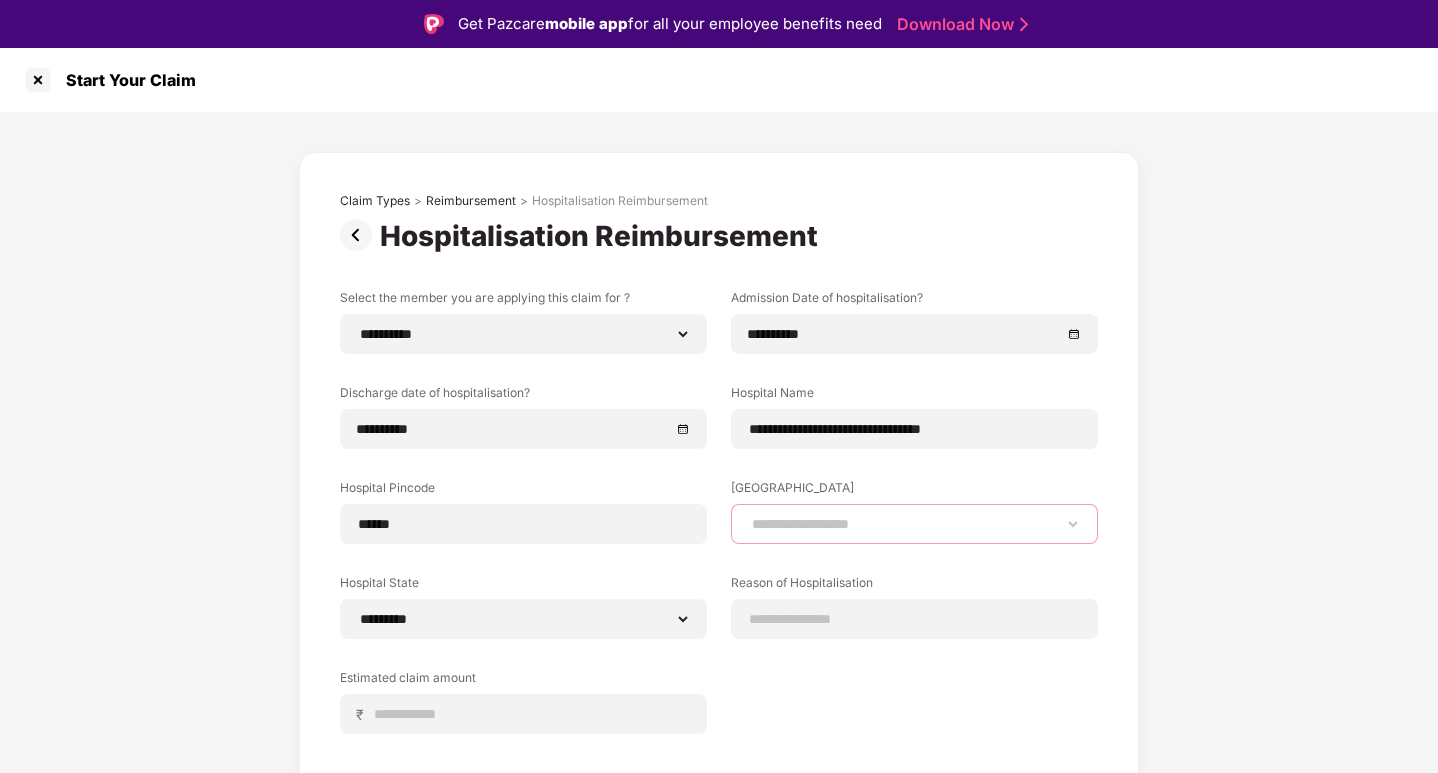 click on "**********" at bounding box center [914, 524] 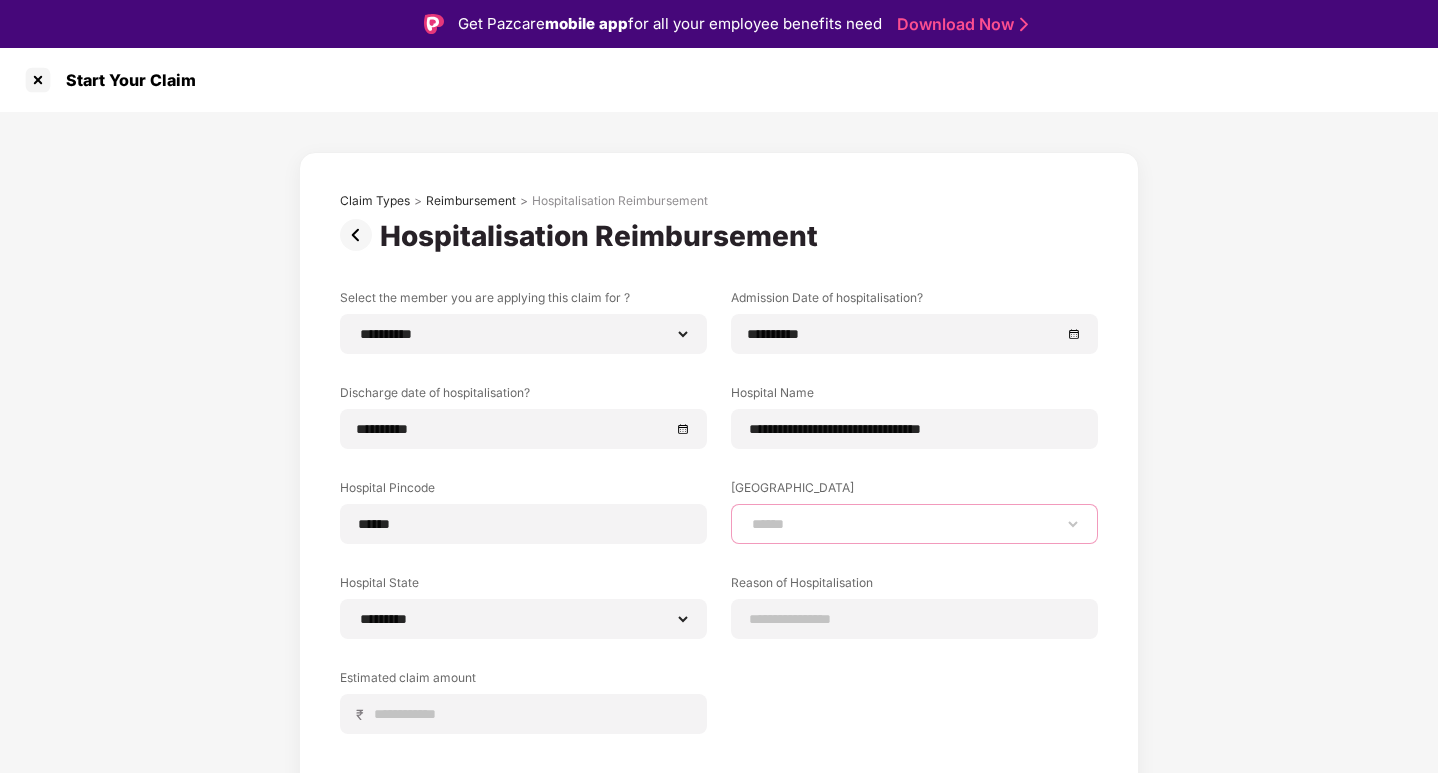 click on "**********" at bounding box center [914, 524] 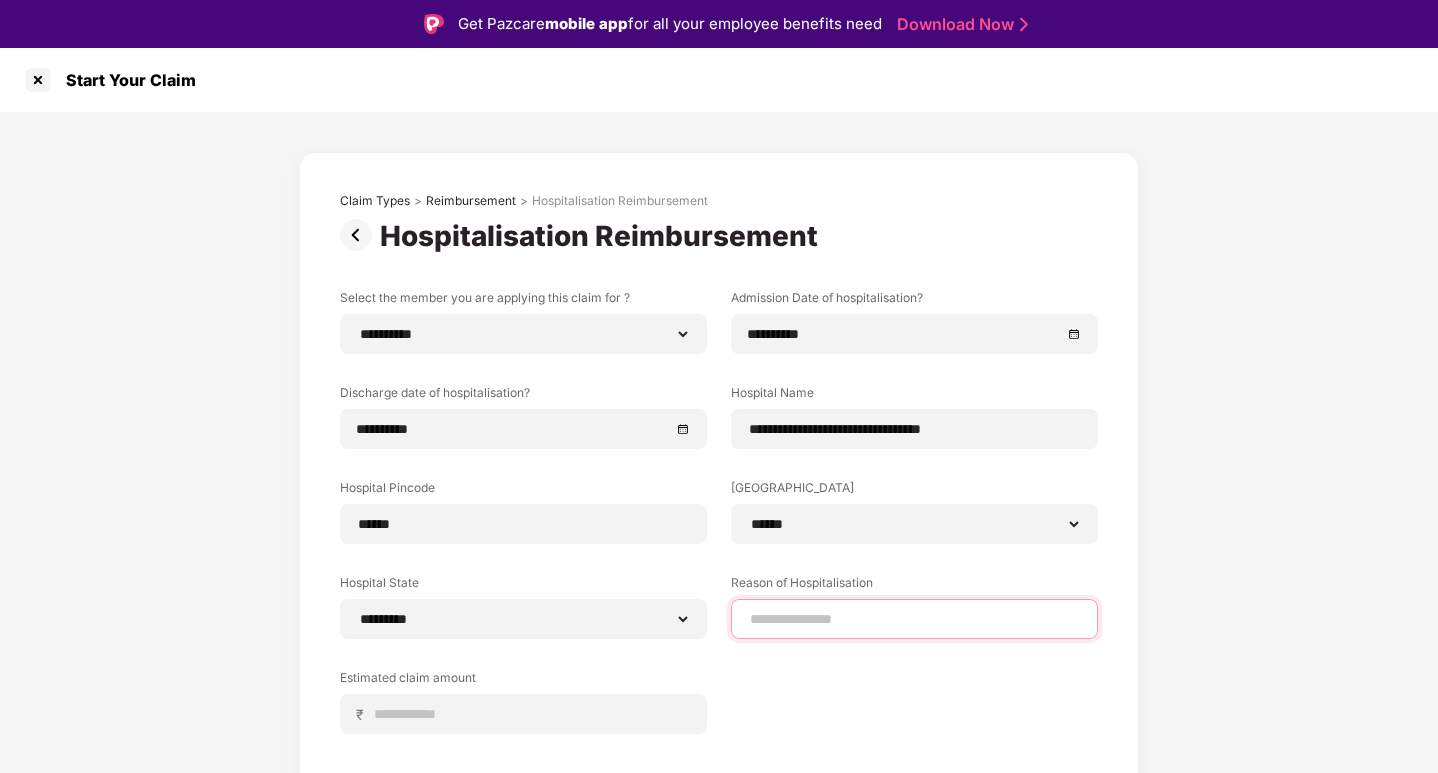 click at bounding box center (914, 619) 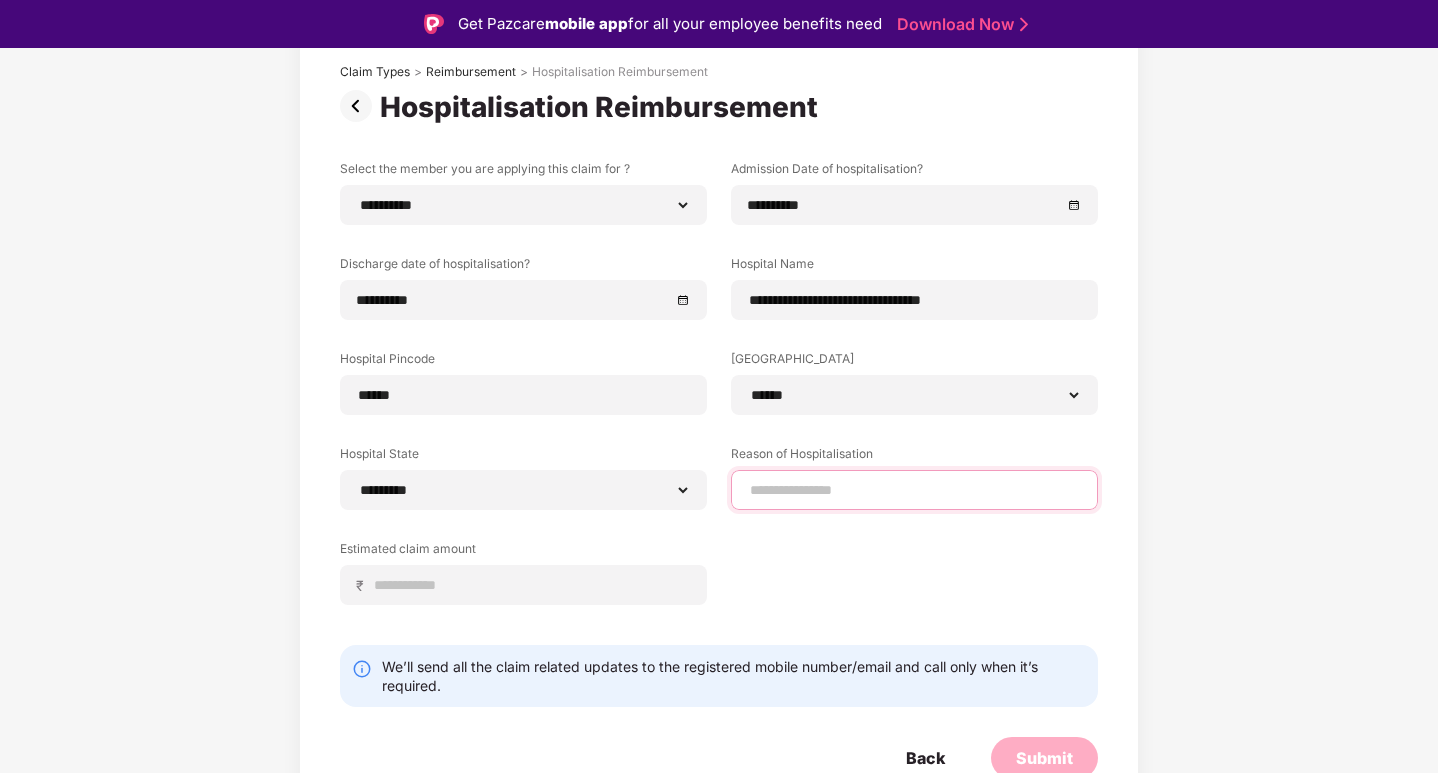 scroll, scrollTop: 138, scrollLeft: 0, axis: vertical 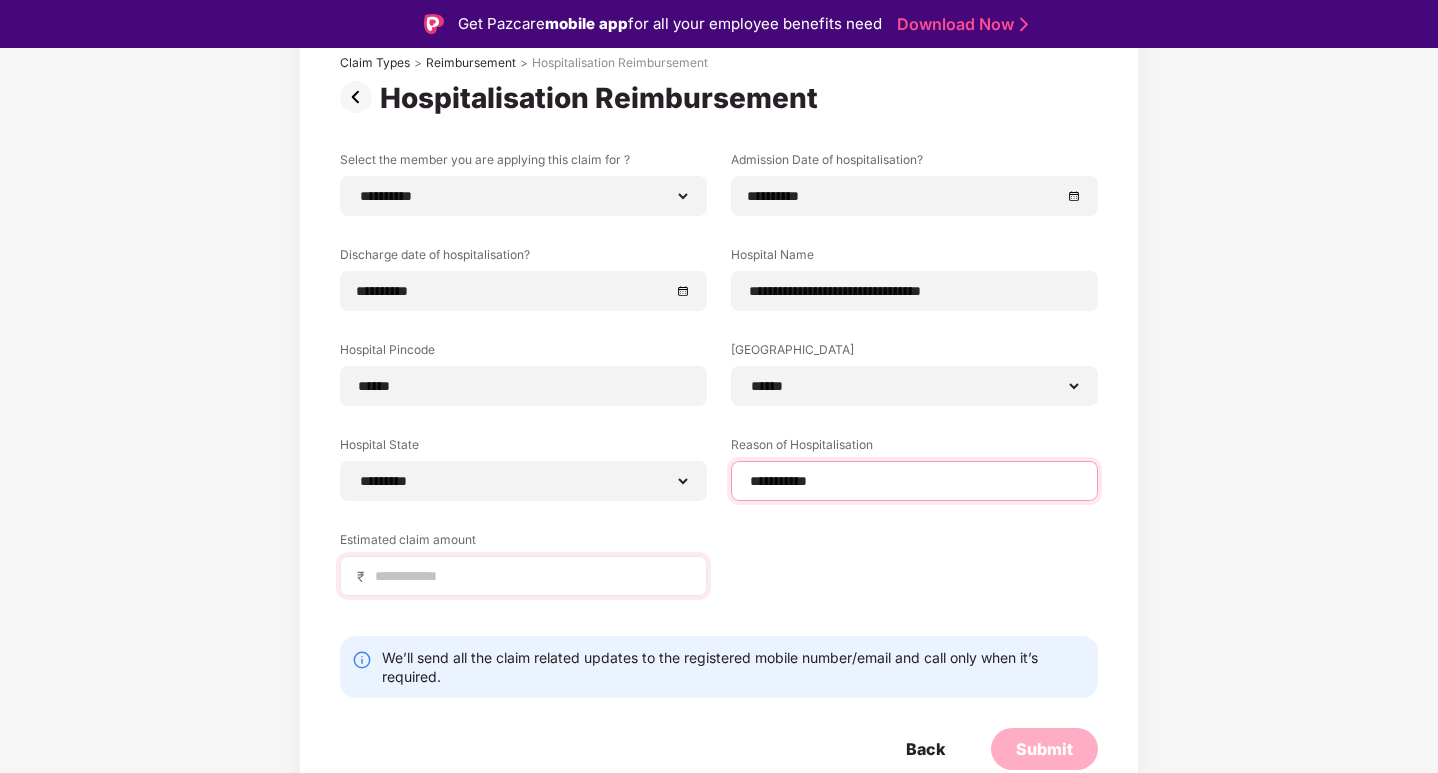 type on "**********" 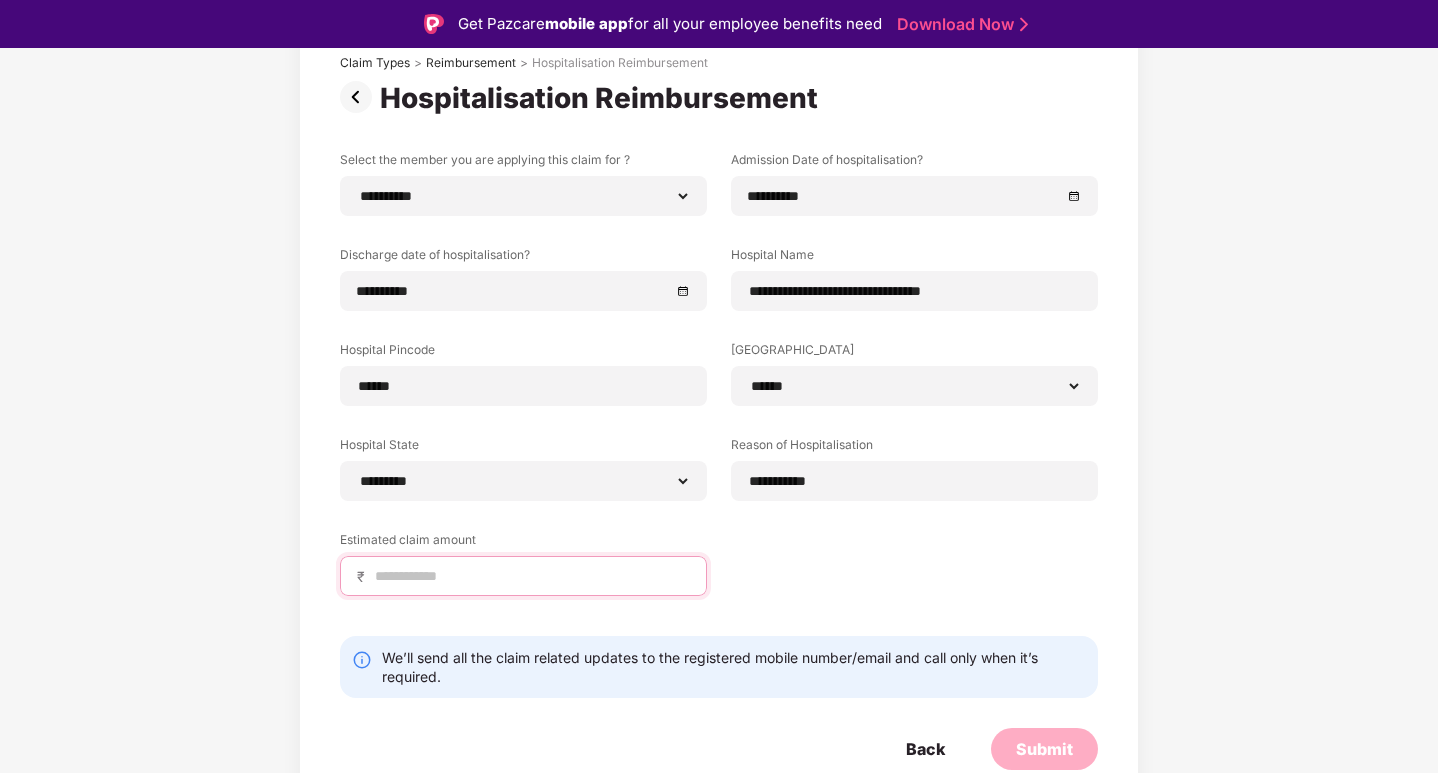 click at bounding box center (531, 576) 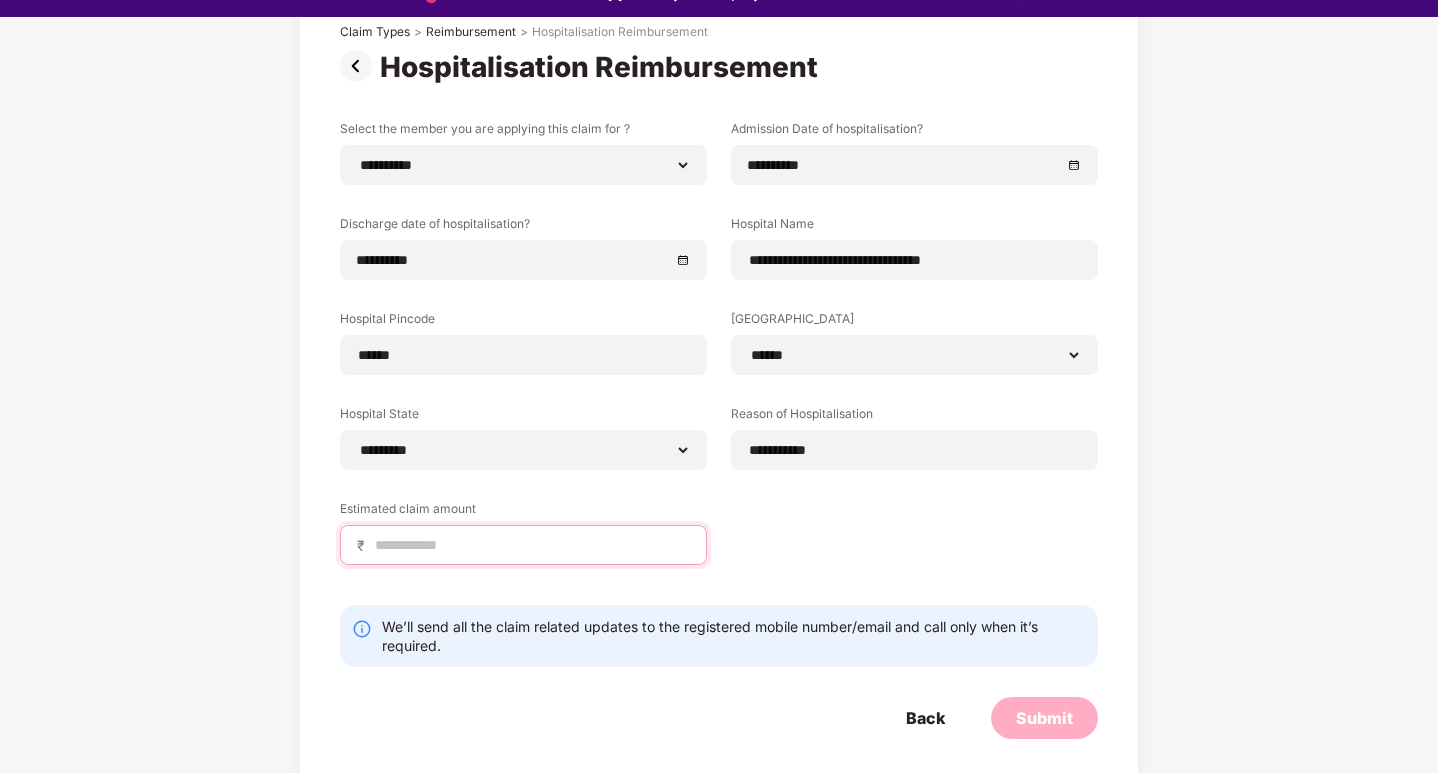 scroll, scrollTop: 48, scrollLeft: 0, axis: vertical 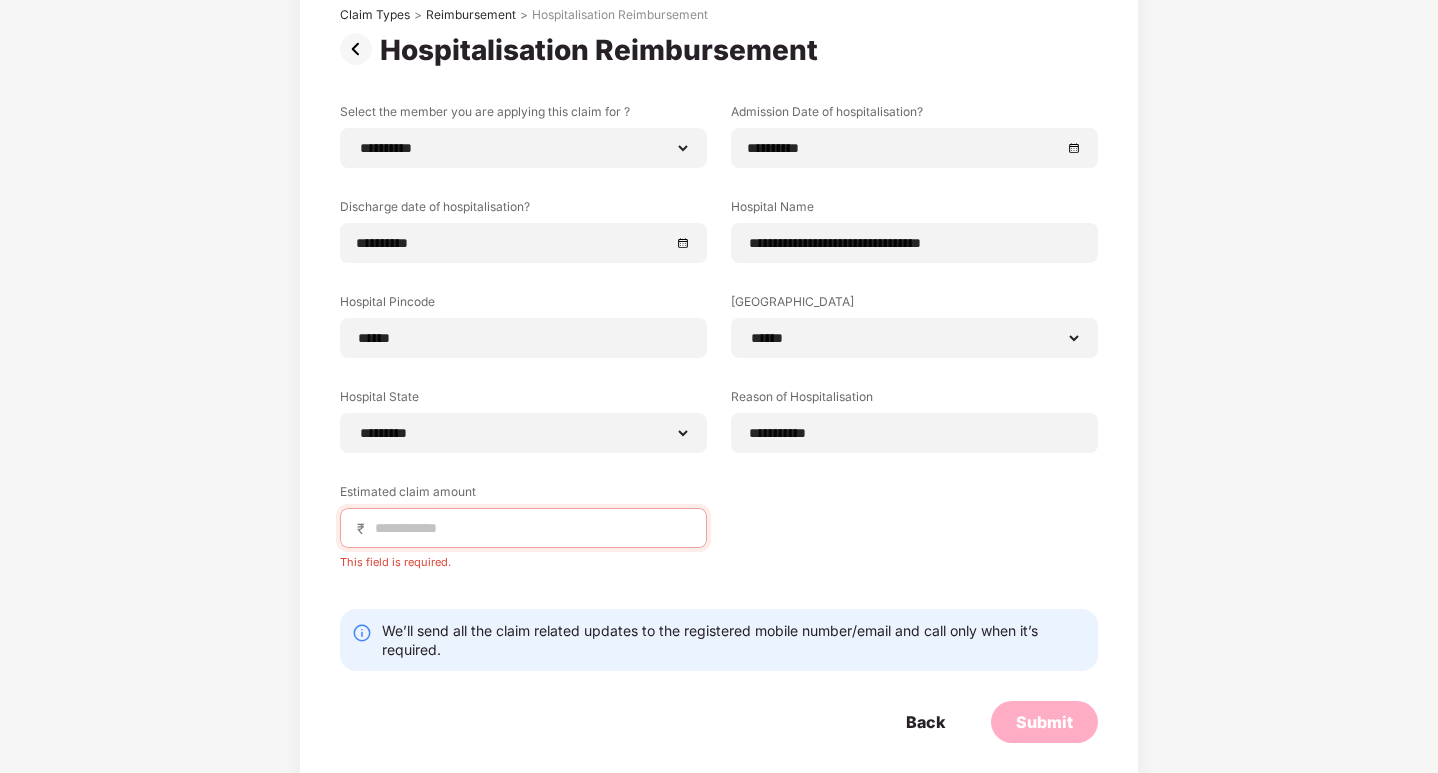 drag, startPoint x: 384, startPoint y: 532, endPoint x: 1281, endPoint y: 349, distance: 915.4769 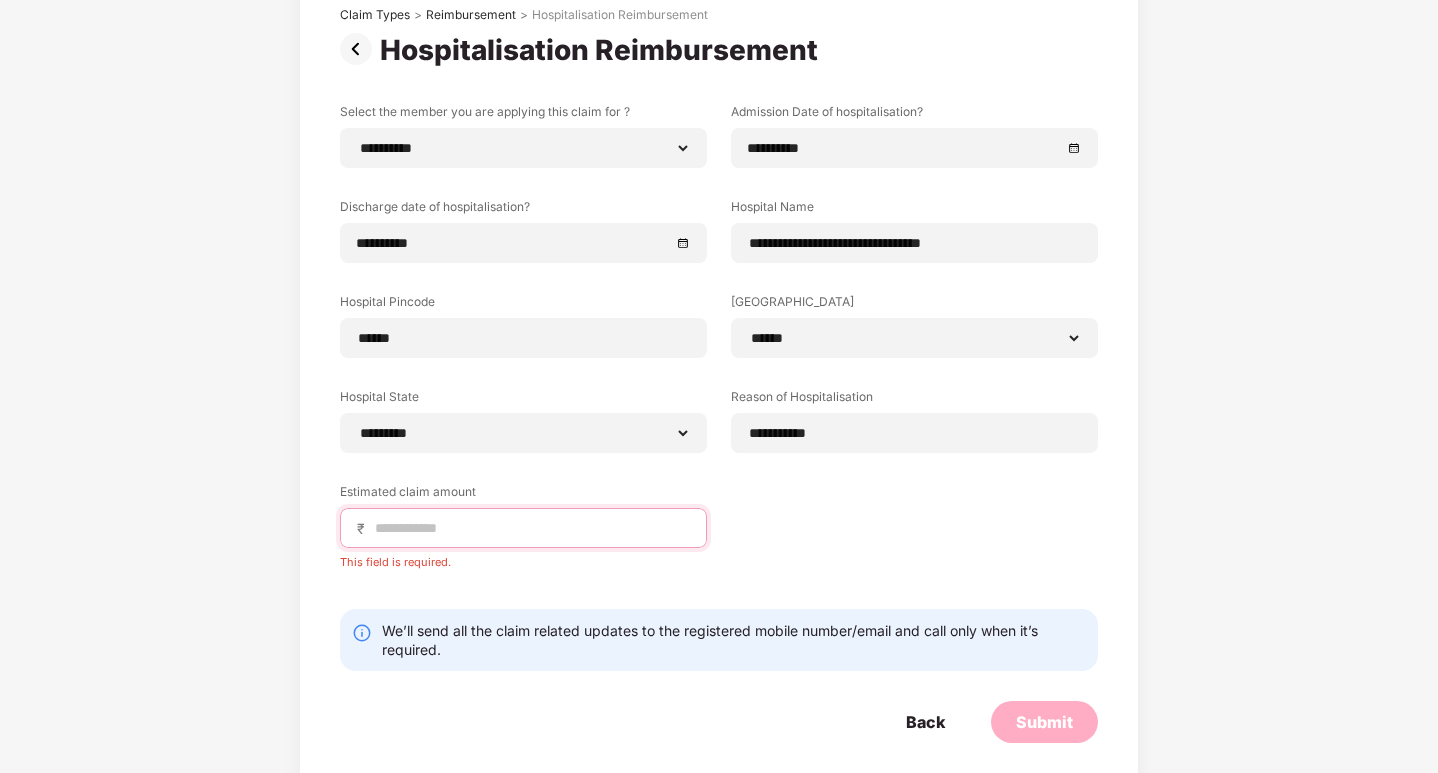 click at bounding box center [531, 528] 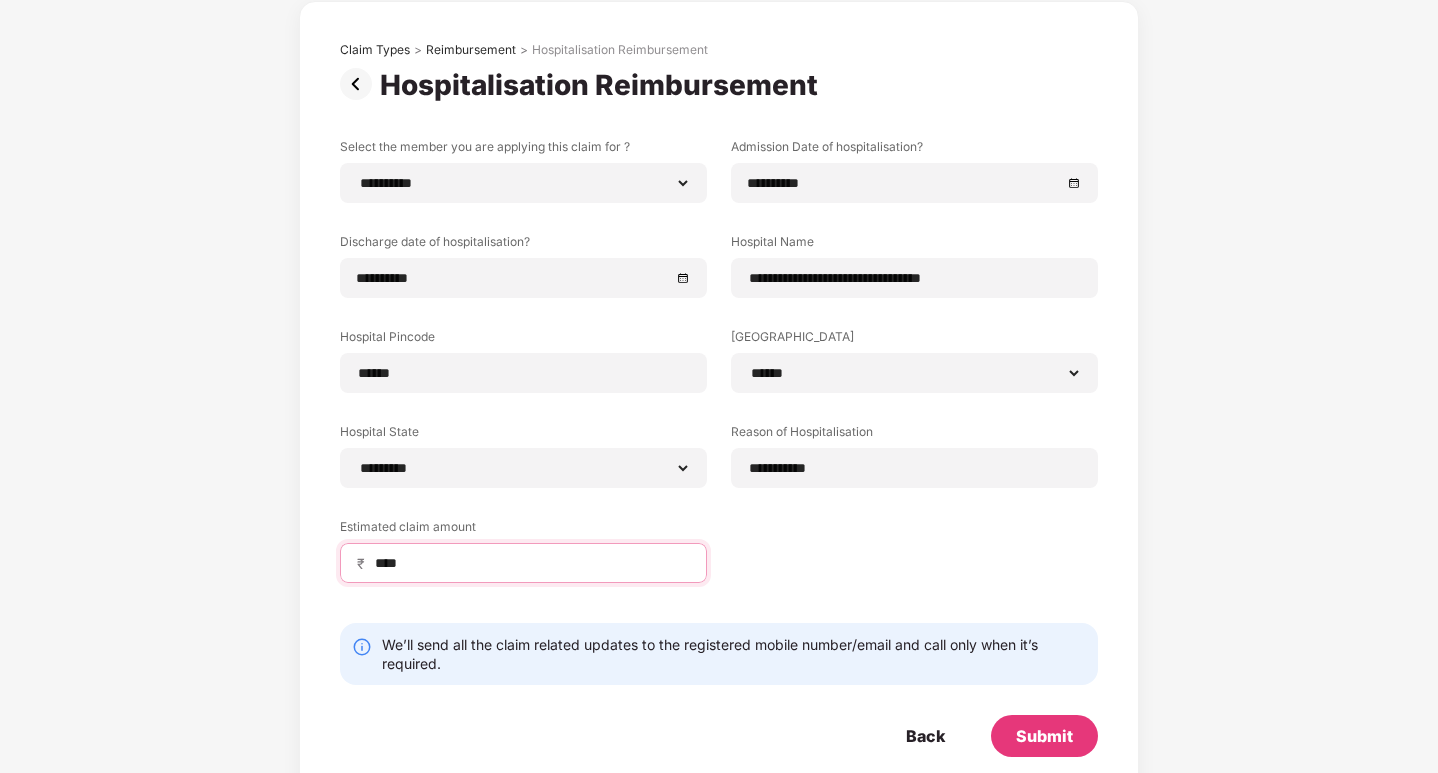 scroll, scrollTop: 138, scrollLeft: 0, axis: vertical 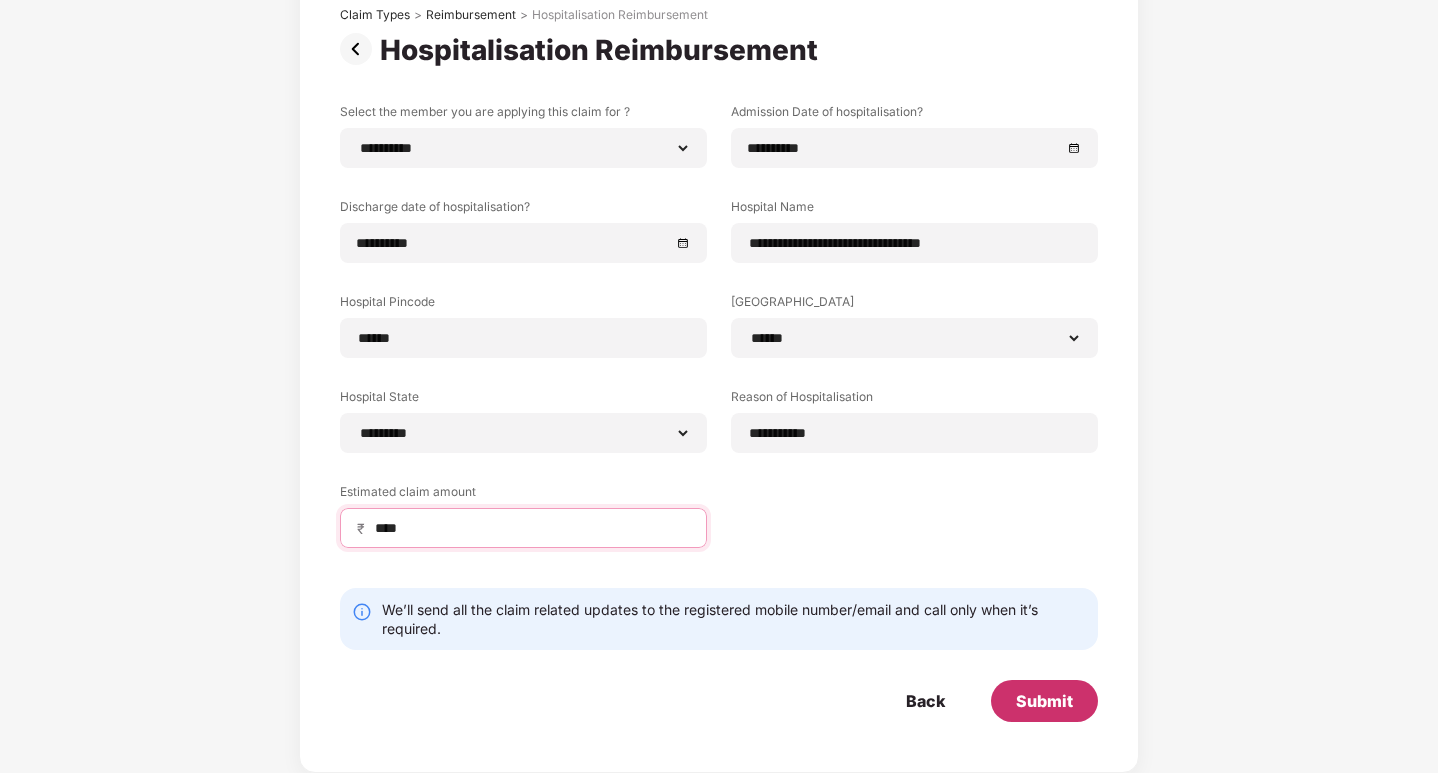 type on "****" 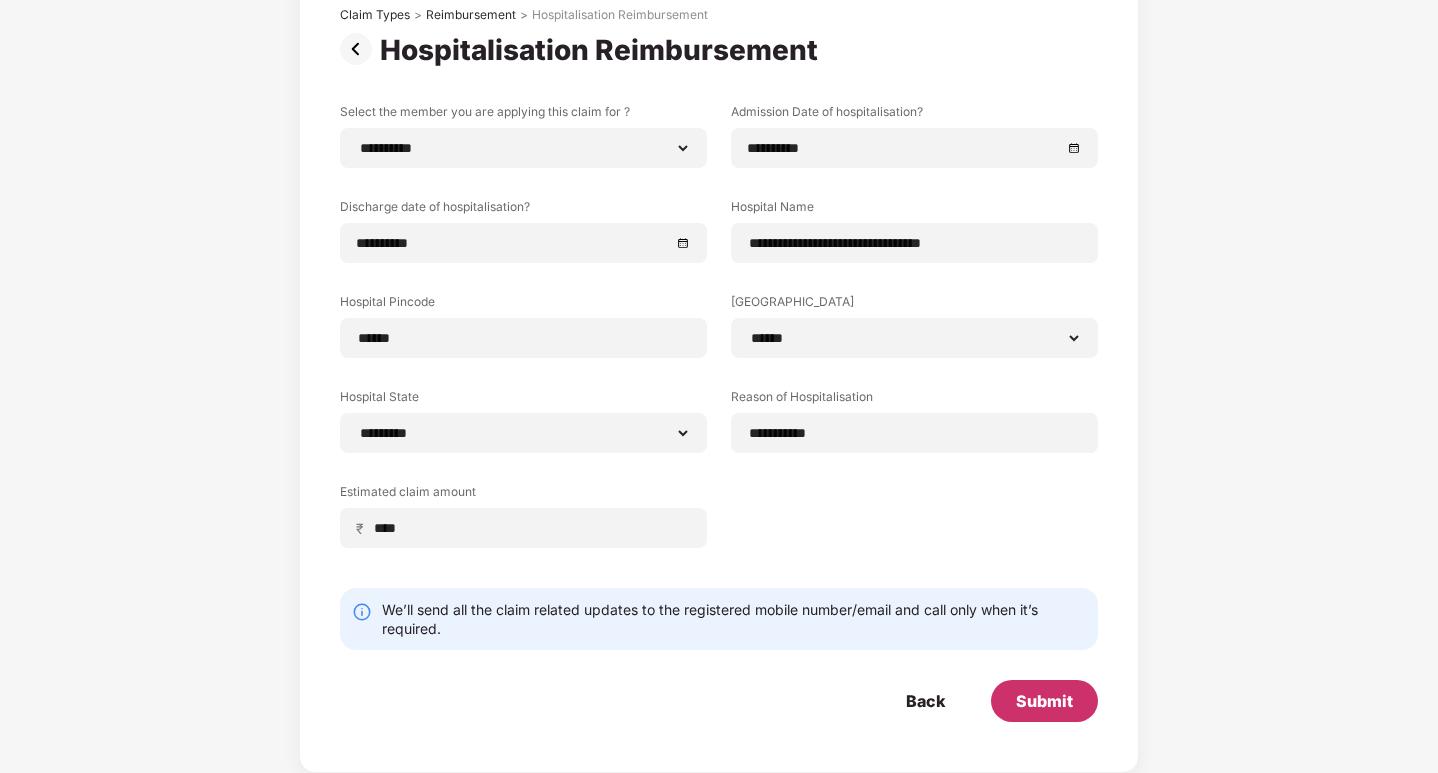 click on "Submit" at bounding box center (1044, 701) 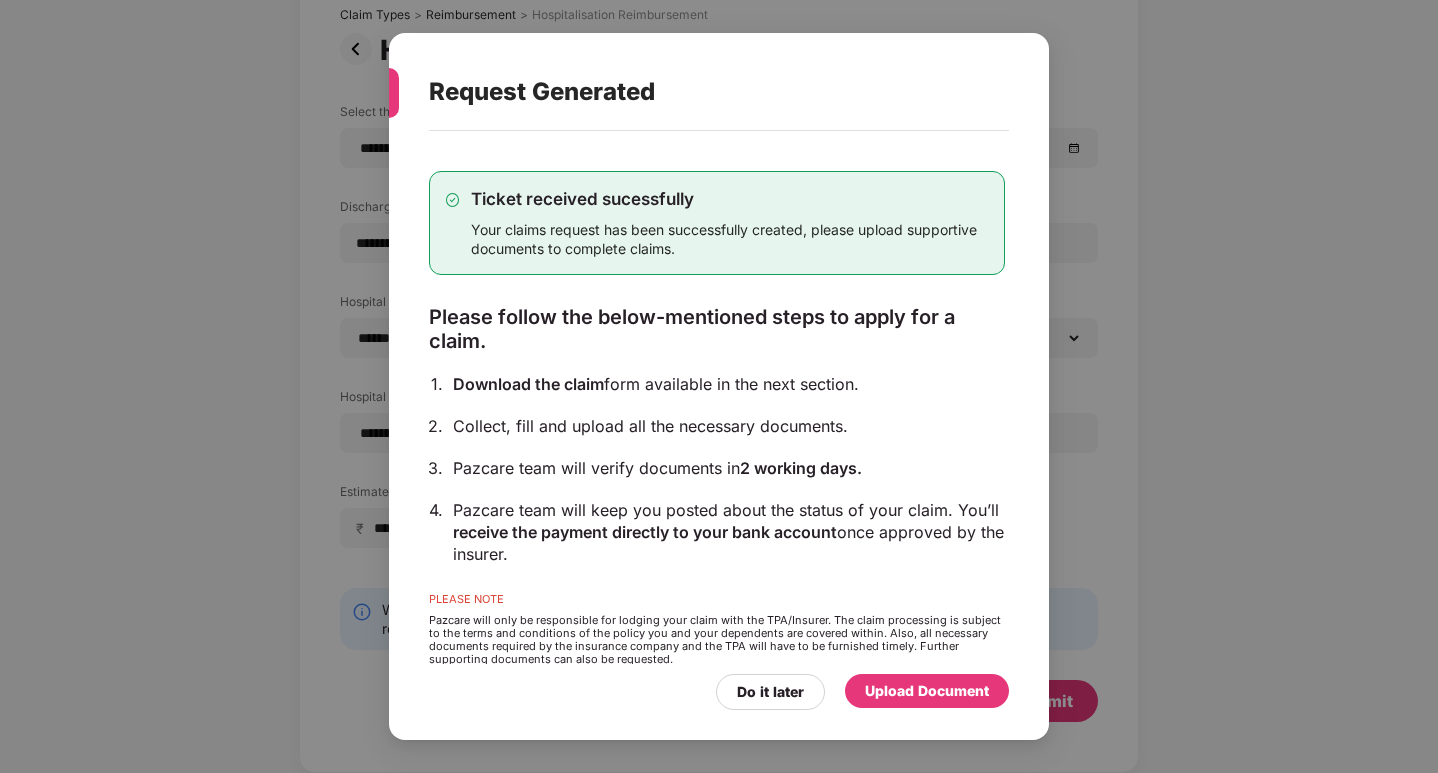 click on "Upload Document" at bounding box center [927, 691] 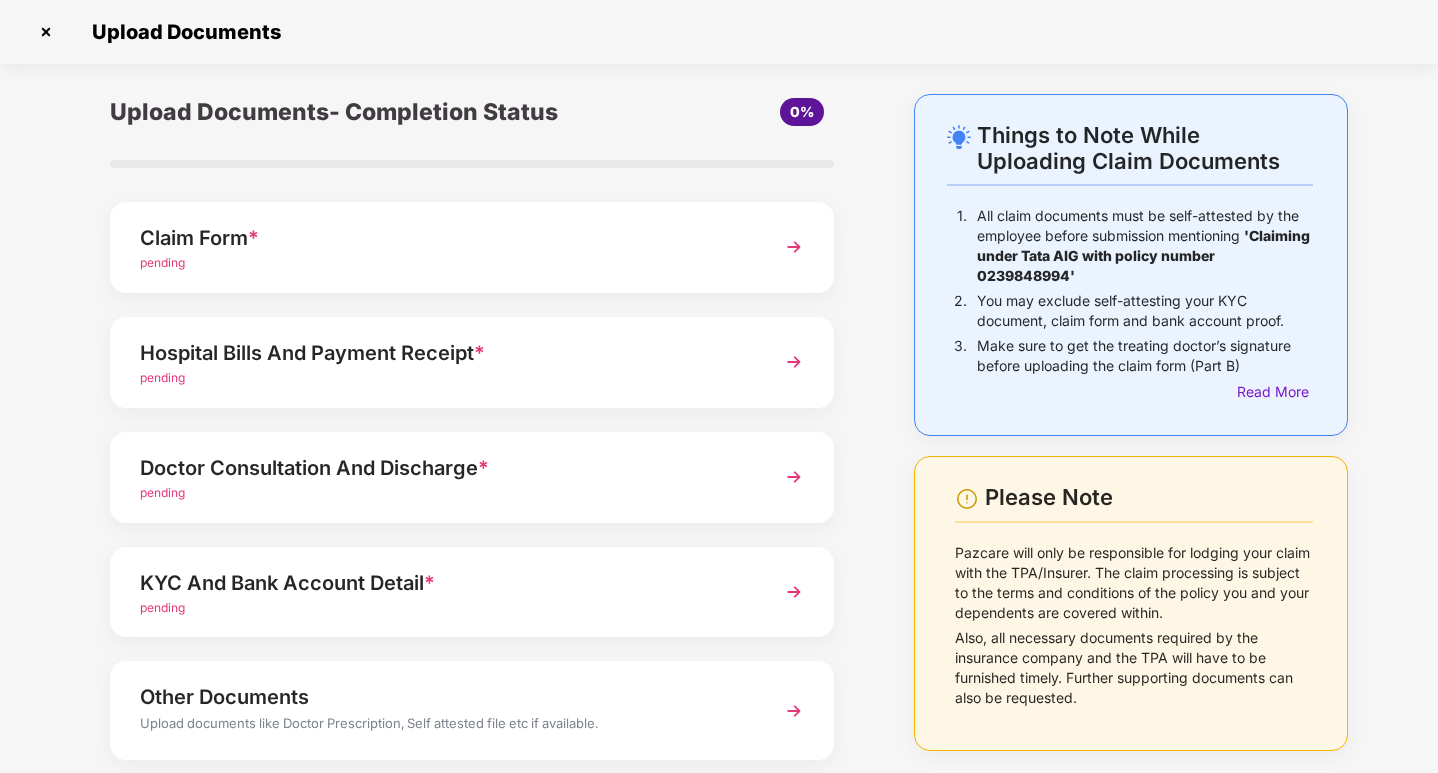 click at bounding box center (794, 247) 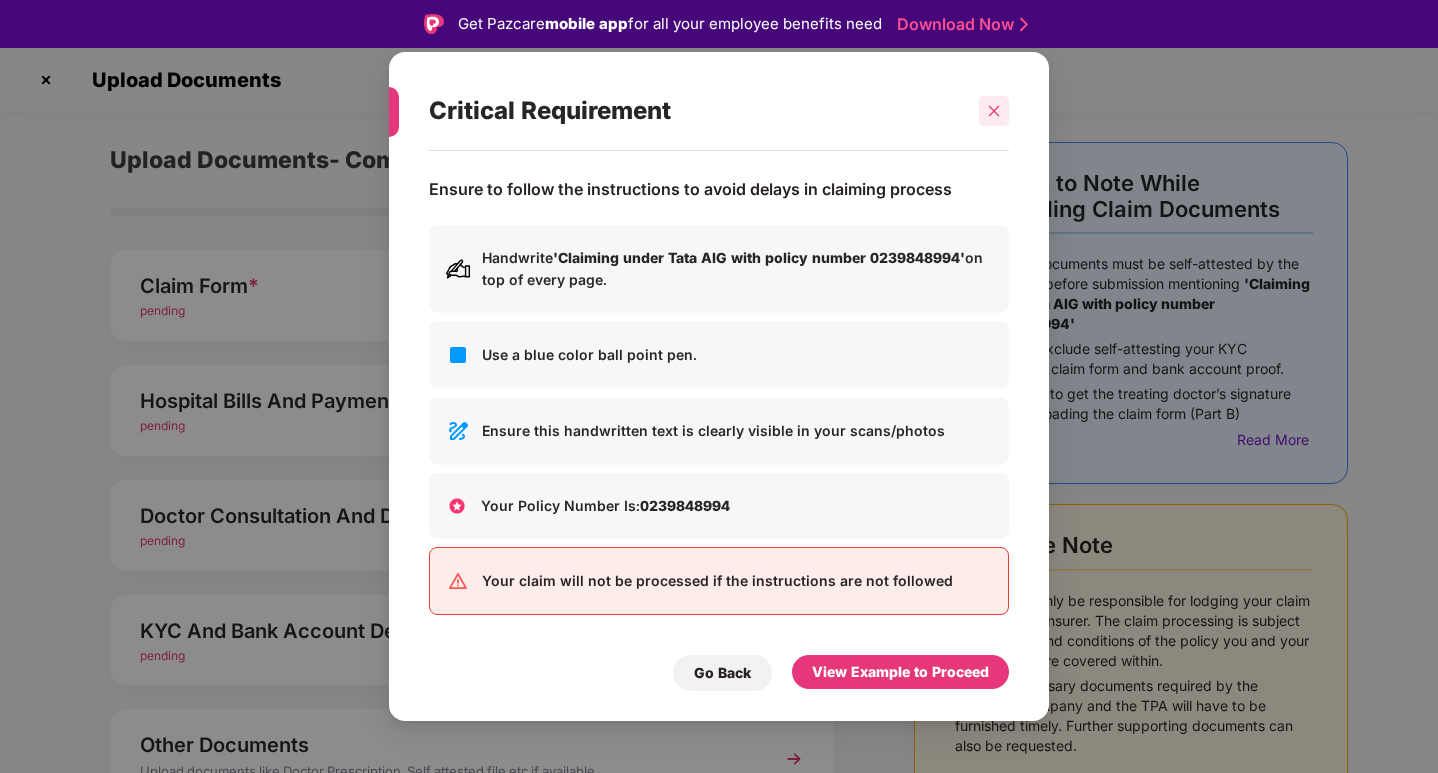click 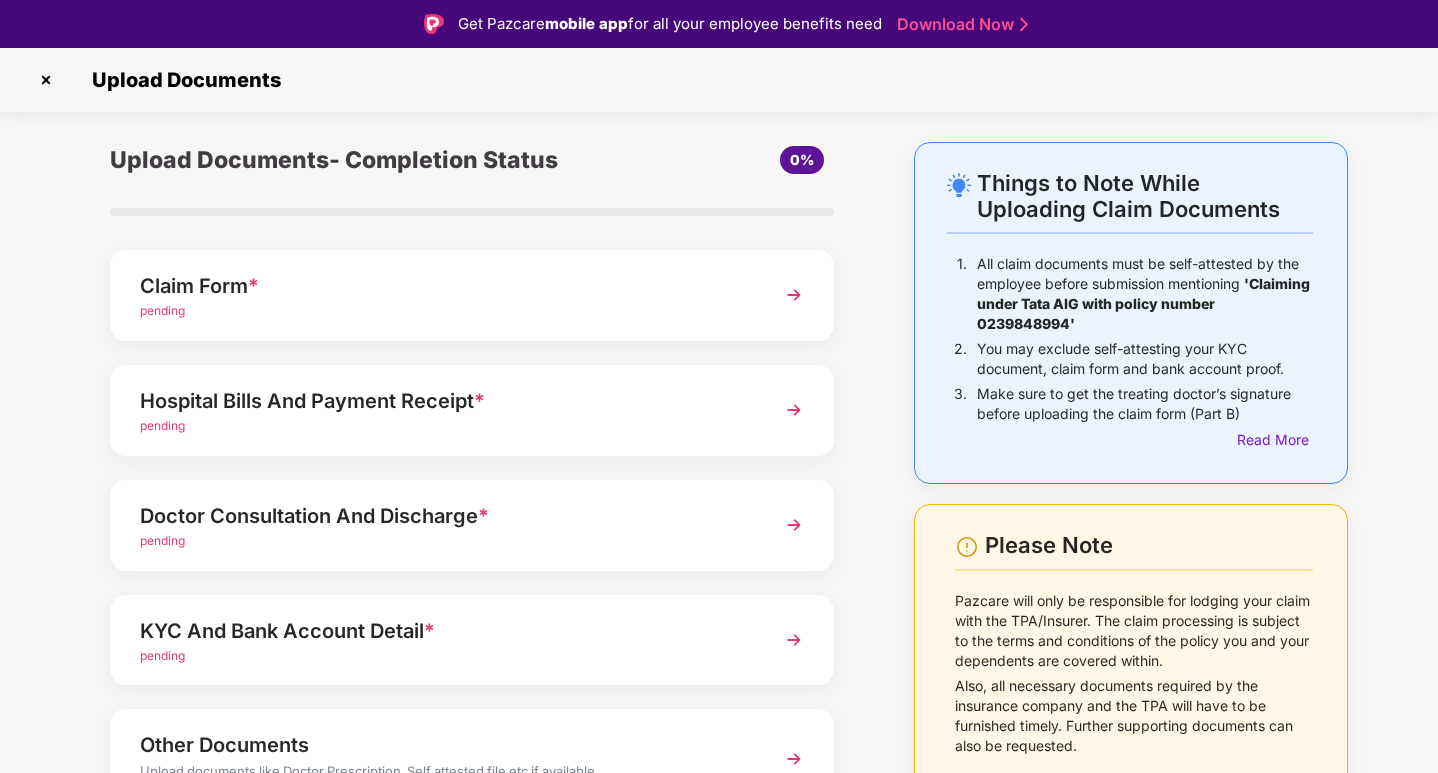 click at bounding box center [794, 295] 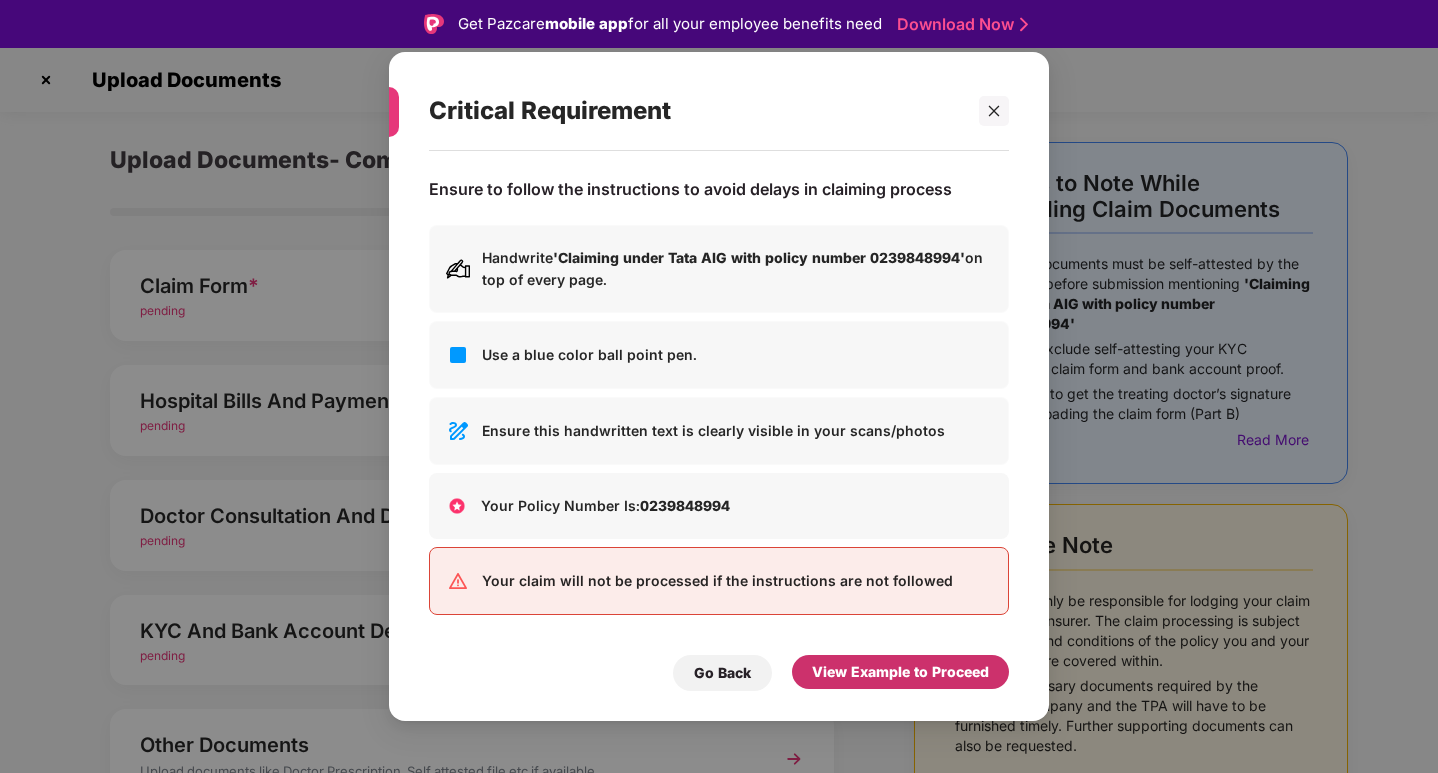 click on "View Example to Proceed" at bounding box center (900, 672) 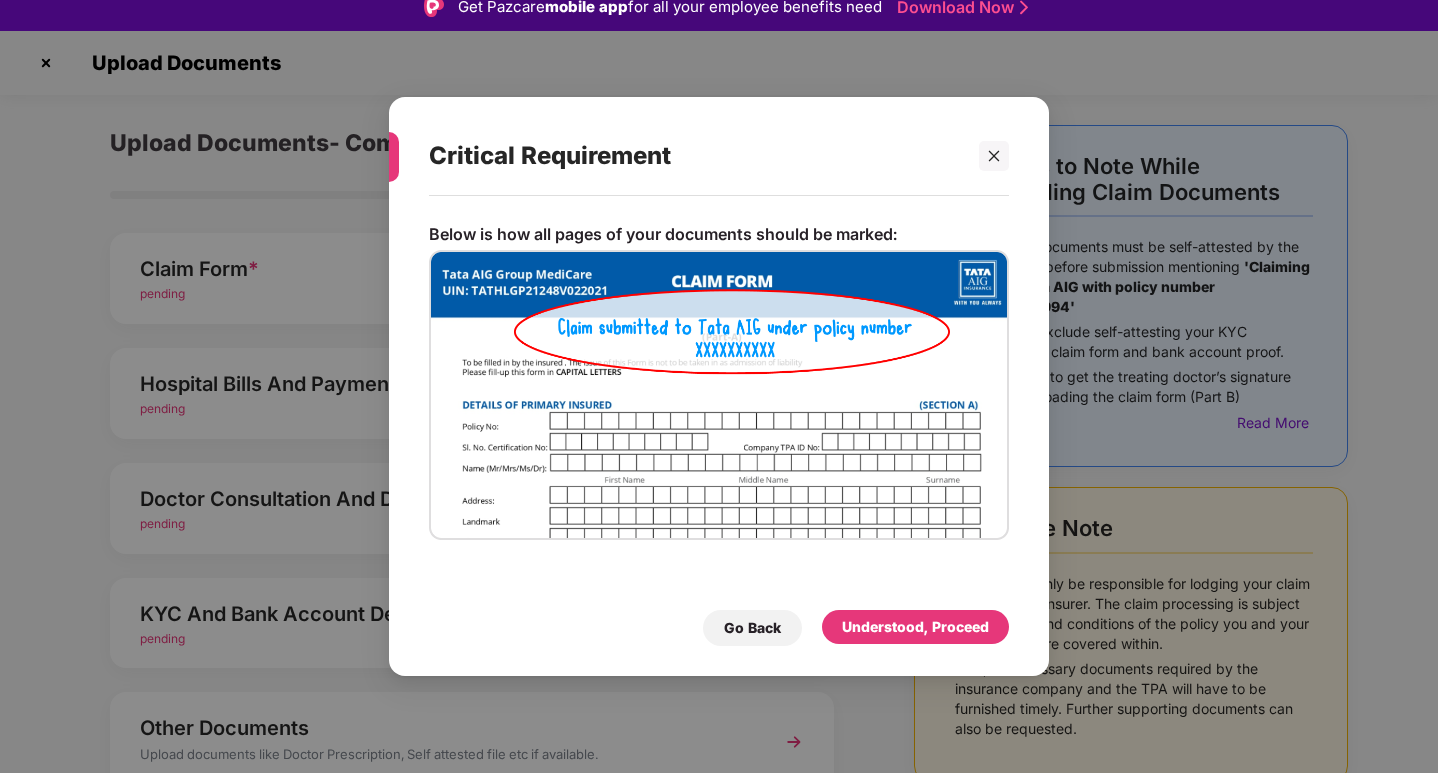 scroll, scrollTop: 0, scrollLeft: 0, axis: both 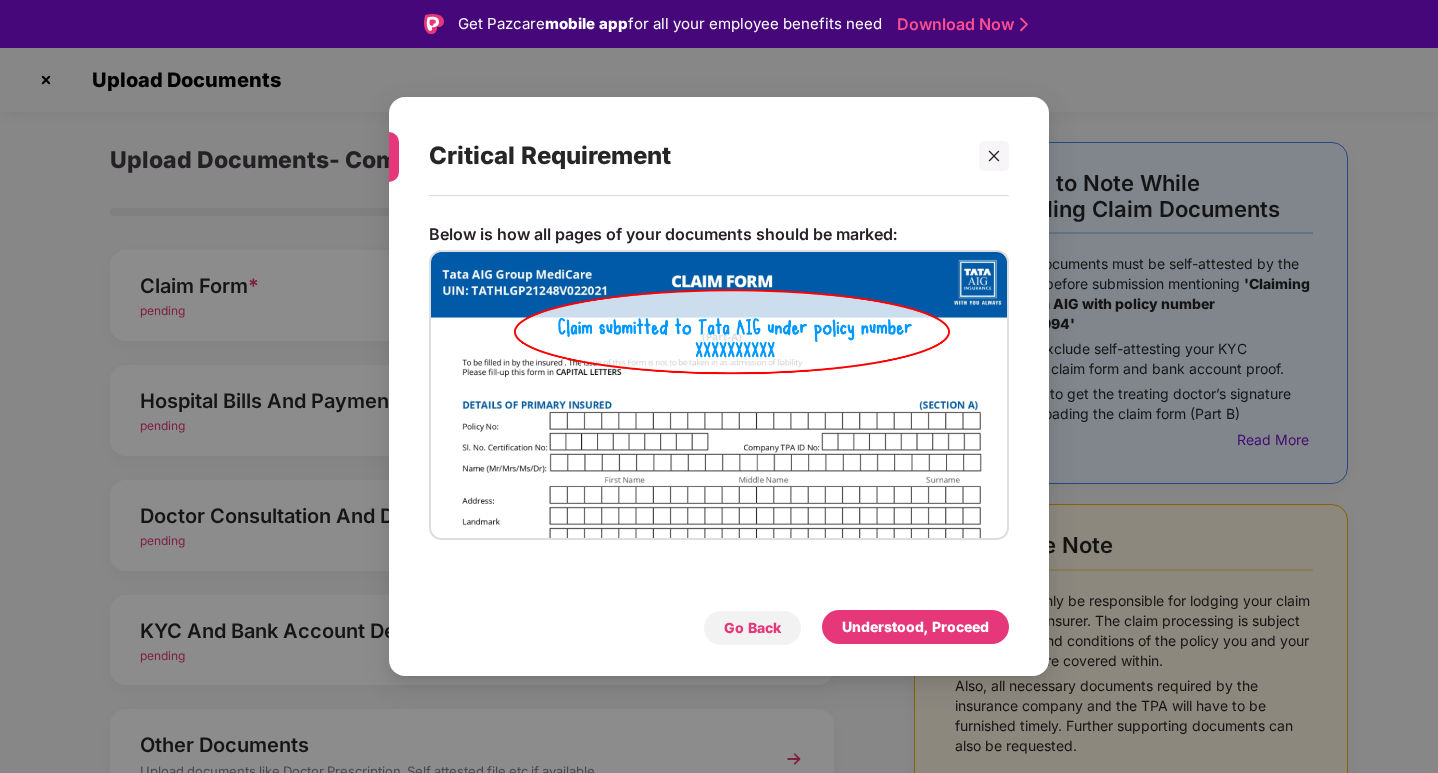 click on "Go Back" at bounding box center [752, 628] 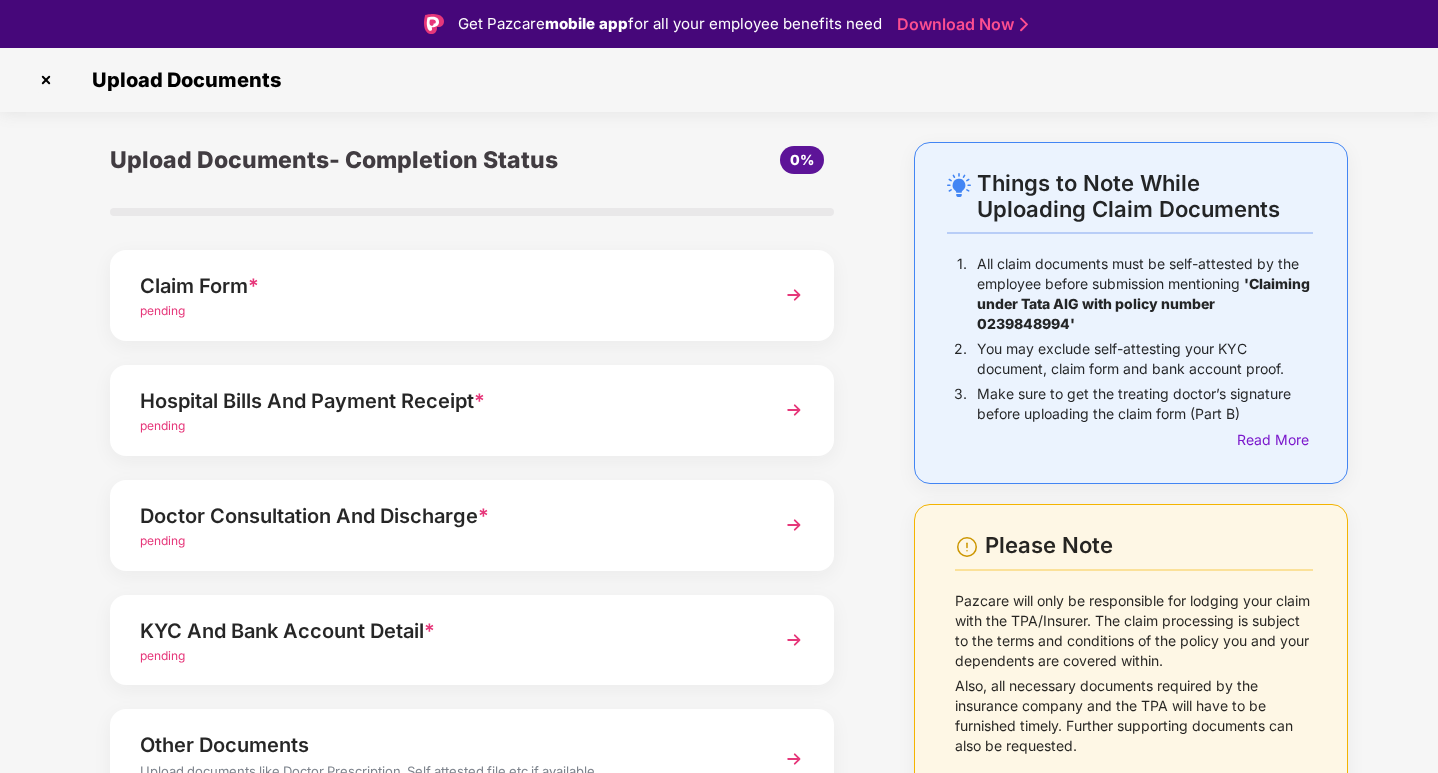 click on "pending" at bounding box center [162, 310] 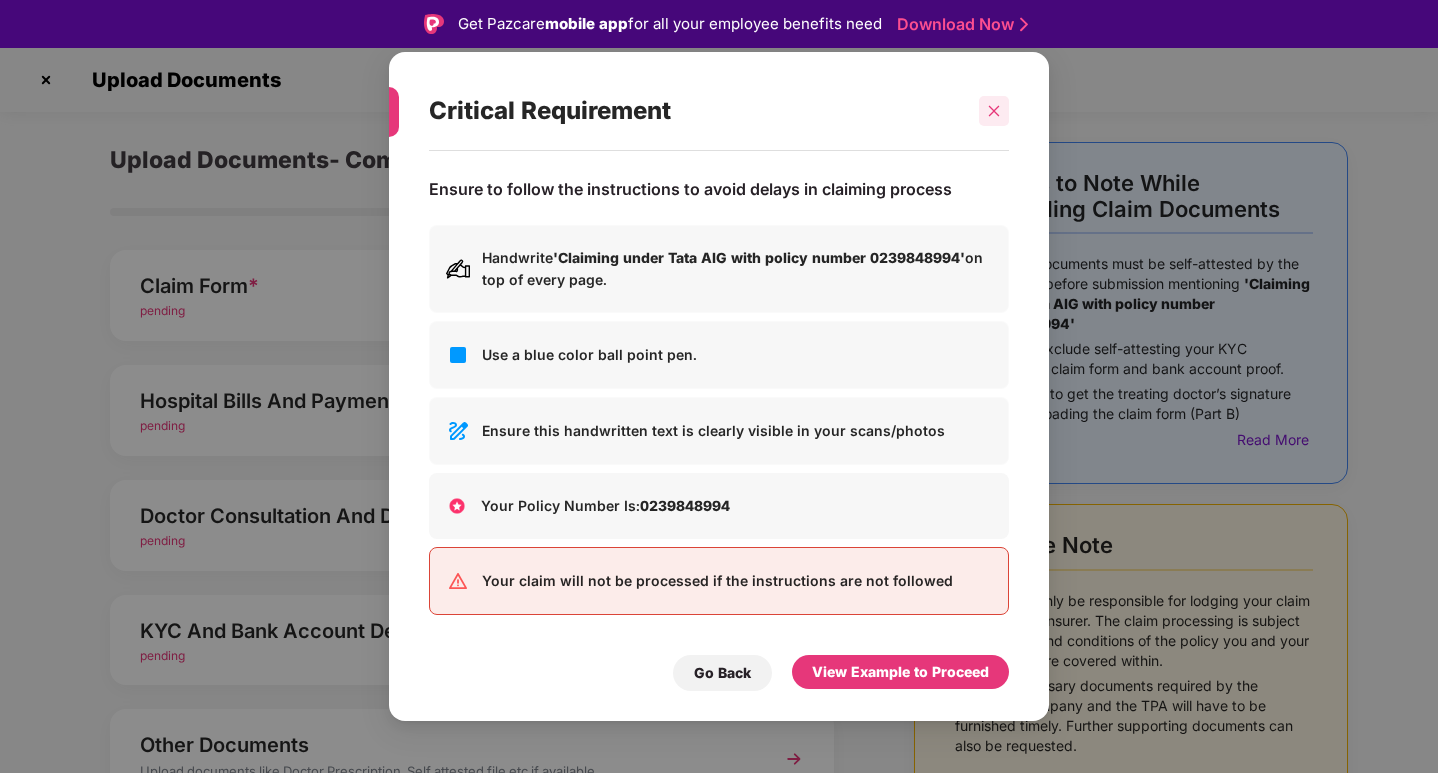 click at bounding box center [994, 111] 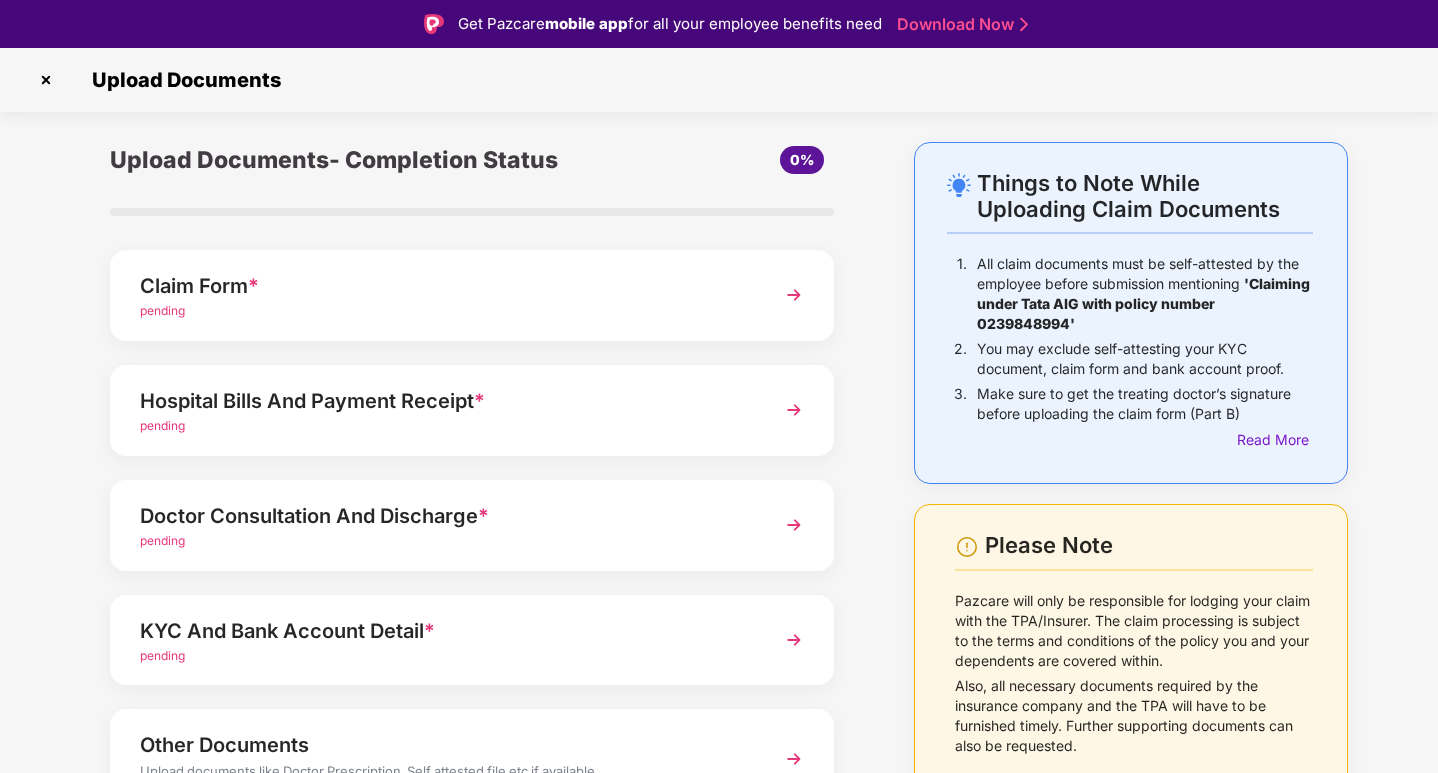 click at bounding box center [794, 295] 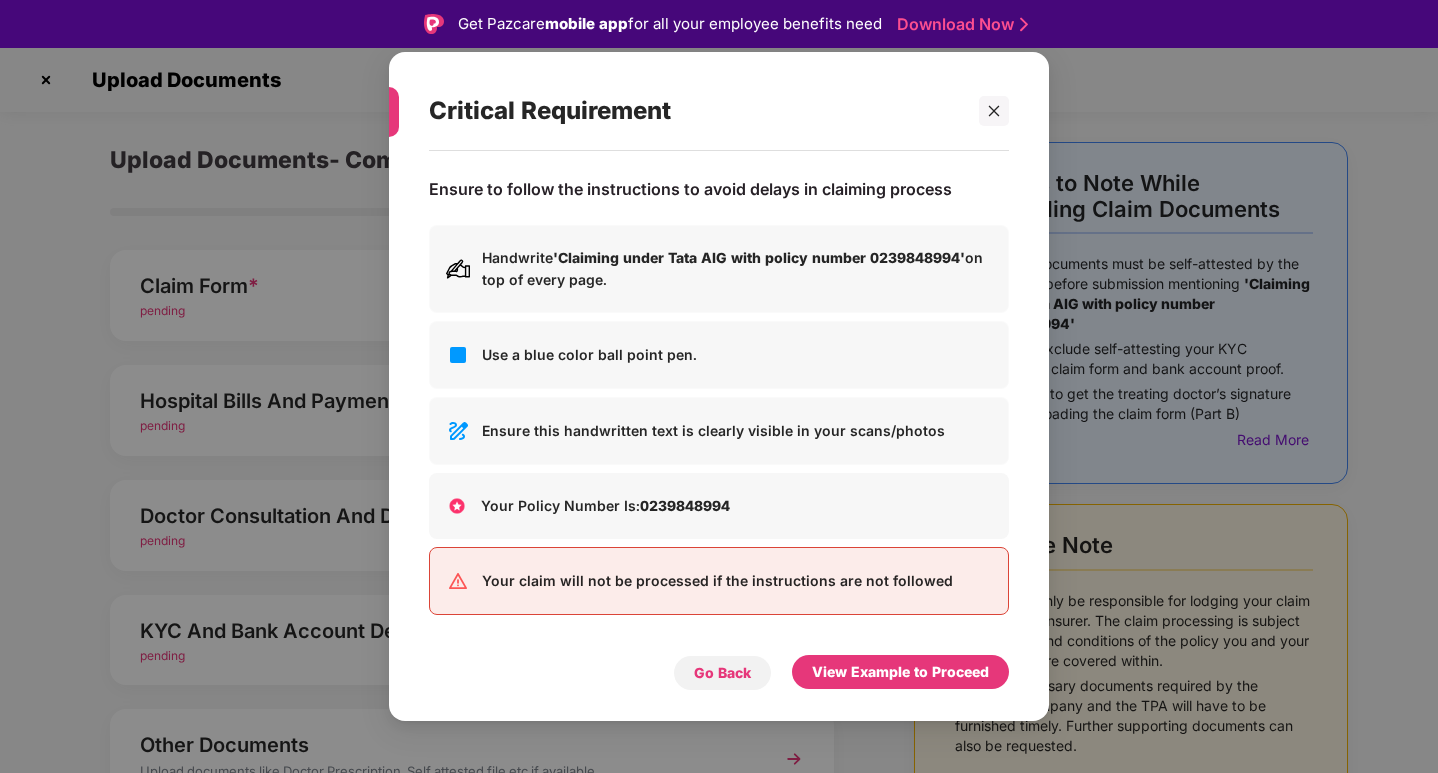 click on "Go Back" at bounding box center (722, 673) 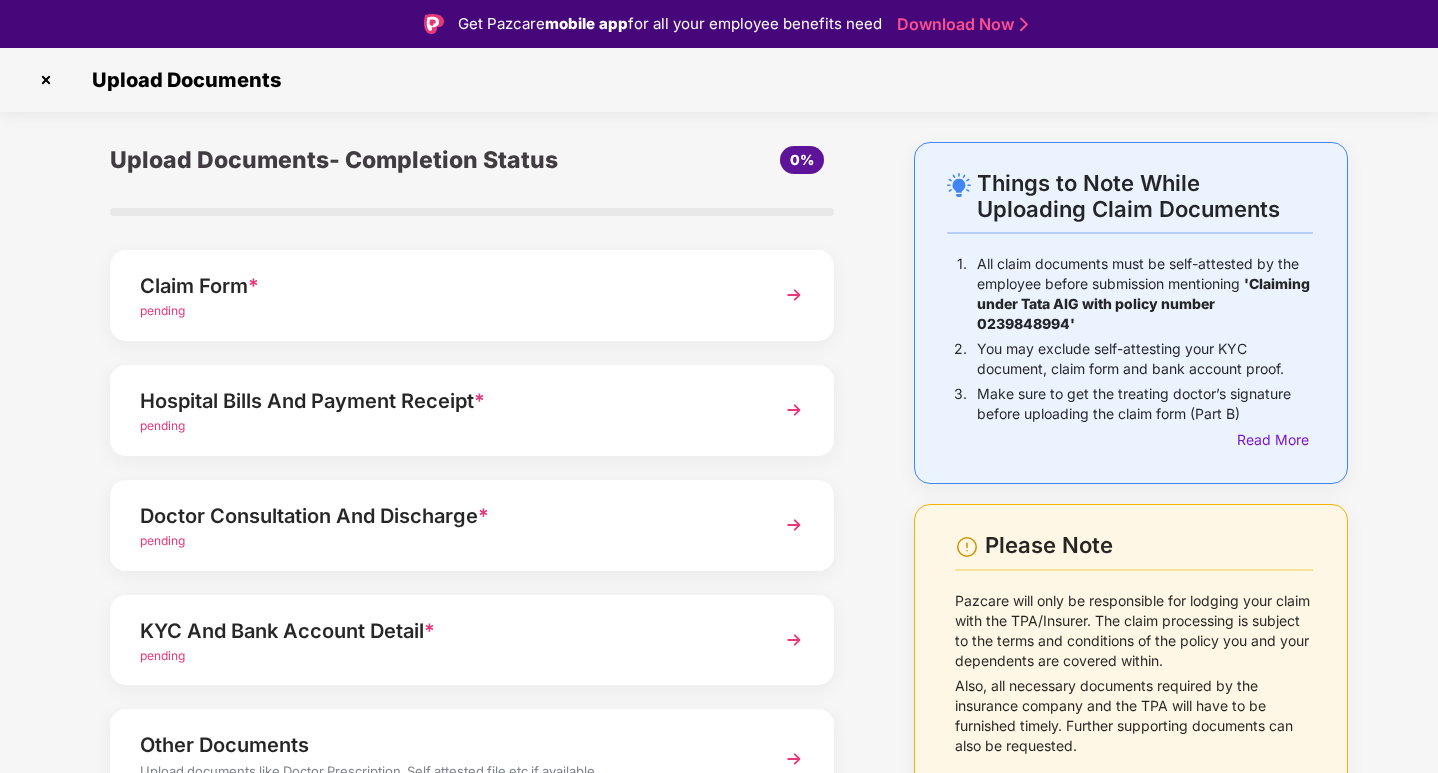 drag, startPoint x: 204, startPoint y: 289, endPoint x: 796, endPoint y: 291, distance: 592.00336 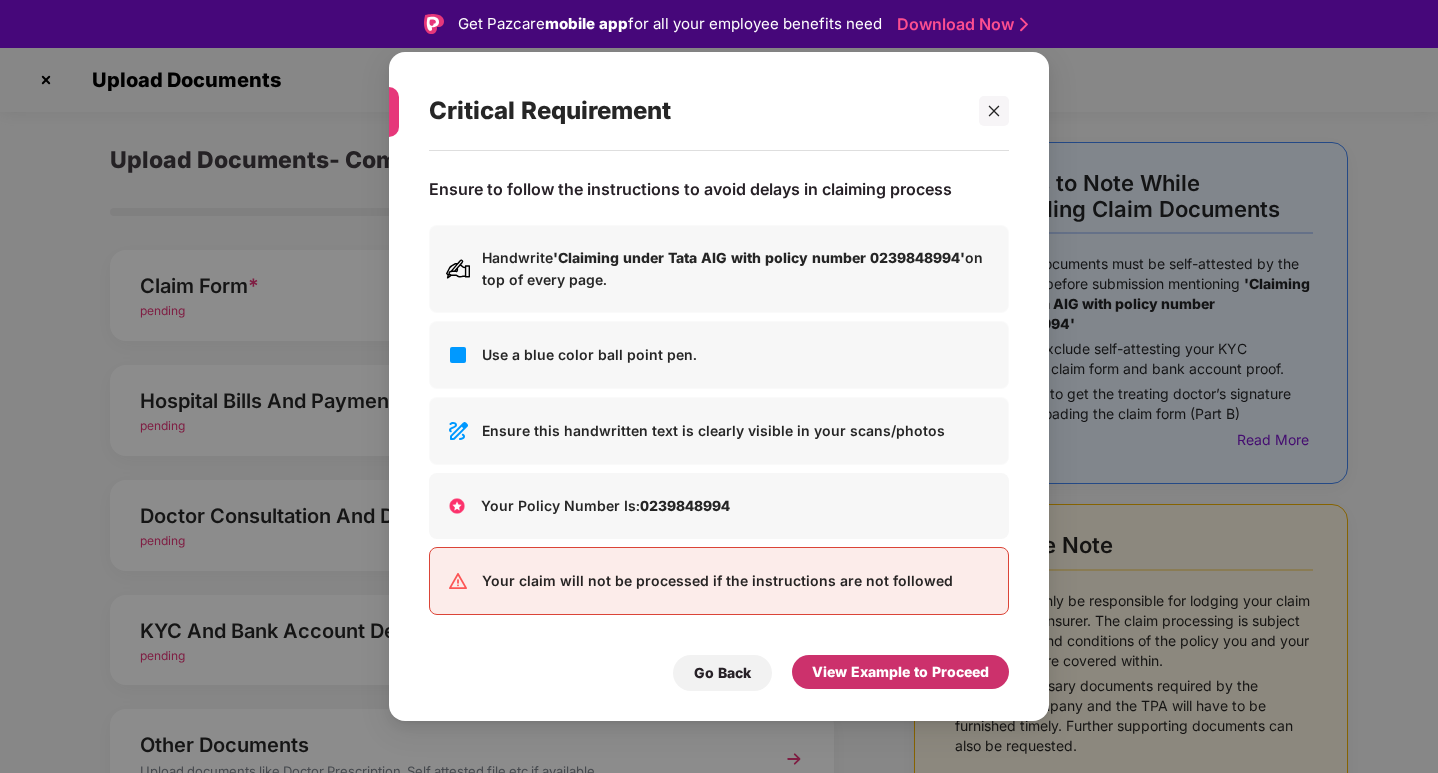 click on "View Example to Proceed" at bounding box center [900, 672] 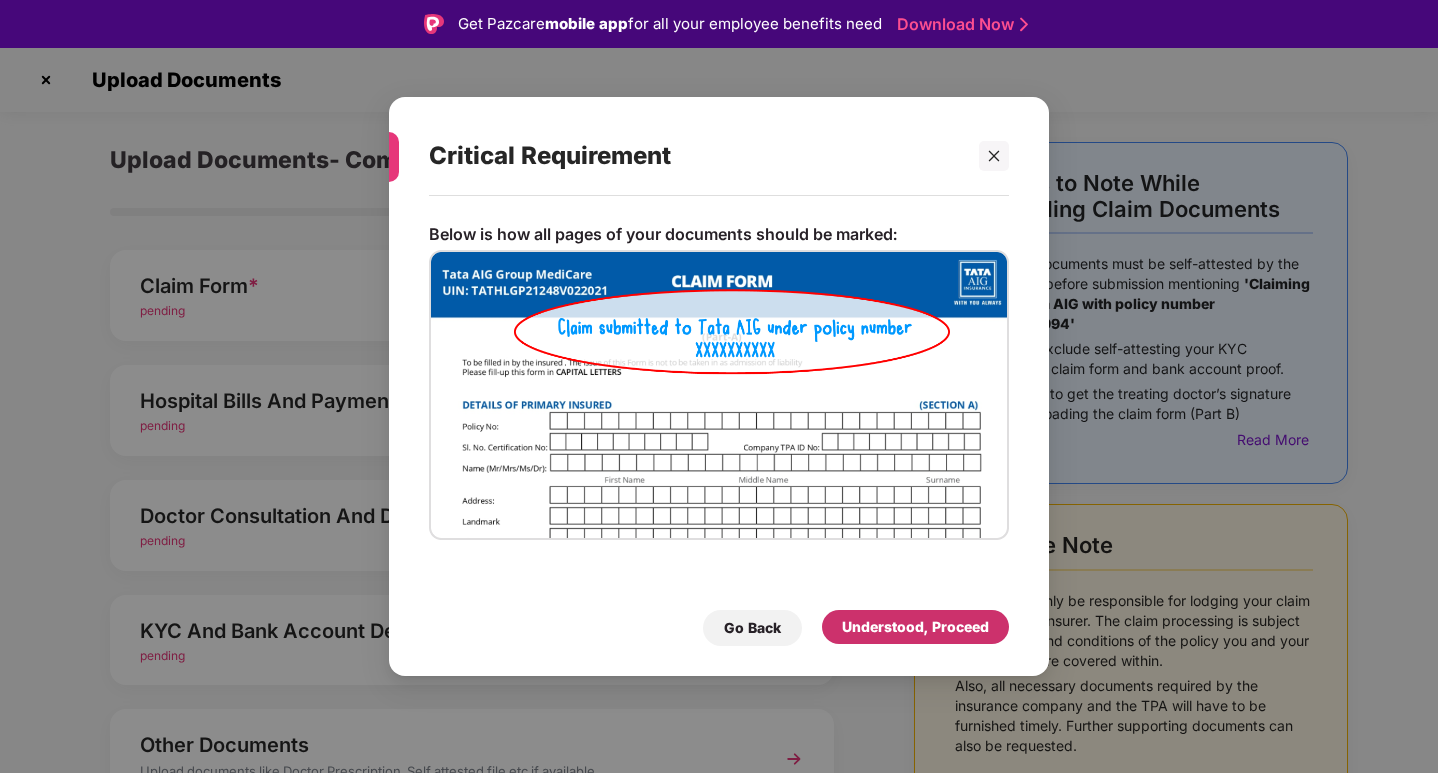 click on "Understood, Proceed" at bounding box center (915, 627) 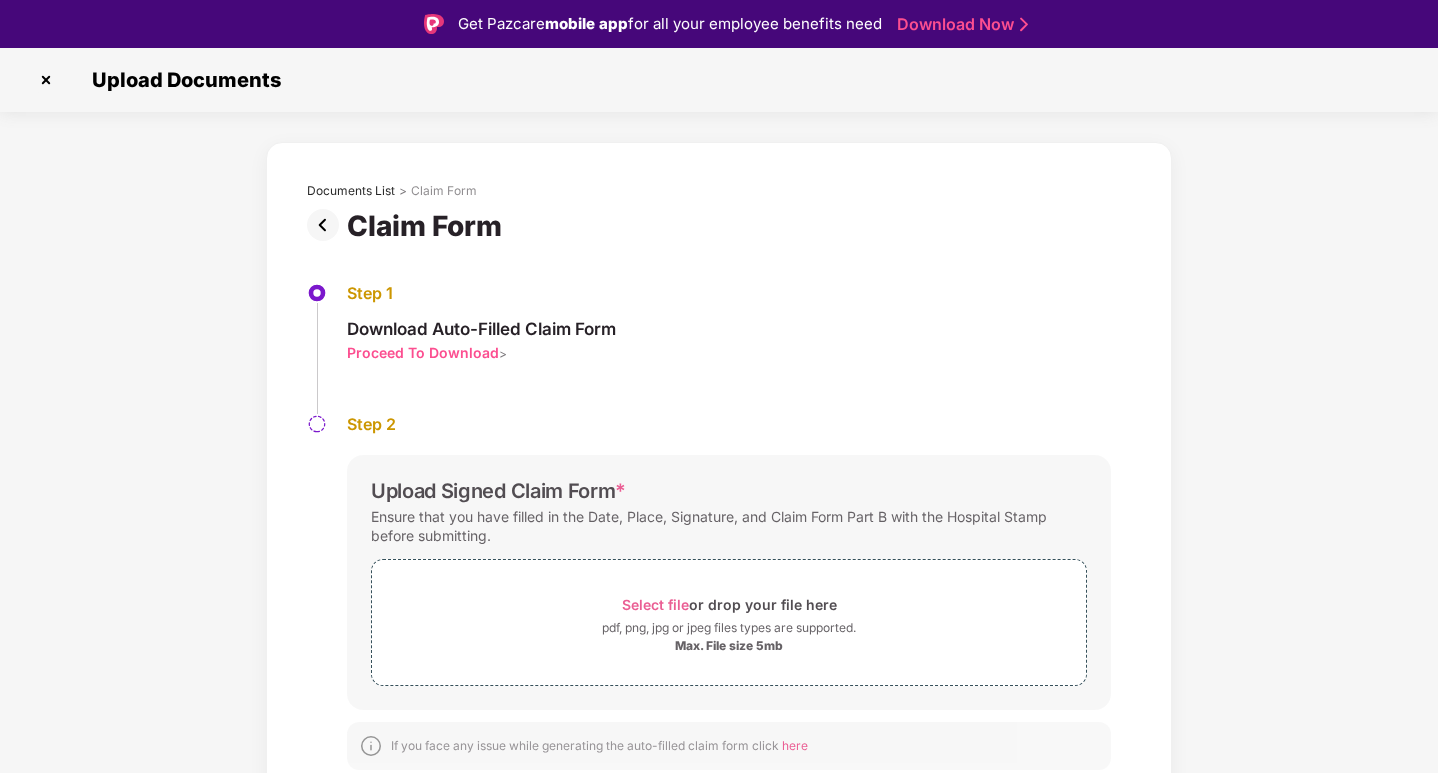 scroll, scrollTop: 48, scrollLeft: 0, axis: vertical 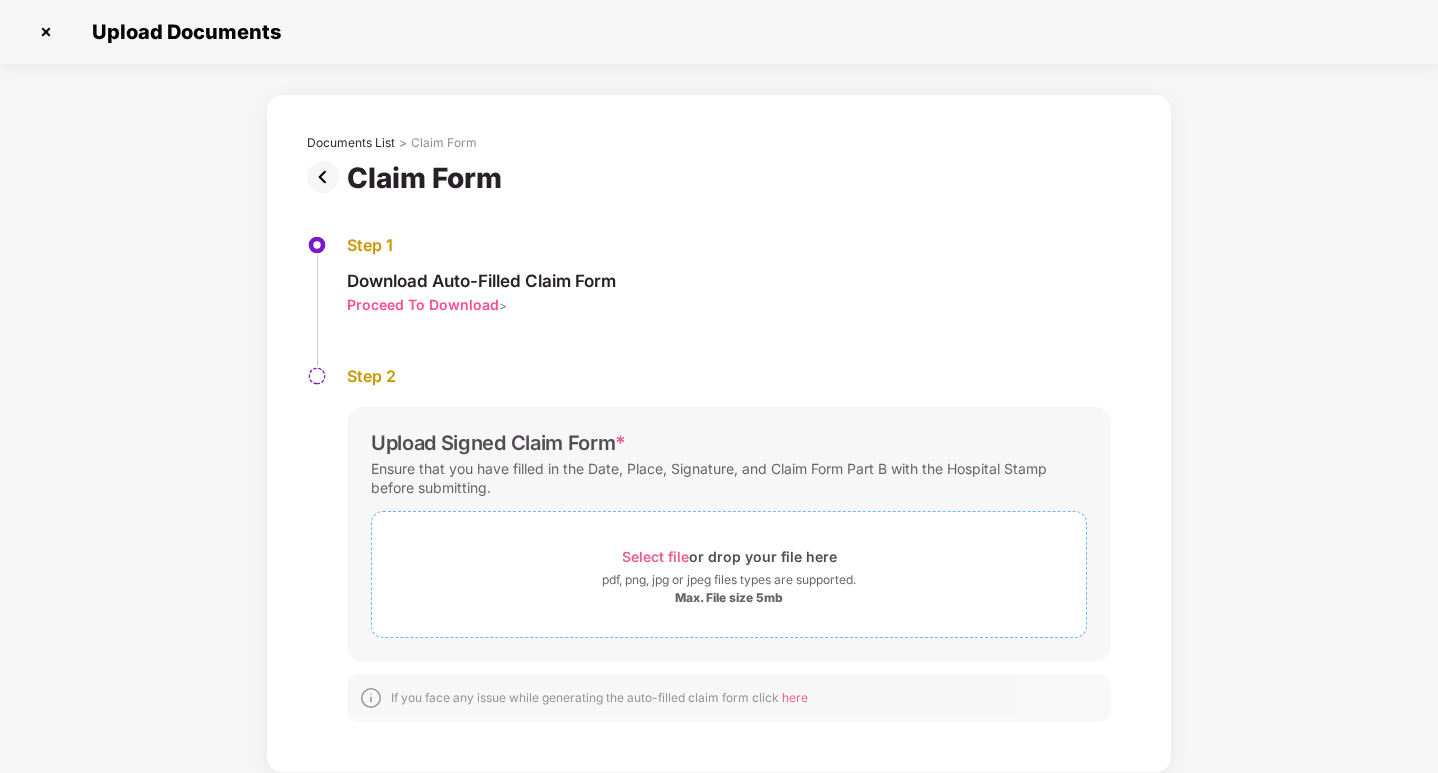 click on "pdf, png, jpg or jpeg files types are supported." at bounding box center (729, 580) 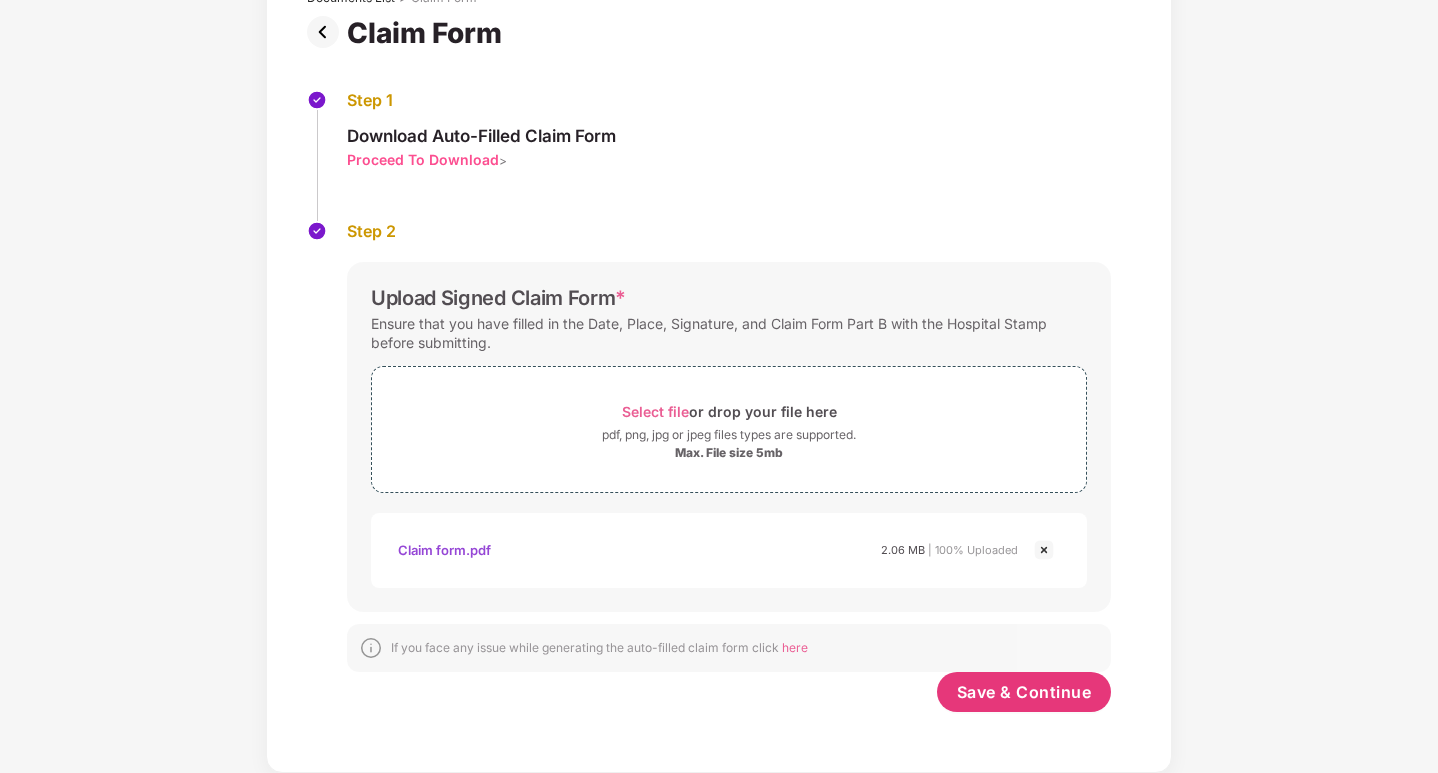 scroll, scrollTop: 145, scrollLeft: 0, axis: vertical 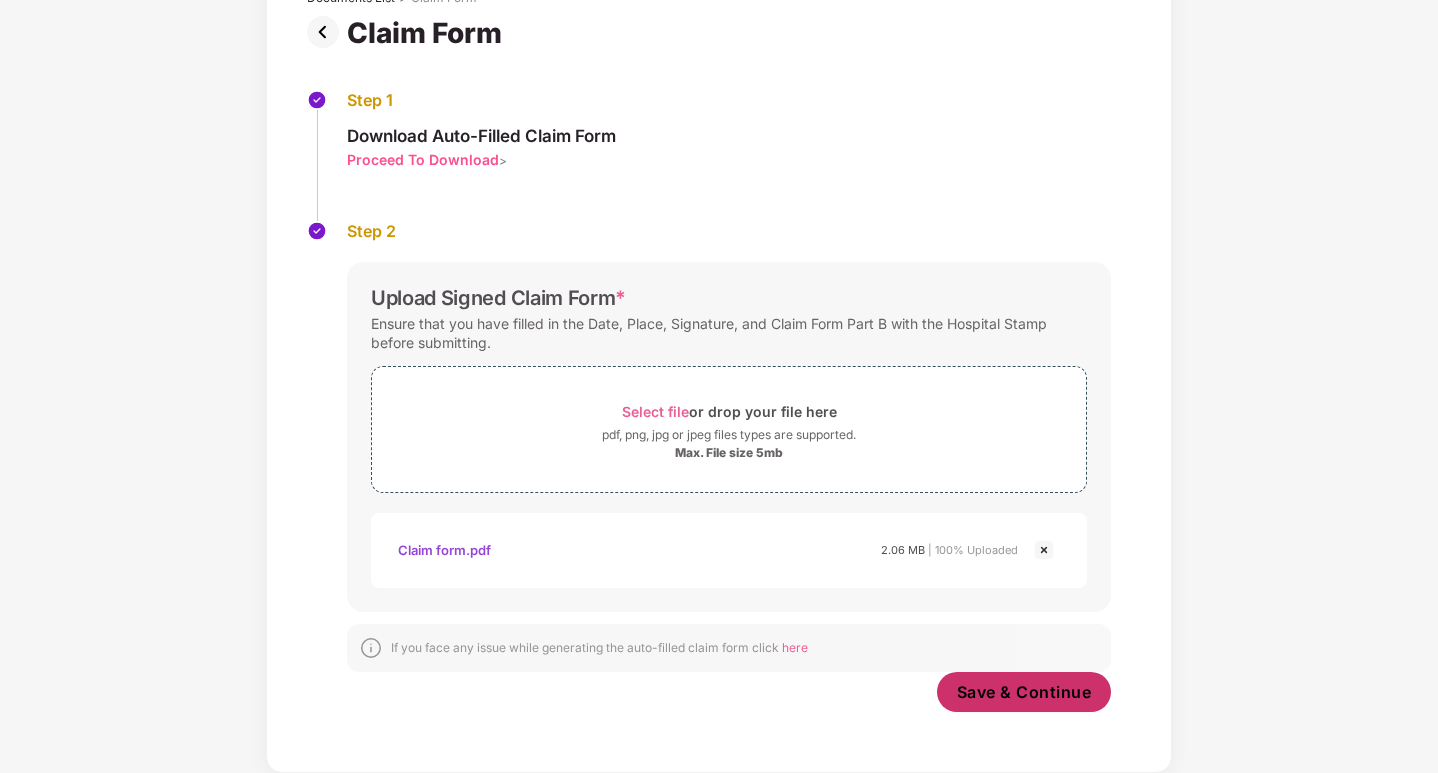 click on "Save & Continue" at bounding box center (1024, 692) 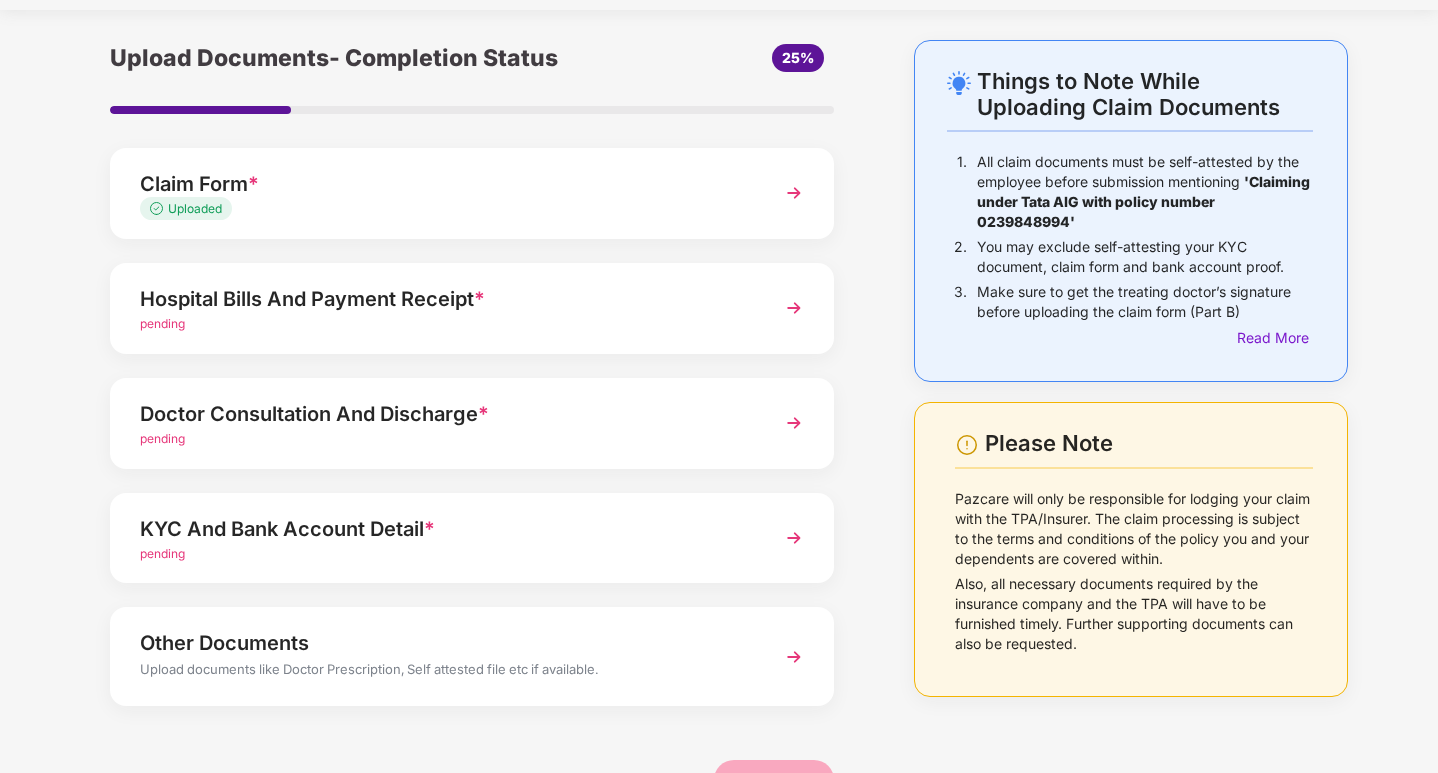 scroll, scrollTop: 100, scrollLeft: 0, axis: vertical 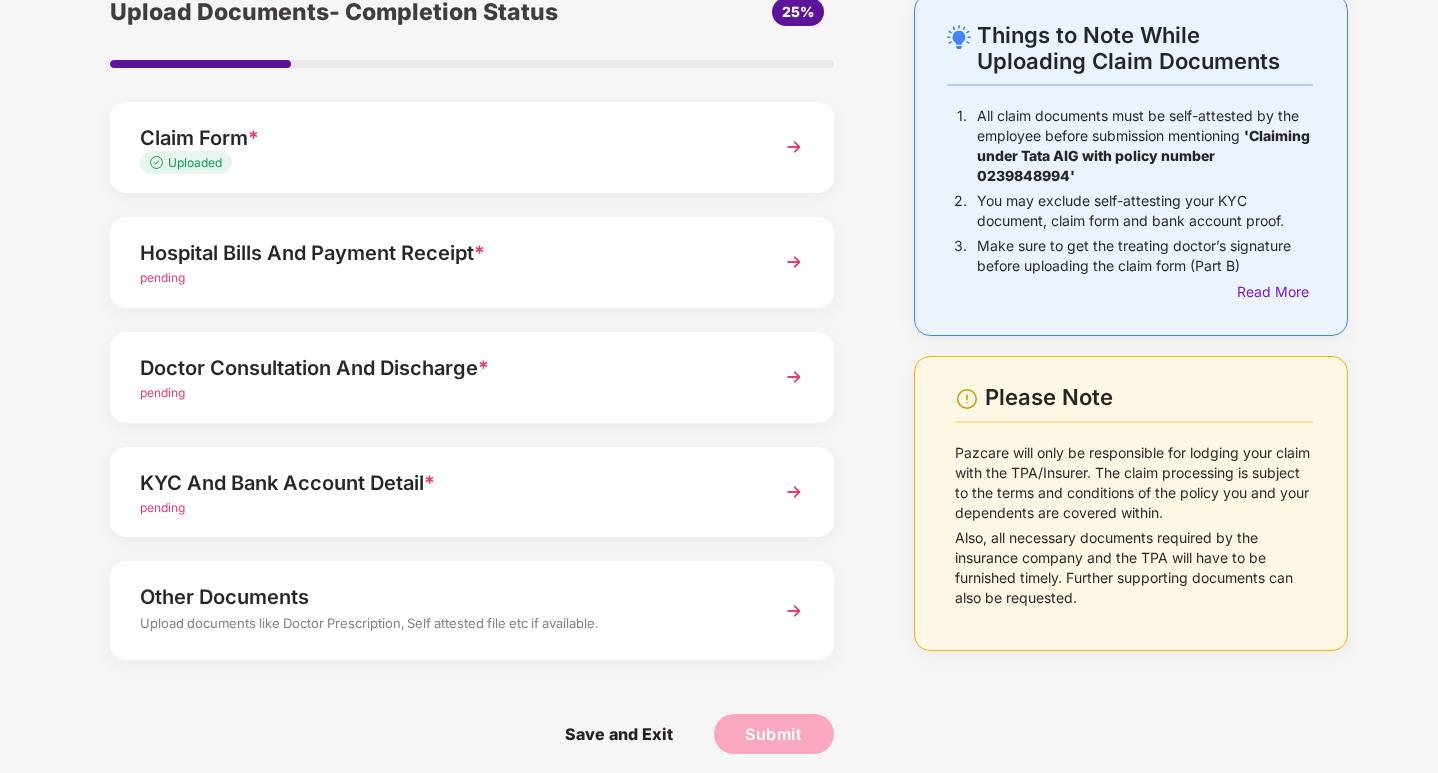 click at bounding box center (794, 262) 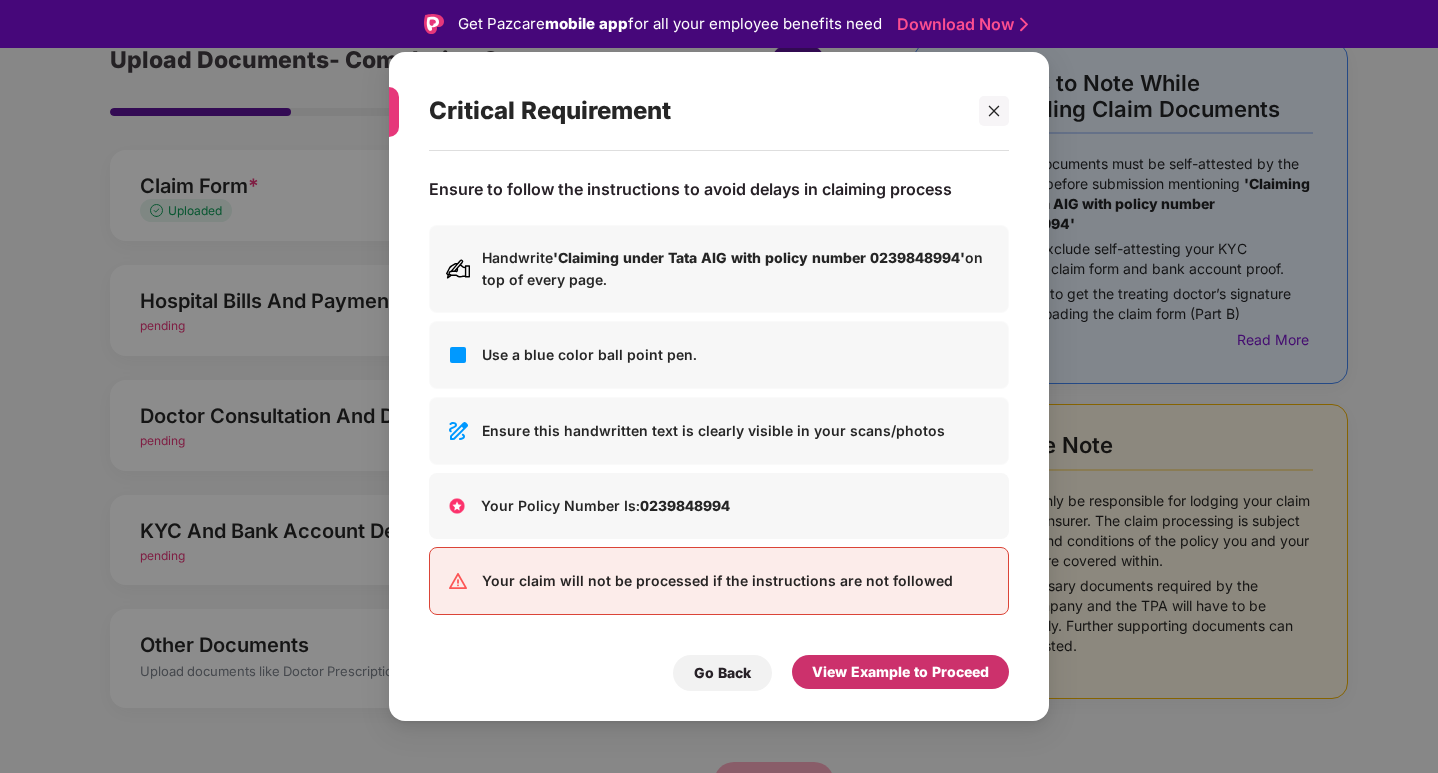 click on "View Example to Proceed" at bounding box center (900, 672) 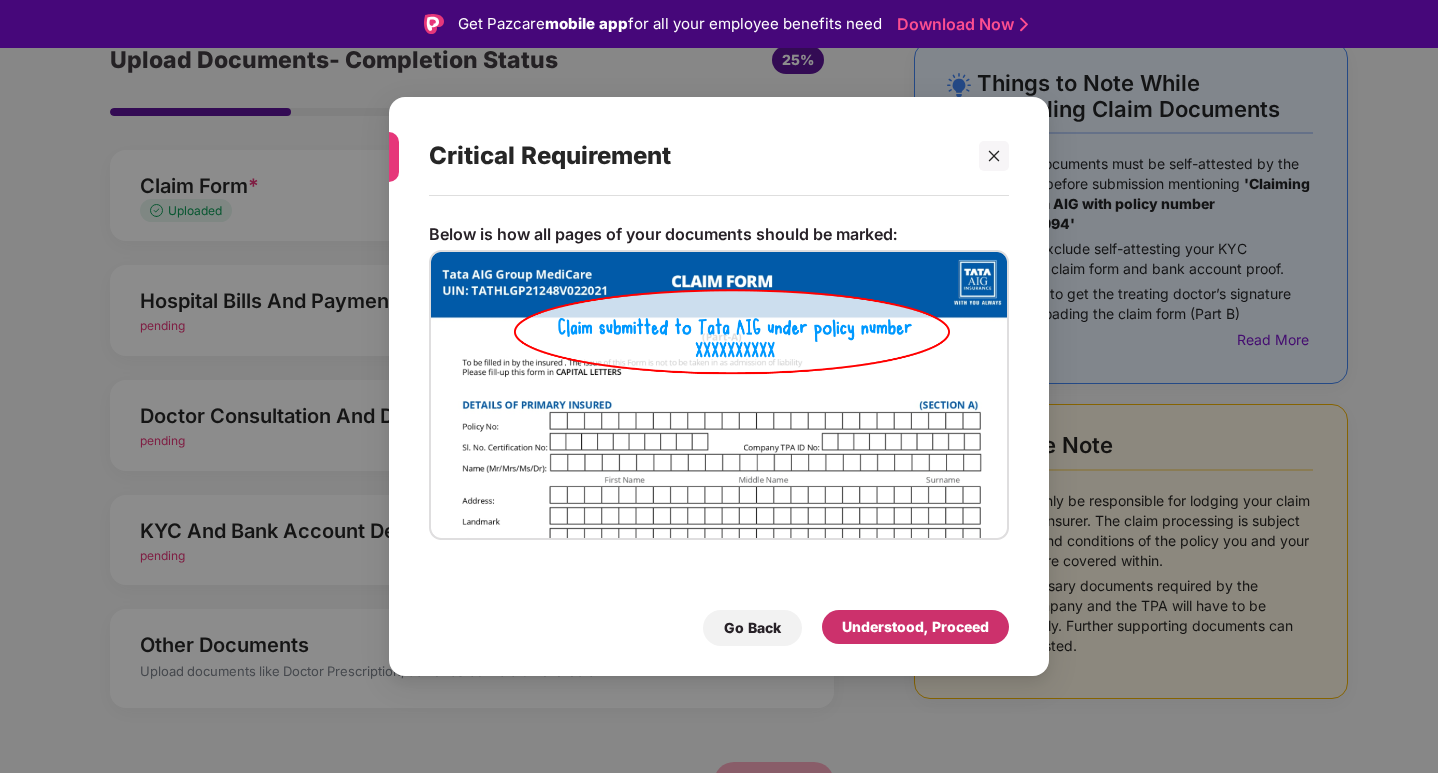 click on "Understood, Proceed" at bounding box center (915, 627) 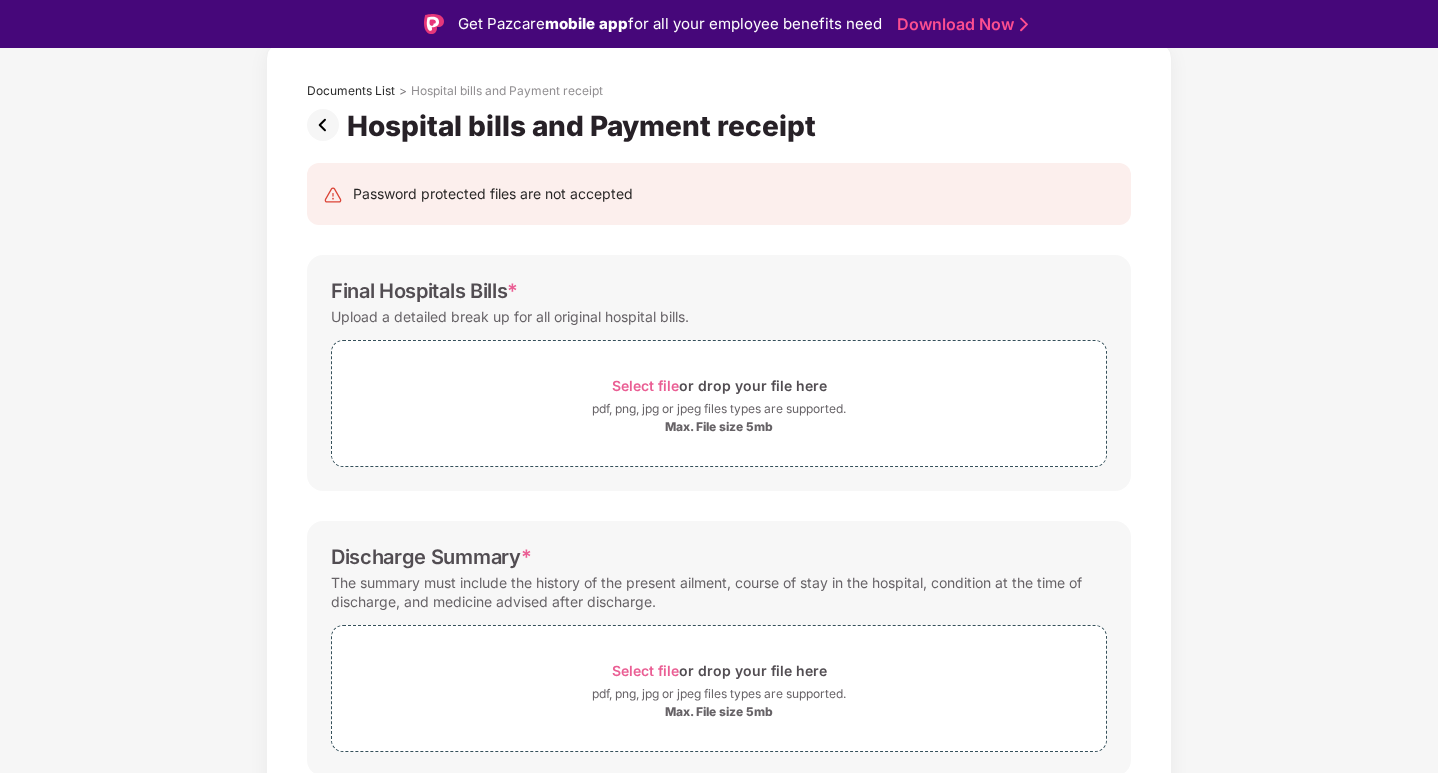 scroll, scrollTop: 6, scrollLeft: 0, axis: vertical 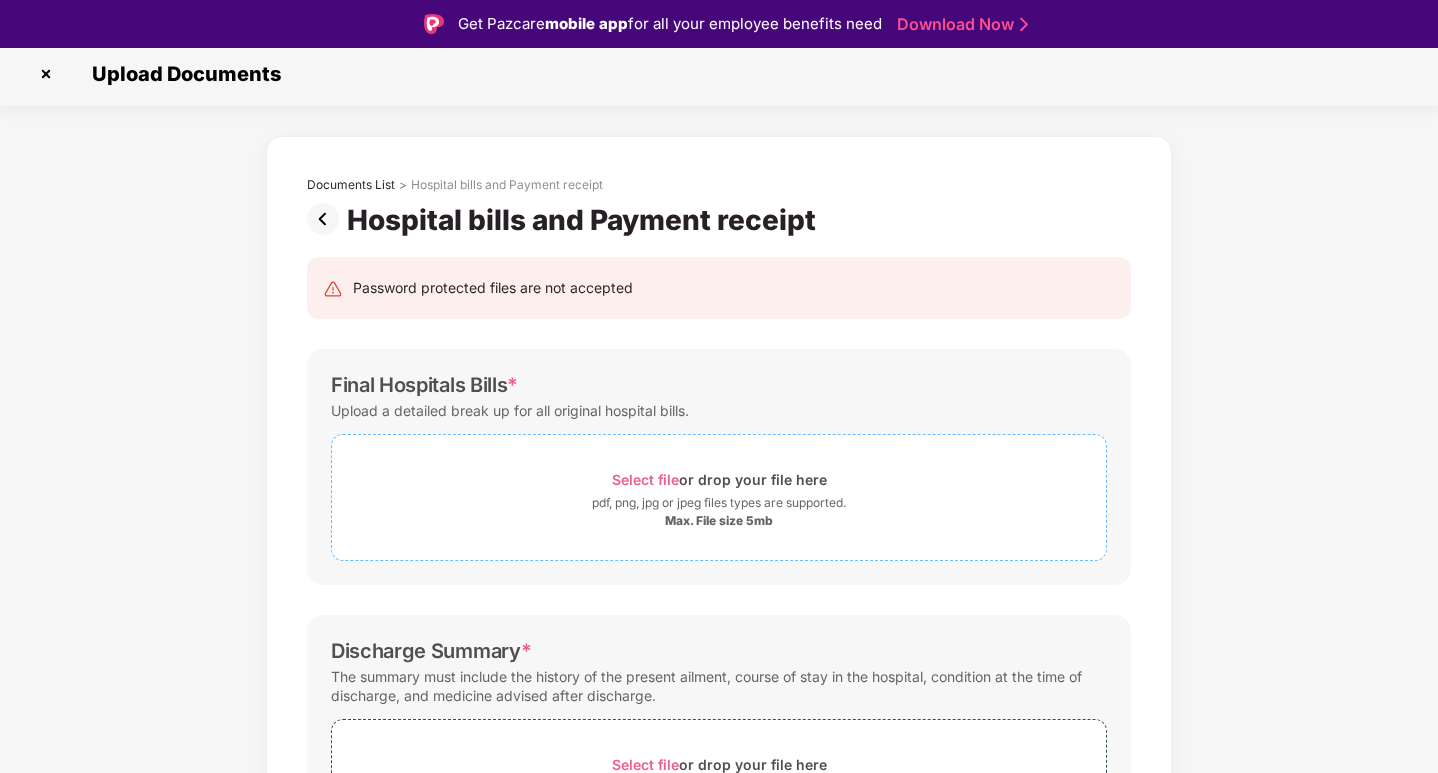 click on "pdf, png, jpg or jpeg files types are supported." at bounding box center [719, 503] 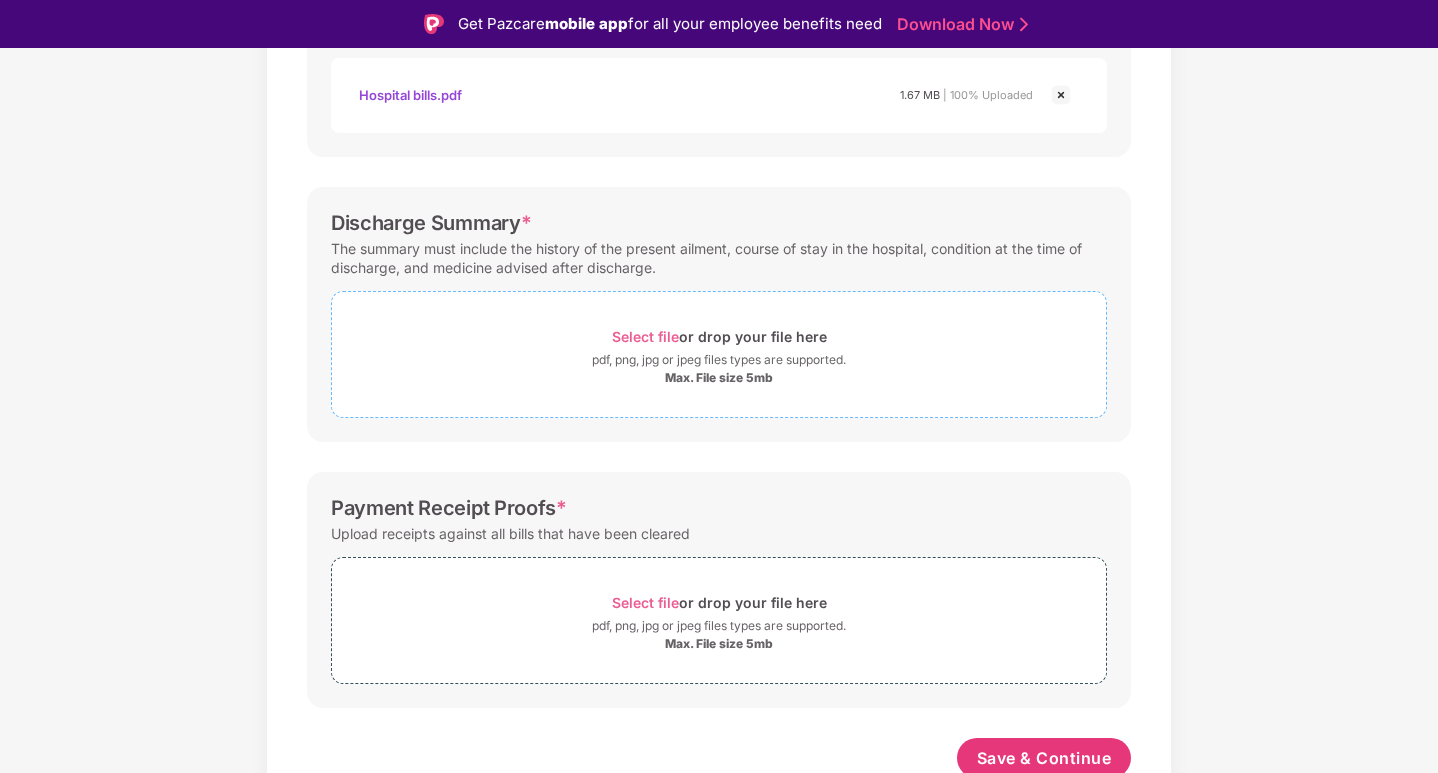 scroll, scrollTop: 537, scrollLeft: 0, axis: vertical 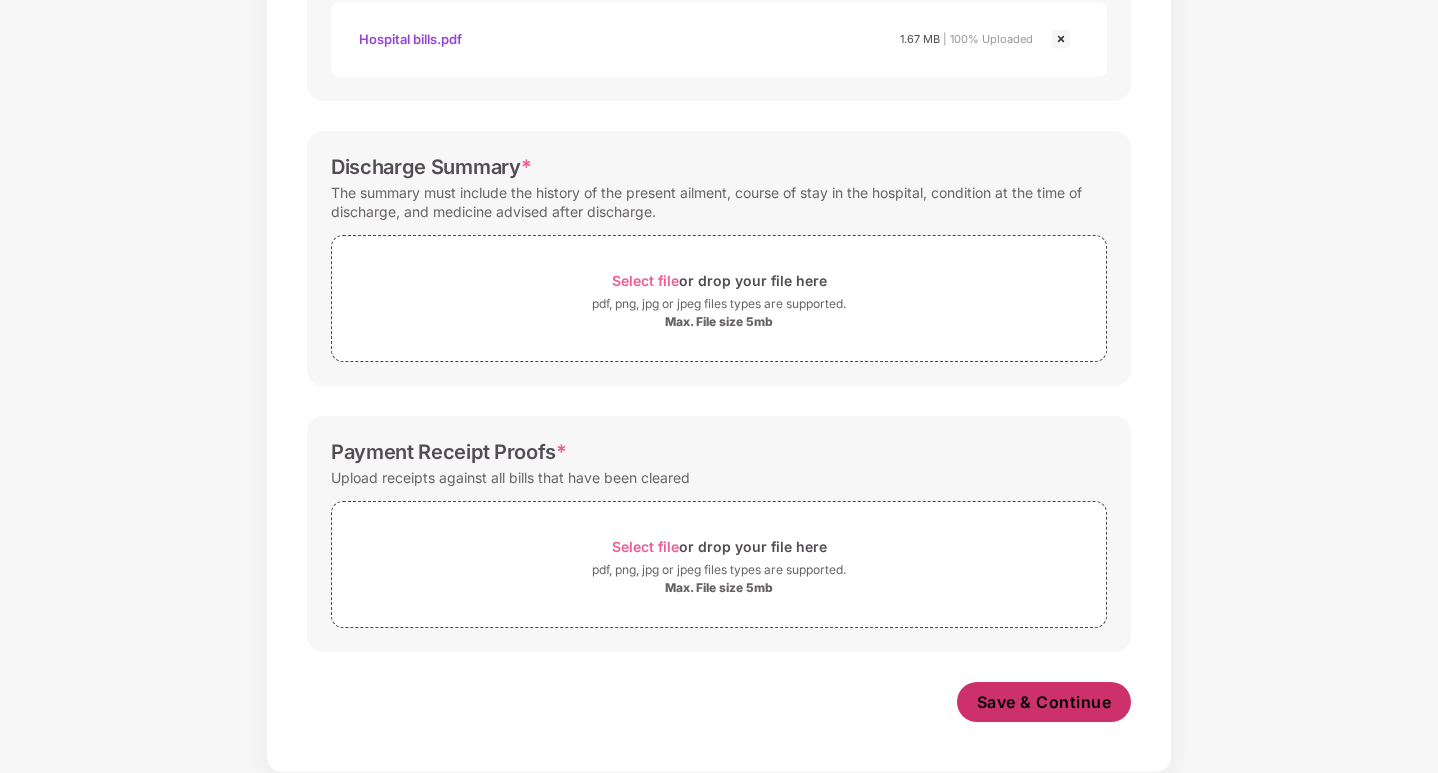 click on "Save & Continue" at bounding box center [1044, 702] 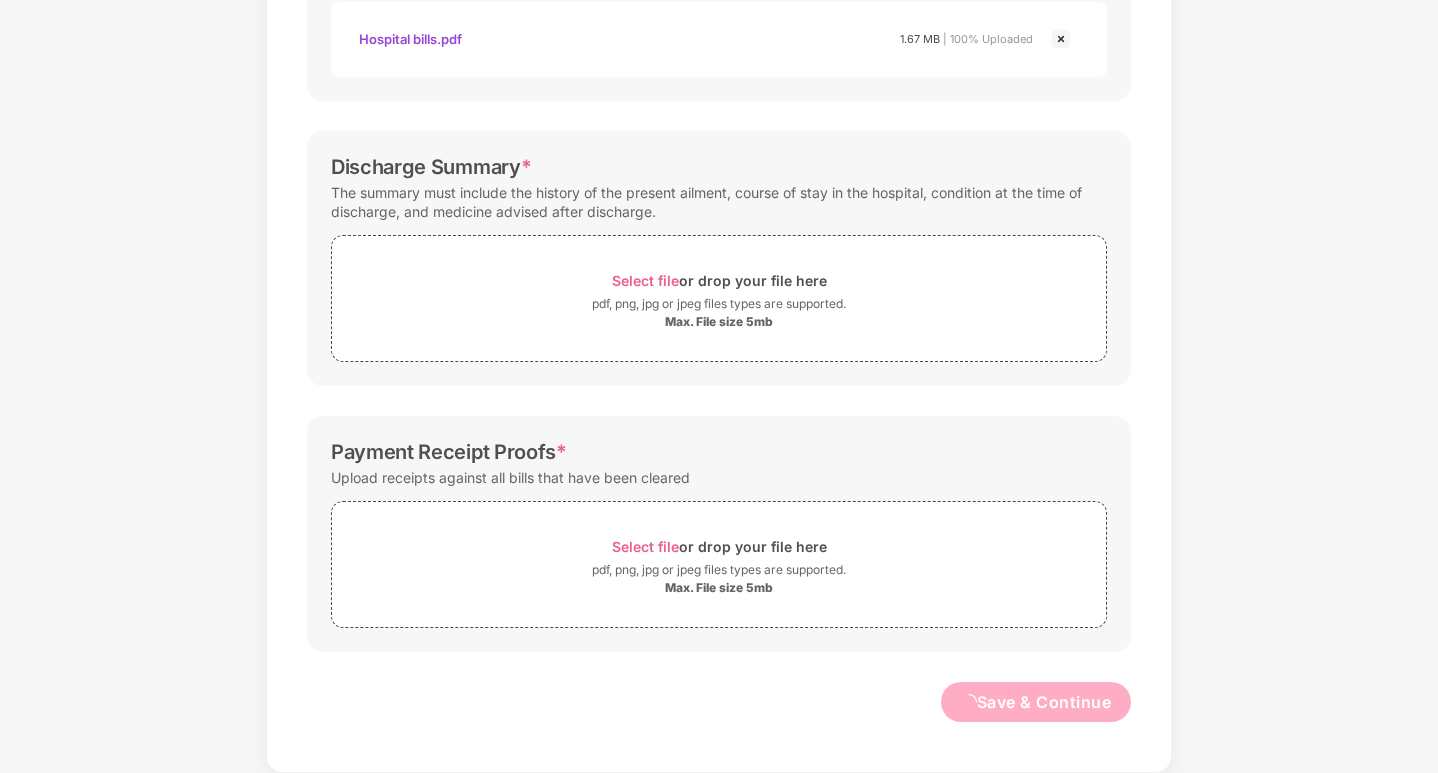 scroll, scrollTop: 0, scrollLeft: 0, axis: both 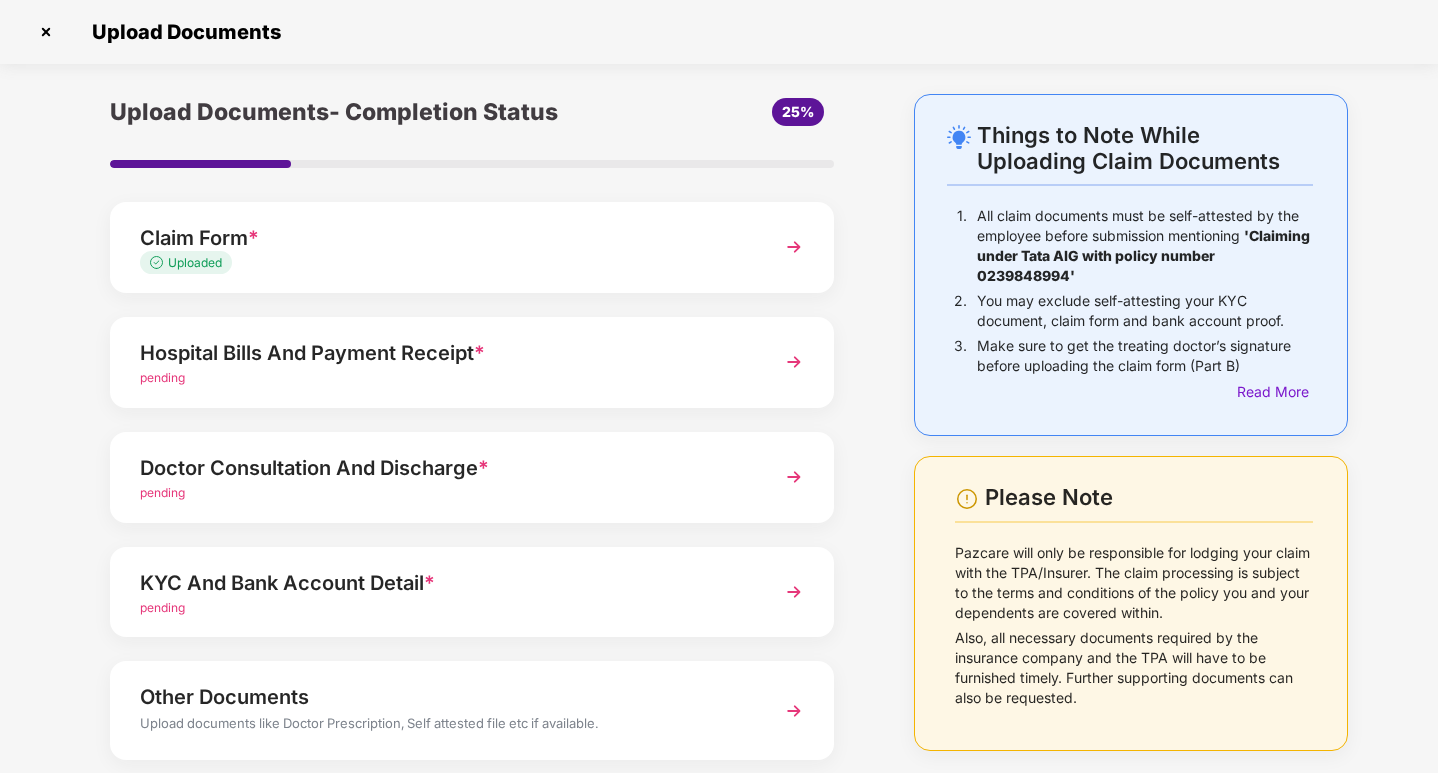 click at bounding box center (794, 362) 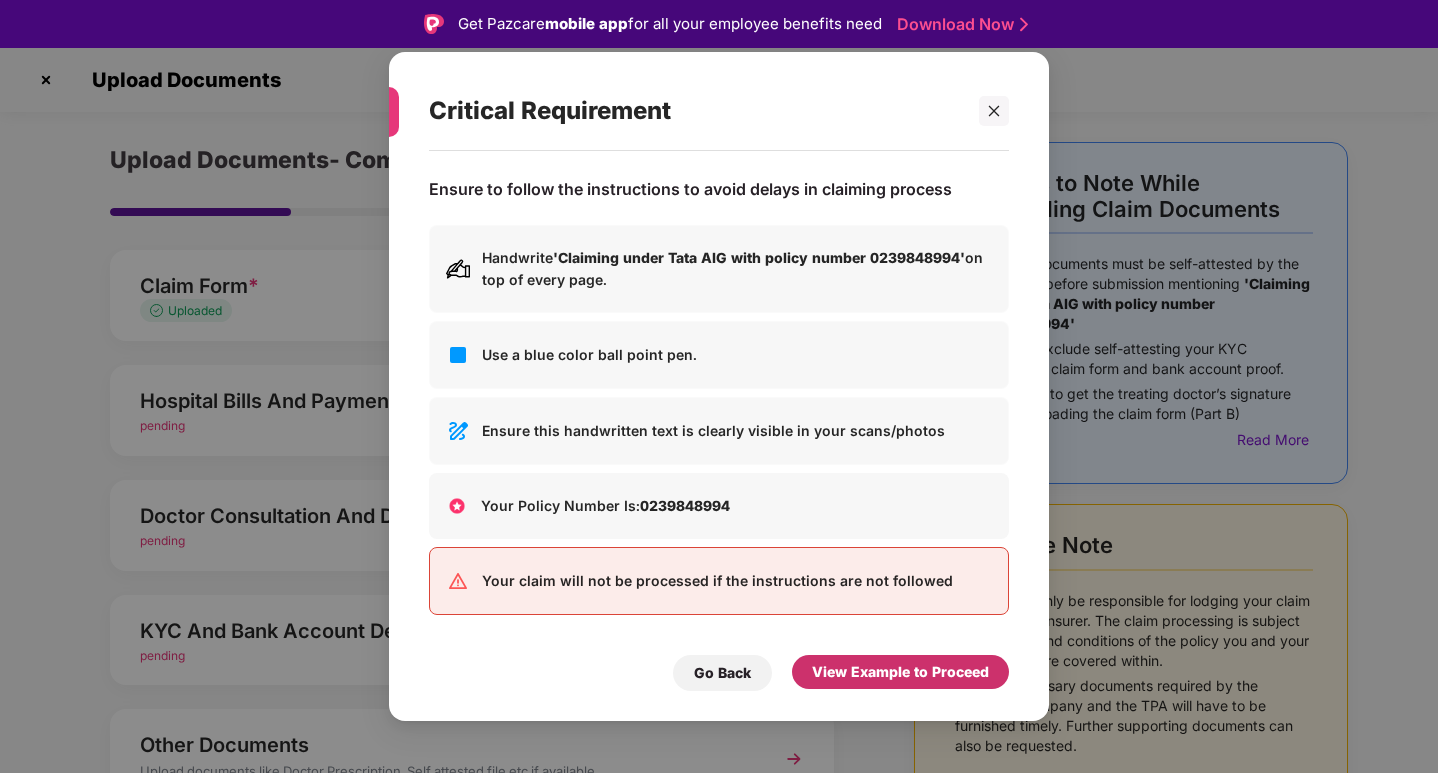 click on "View Example to Proceed" at bounding box center (900, 672) 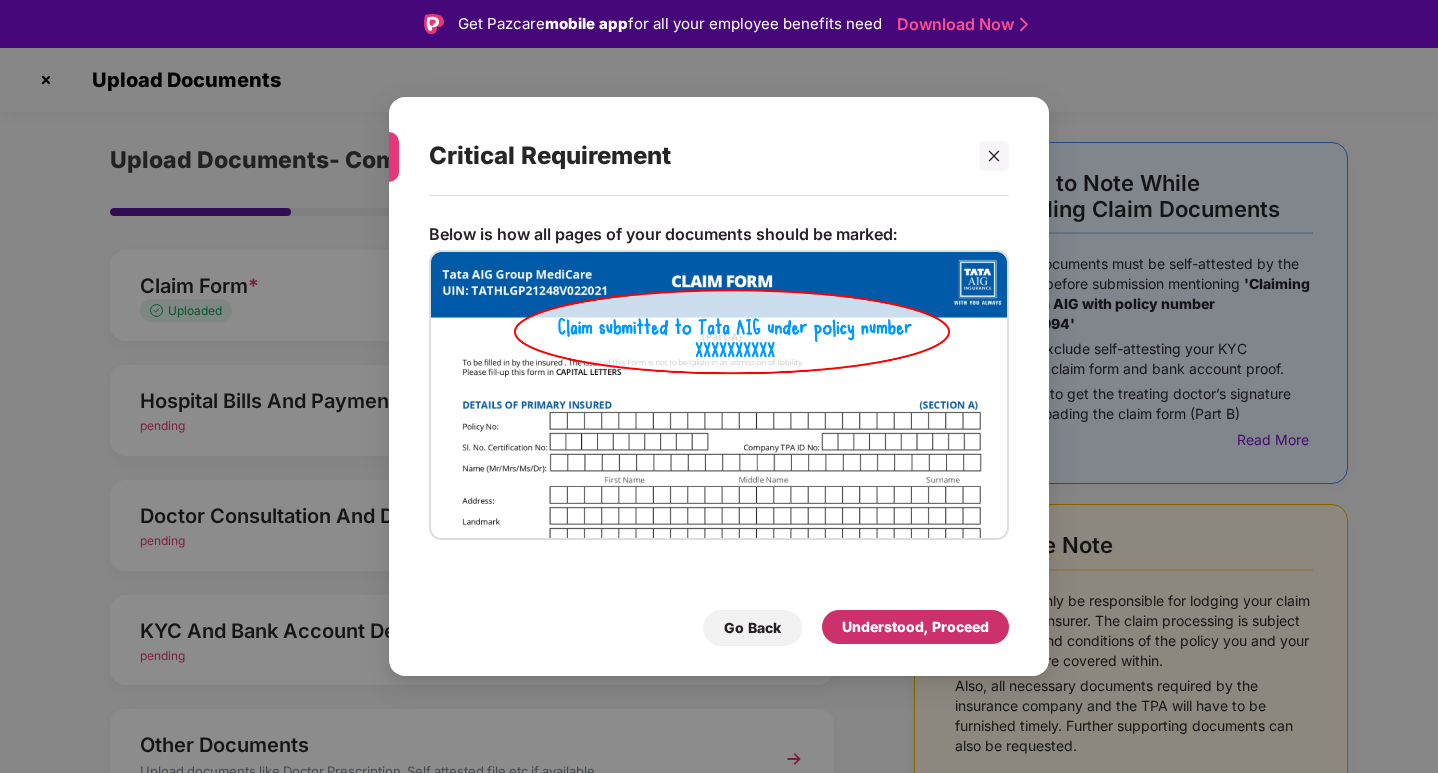 click on "Understood, Proceed" at bounding box center (915, 627) 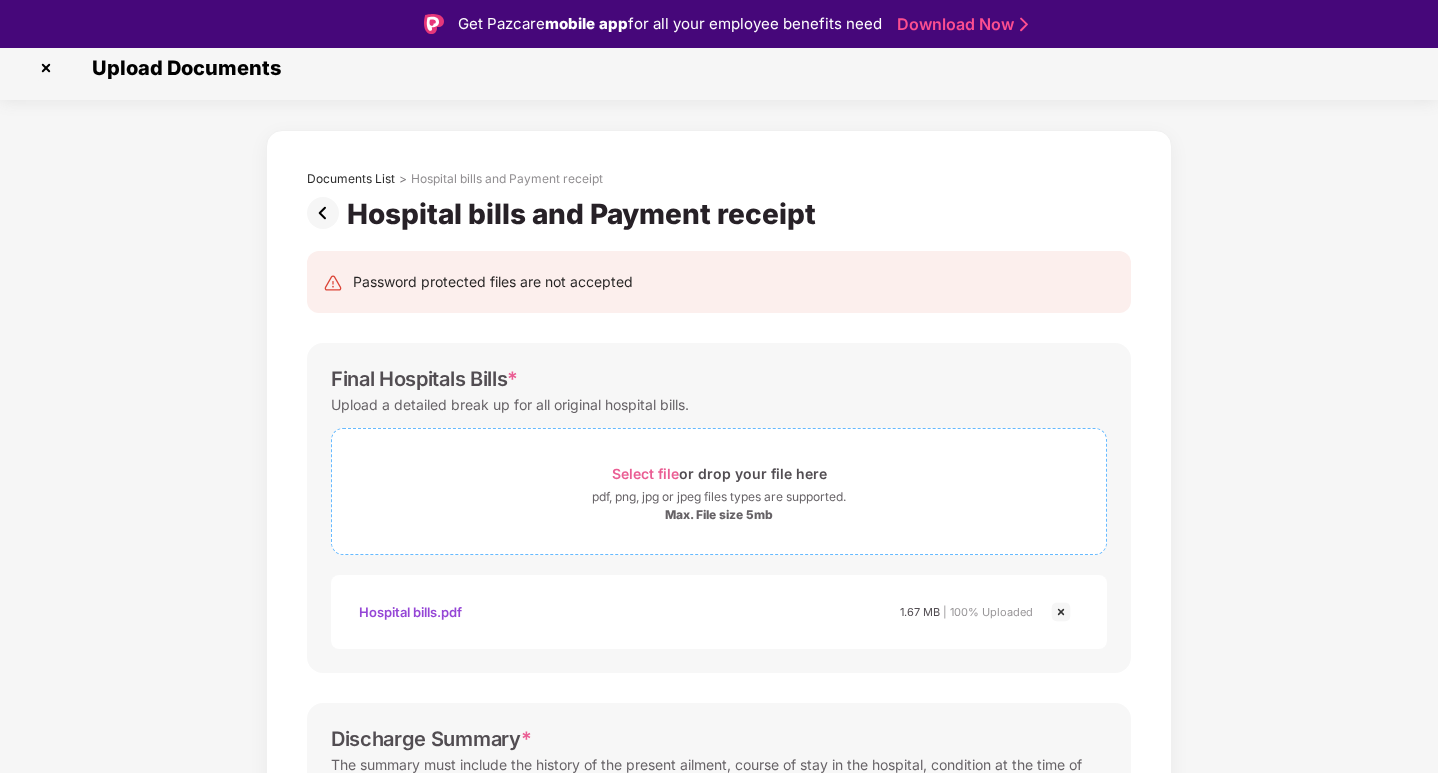 scroll, scrollTop: 0, scrollLeft: 0, axis: both 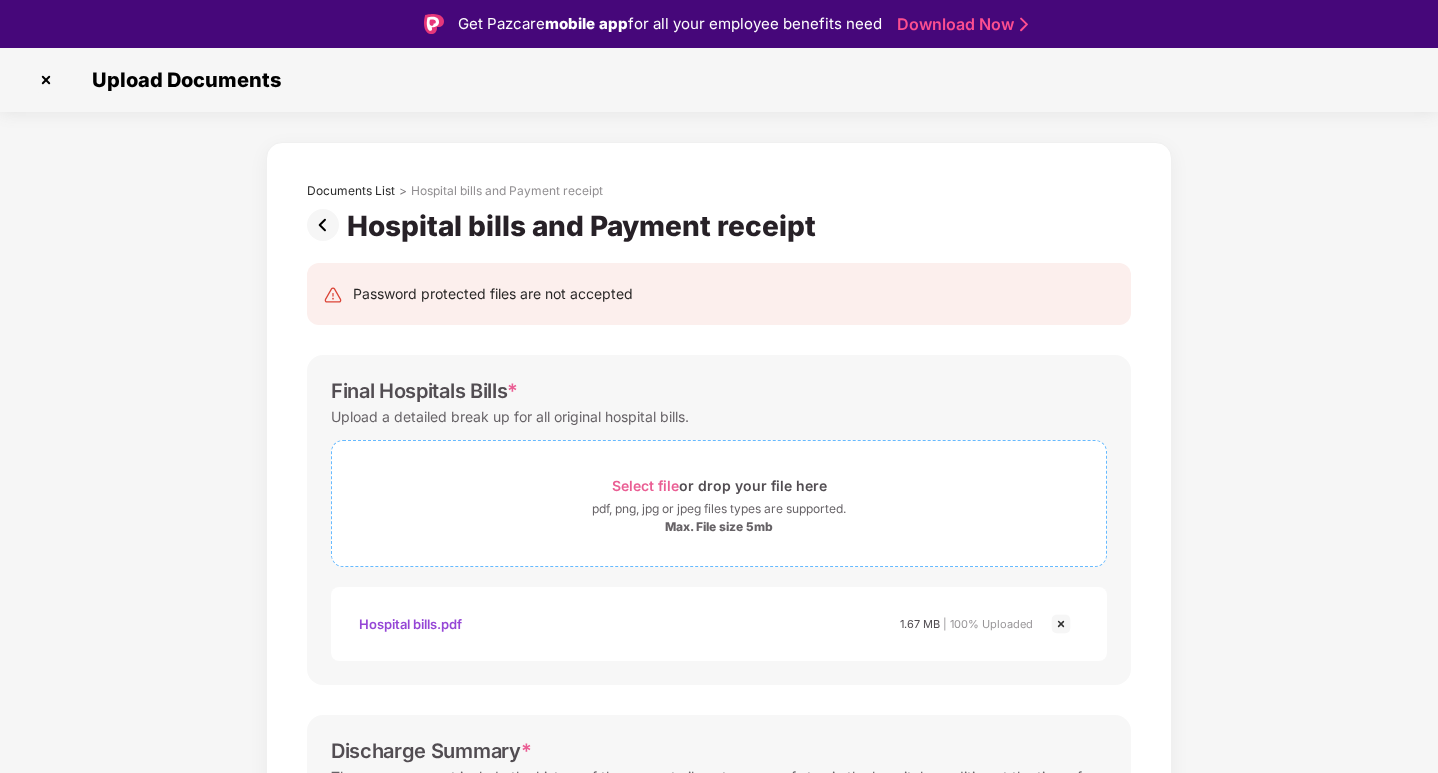 click on "Select file  or drop your file here" at bounding box center [719, 485] 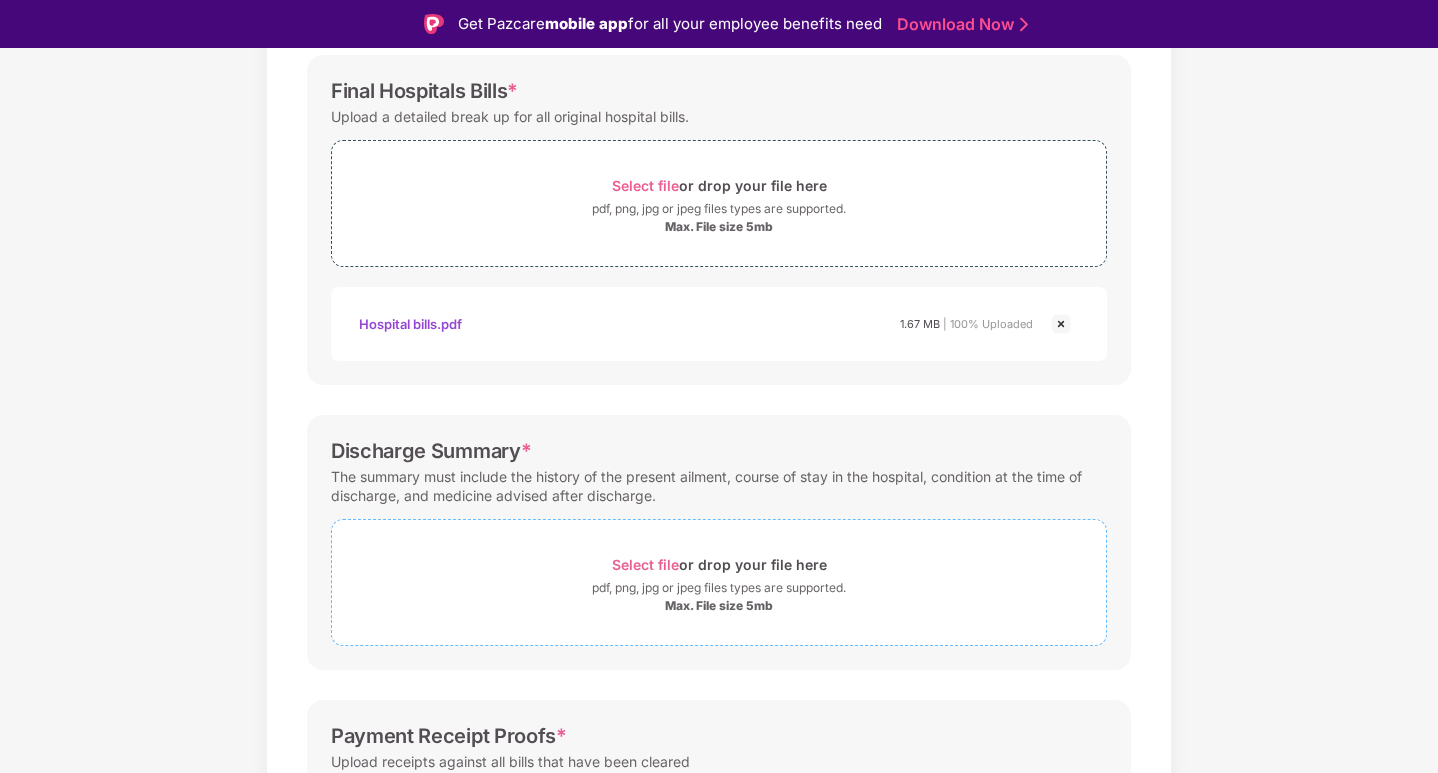 scroll, scrollTop: 536, scrollLeft: 0, axis: vertical 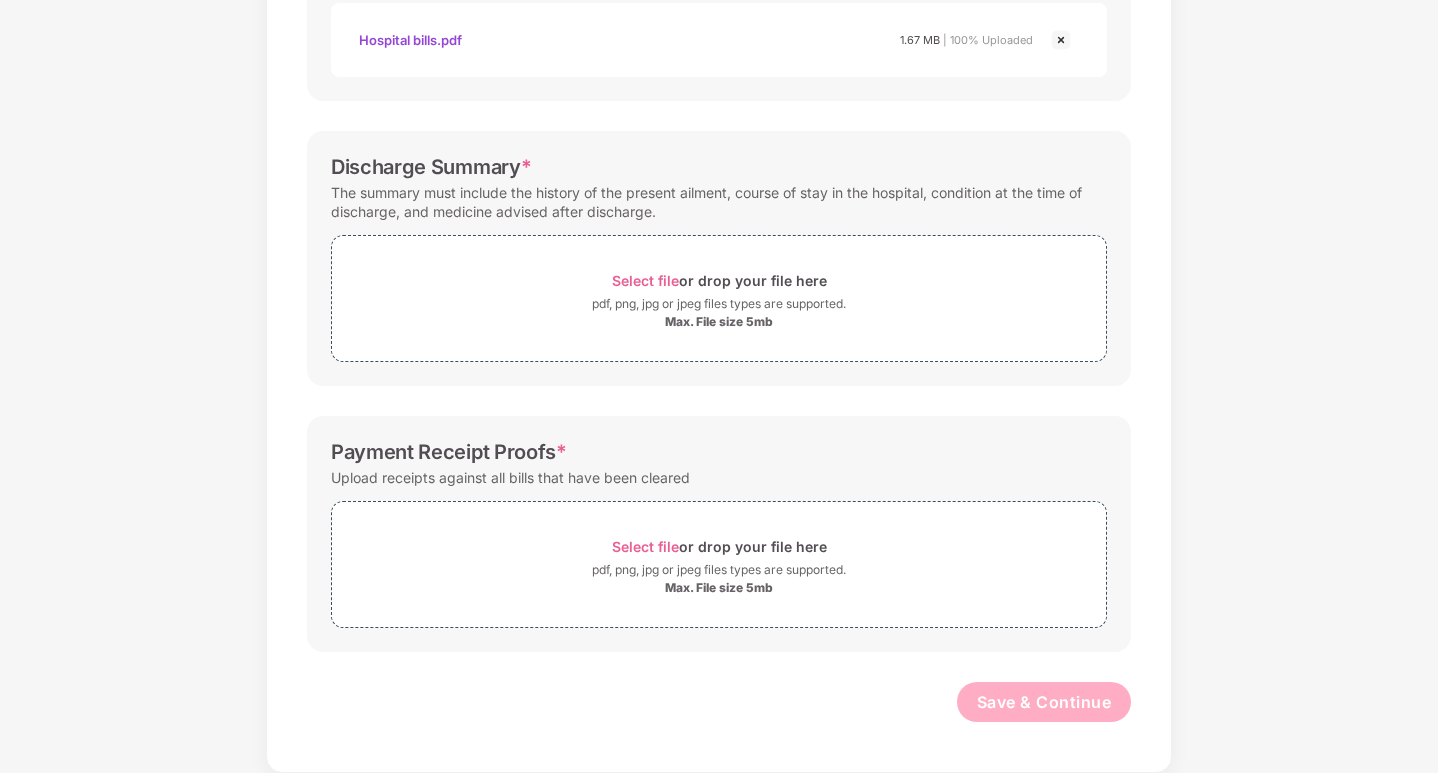 click at bounding box center (1061, 40) 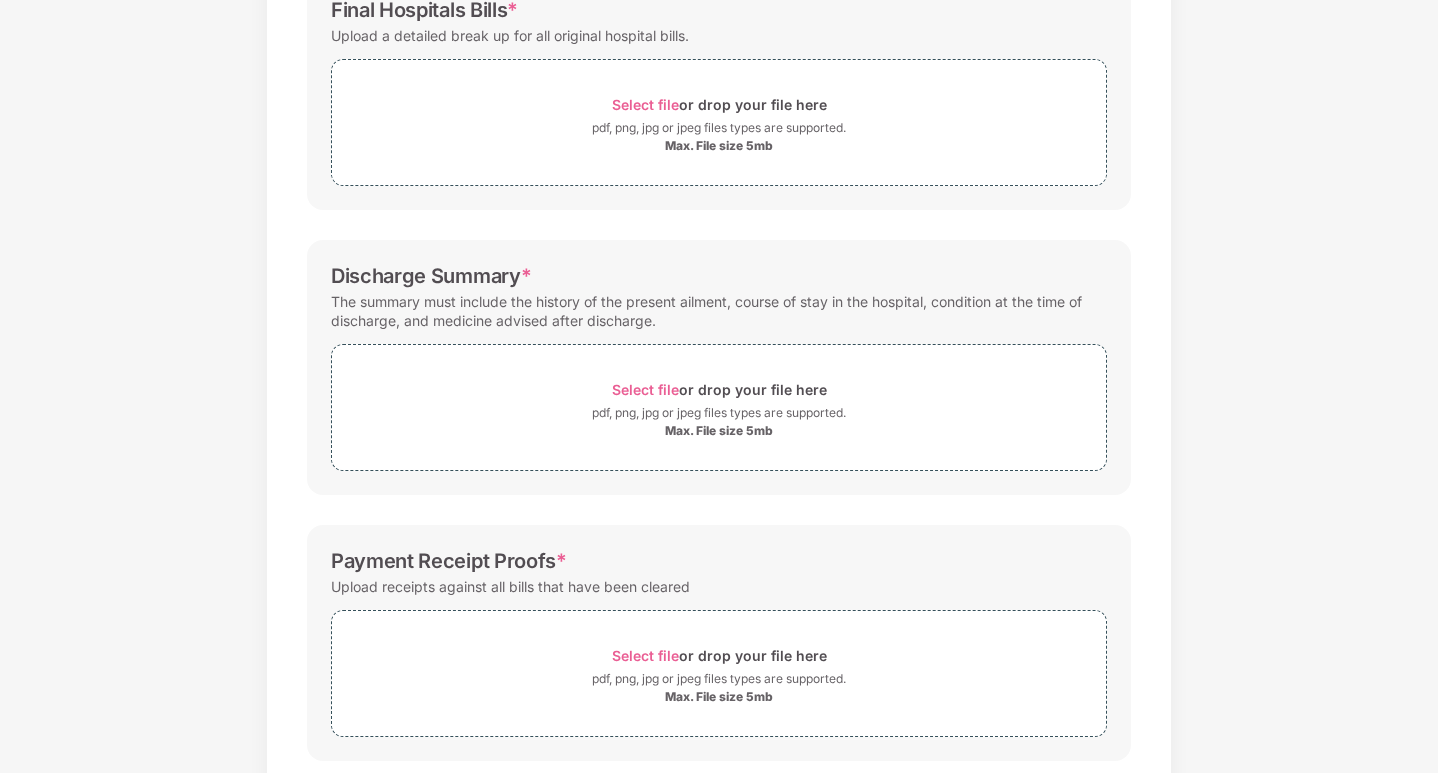 scroll, scrollTop: 142, scrollLeft: 0, axis: vertical 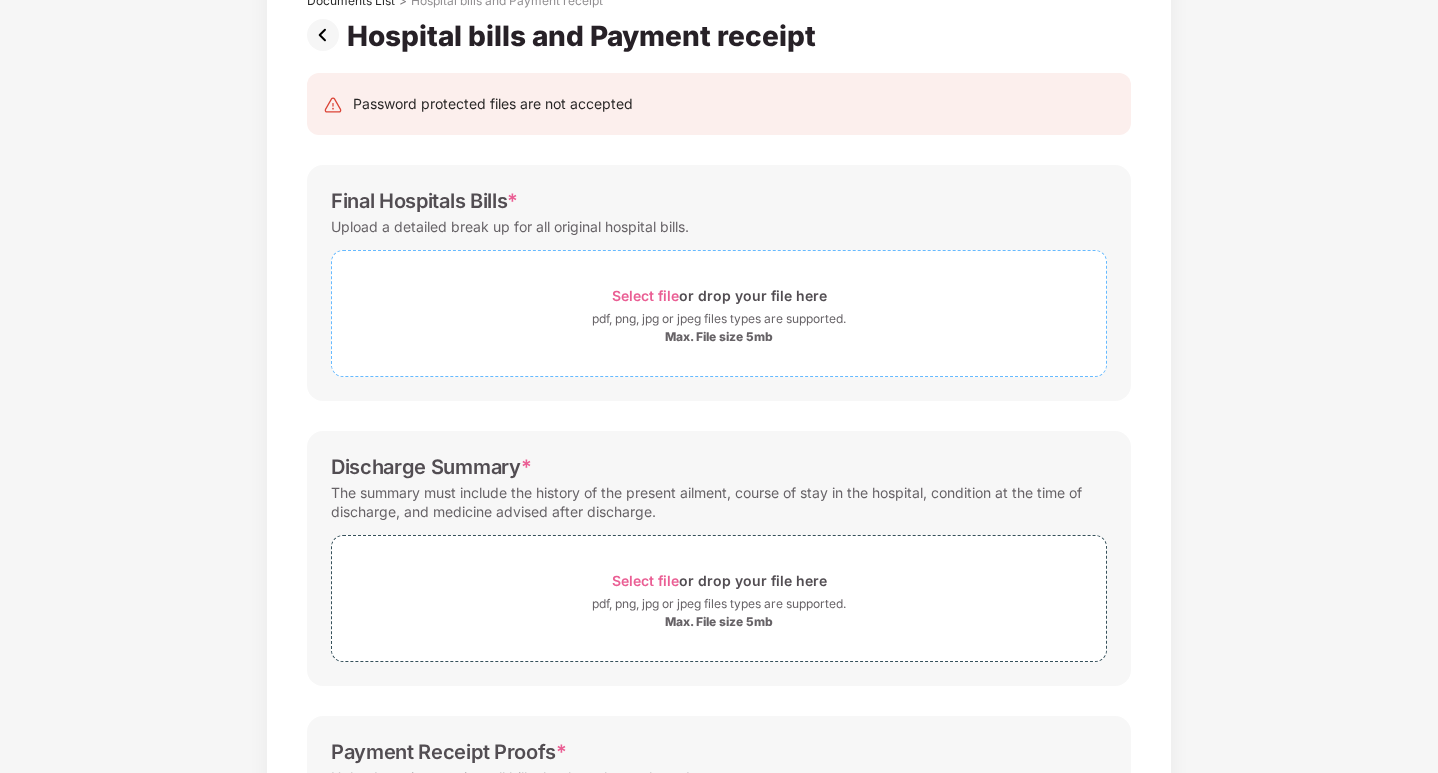 click on "Select file  or drop your file here" at bounding box center [719, 295] 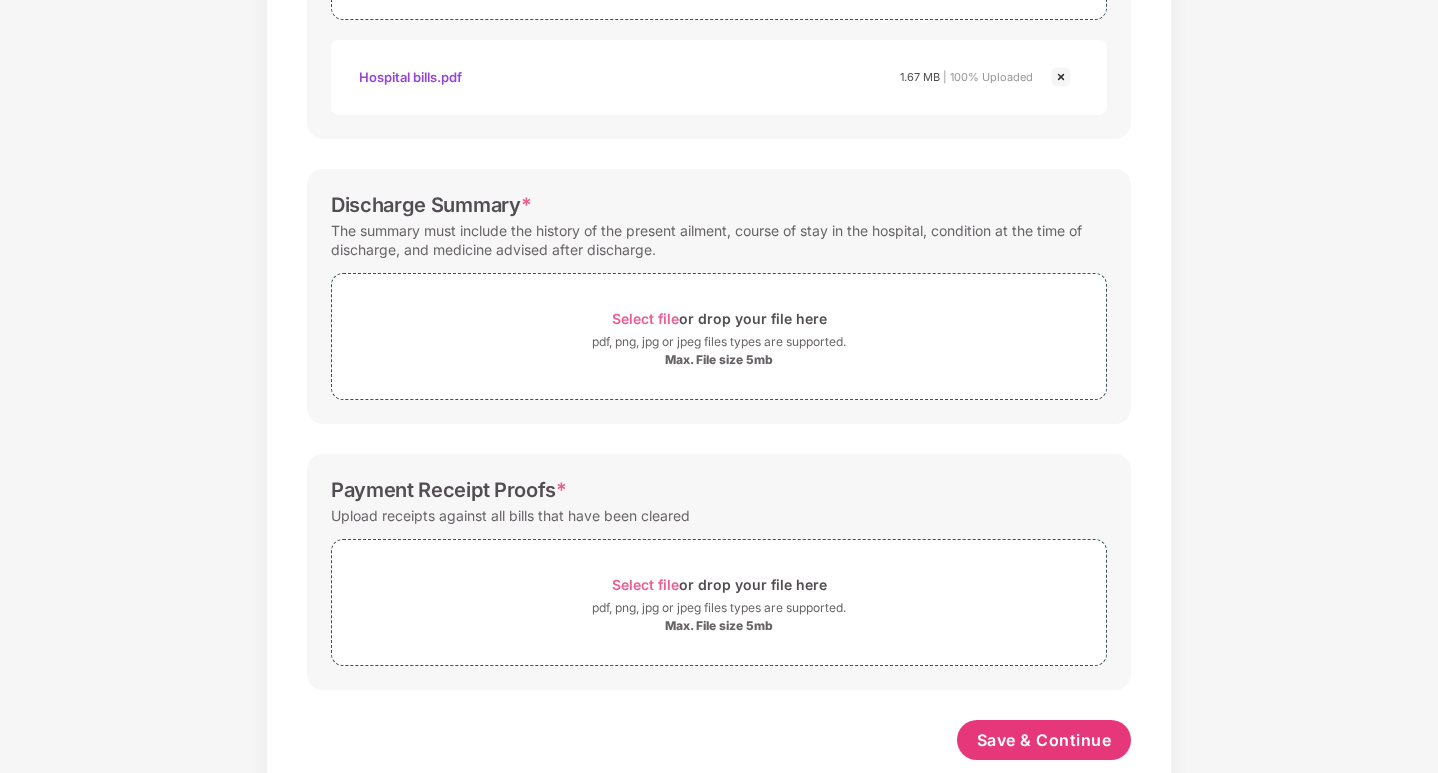 scroll, scrollTop: 537, scrollLeft: 0, axis: vertical 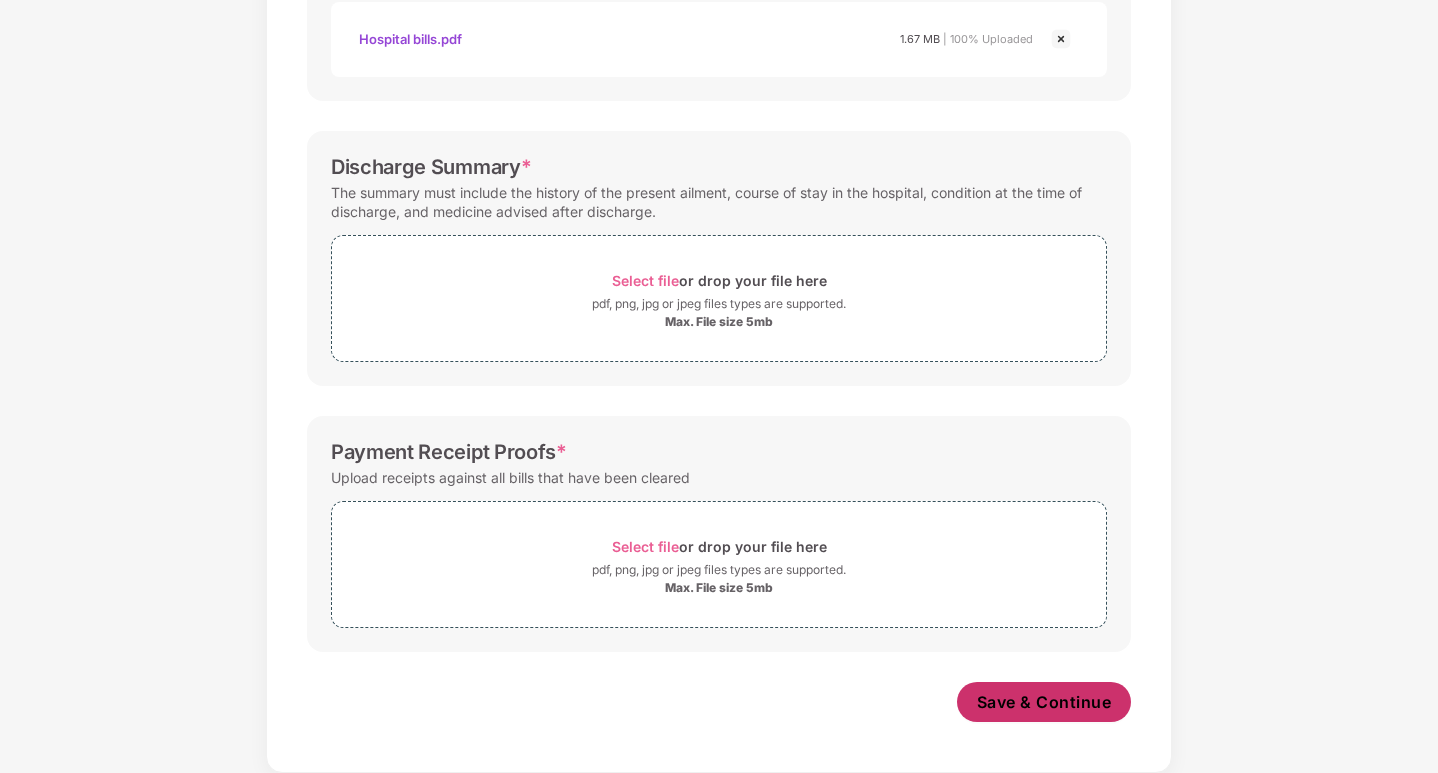 click on "Save & Continue" at bounding box center (1044, 702) 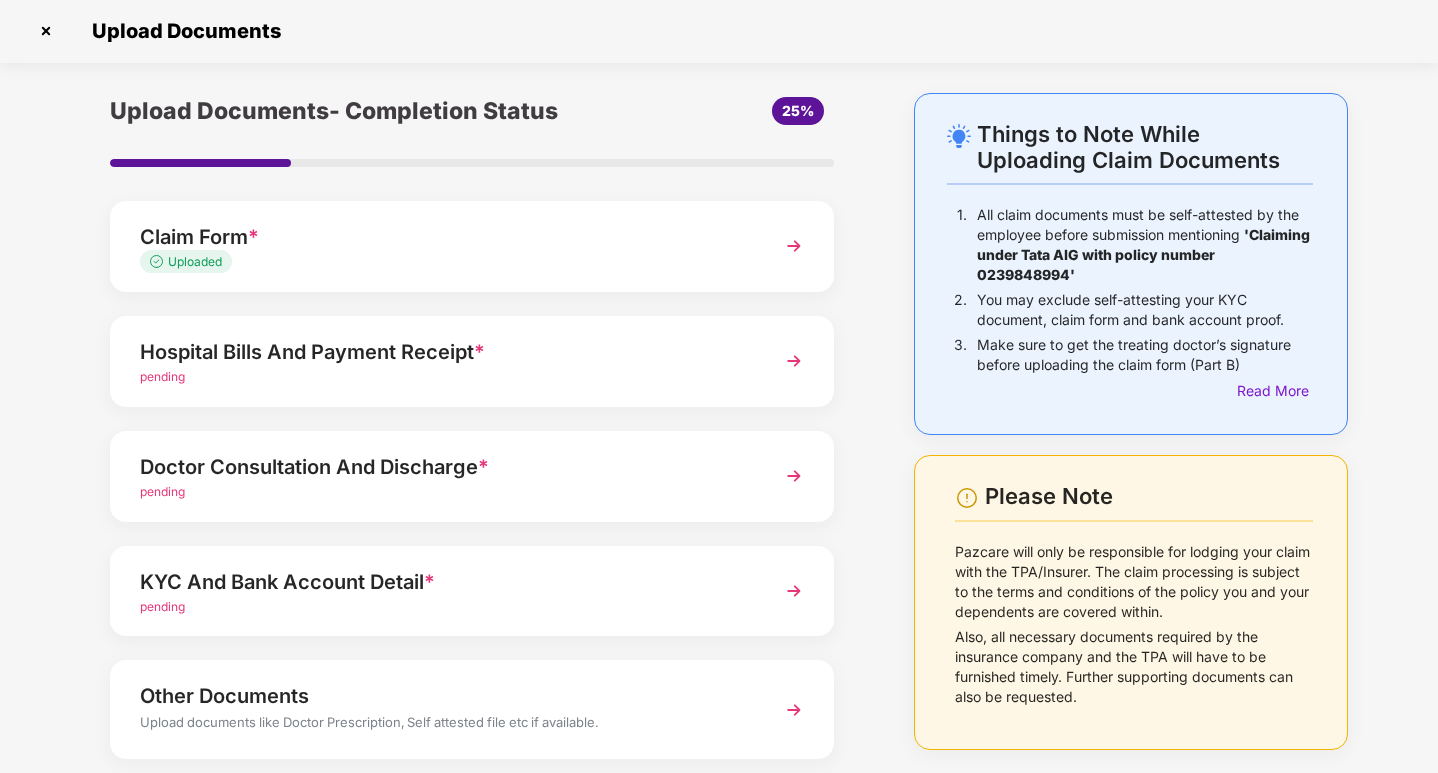 scroll, scrollTop: 0, scrollLeft: 0, axis: both 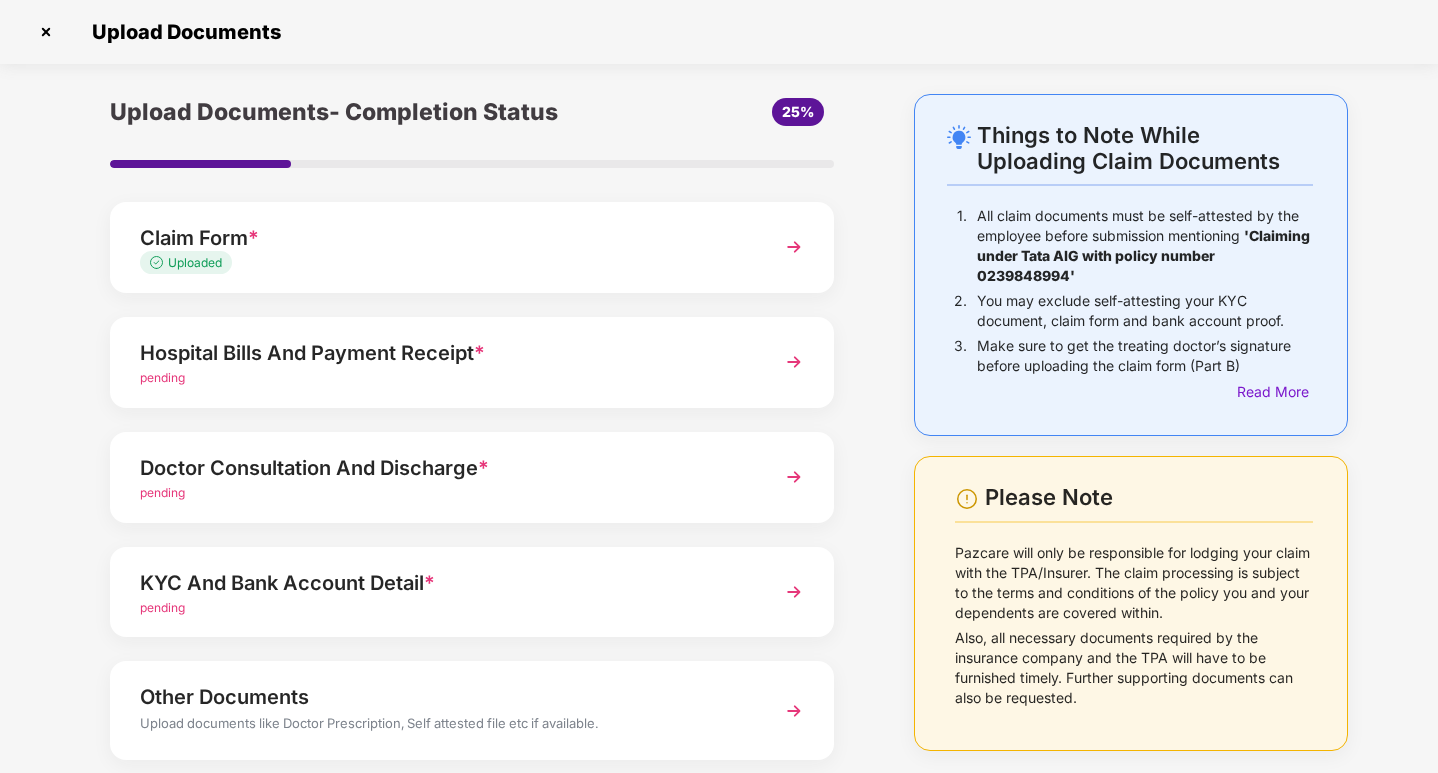 click on "Hospital Bills And Payment Receipt *" at bounding box center [444, 353] 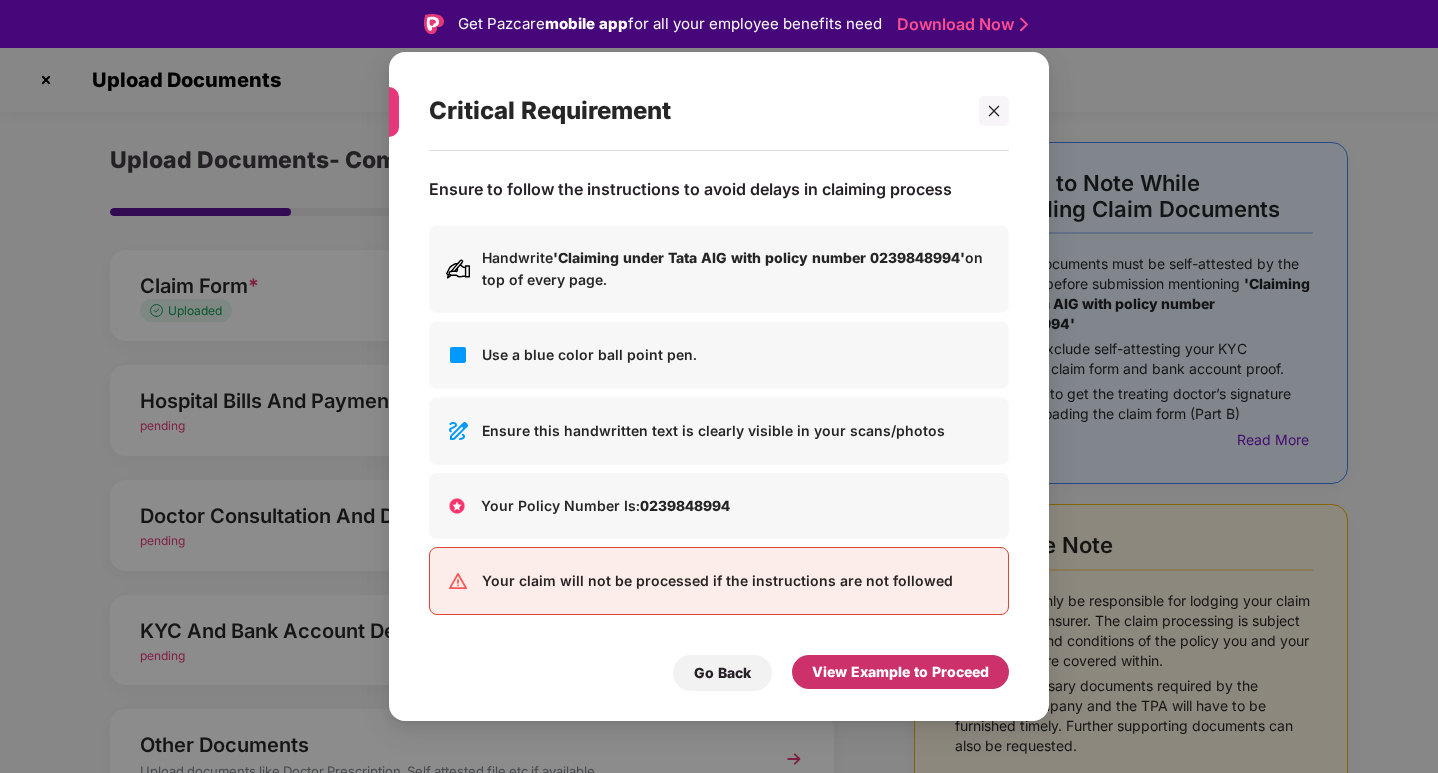 click on "View Example to Proceed" at bounding box center (900, 672) 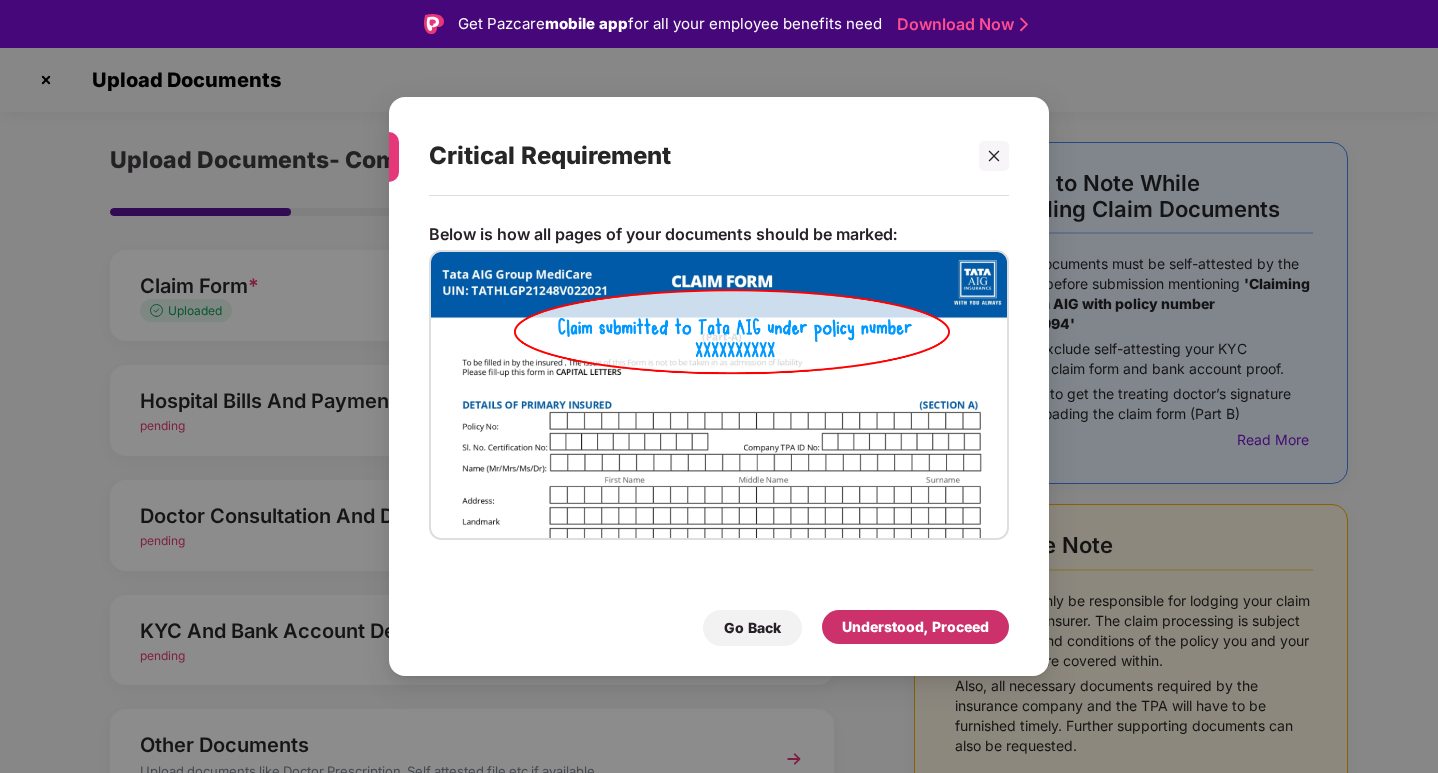 click on "Understood, Proceed" at bounding box center [915, 627] 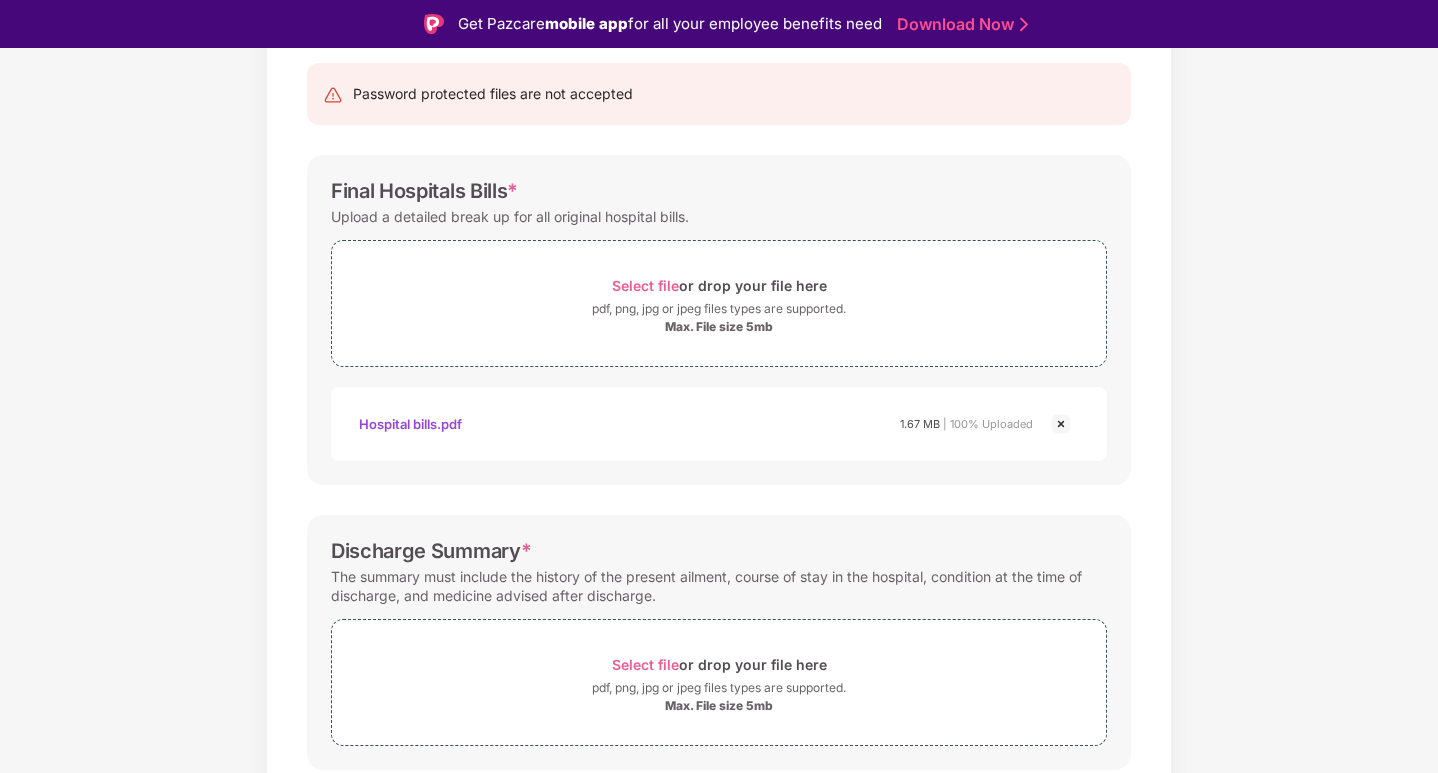 scroll, scrollTop: 536, scrollLeft: 0, axis: vertical 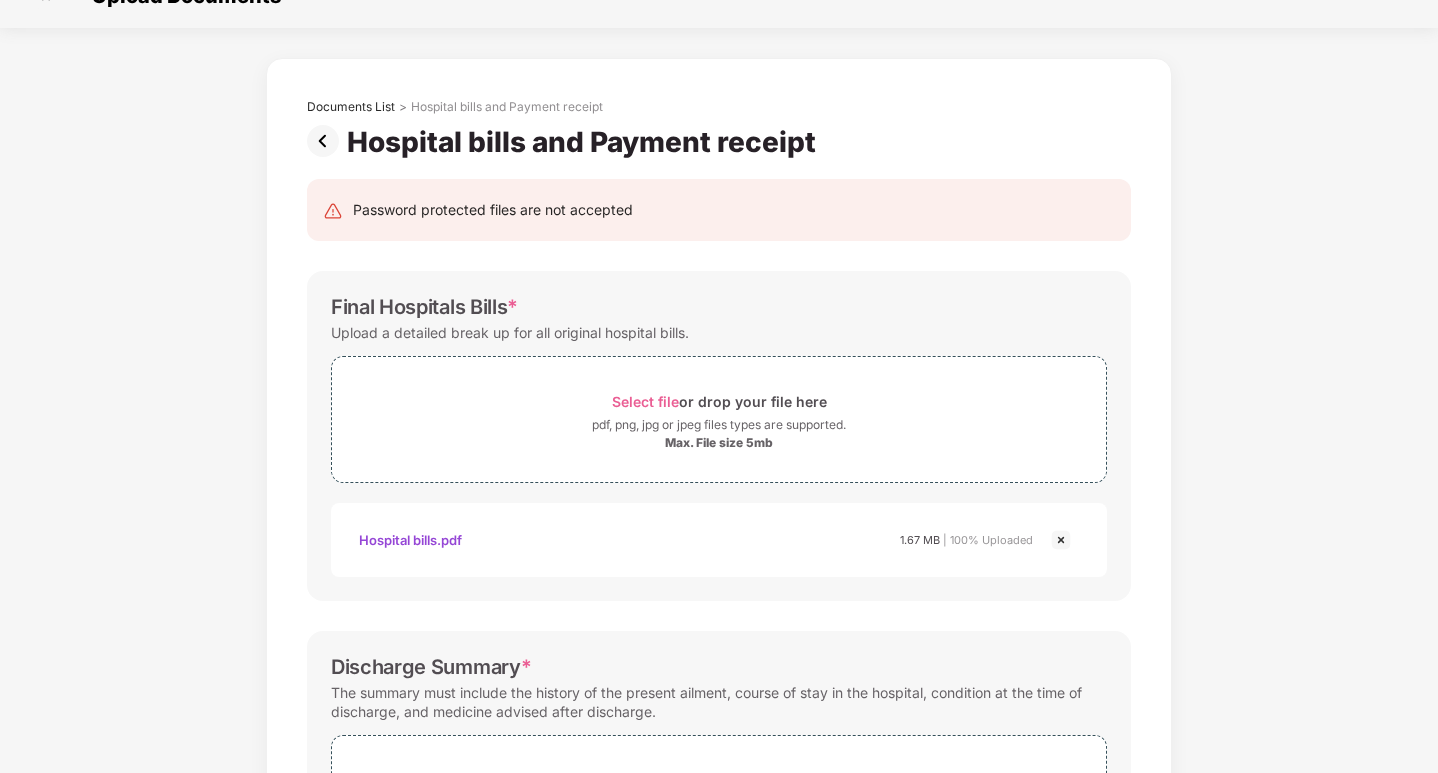 click at bounding box center [1061, 540] 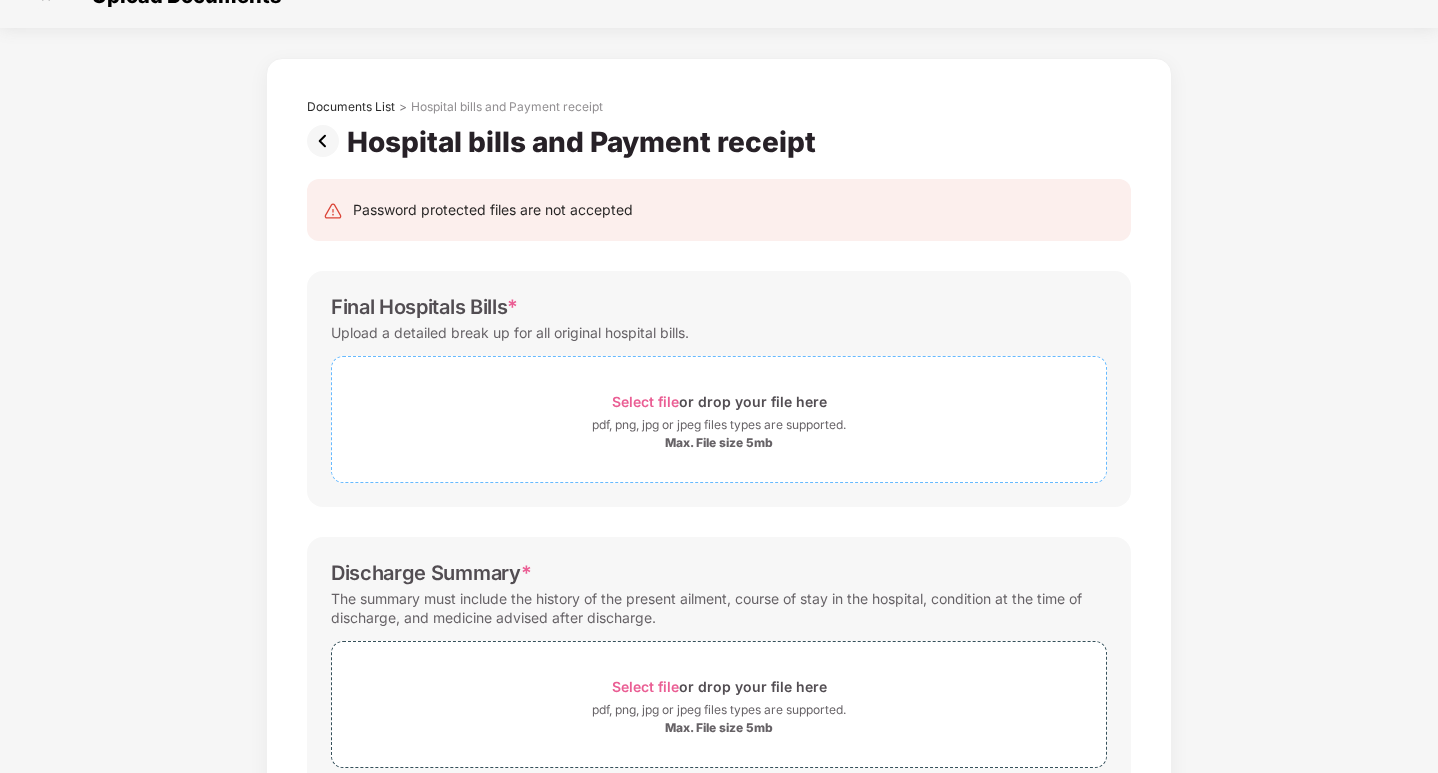 click on "Select file  or drop your file here" at bounding box center [719, 401] 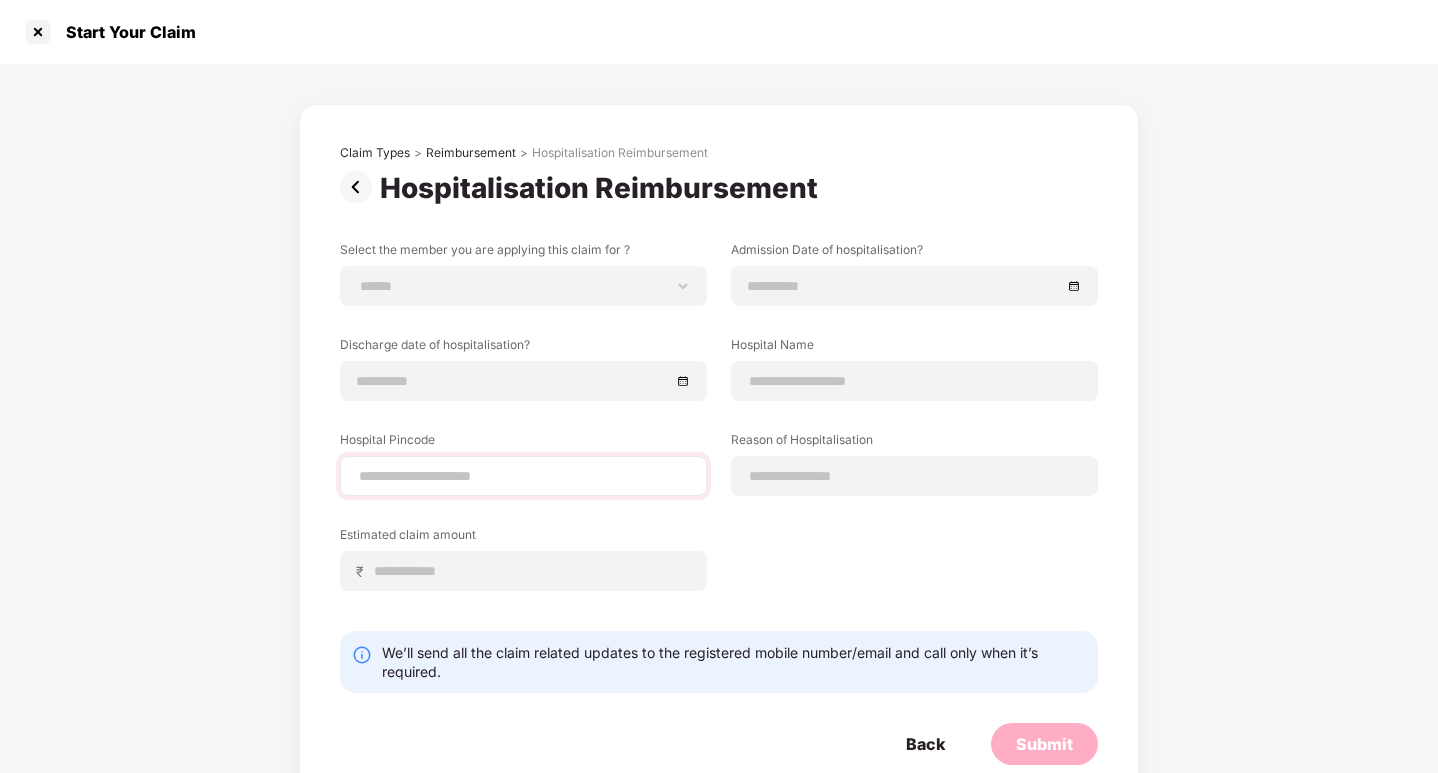 scroll, scrollTop: 43, scrollLeft: 0, axis: vertical 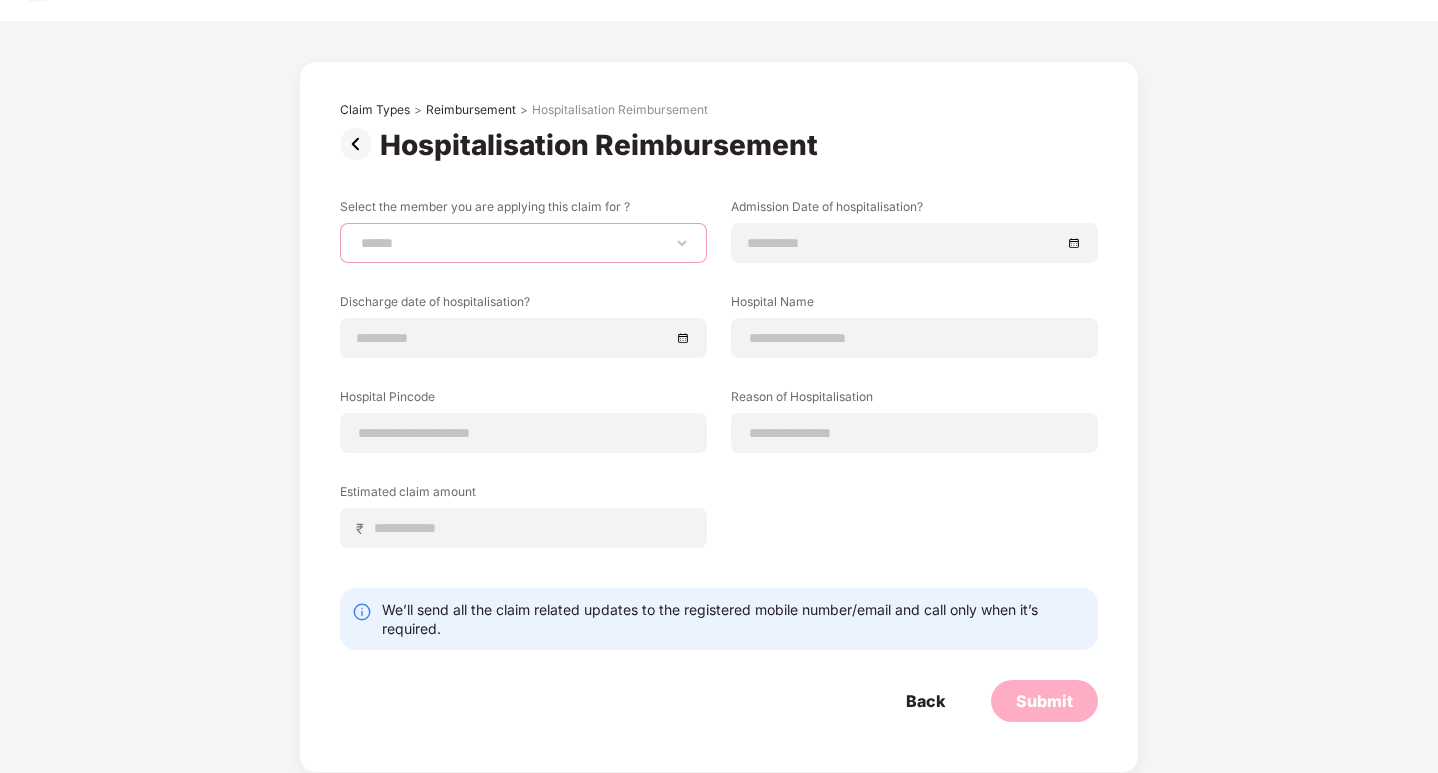 click on "**********" at bounding box center (523, 243) 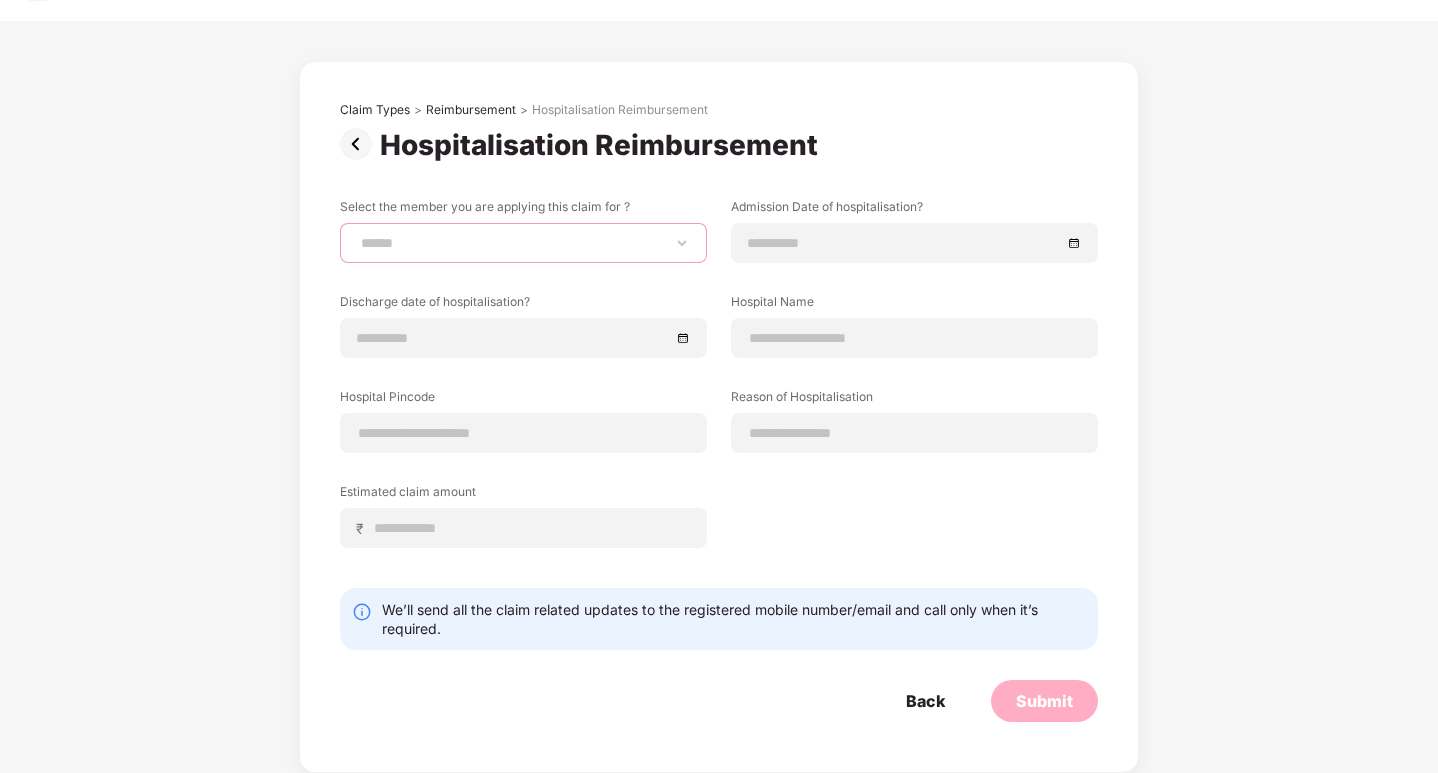 select on "**********" 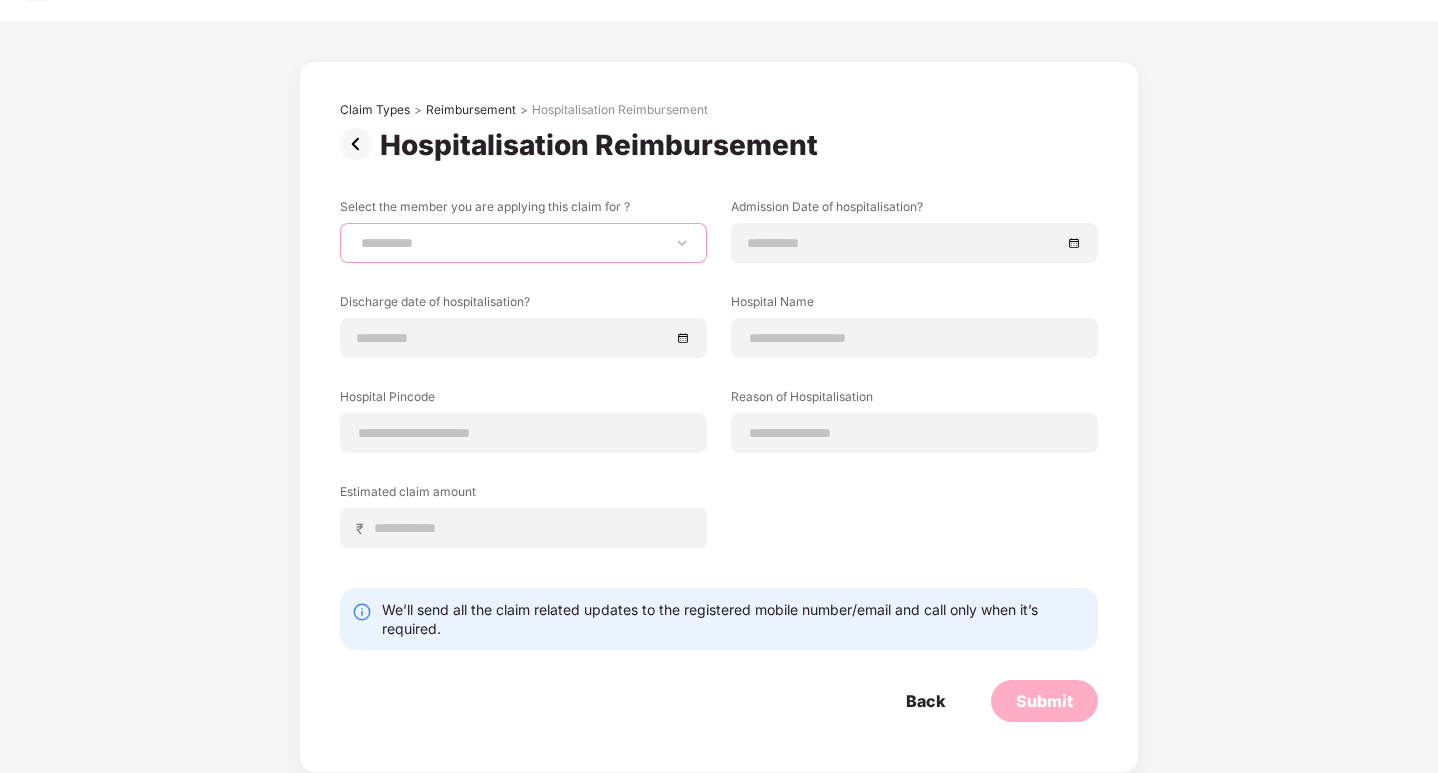 click on "**********" at bounding box center (523, 243) 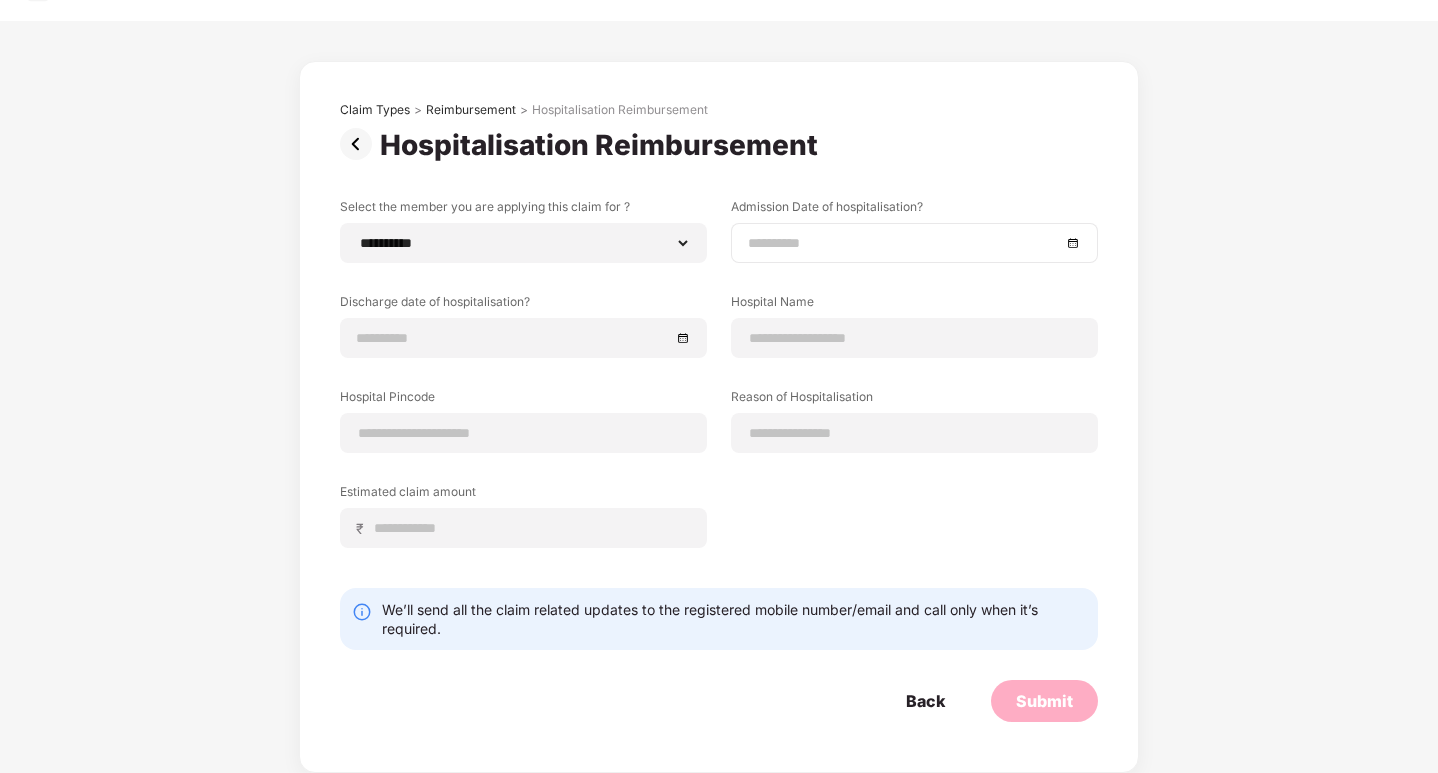 click at bounding box center [914, 243] 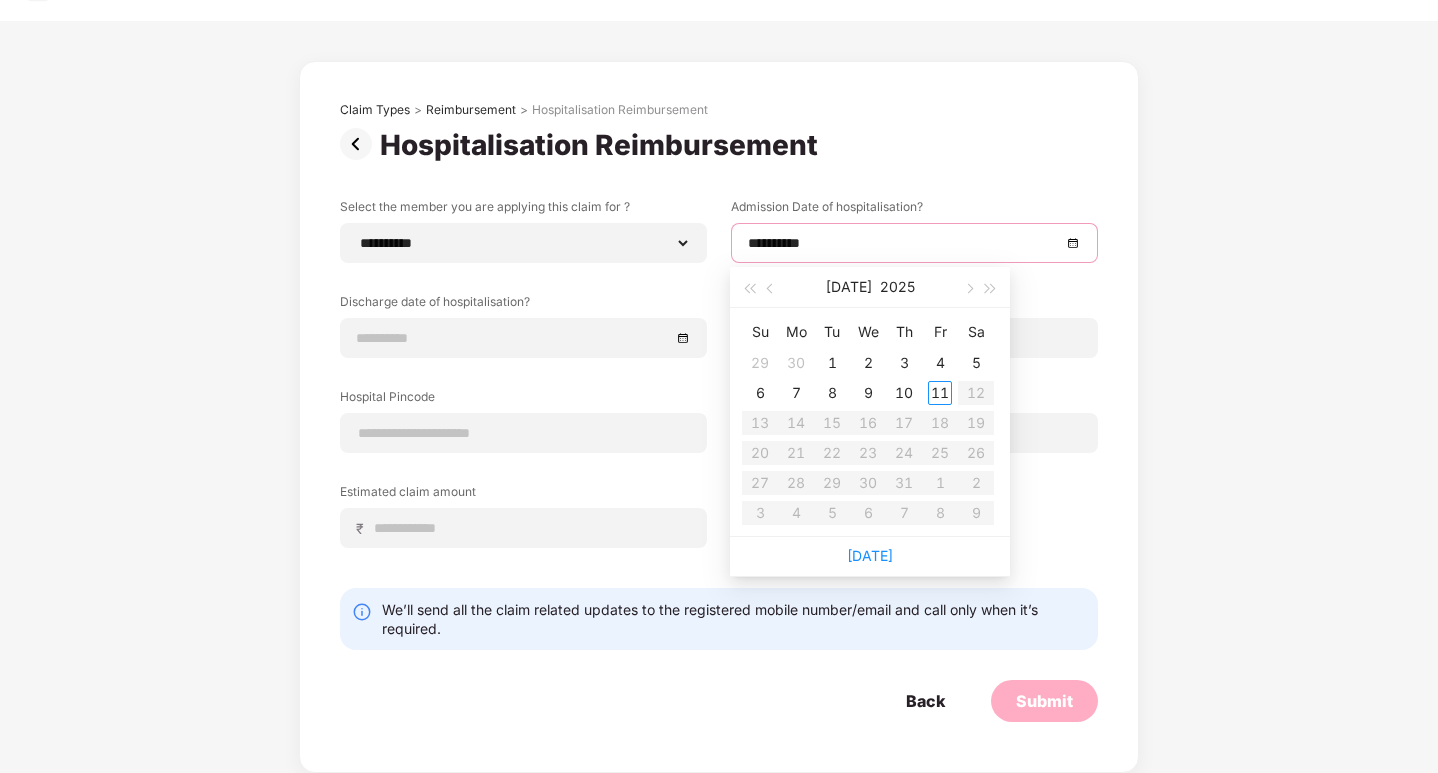 type on "**********" 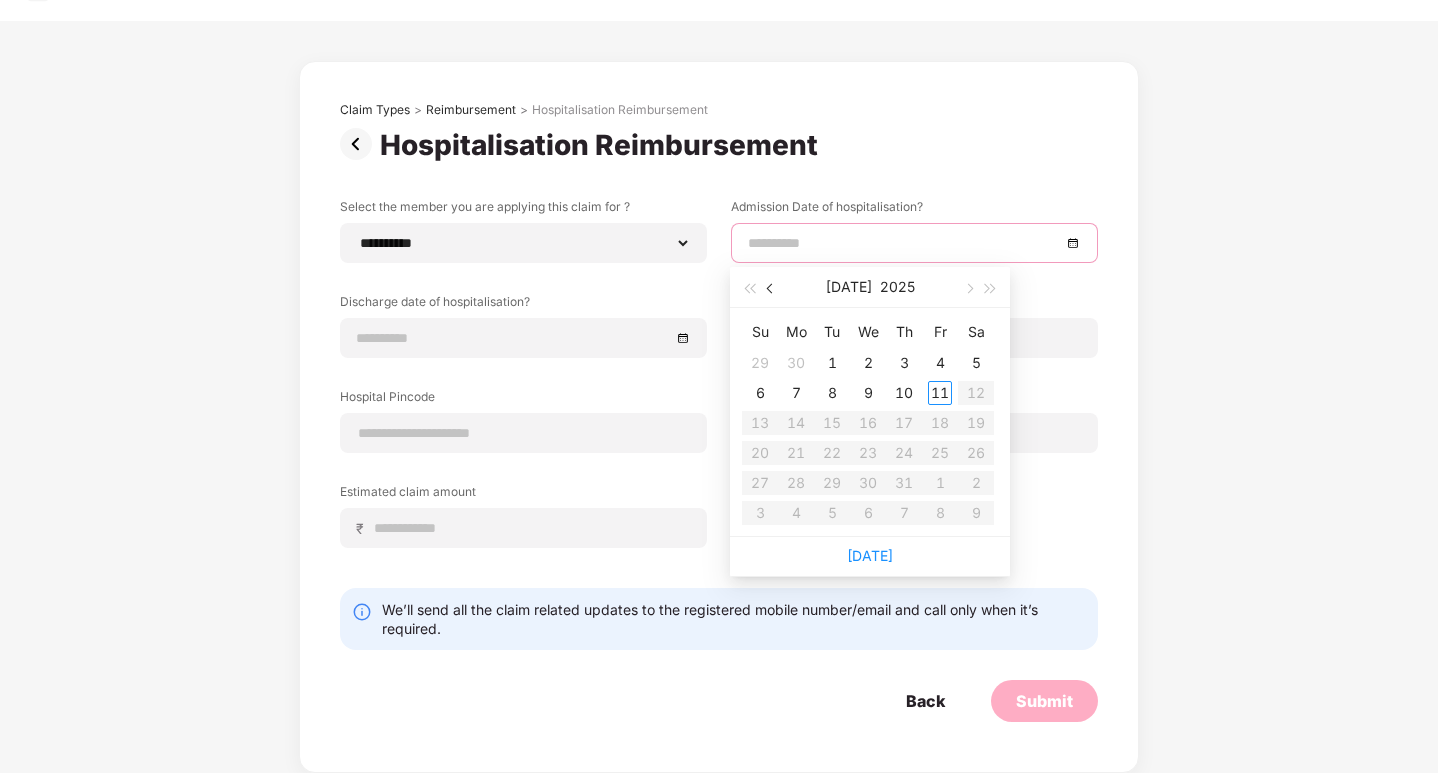 click at bounding box center [771, 287] 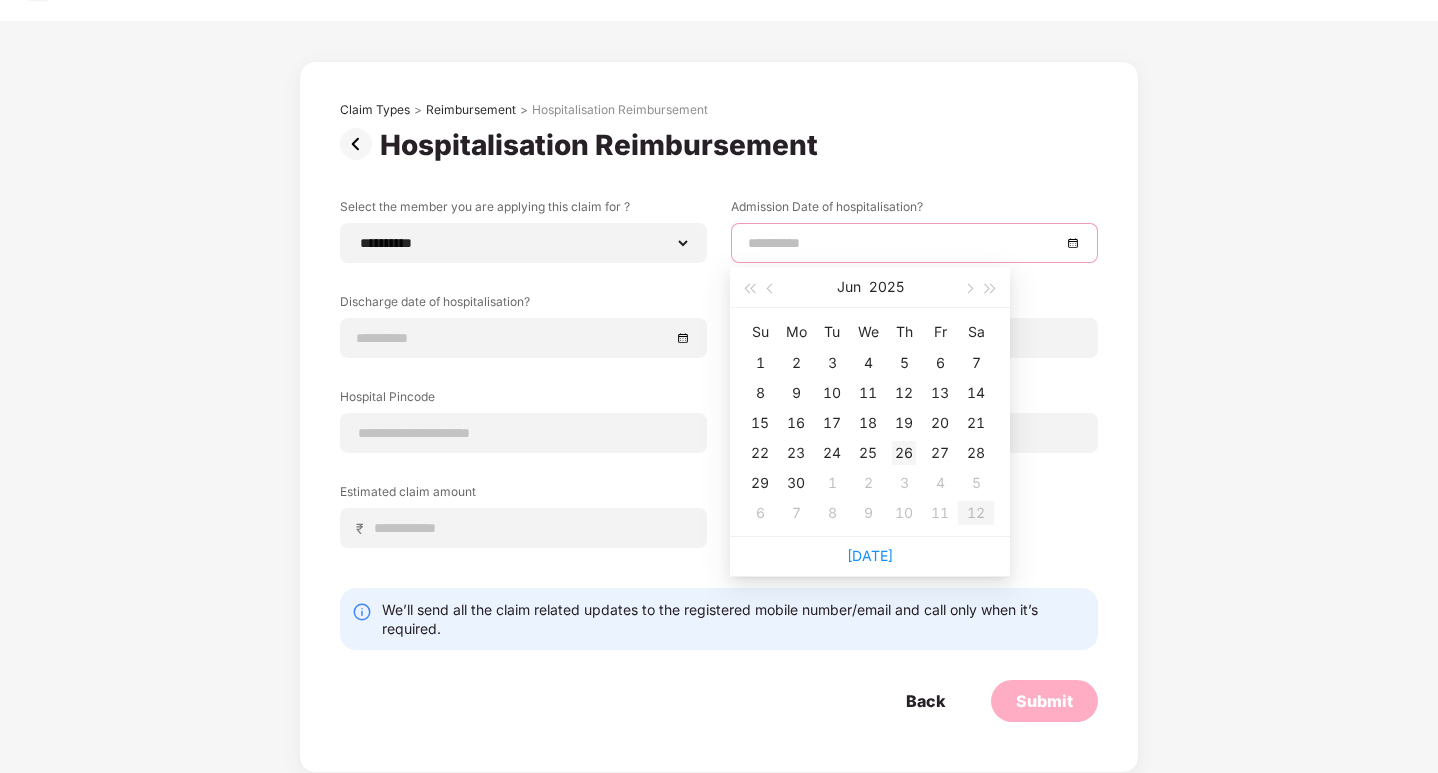 type on "**********" 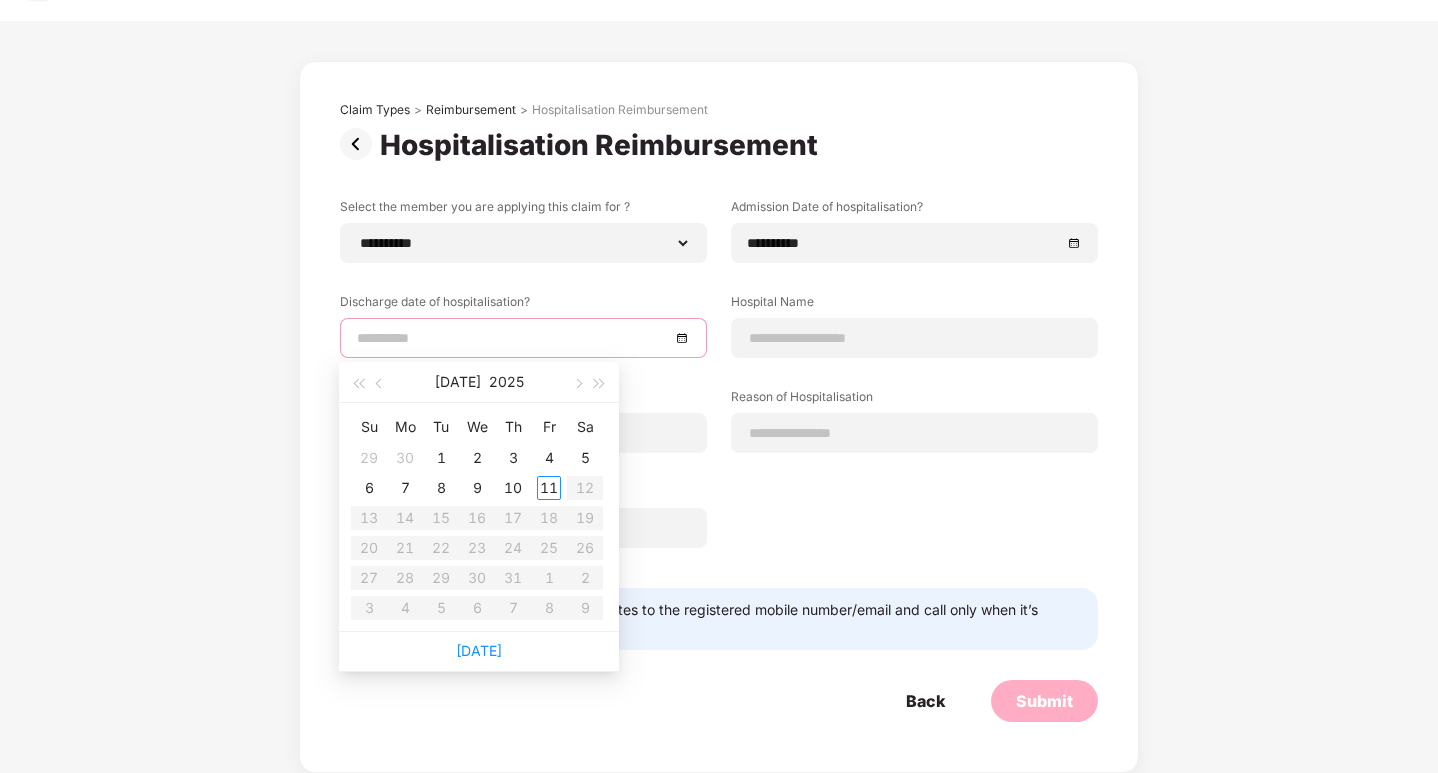click at bounding box center (513, 338) 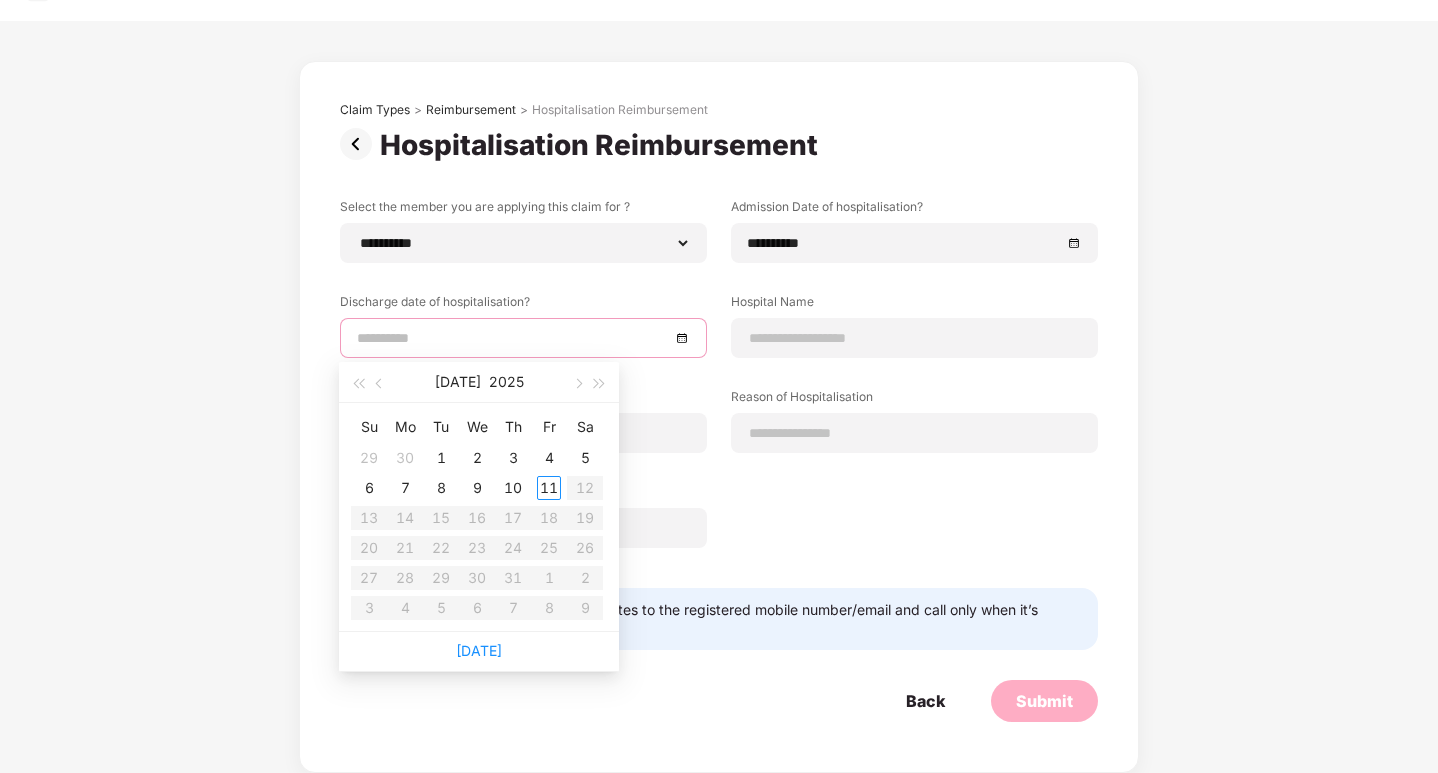 type on "**********" 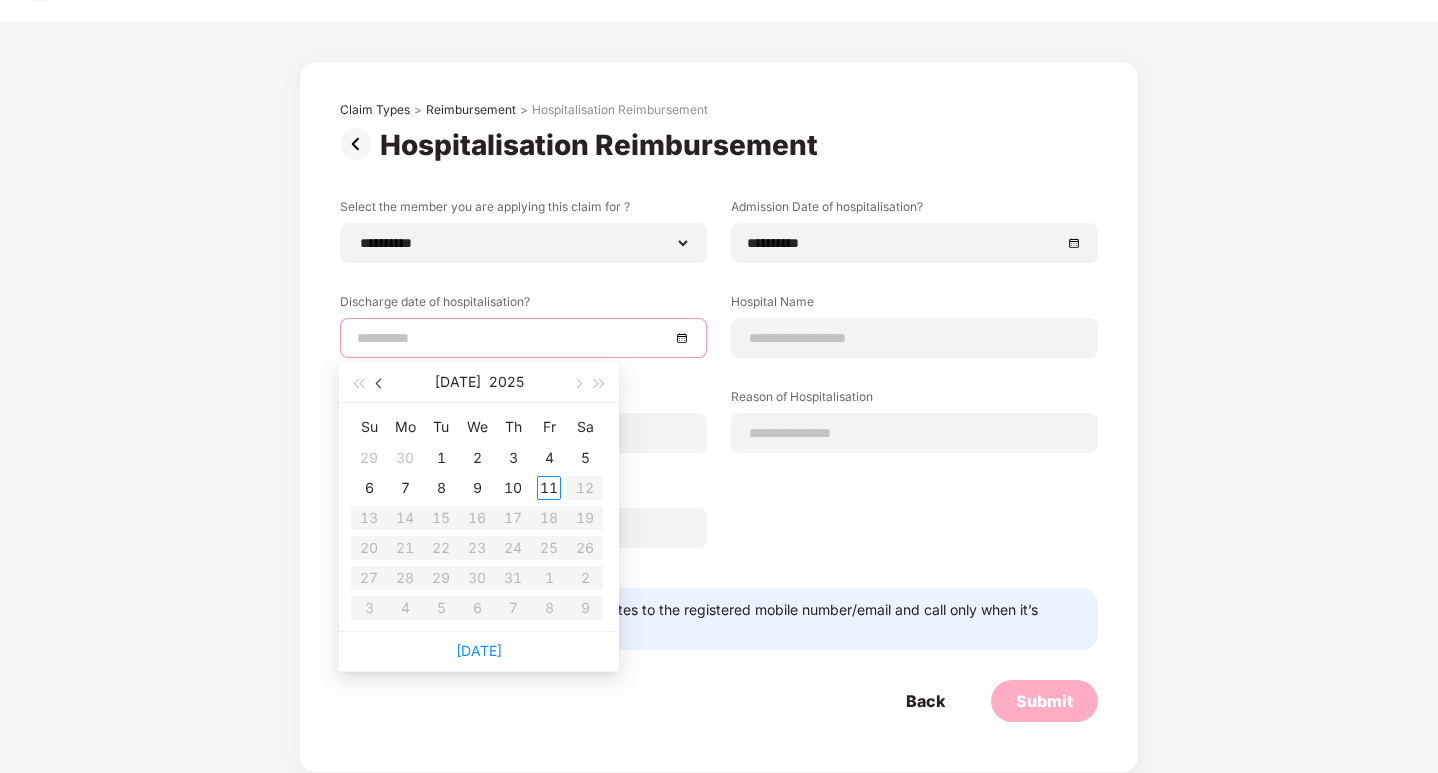 click at bounding box center (380, 382) 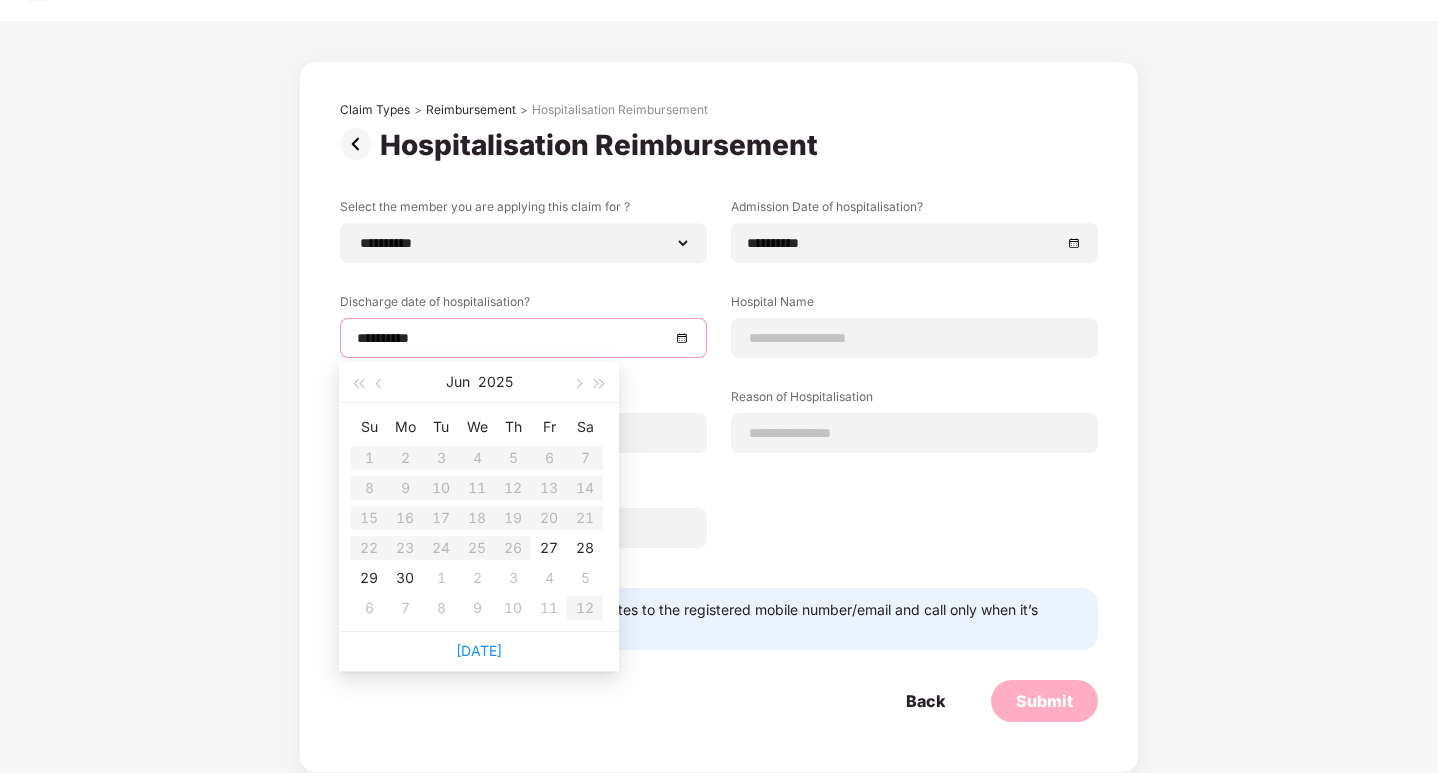type on "**********" 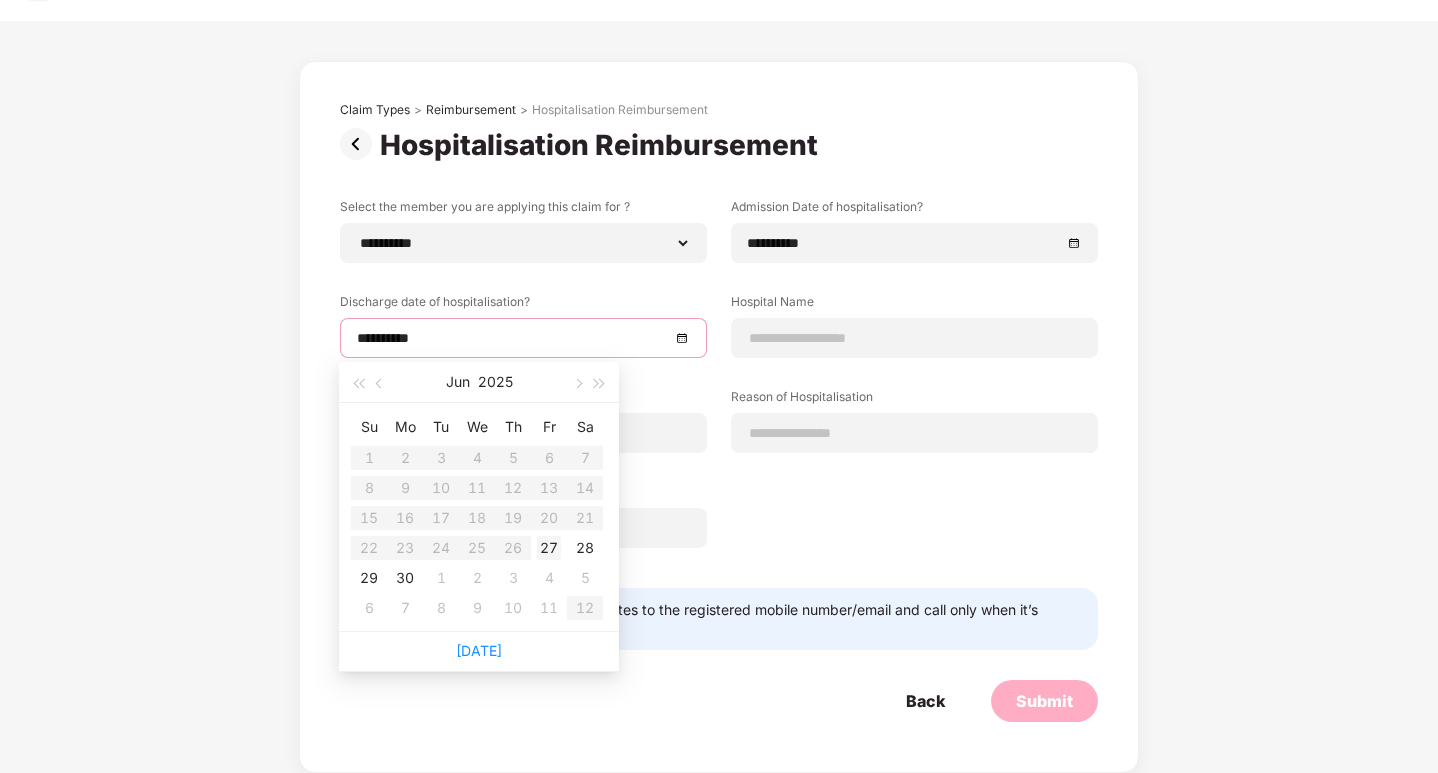 type on "**********" 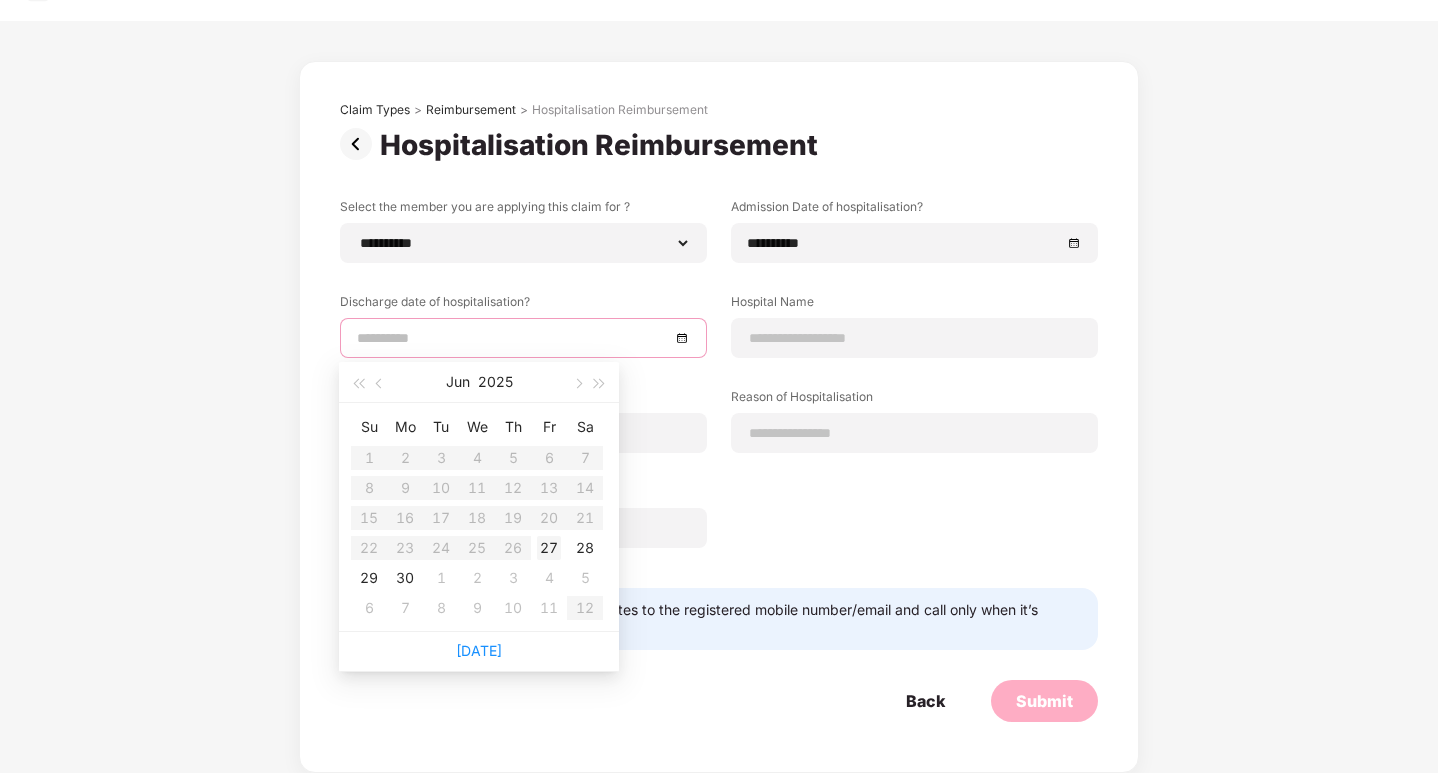 click on "27" at bounding box center (549, 548) 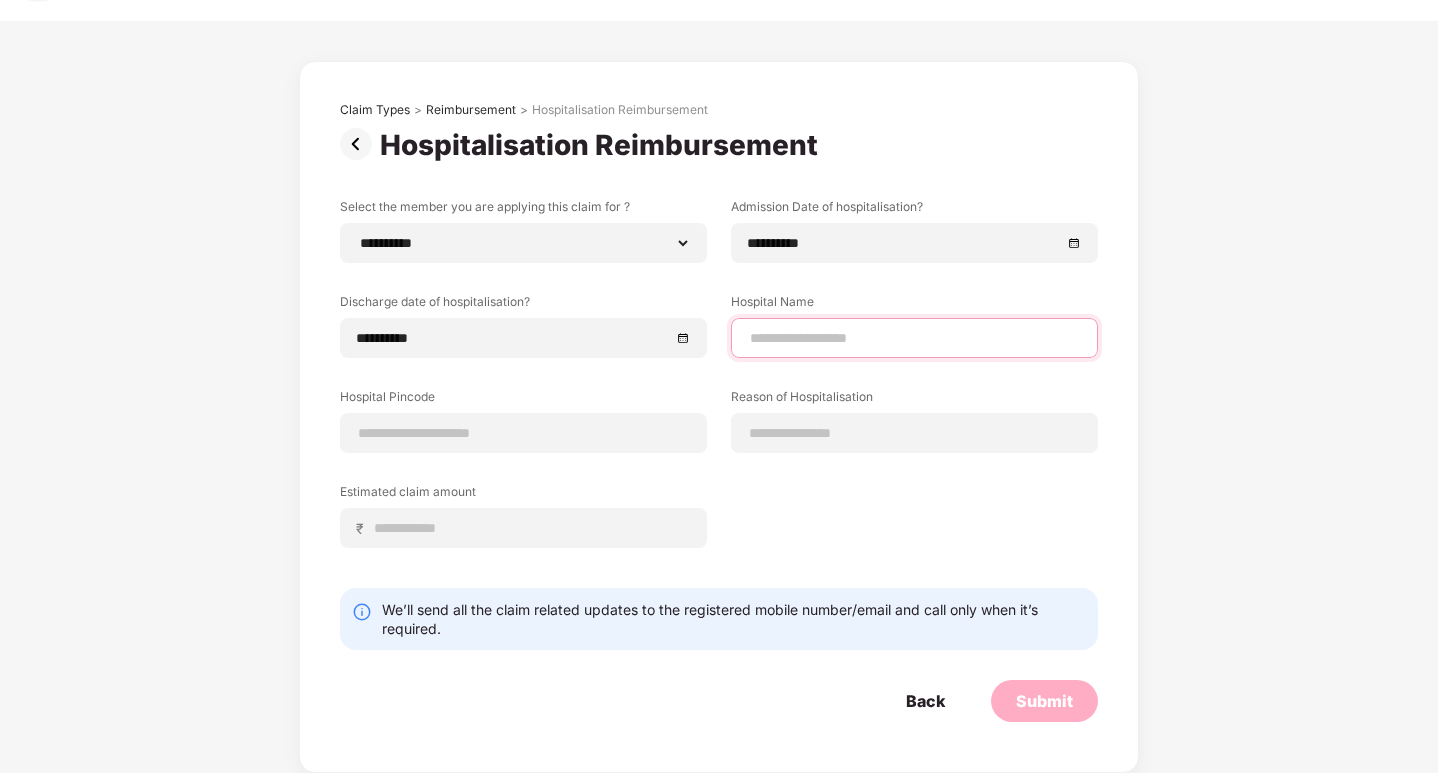 click at bounding box center [914, 338] 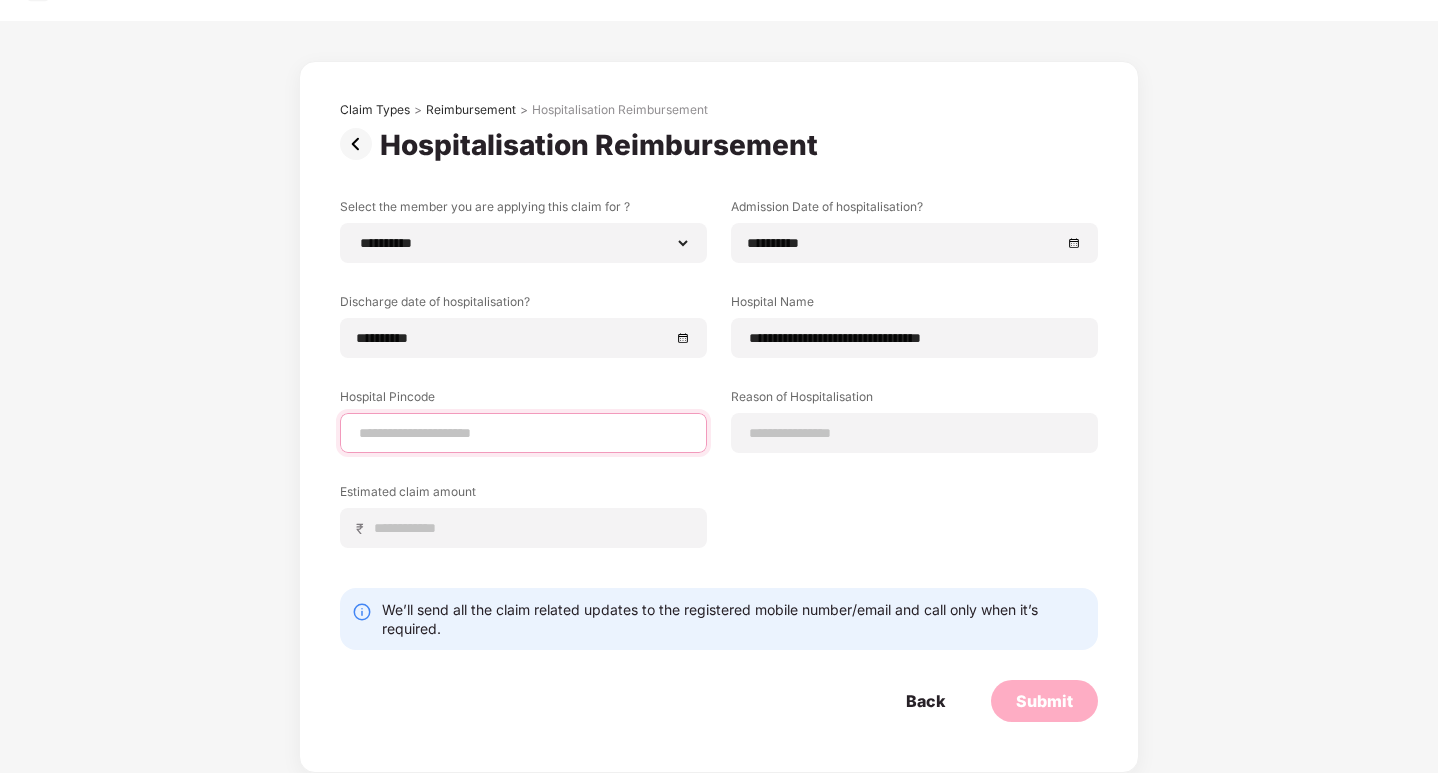 click at bounding box center (523, 433) 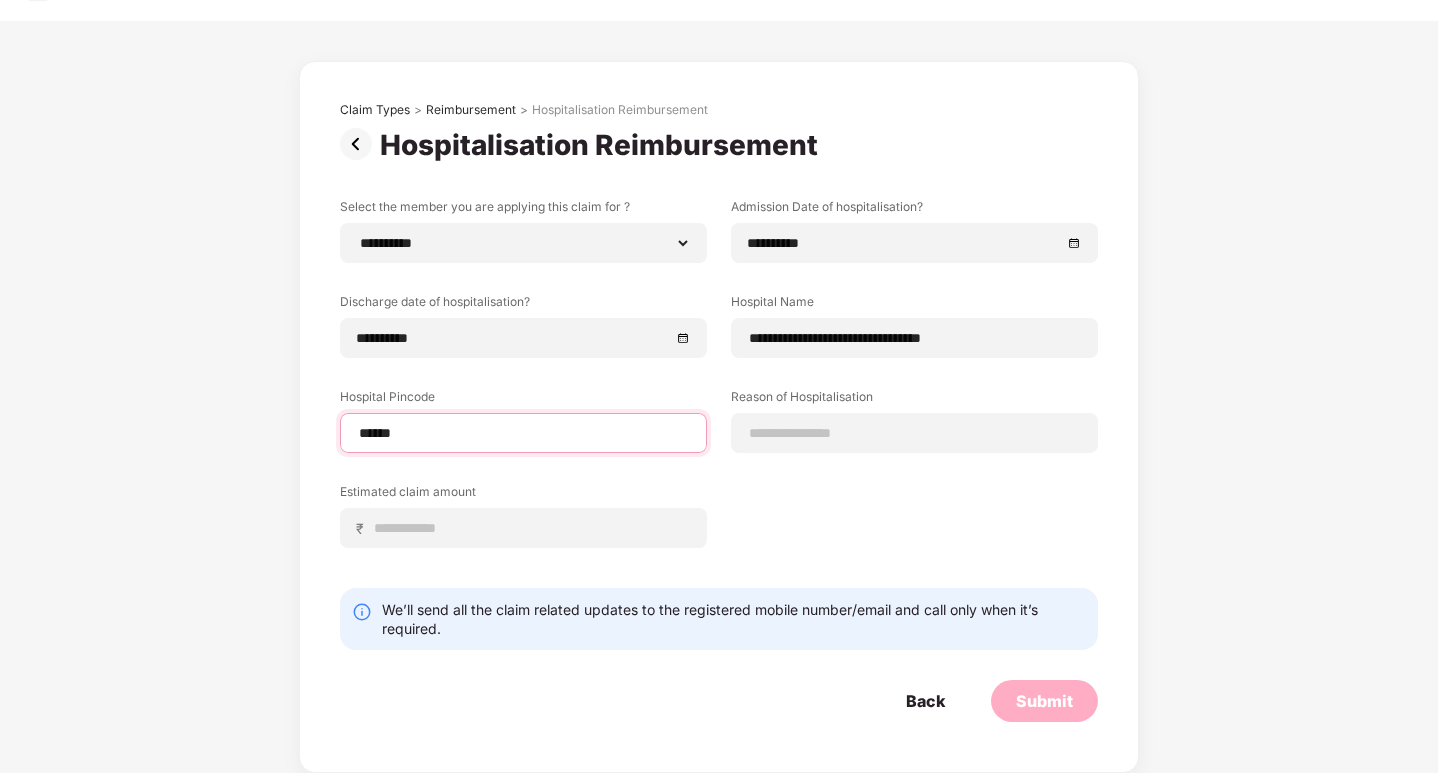 select on "*********" 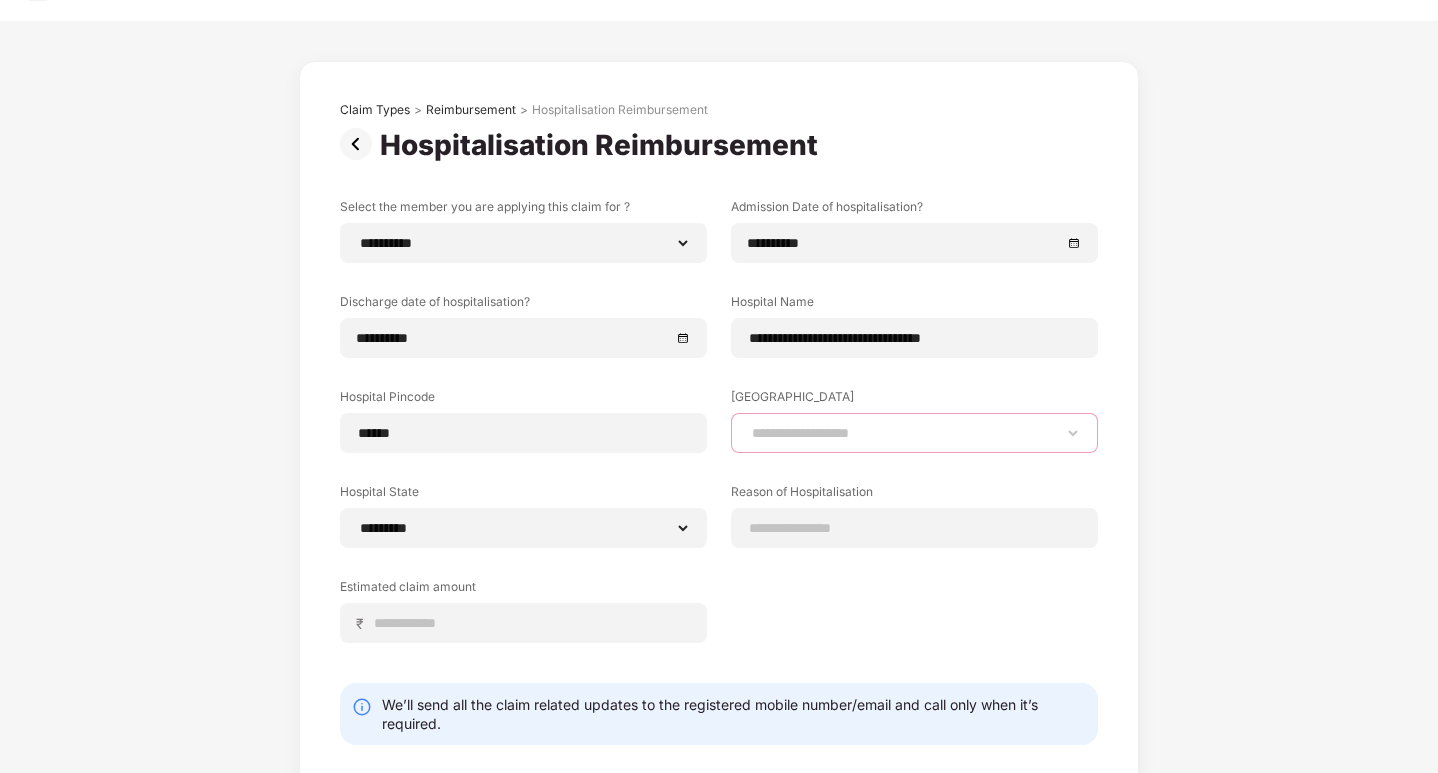 click on "**********" at bounding box center (914, 433) 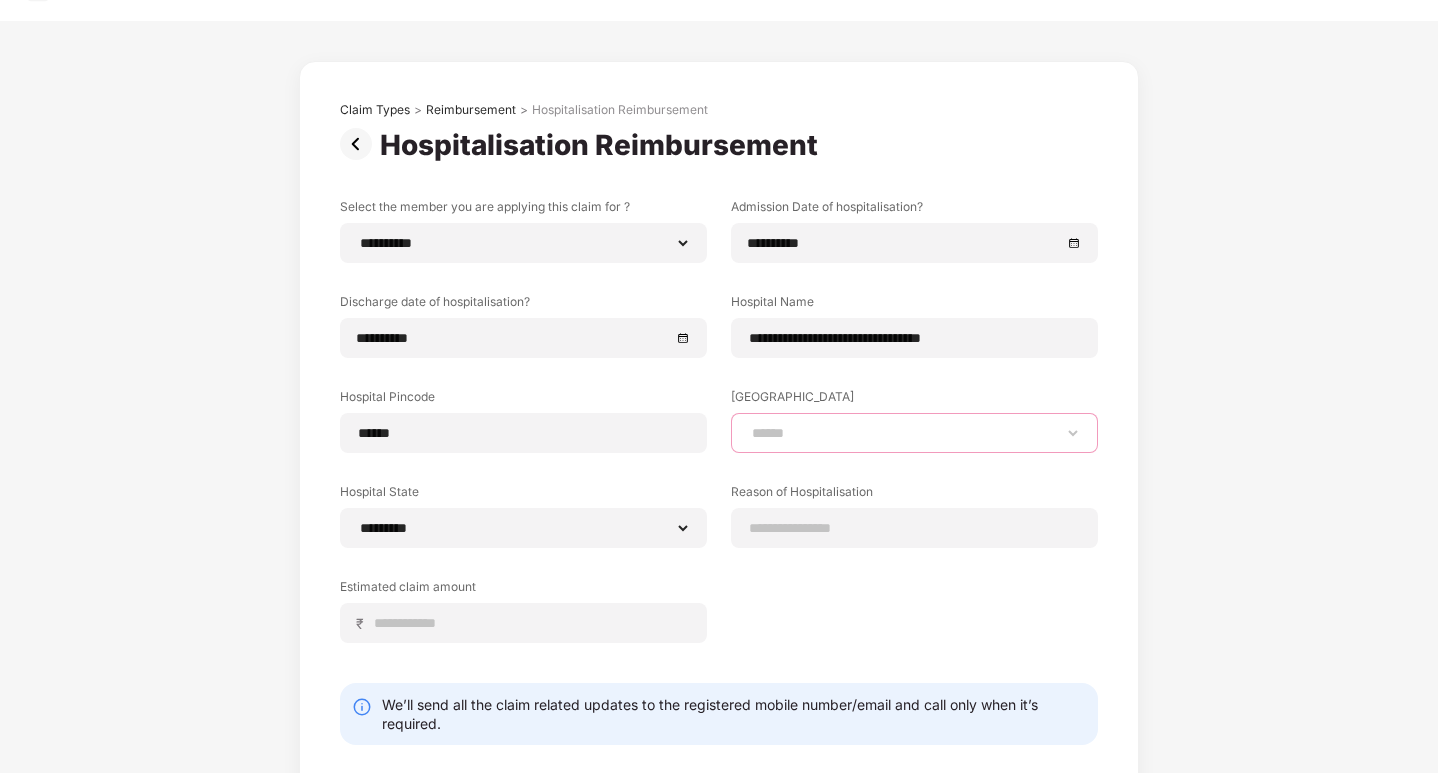 click on "**********" at bounding box center (914, 433) 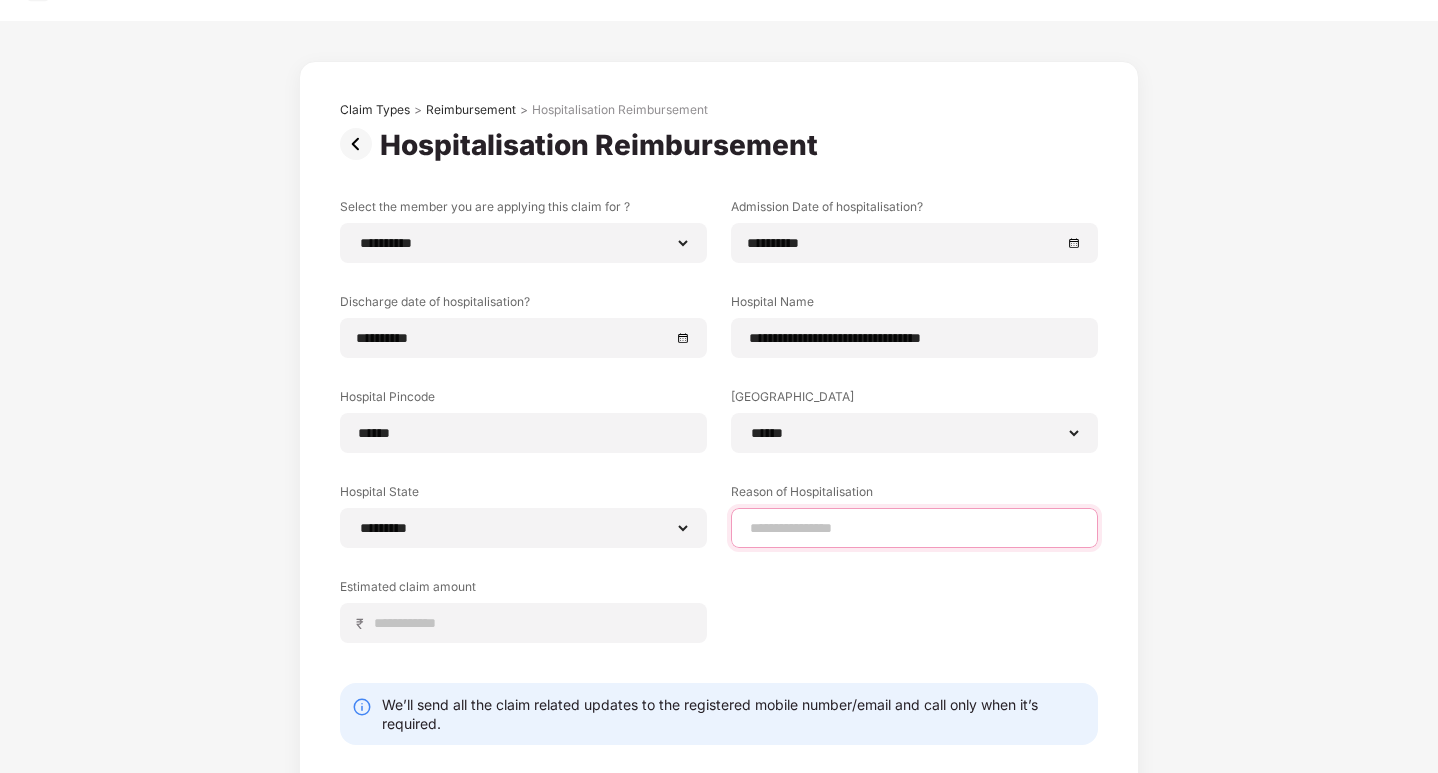 click at bounding box center (914, 528) 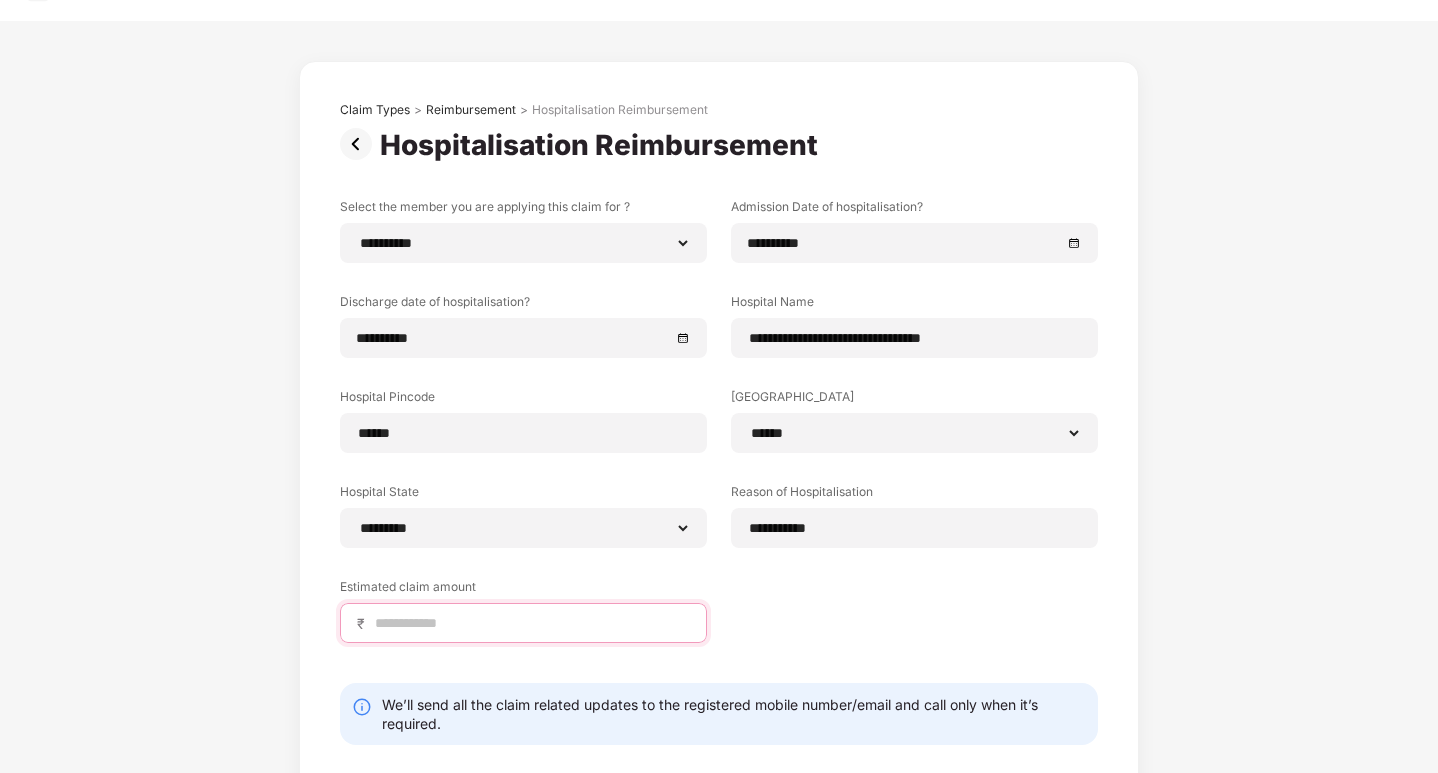 click at bounding box center [531, 623] 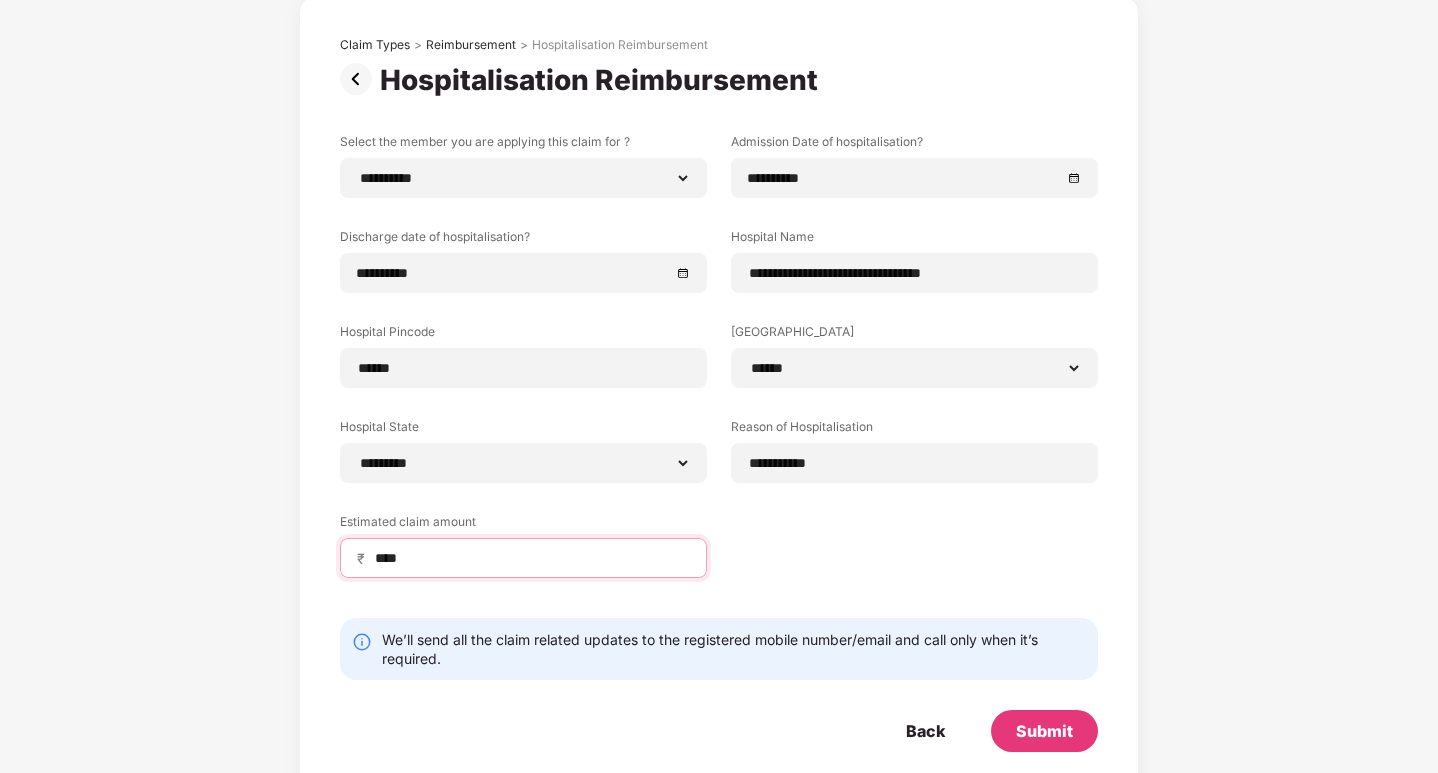 scroll, scrollTop: 138, scrollLeft: 0, axis: vertical 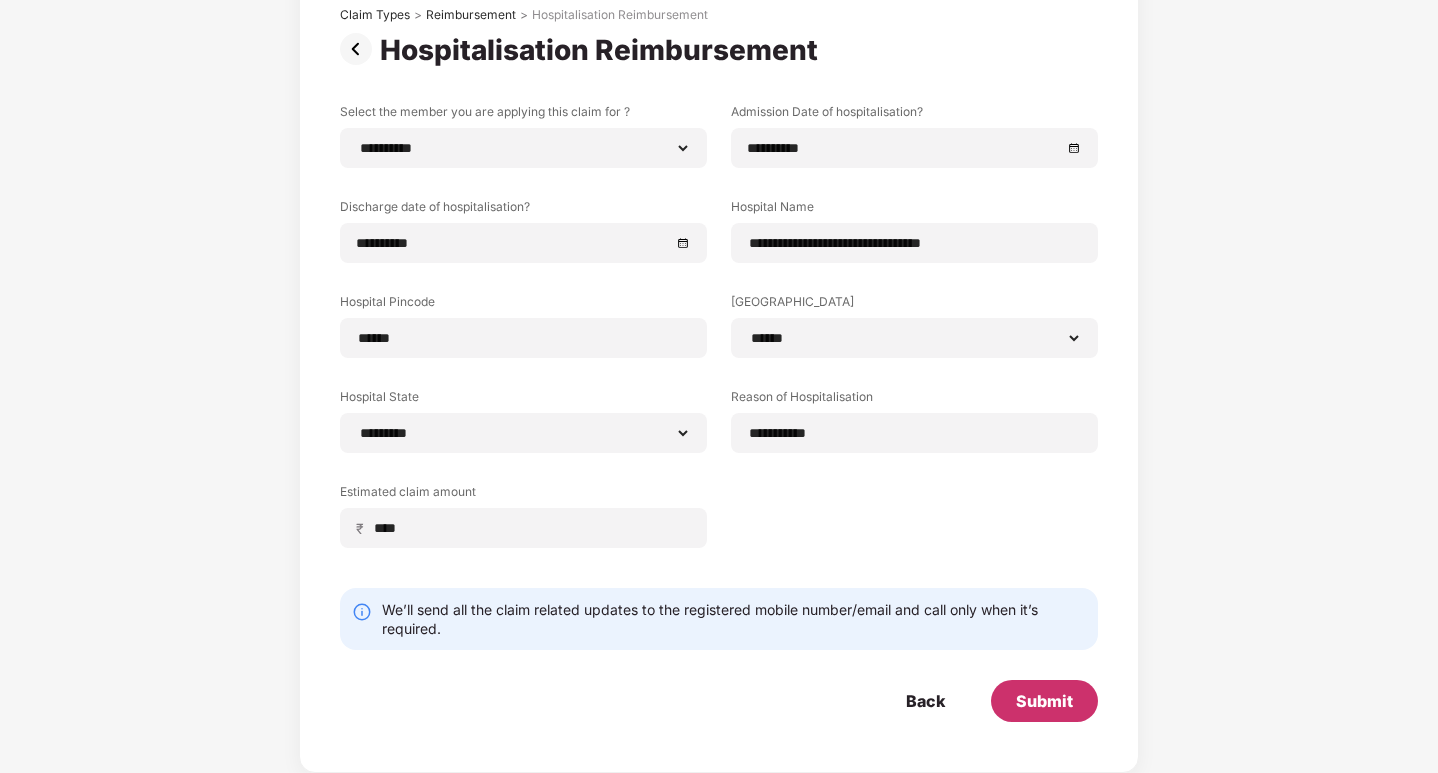 click on "Submit" at bounding box center [1044, 701] 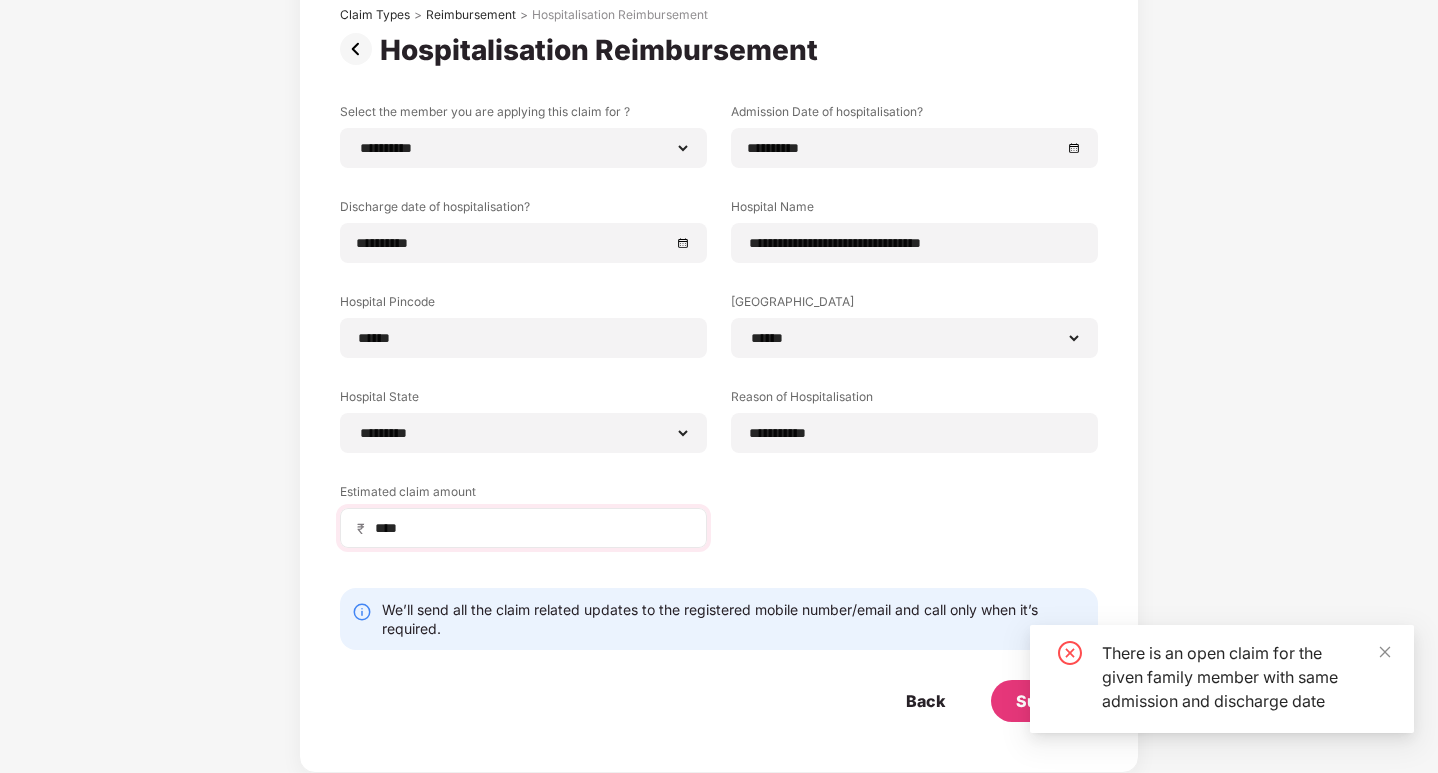 scroll, scrollTop: 0, scrollLeft: 0, axis: both 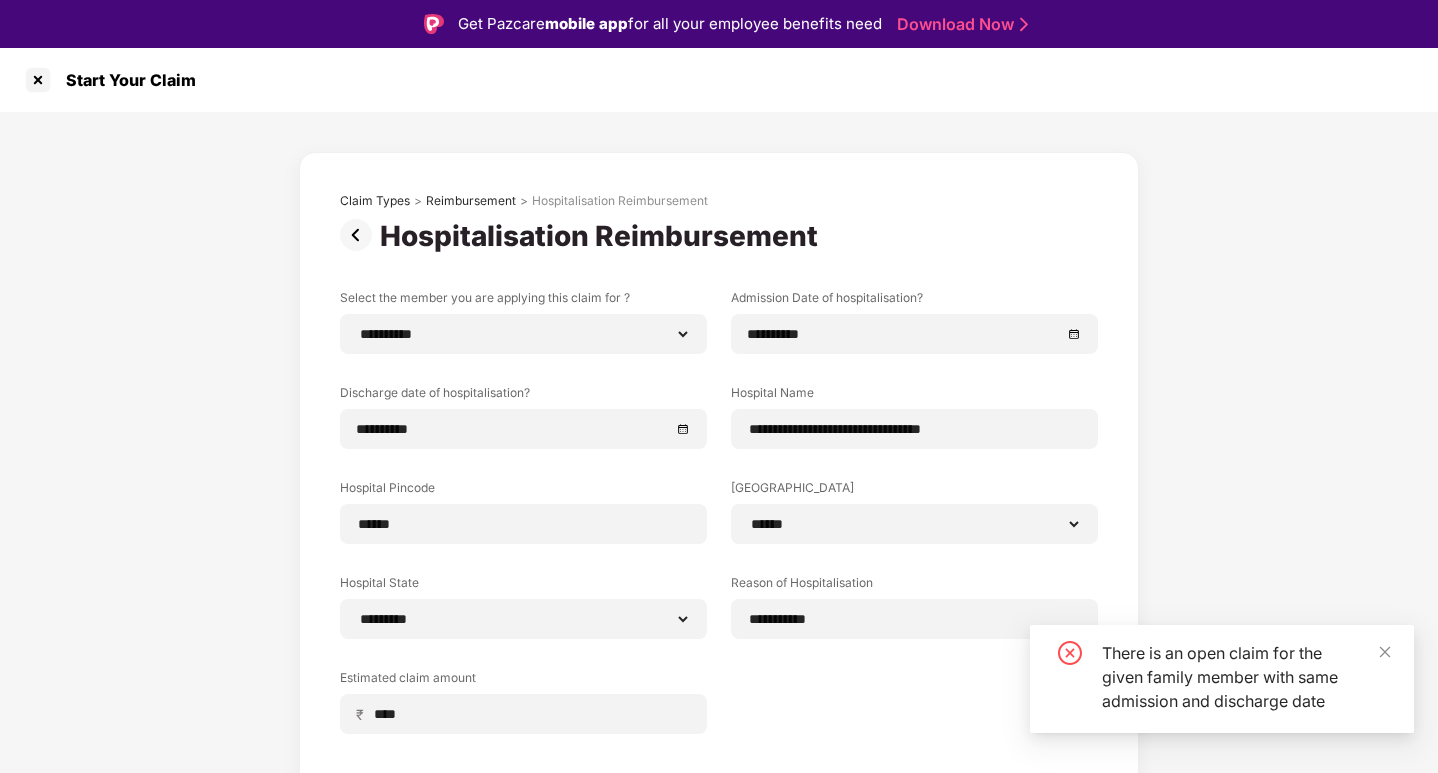 click on "Download Now" at bounding box center (959, 24) 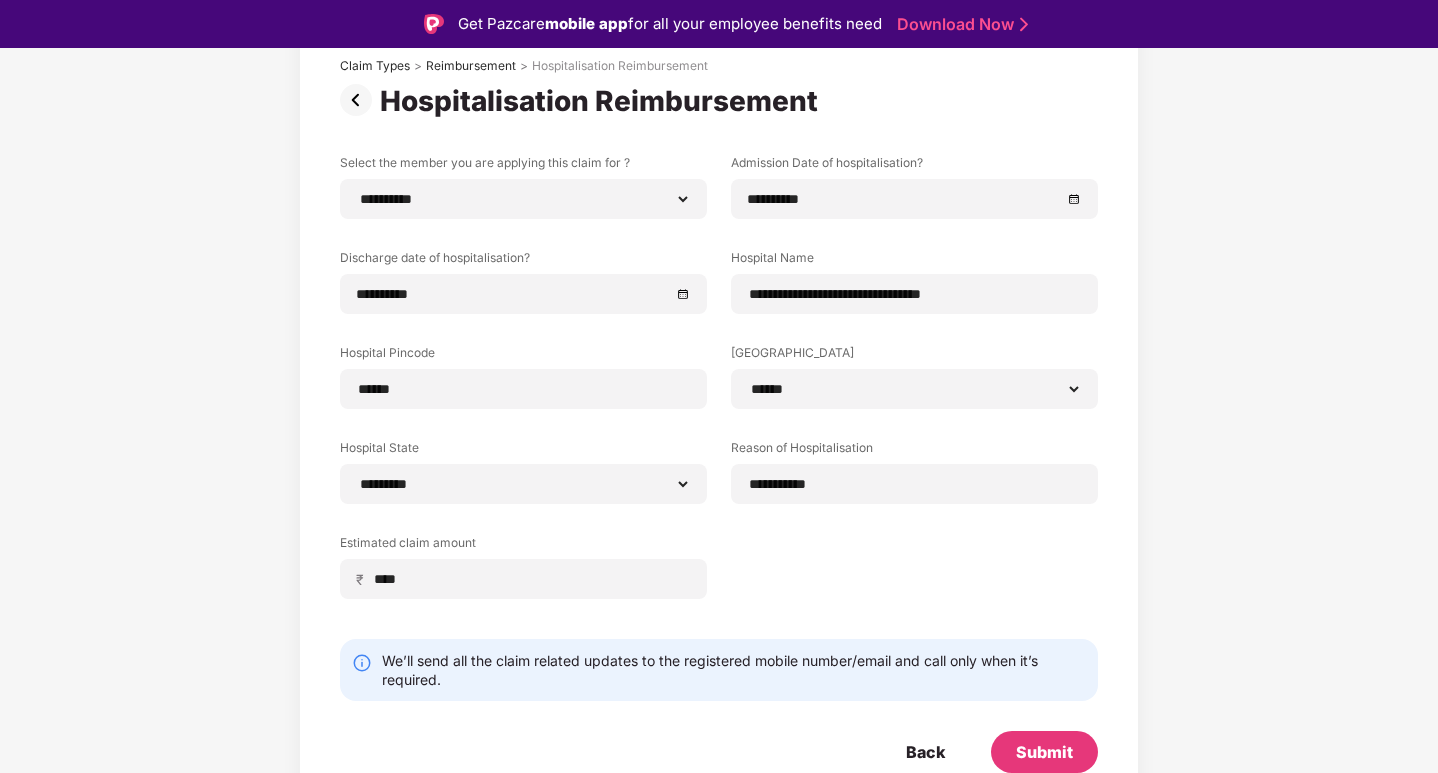 scroll, scrollTop: 138, scrollLeft: 0, axis: vertical 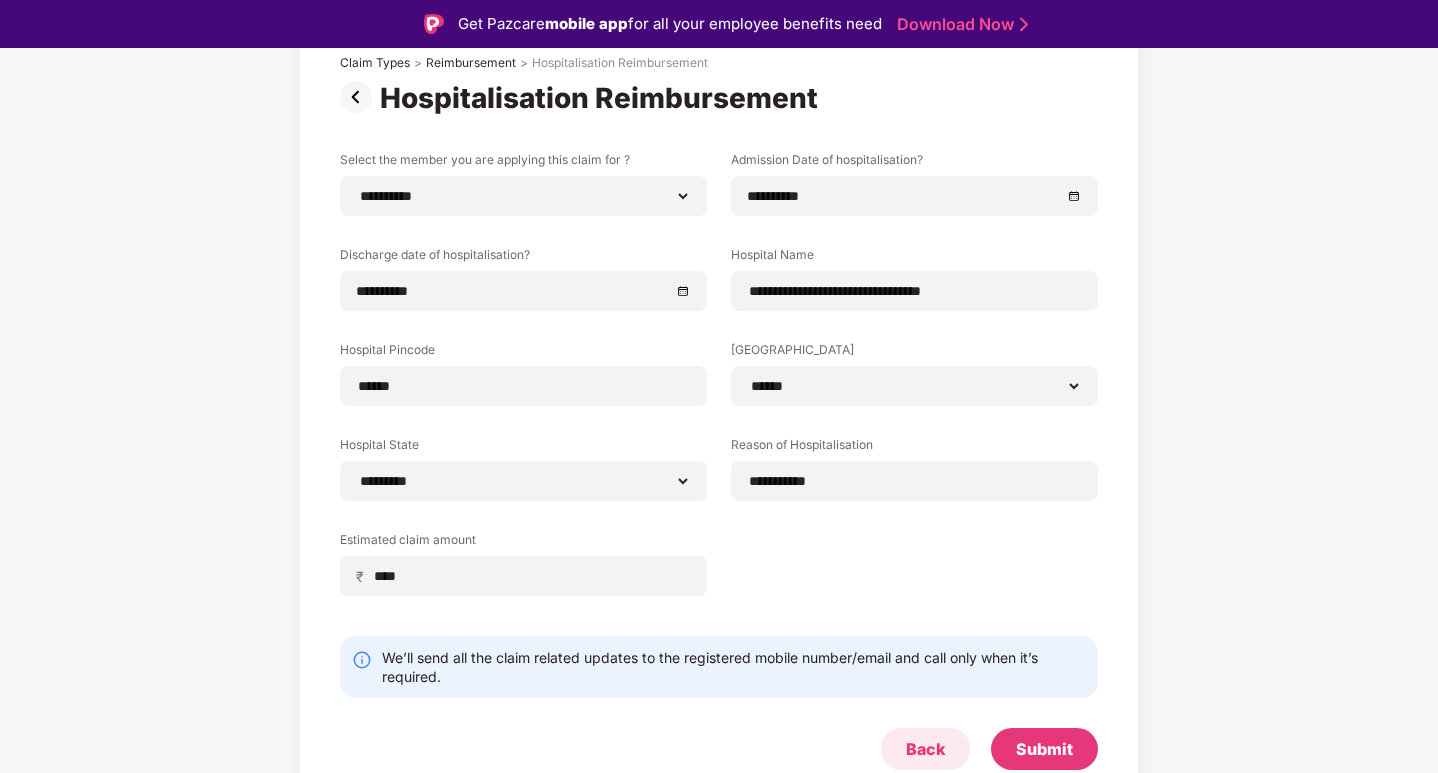 click on "Back" at bounding box center (925, 749) 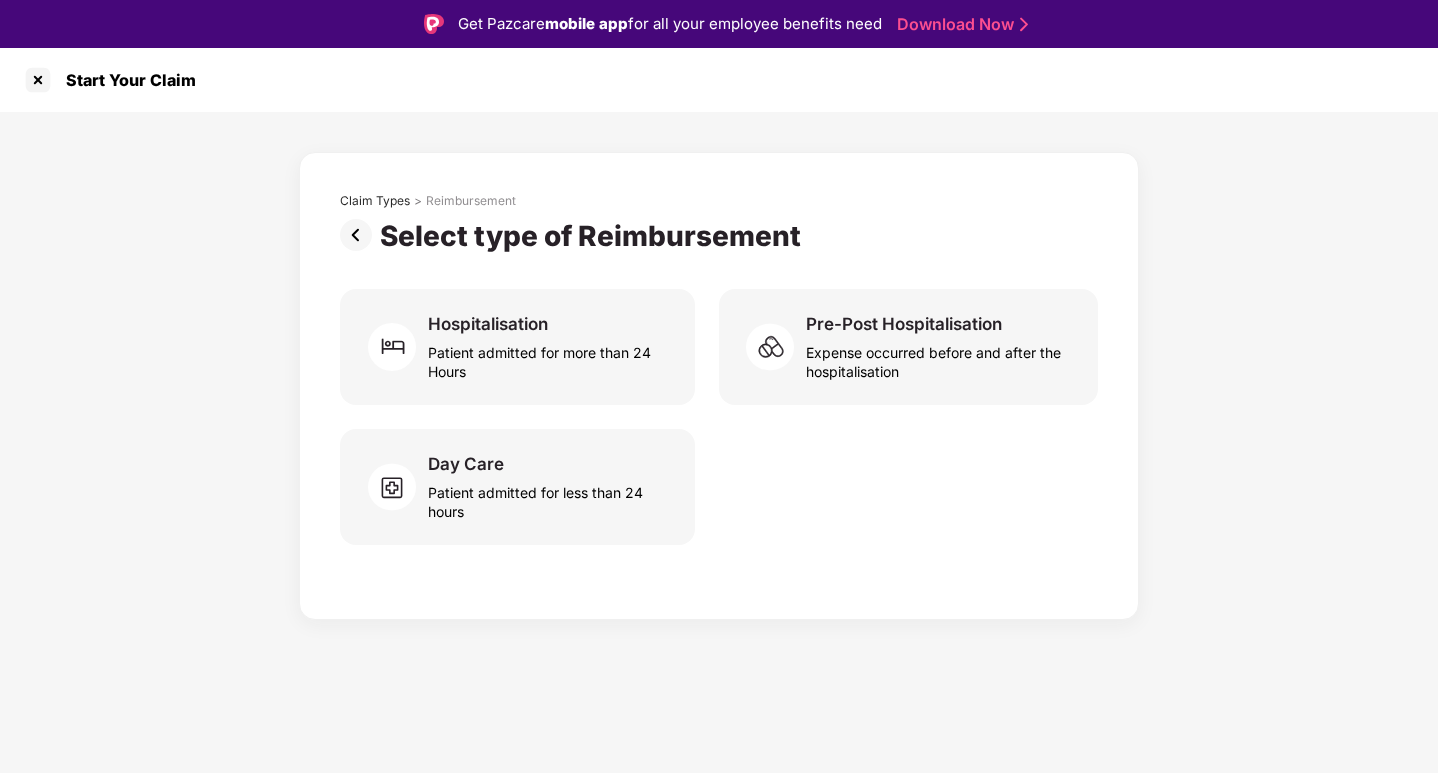 scroll, scrollTop: 0, scrollLeft: 0, axis: both 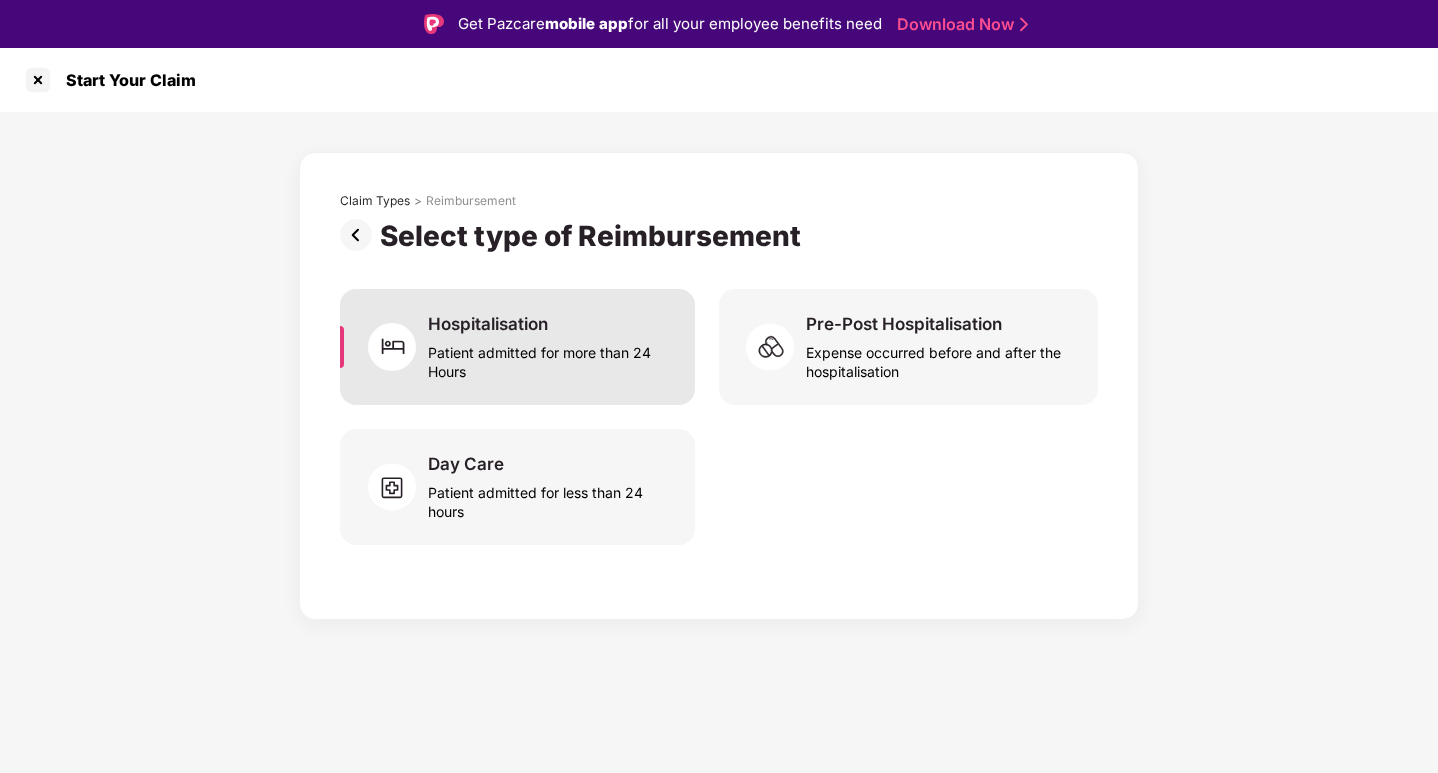 click on "Patient admitted for more than 24 Hours" at bounding box center [549, 358] 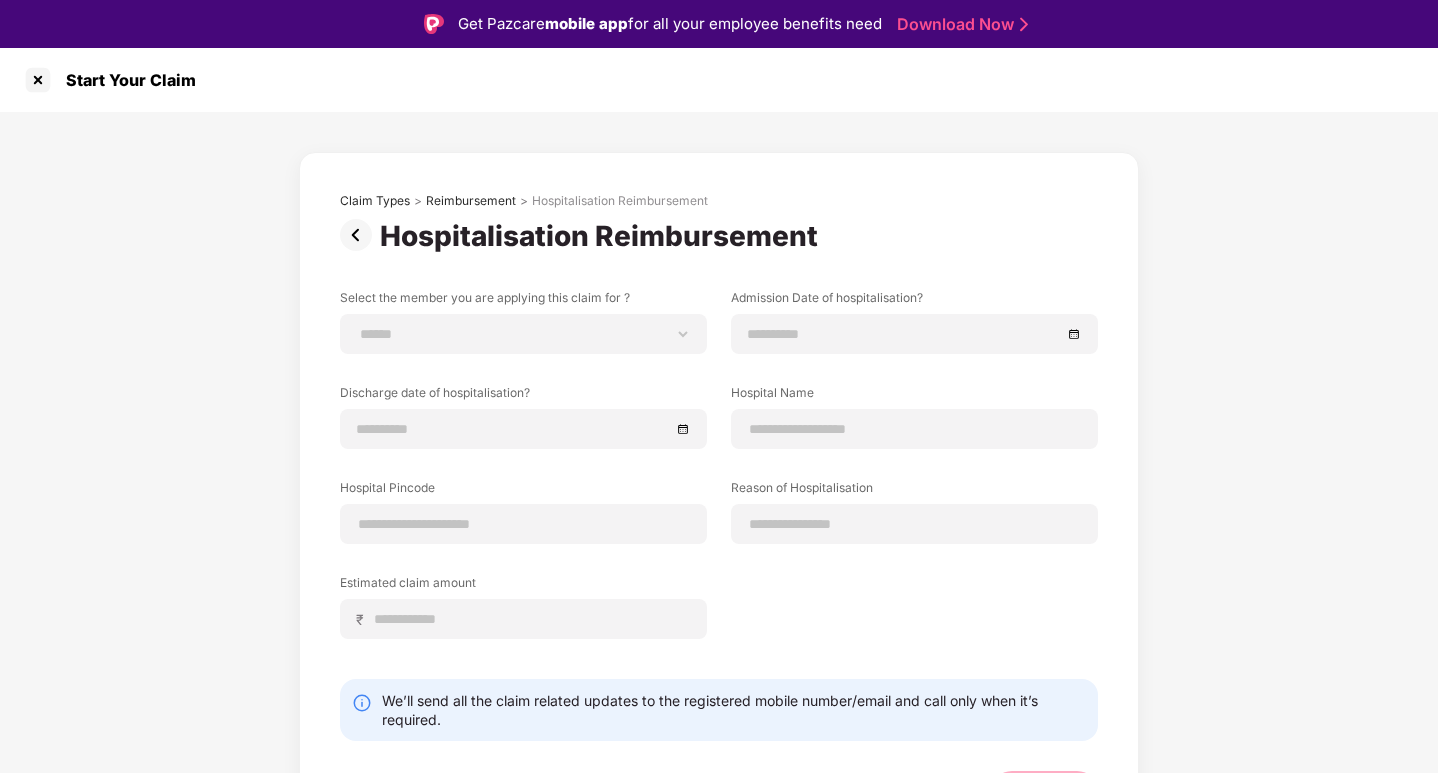 scroll, scrollTop: 43, scrollLeft: 0, axis: vertical 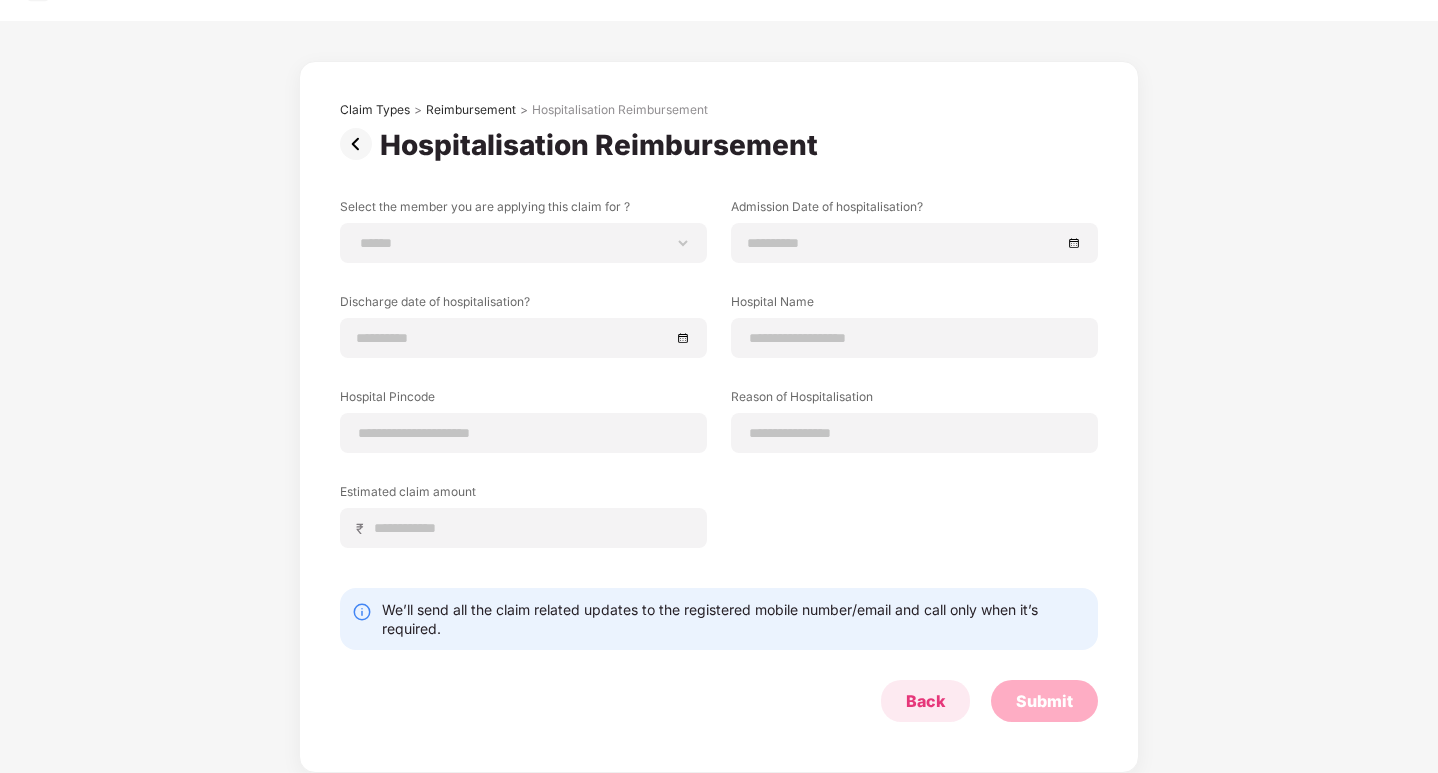 click on "Back" at bounding box center (925, 701) 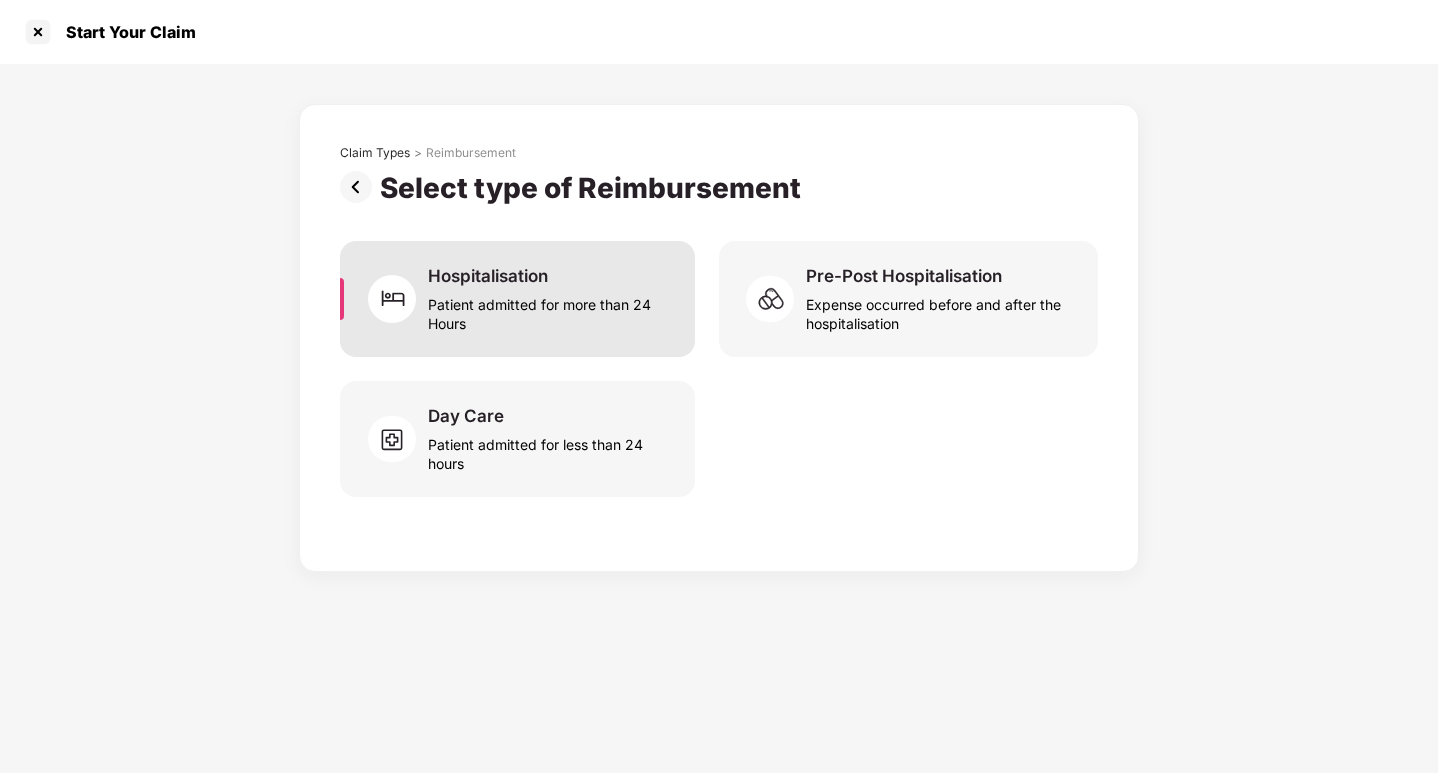 click on "Hospitalisation" at bounding box center [488, 276] 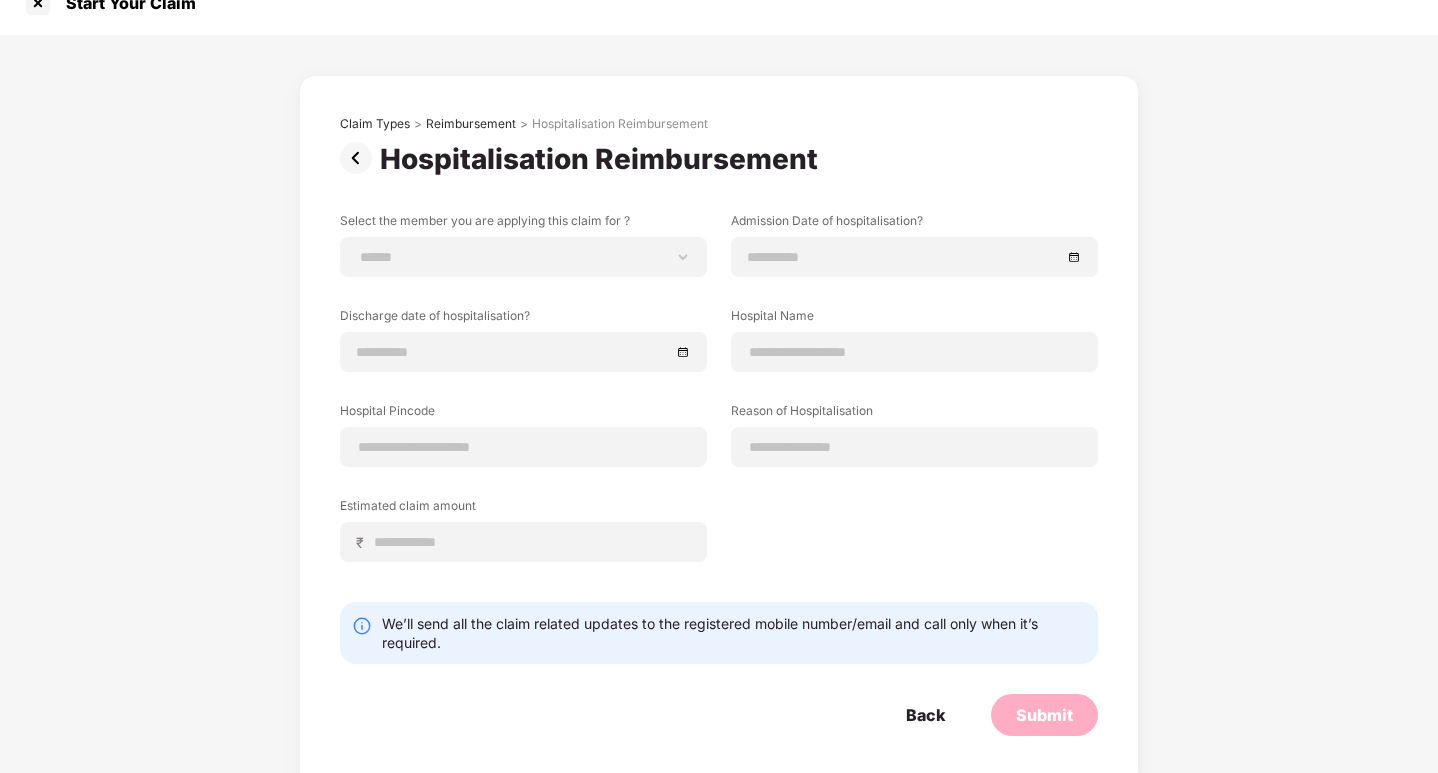 scroll, scrollTop: 43, scrollLeft: 0, axis: vertical 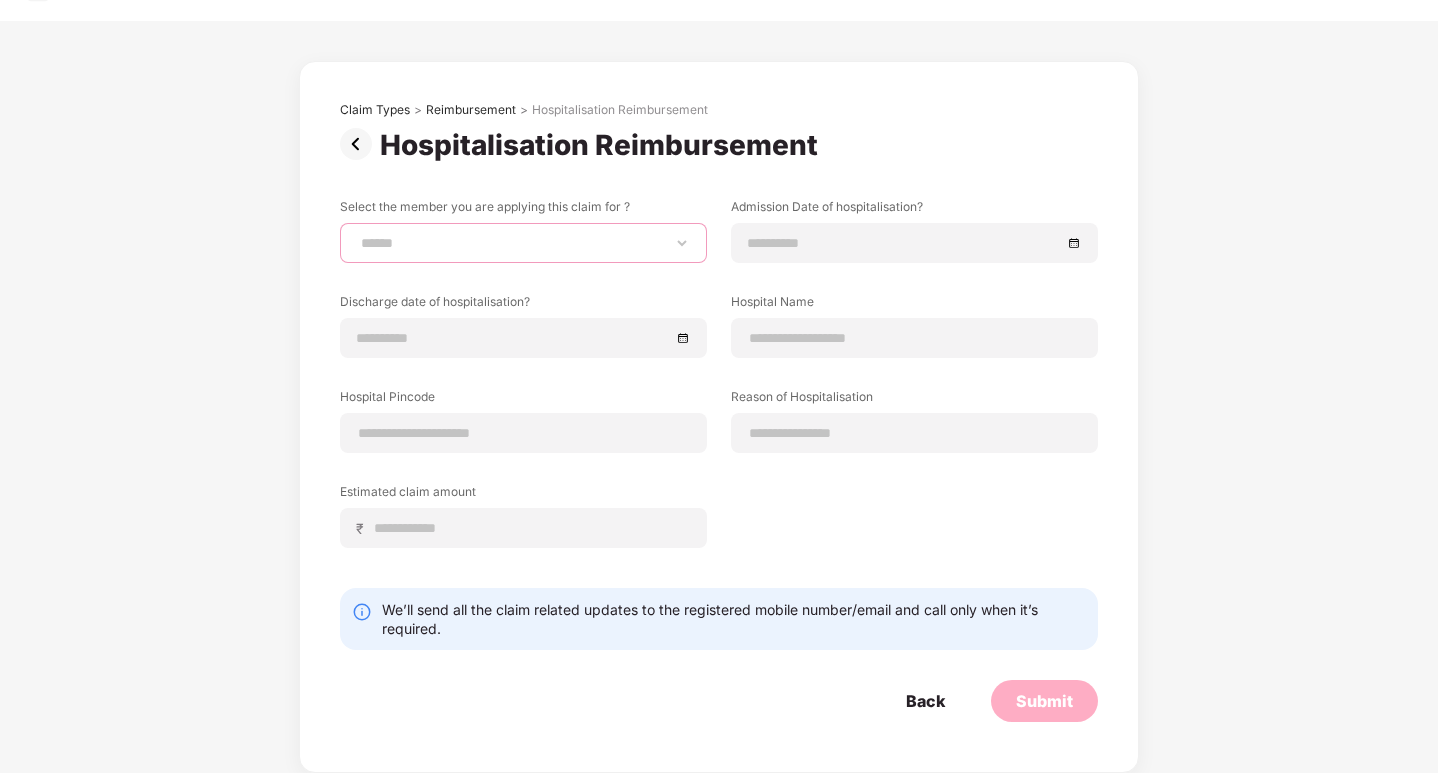 click on "**********" at bounding box center [523, 243] 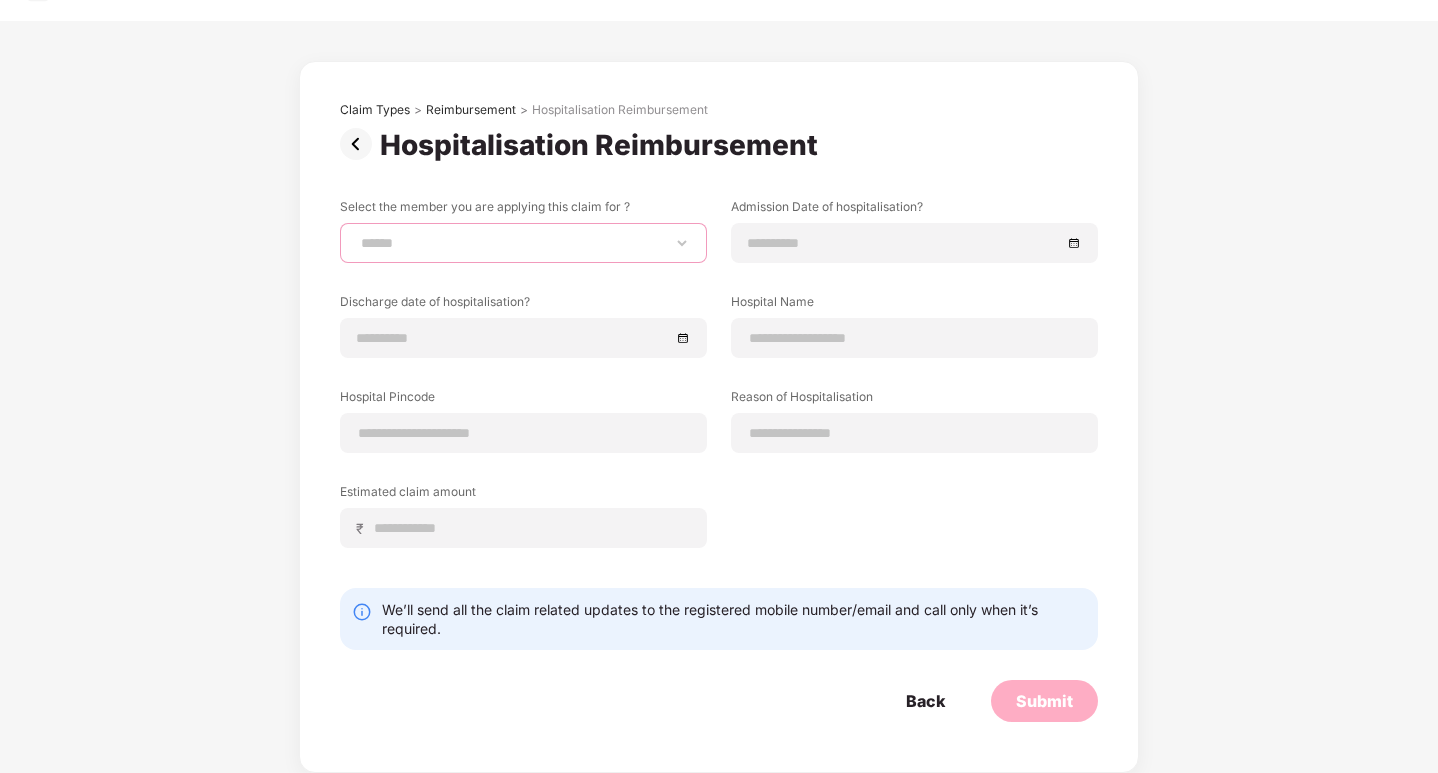select on "**********" 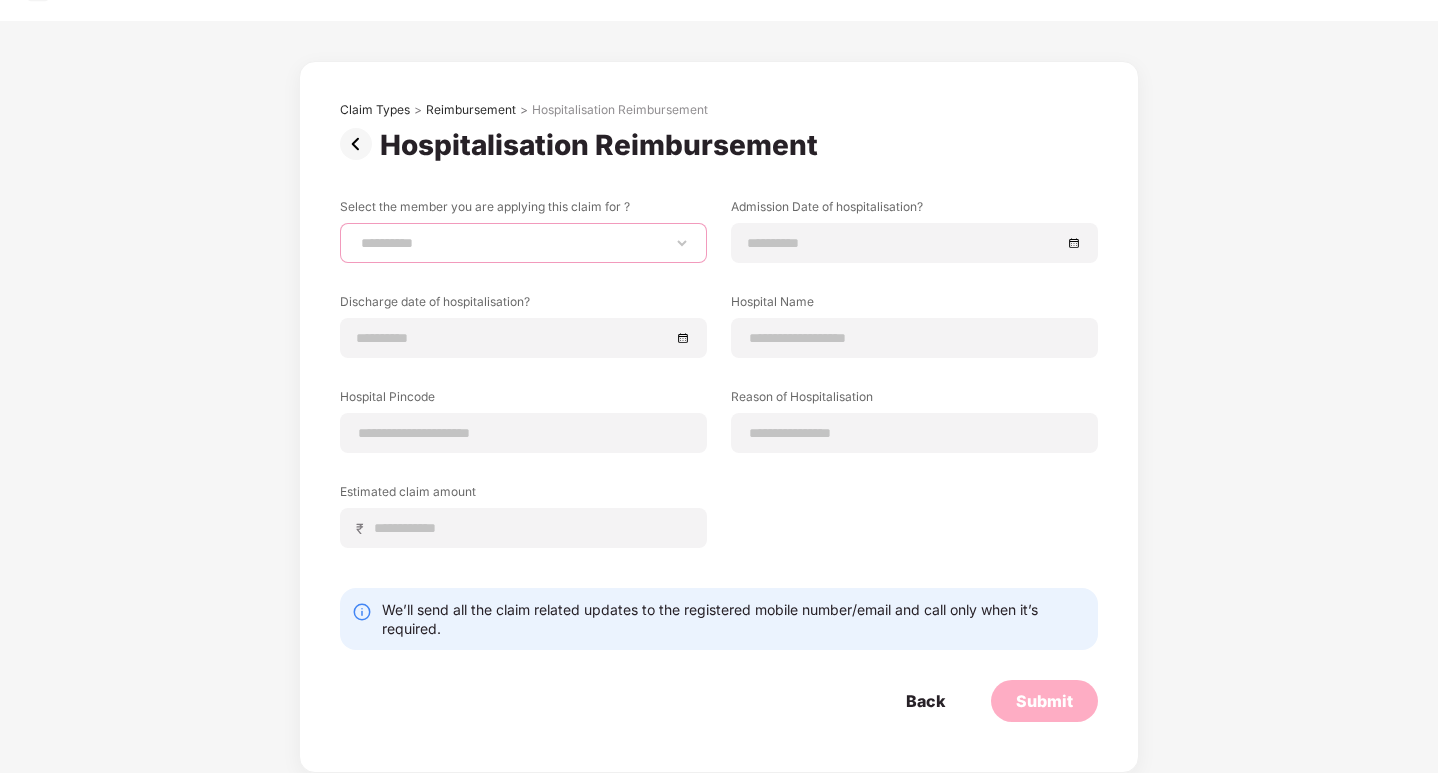 click on "**********" at bounding box center (523, 243) 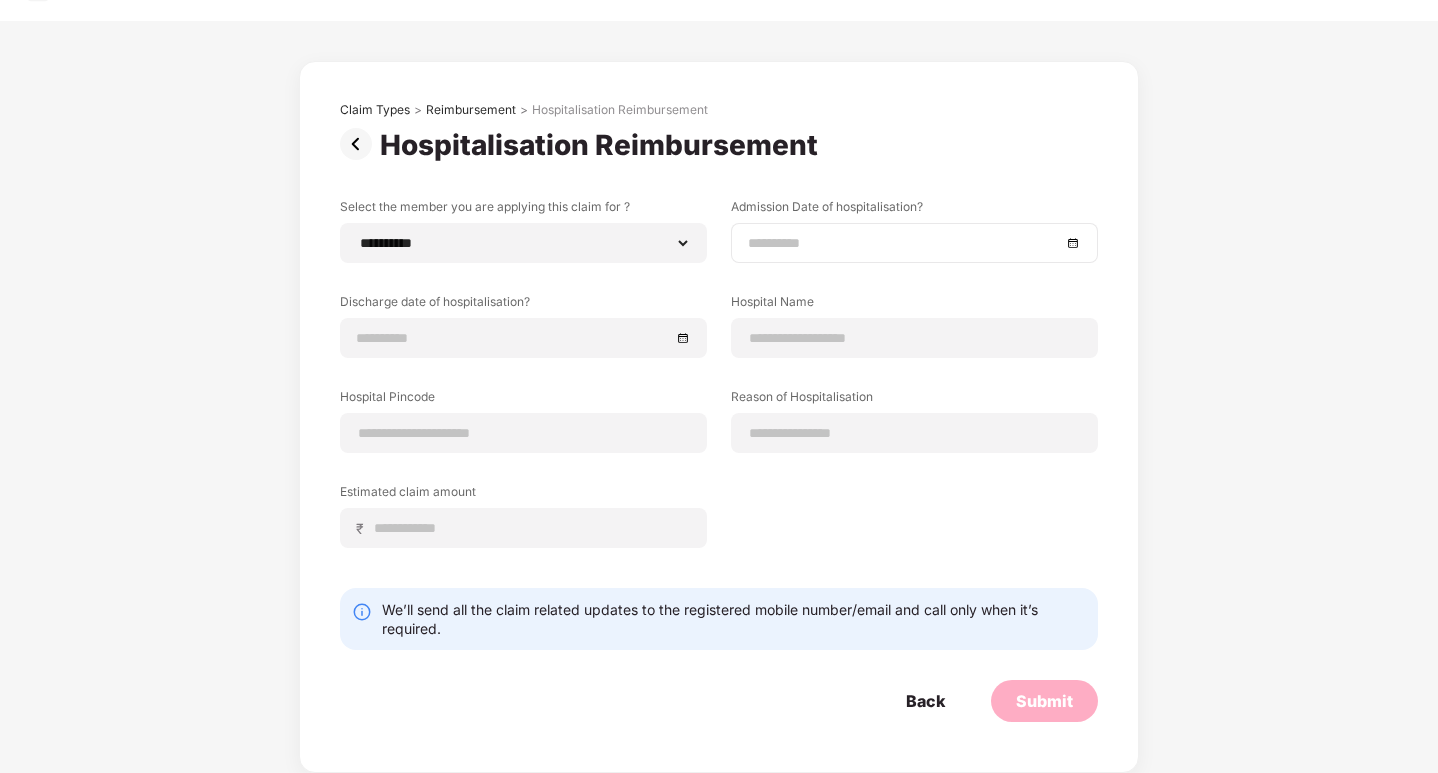 click at bounding box center (904, 243) 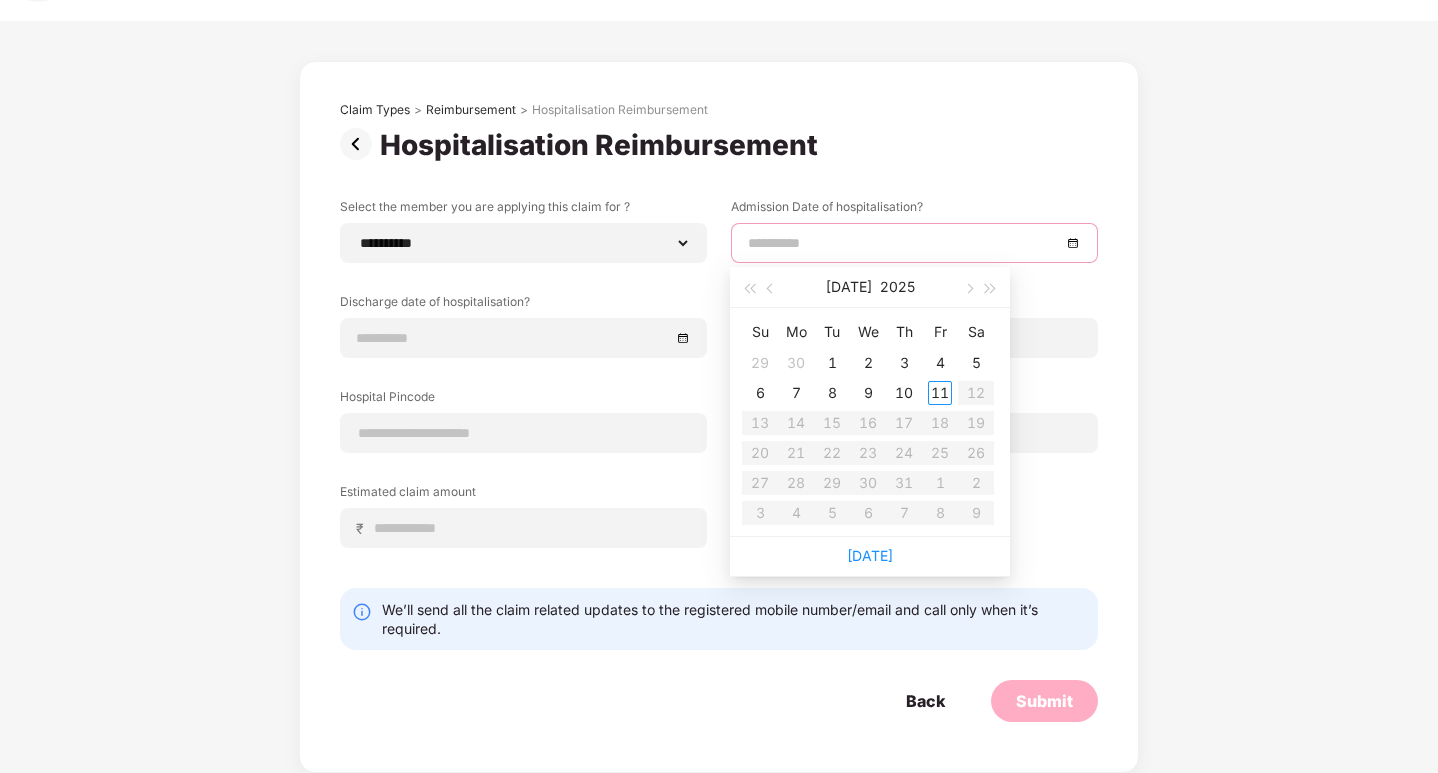 type on "**********" 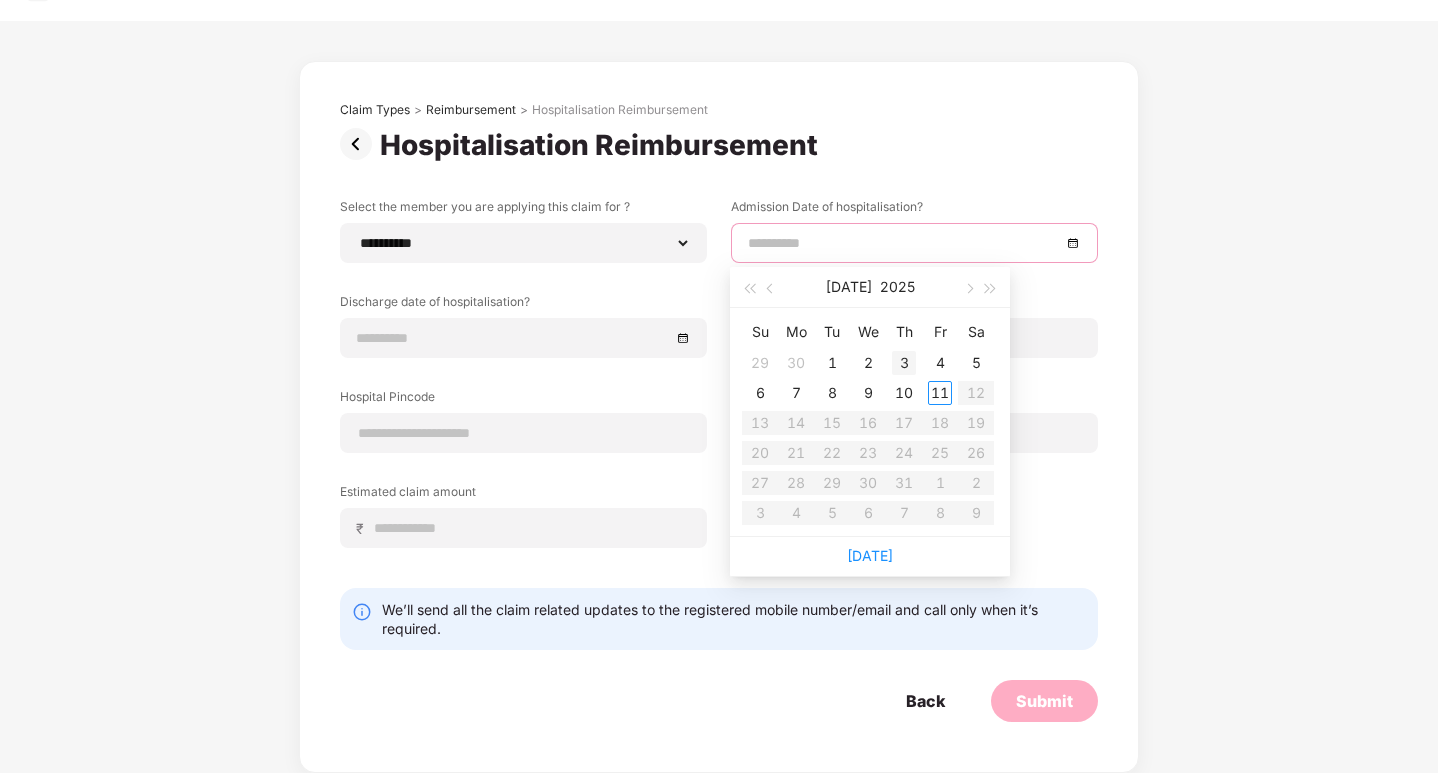 type on "**********" 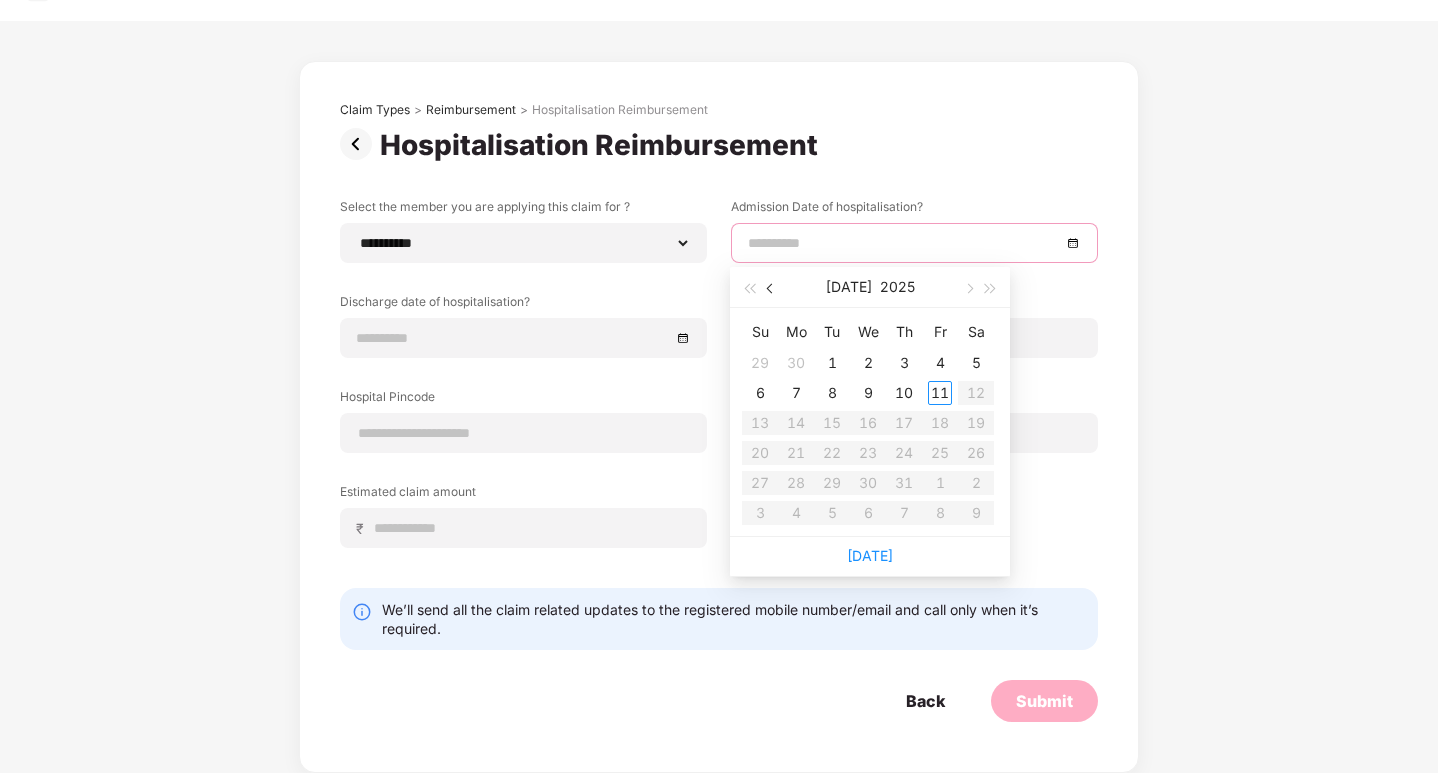 click at bounding box center (772, 289) 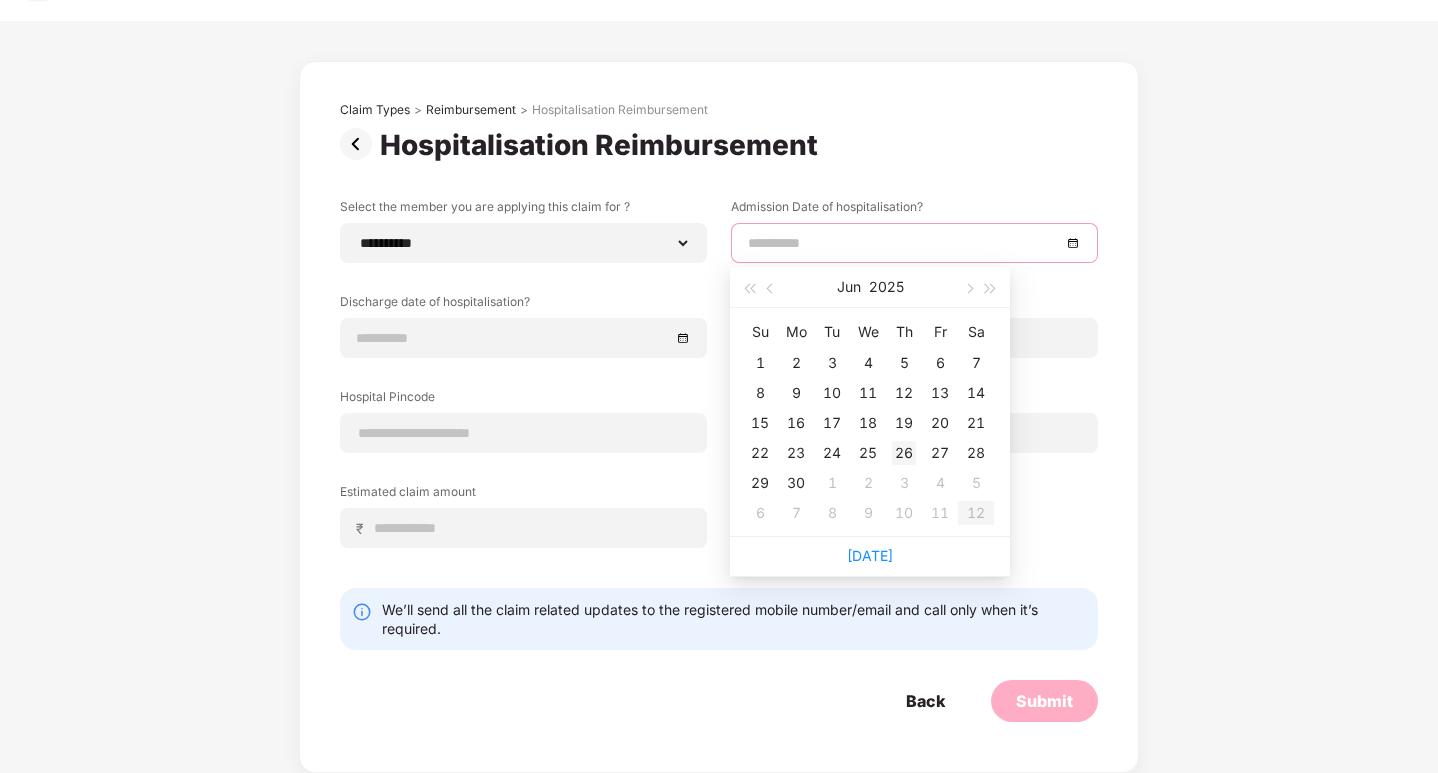type on "**********" 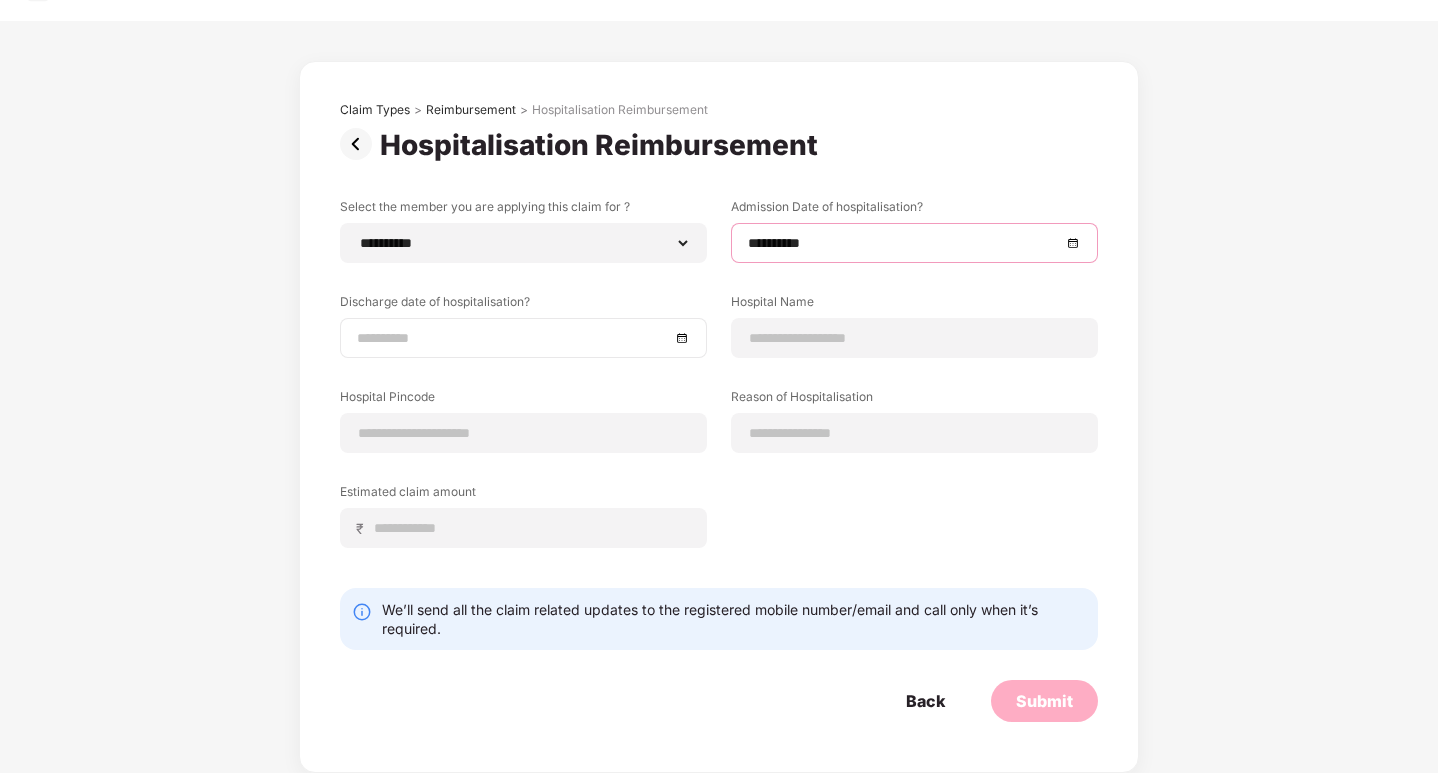 click at bounding box center (523, 338) 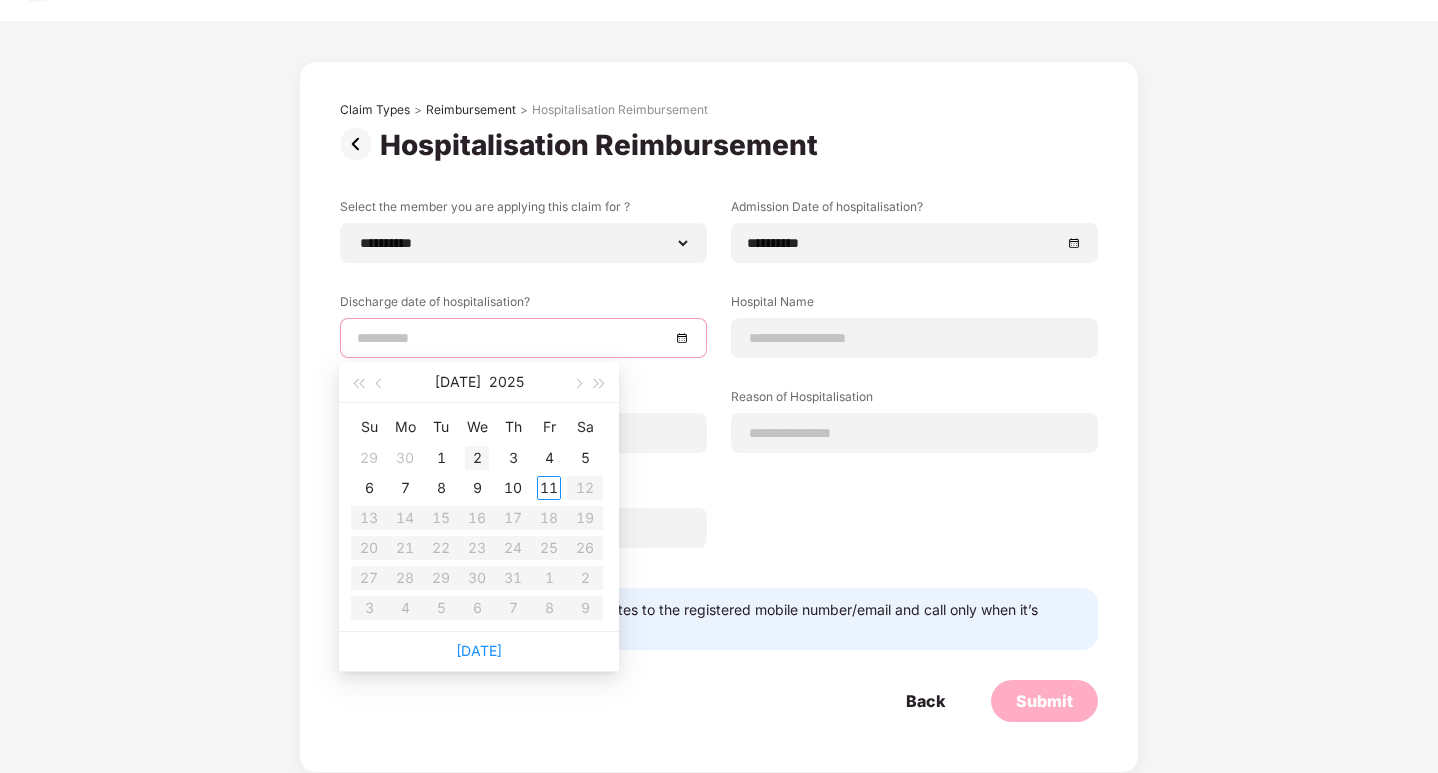 type on "**********" 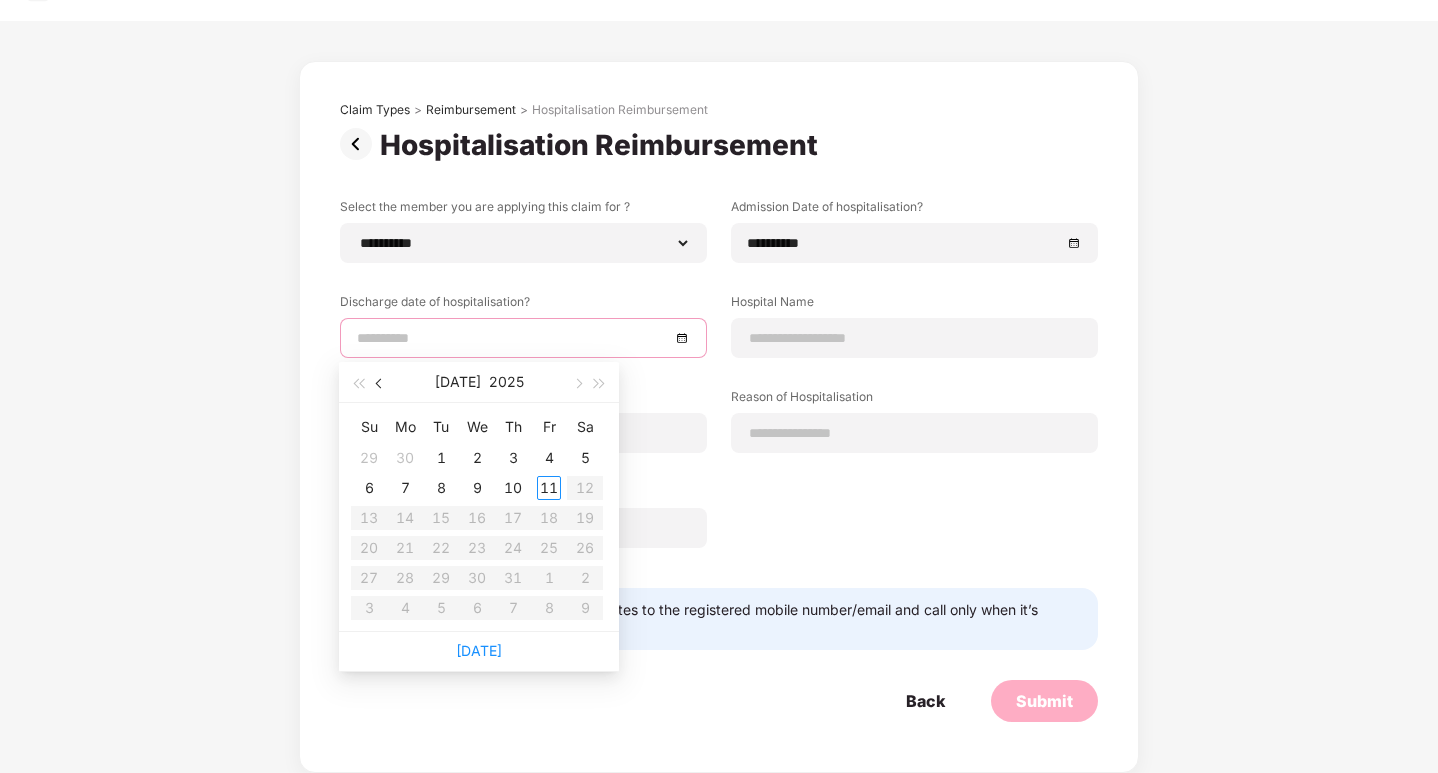 click at bounding box center [380, 382] 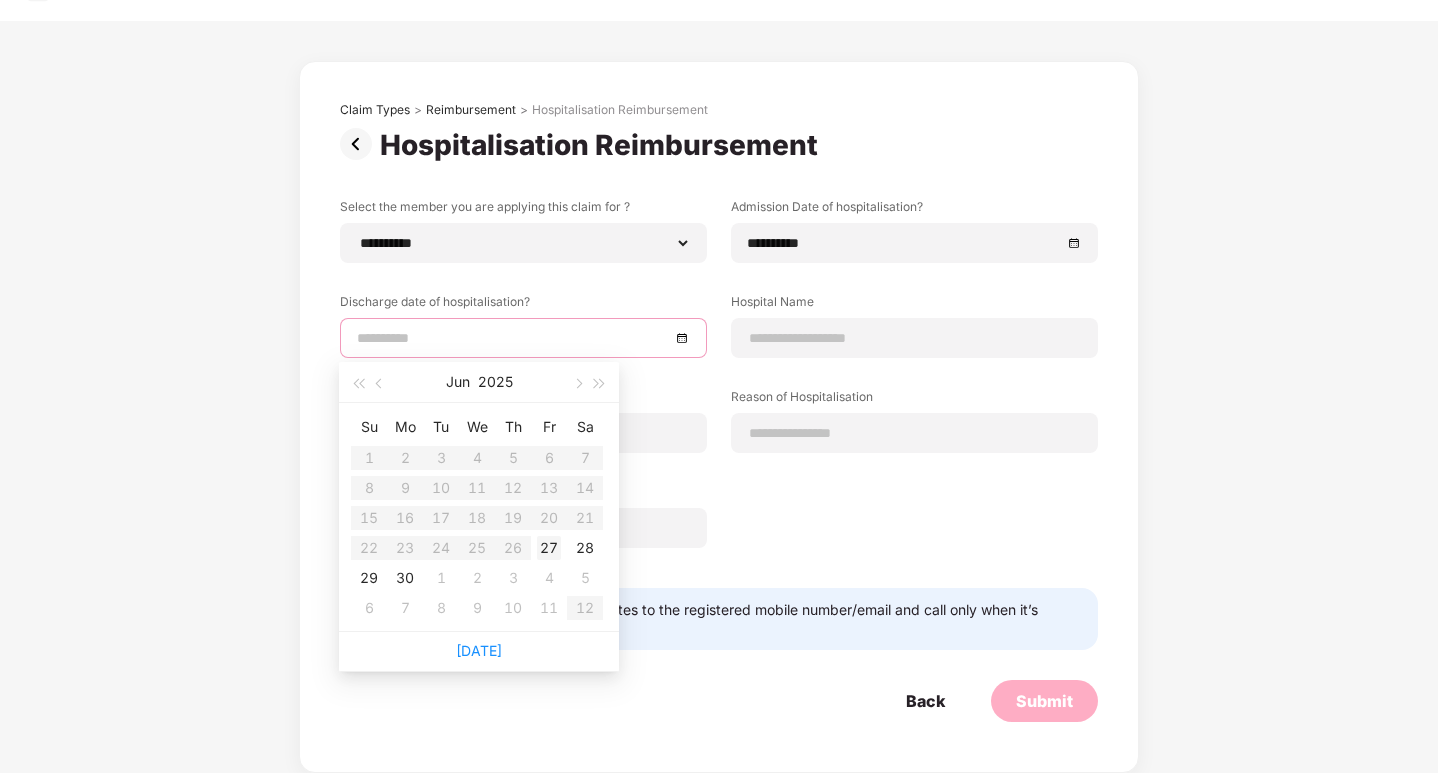 type on "**********" 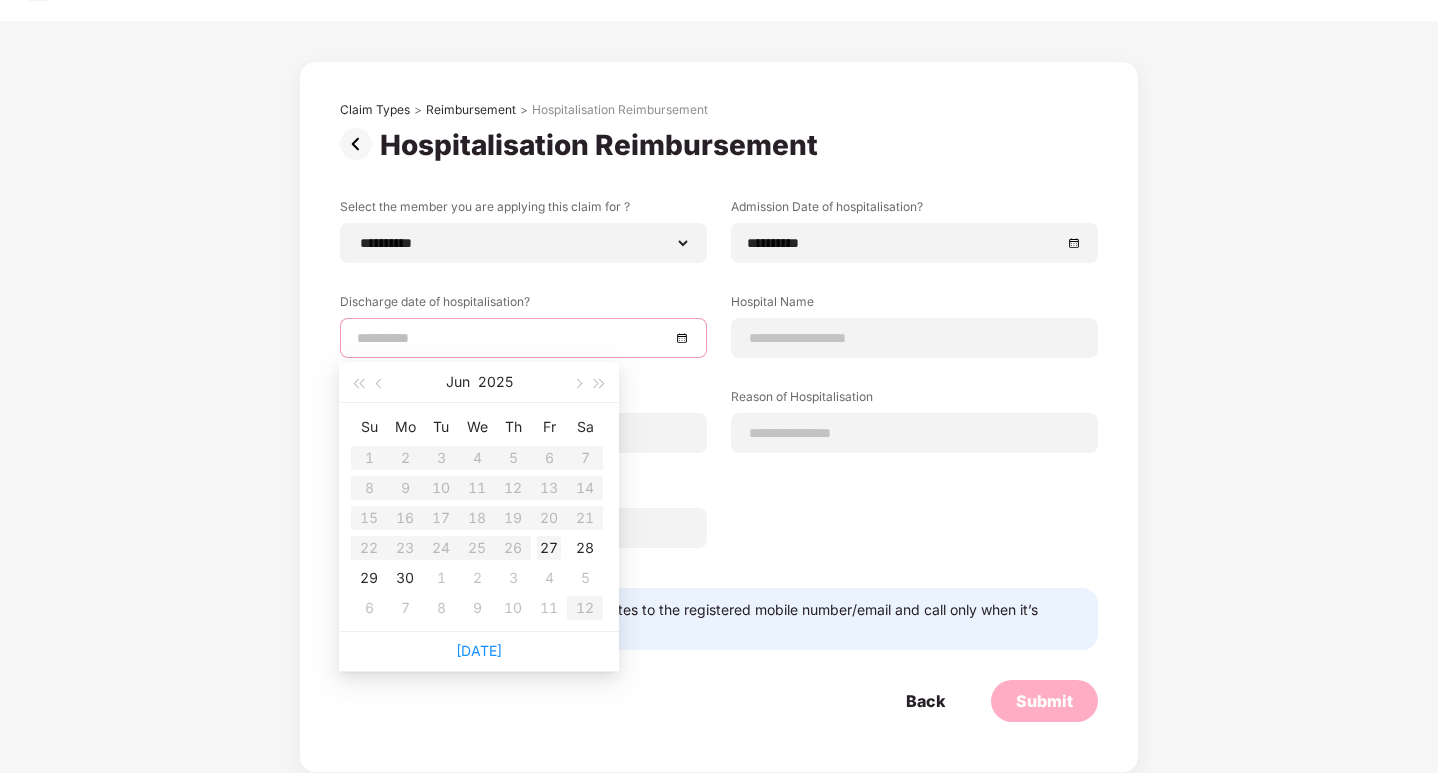 click on "27" at bounding box center (549, 548) 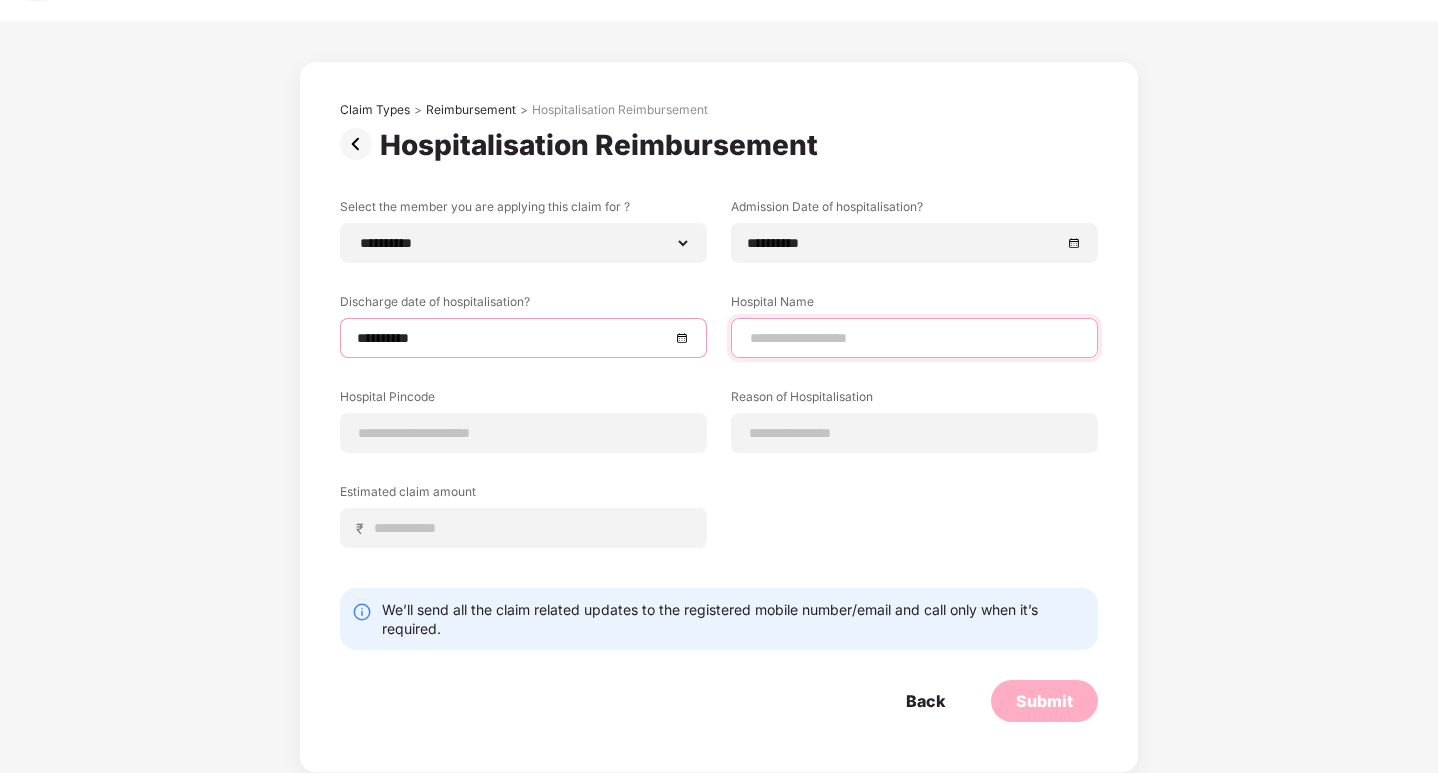 click at bounding box center (914, 338) 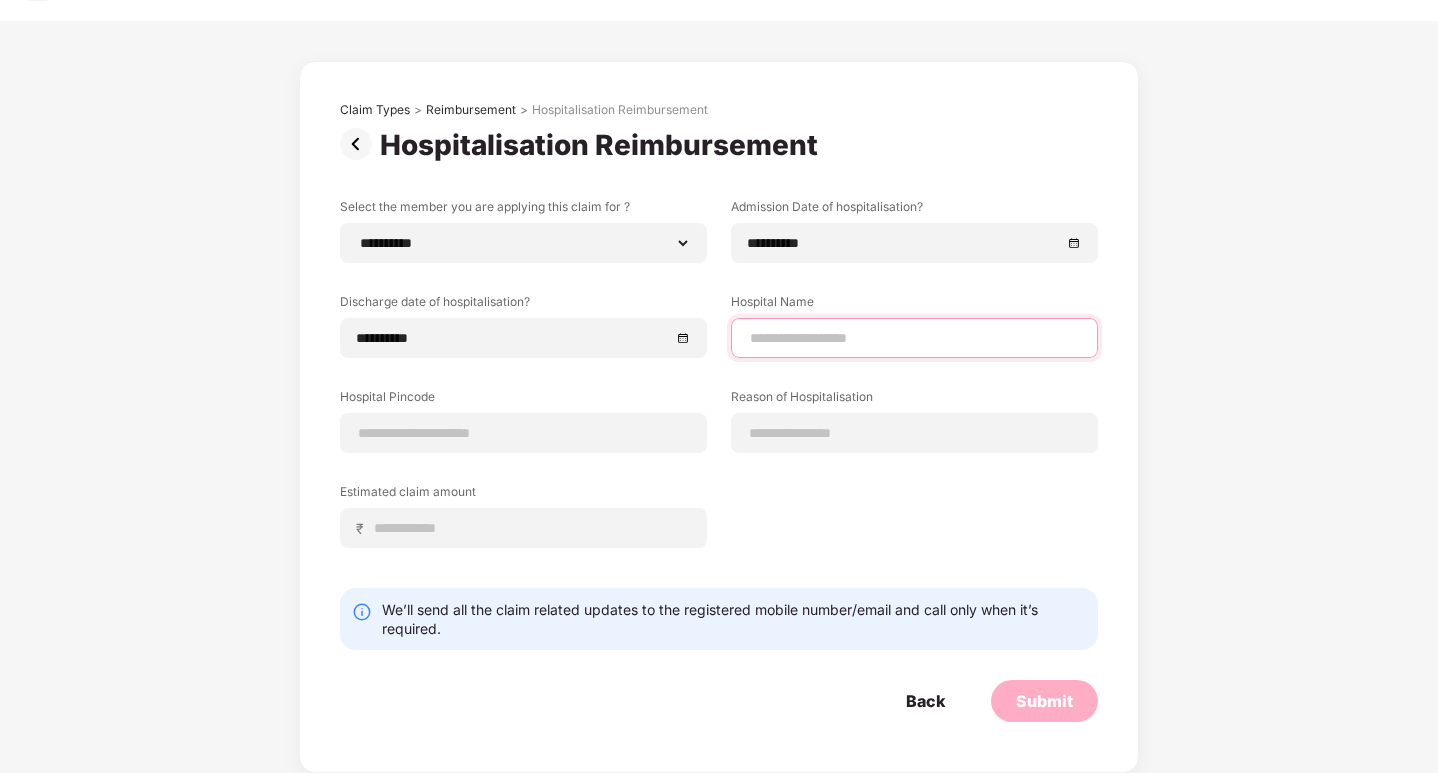 type on "**********" 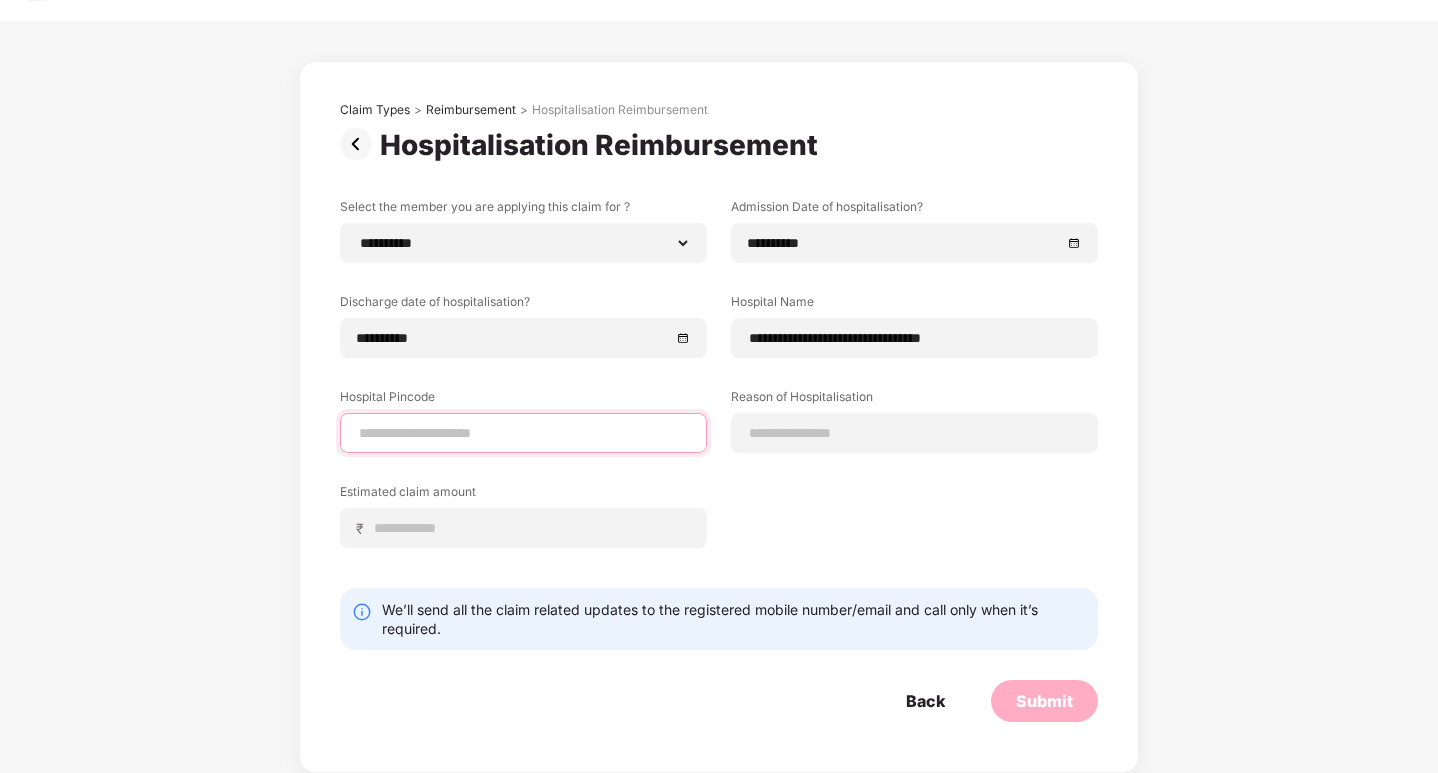 click at bounding box center (523, 433) 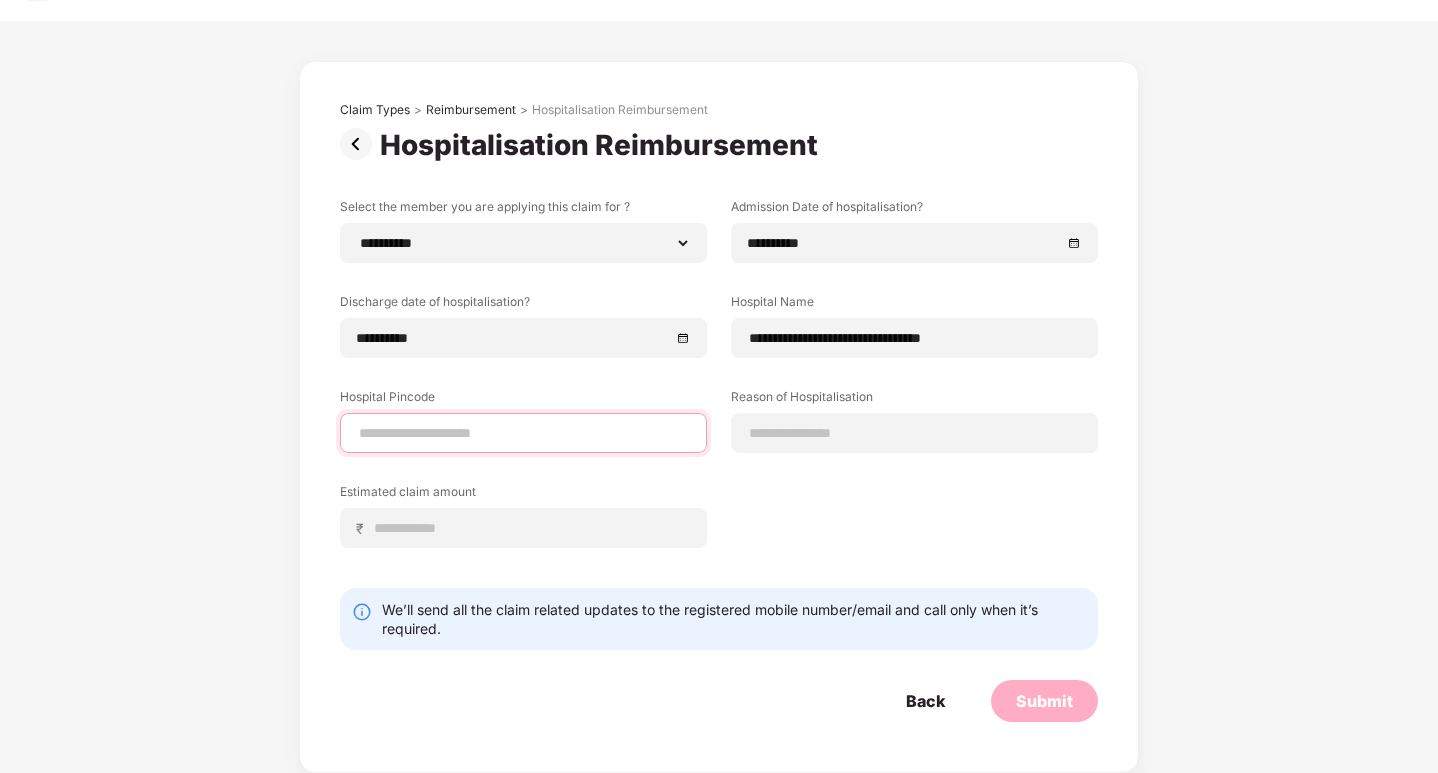 type on "******" 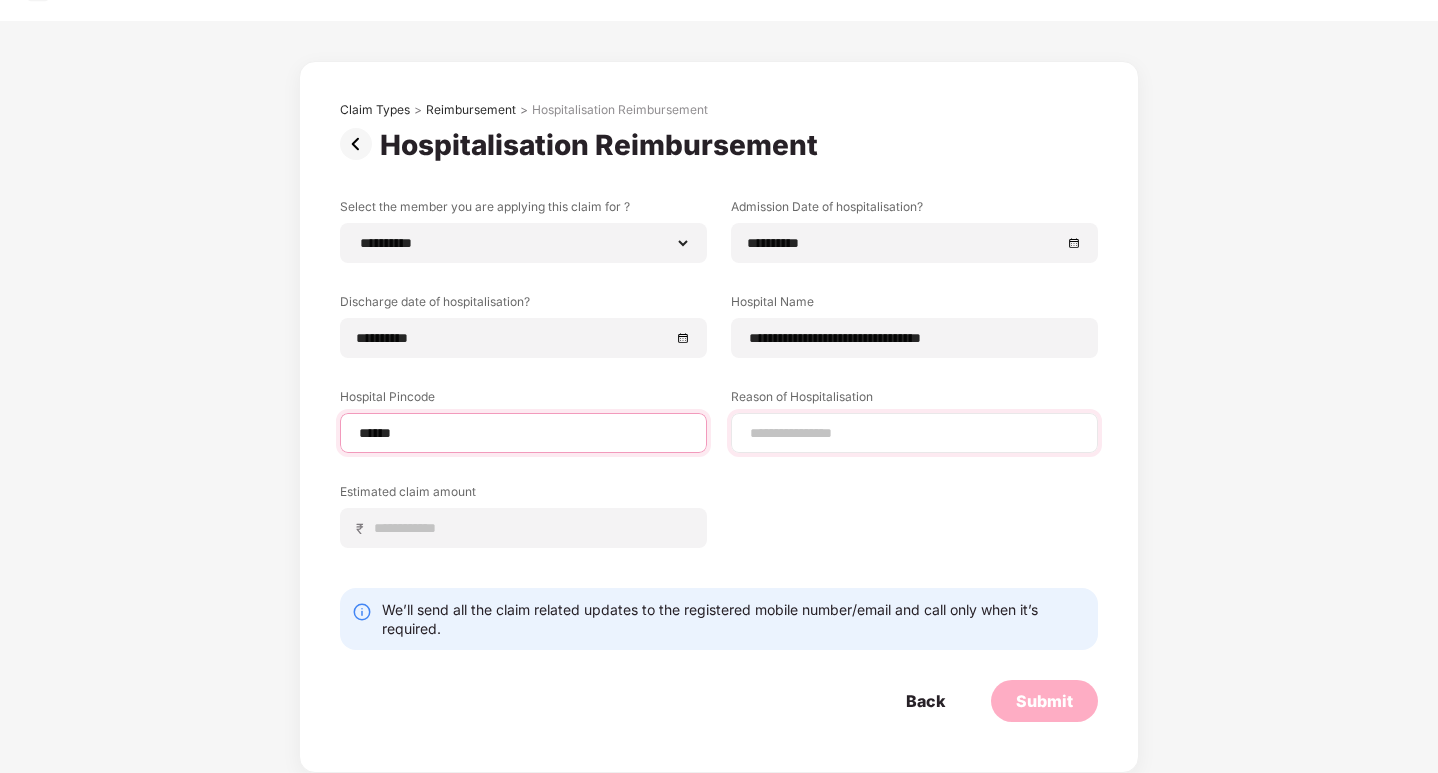 select on "*********" 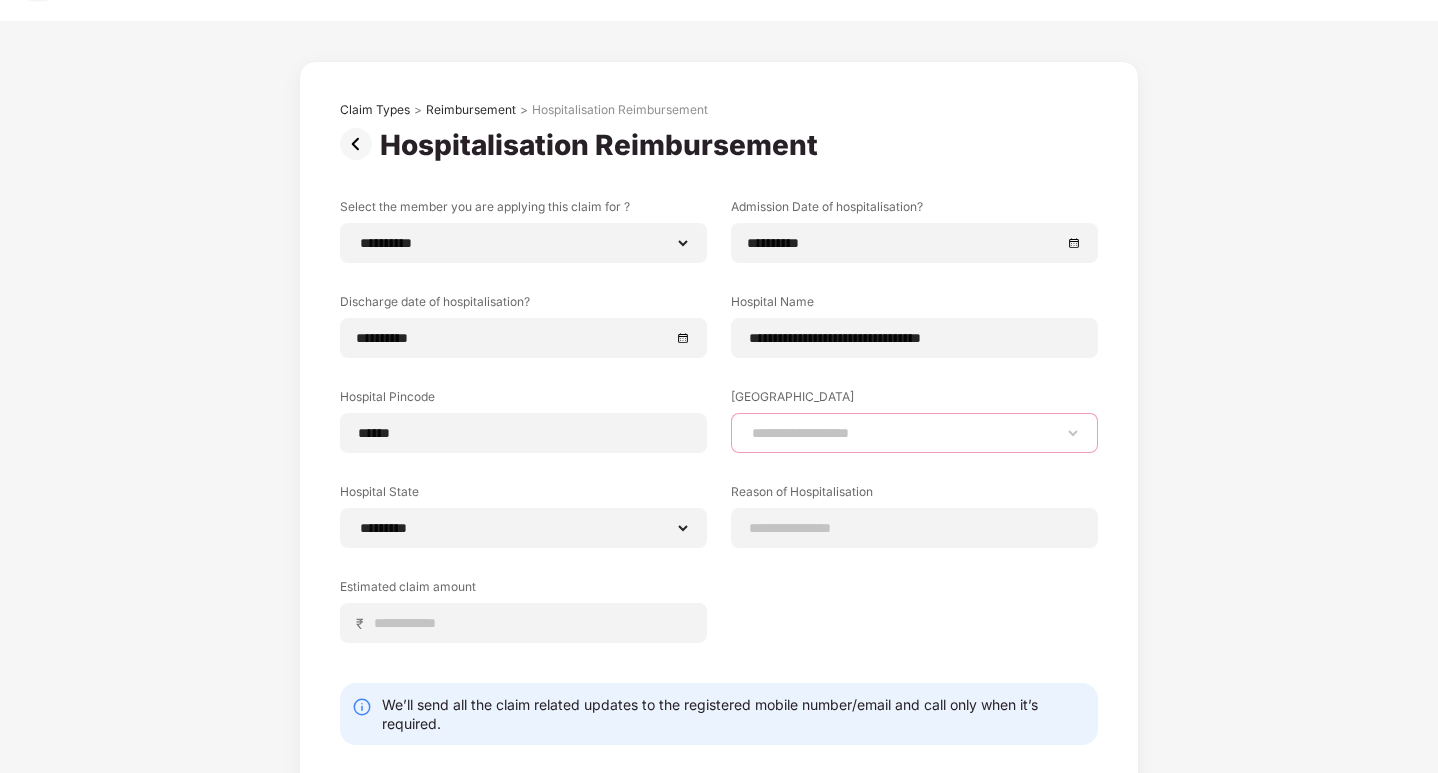 click on "**********" at bounding box center (914, 433) 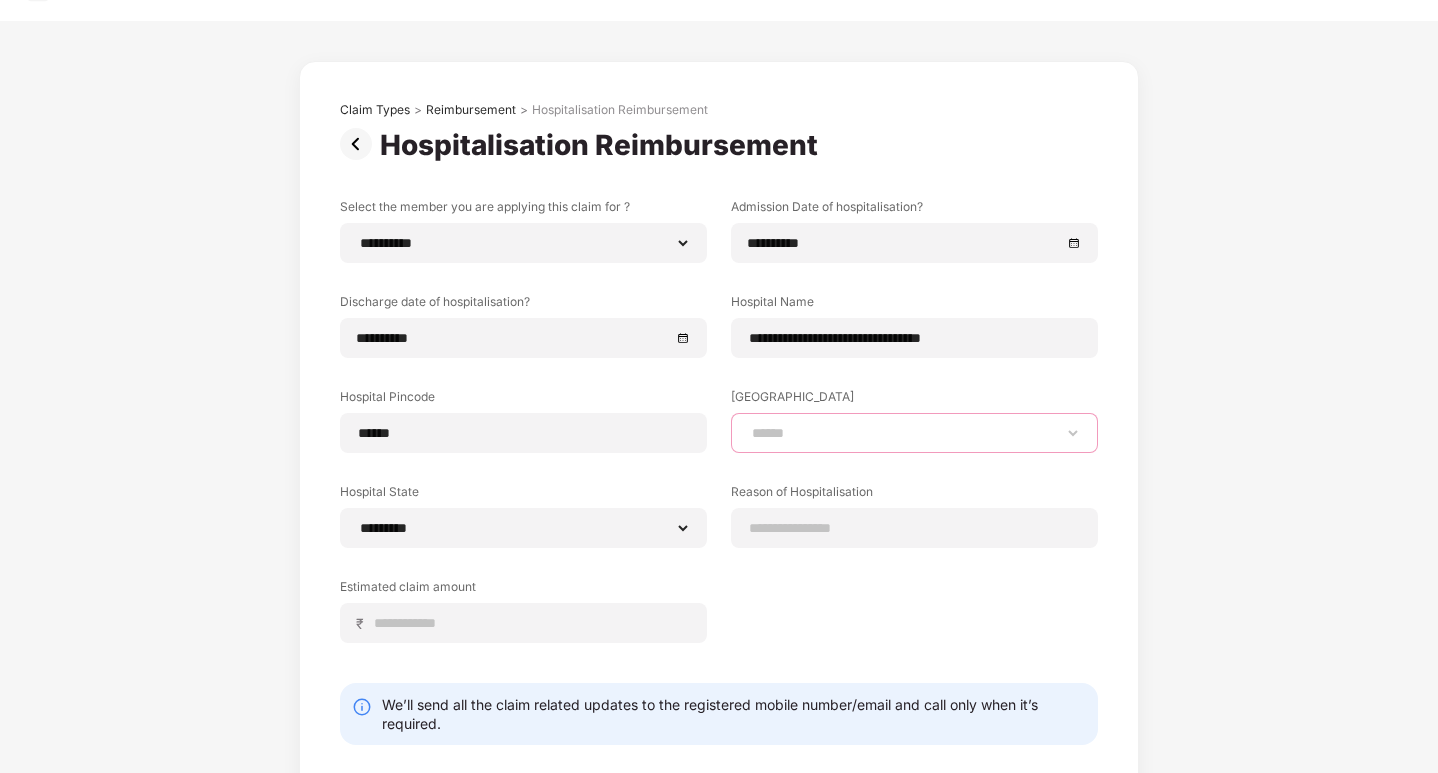 click on "**********" at bounding box center [914, 433] 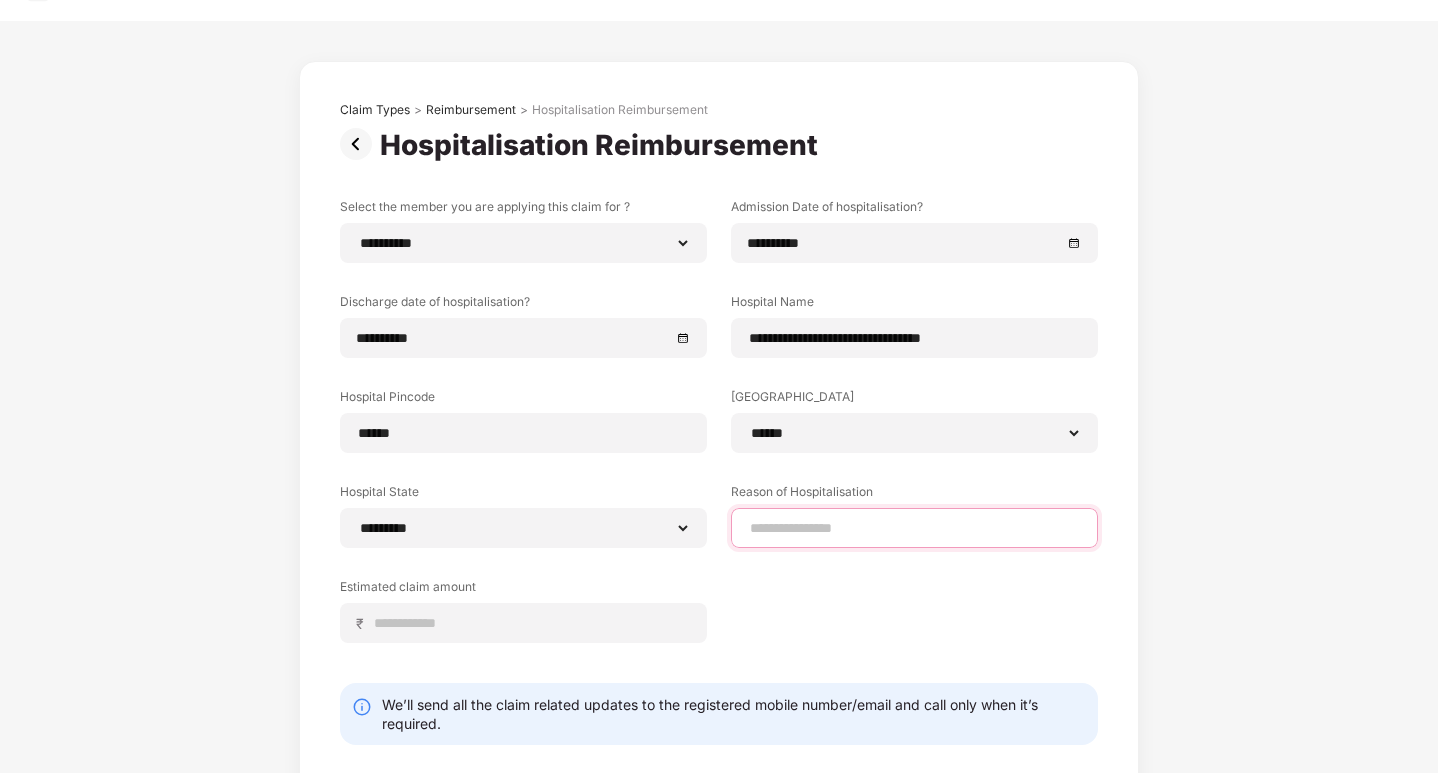 click at bounding box center (914, 528) 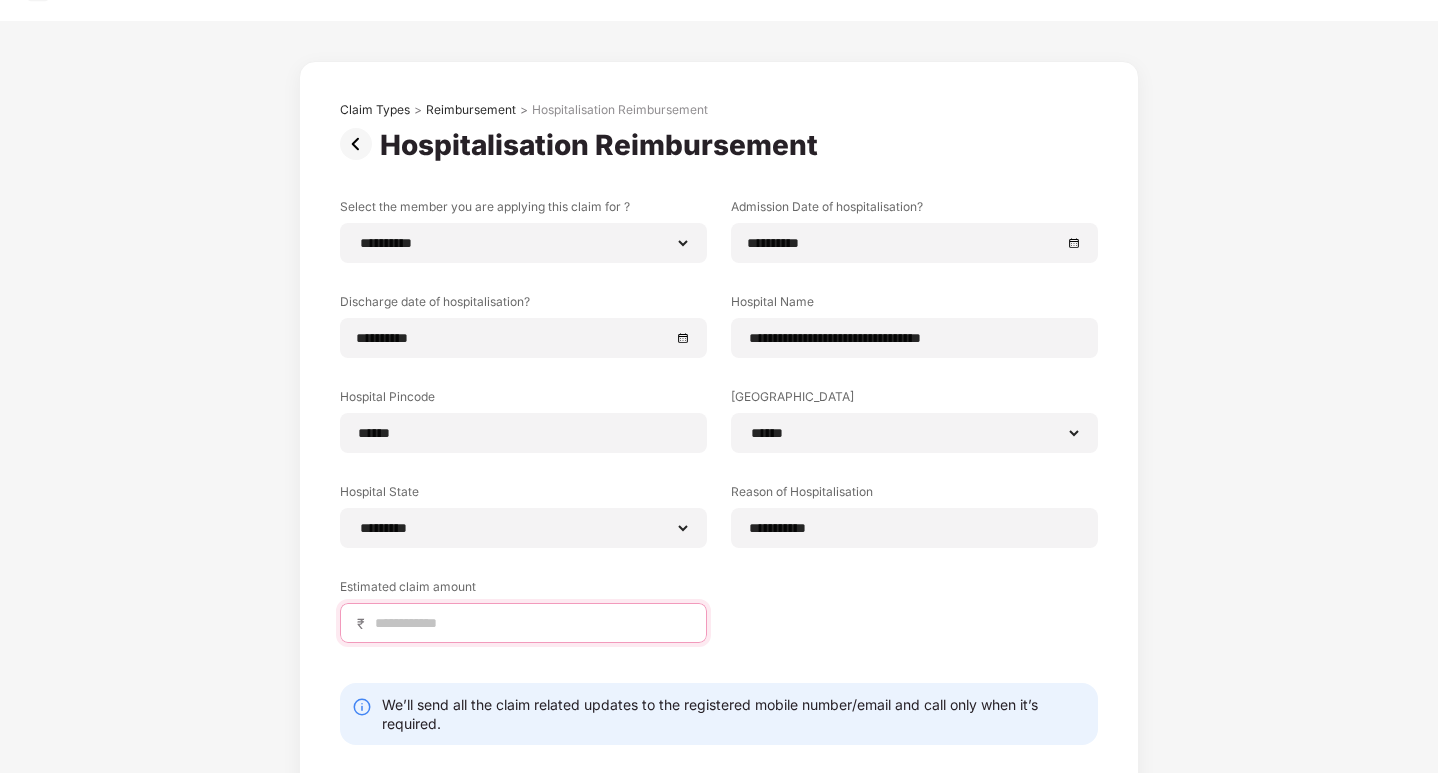 click at bounding box center (531, 623) 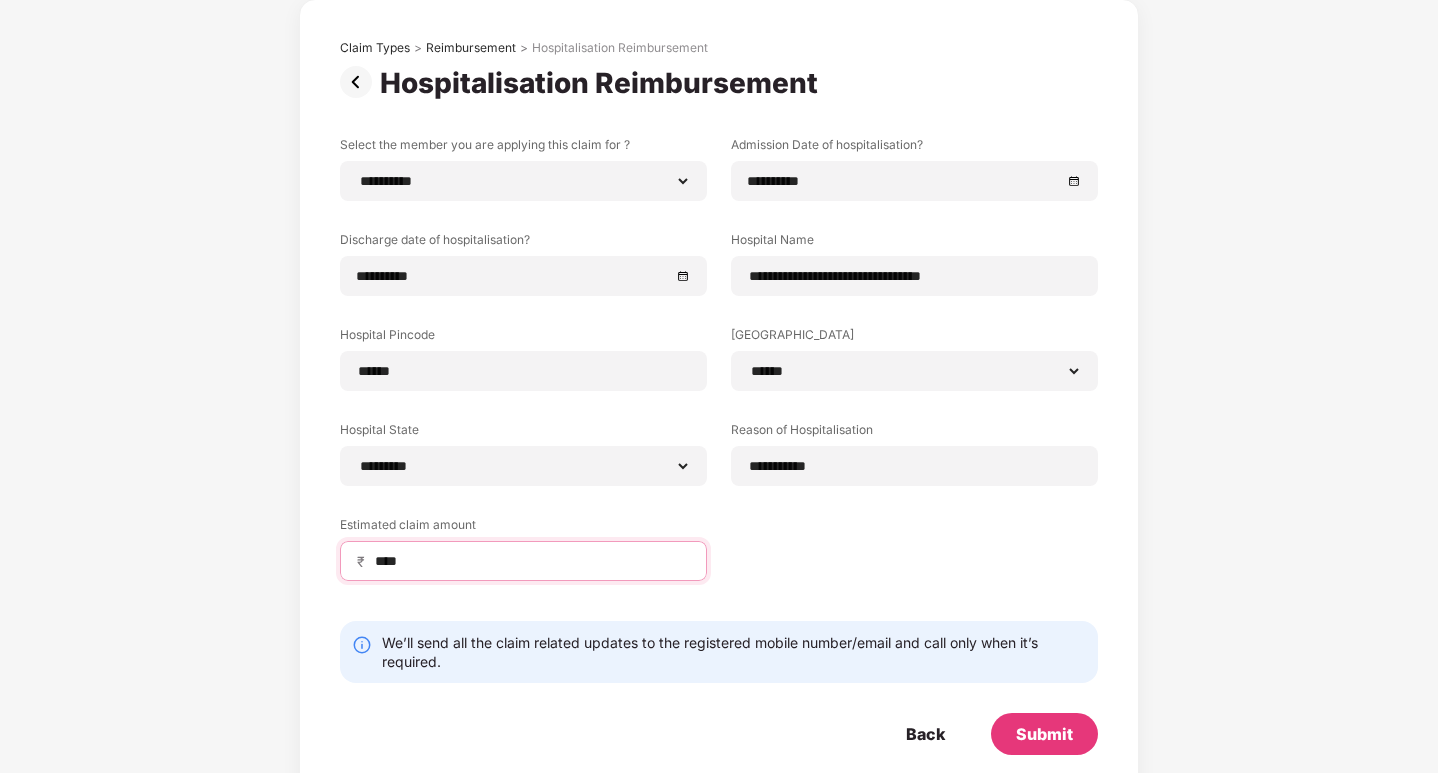 scroll, scrollTop: 138, scrollLeft: 0, axis: vertical 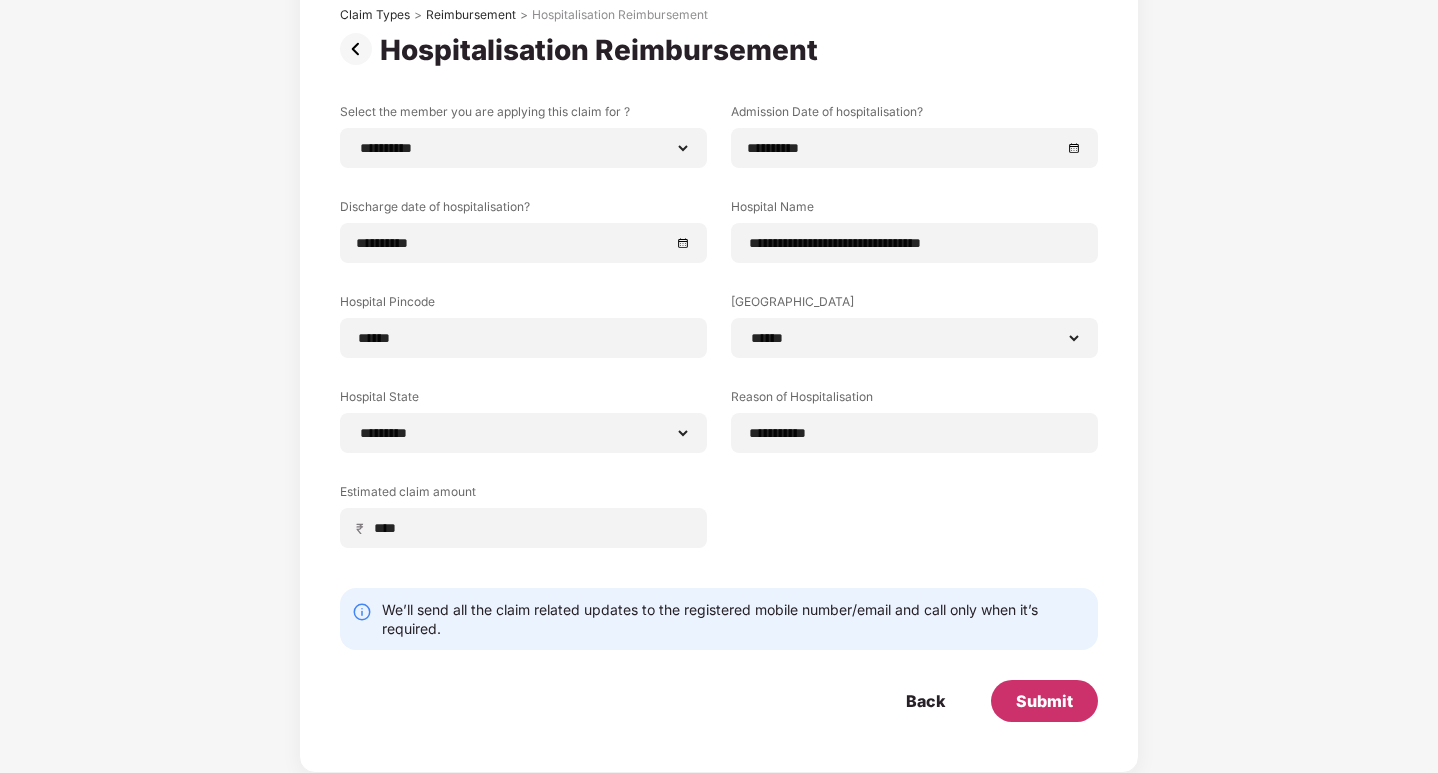 click on "Submit" at bounding box center (1044, 701) 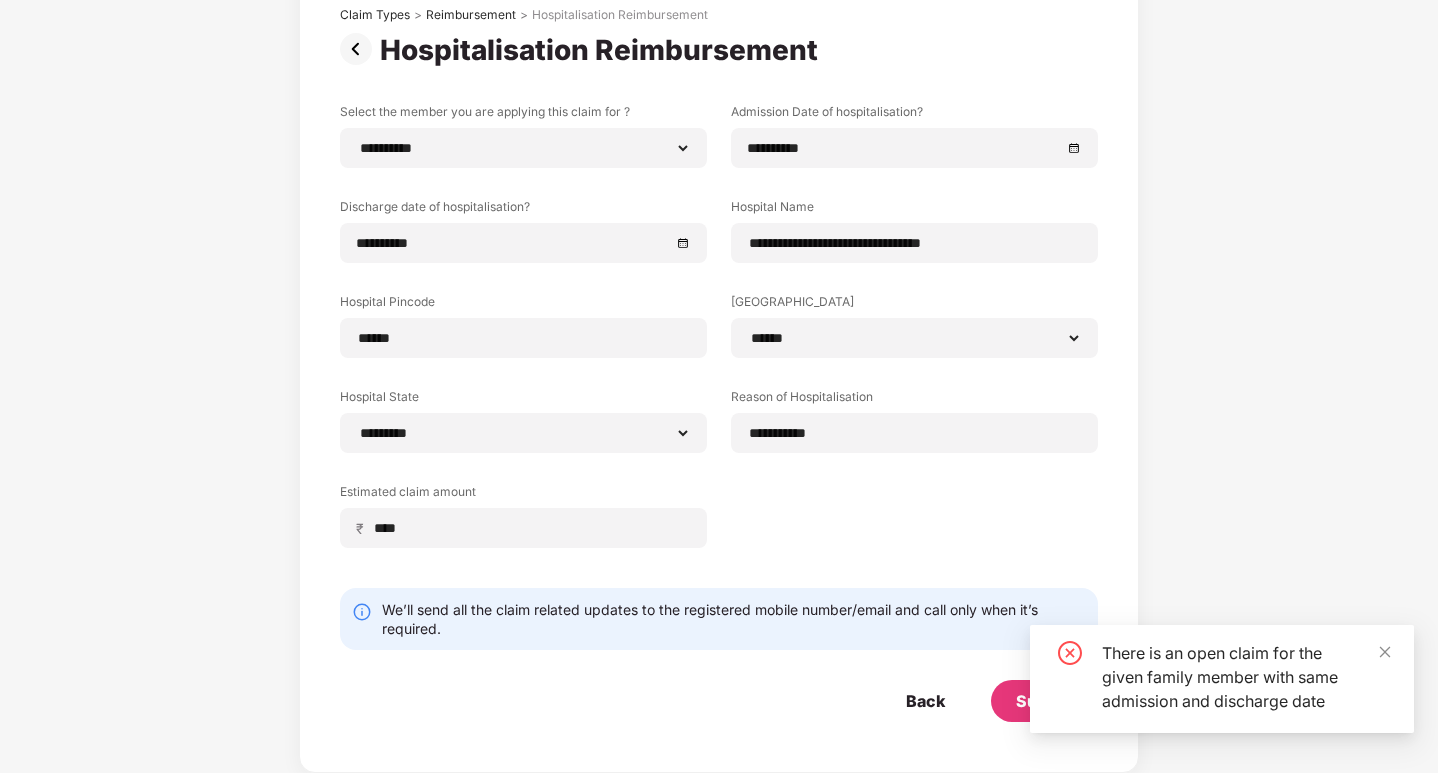 click on "There is an open claim for the given family member with same admission and discharge date" at bounding box center (1222, 679) 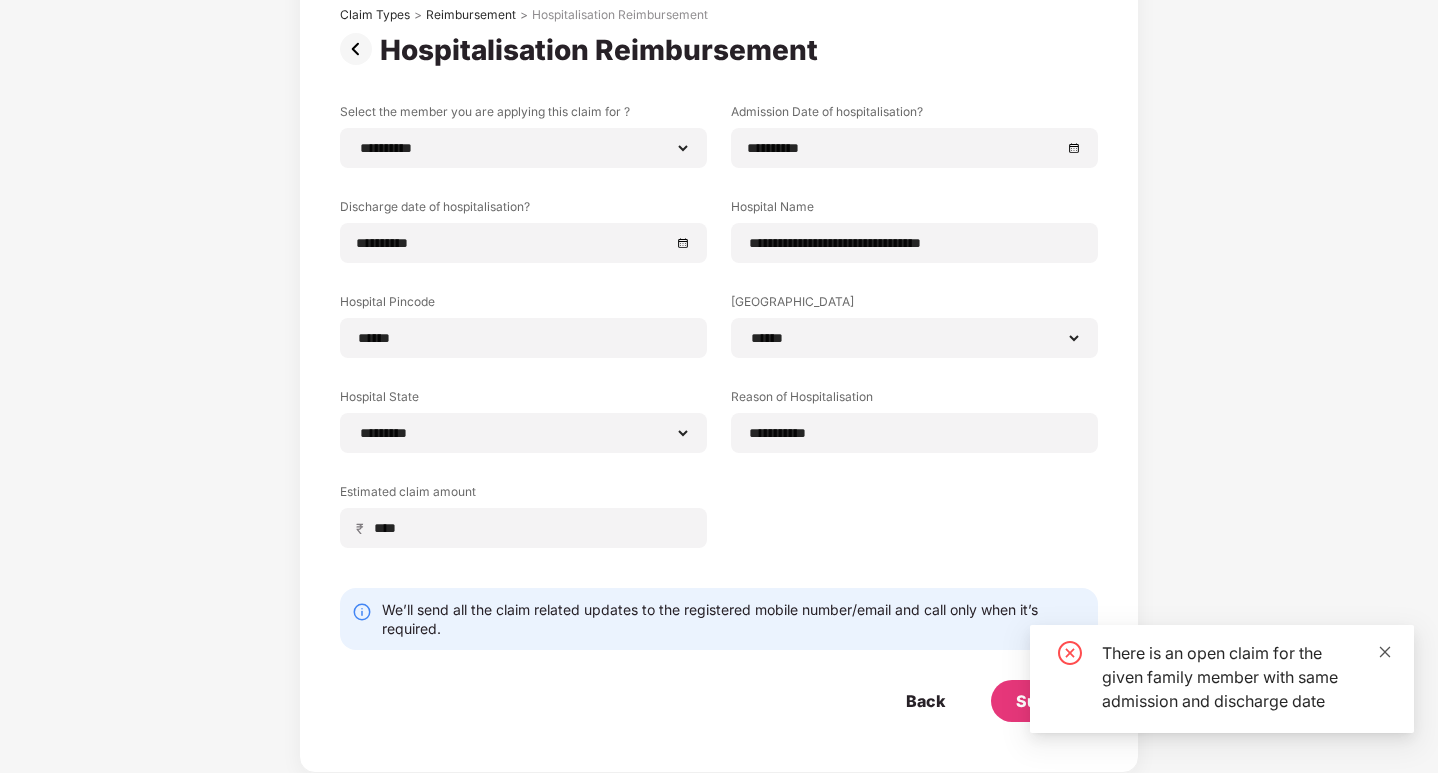click 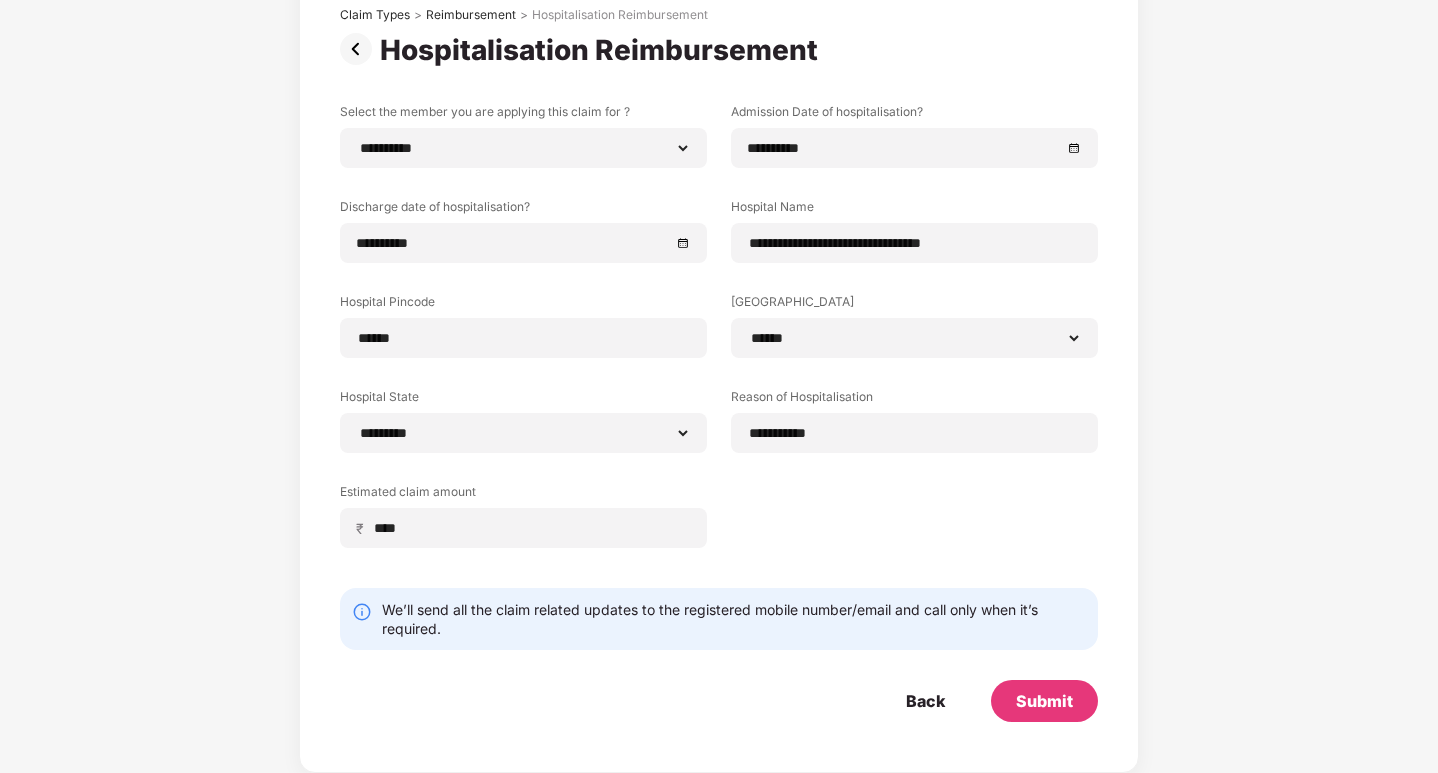 scroll, scrollTop: 0, scrollLeft: 0, axis: both 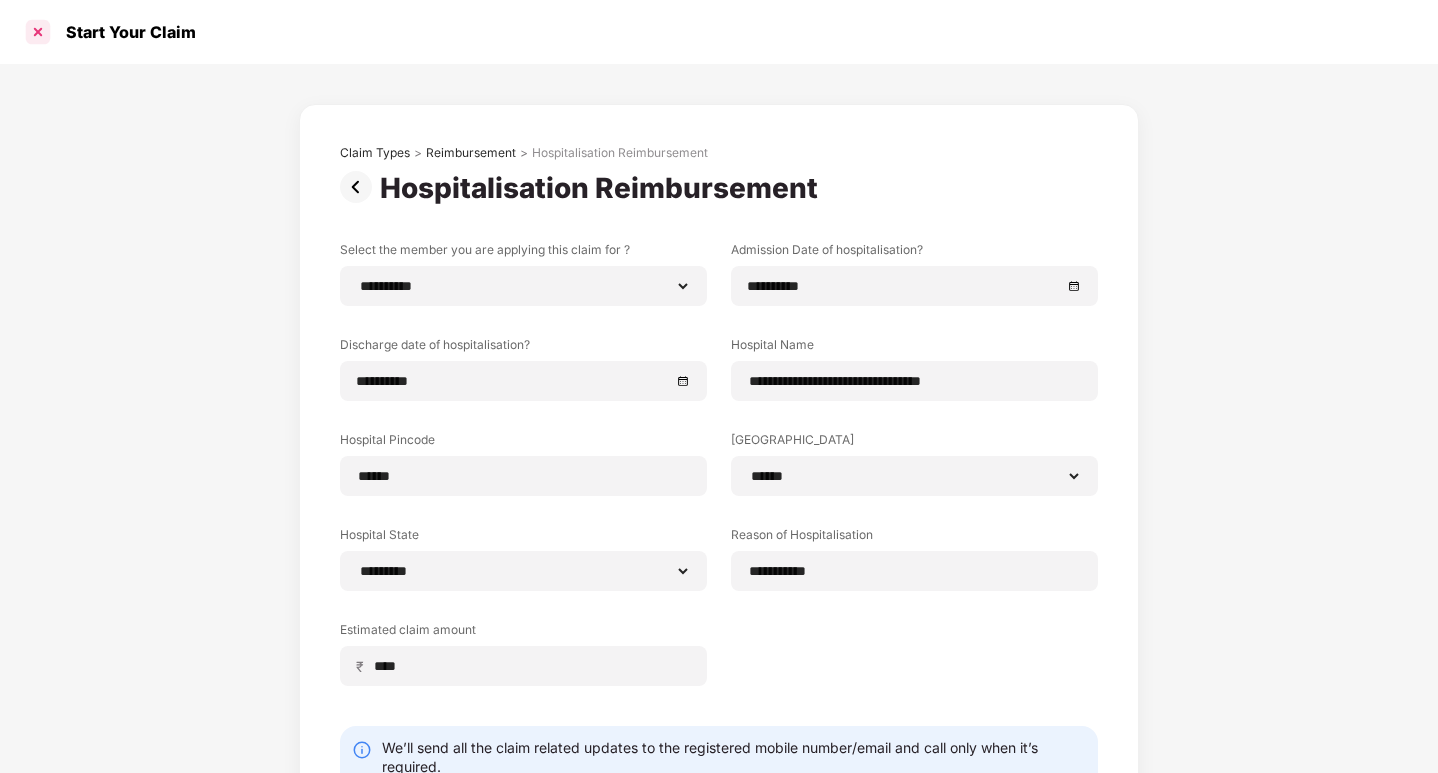 click at bounding box center [38, 32] 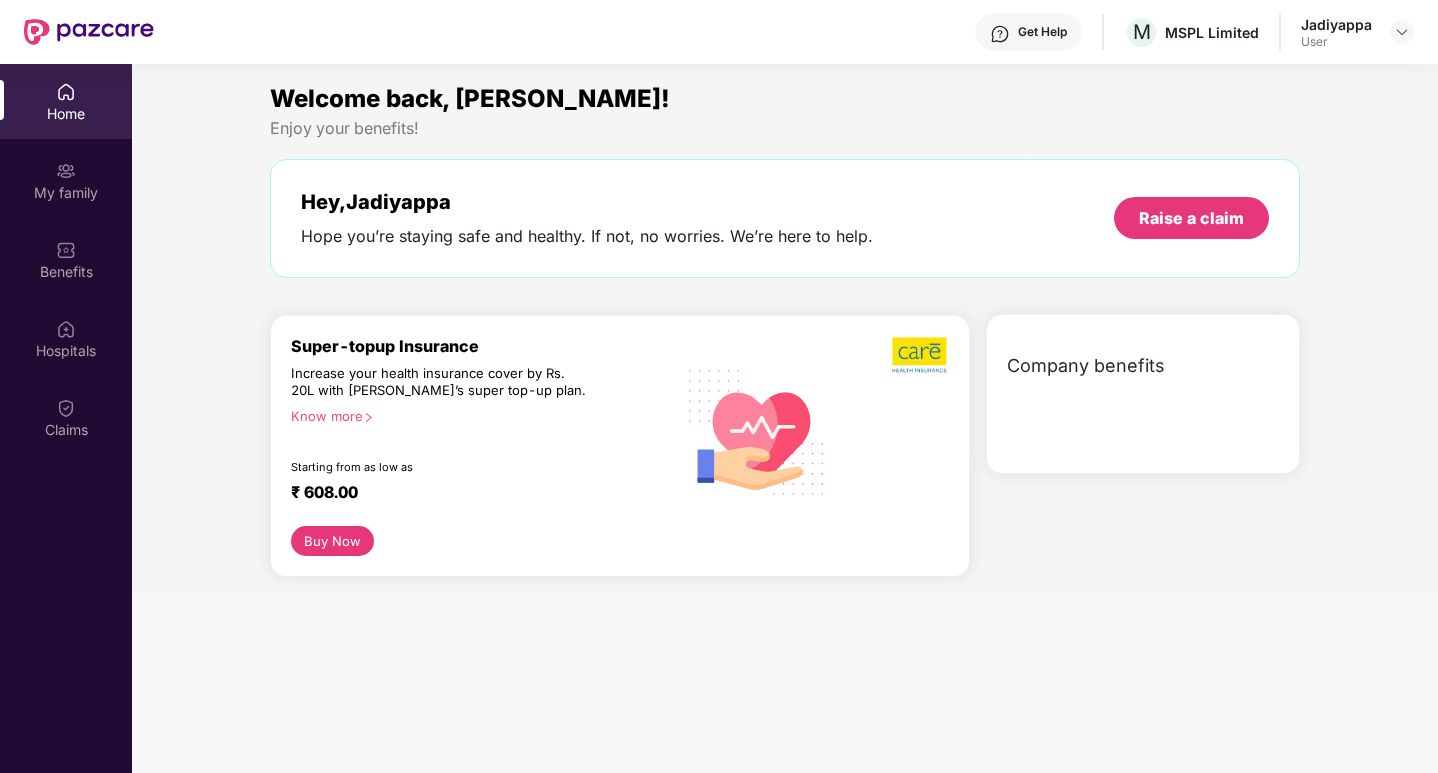 scroll, scrollTop: 0, scrollLeft: 0, axis: both 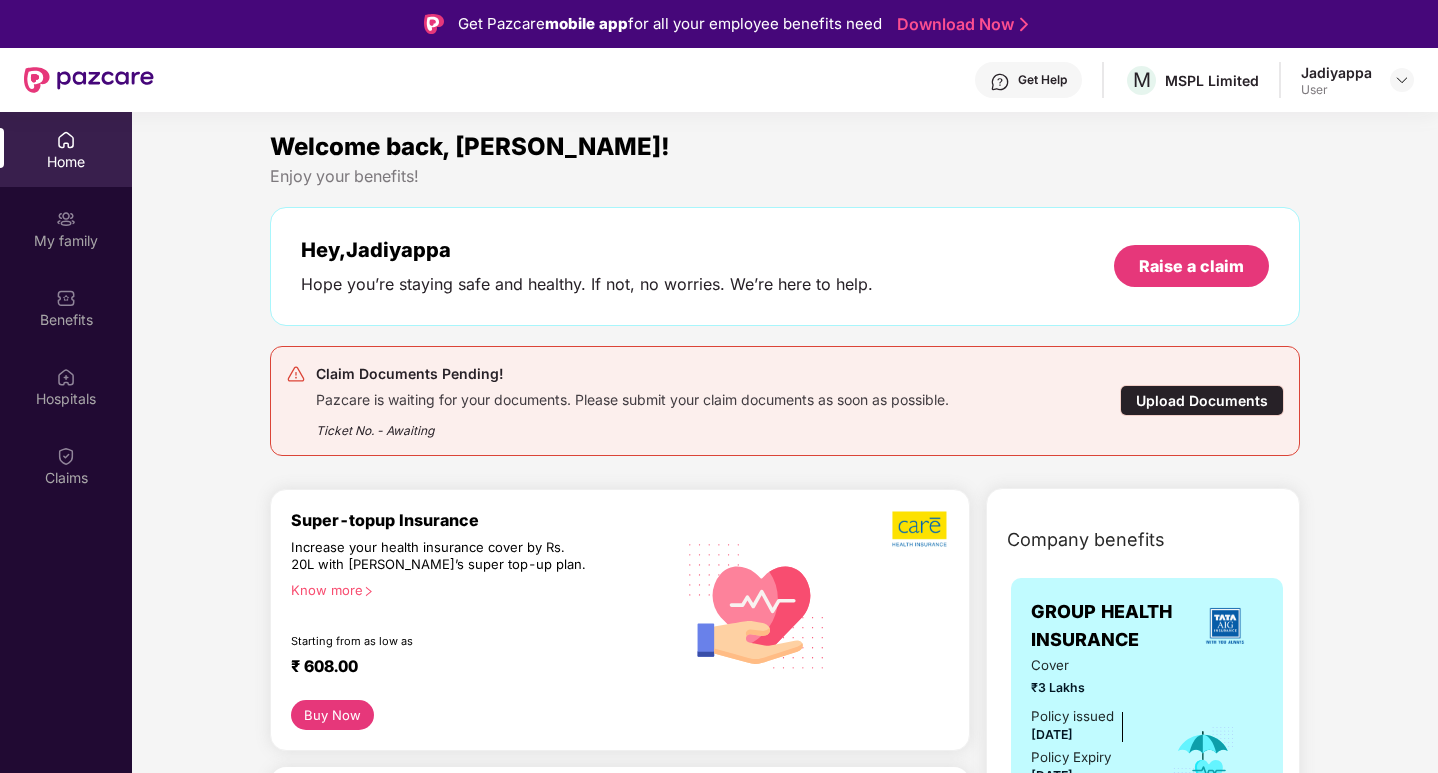 click on "Upload Documents" at bounding box center (1202, 400) 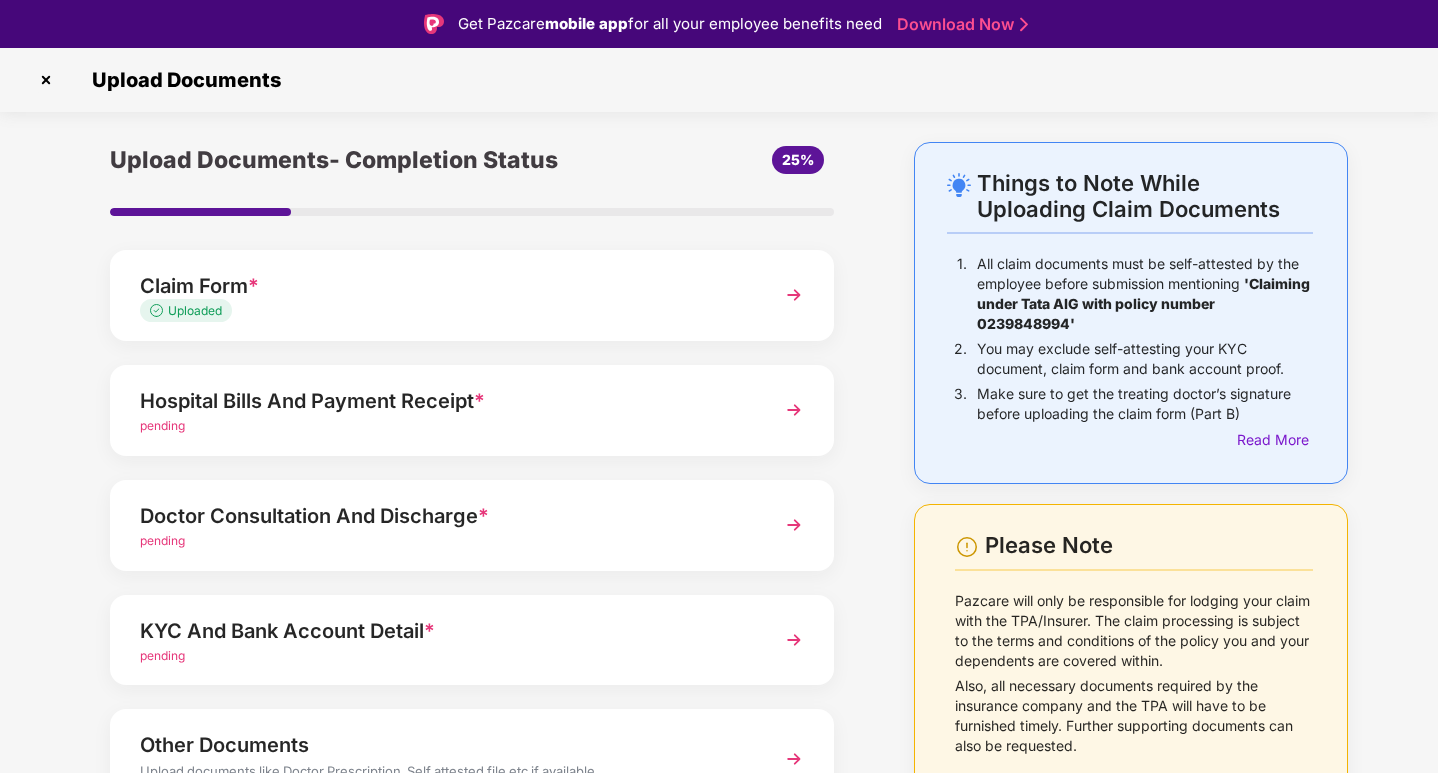 click at bounding box center [794, 410] 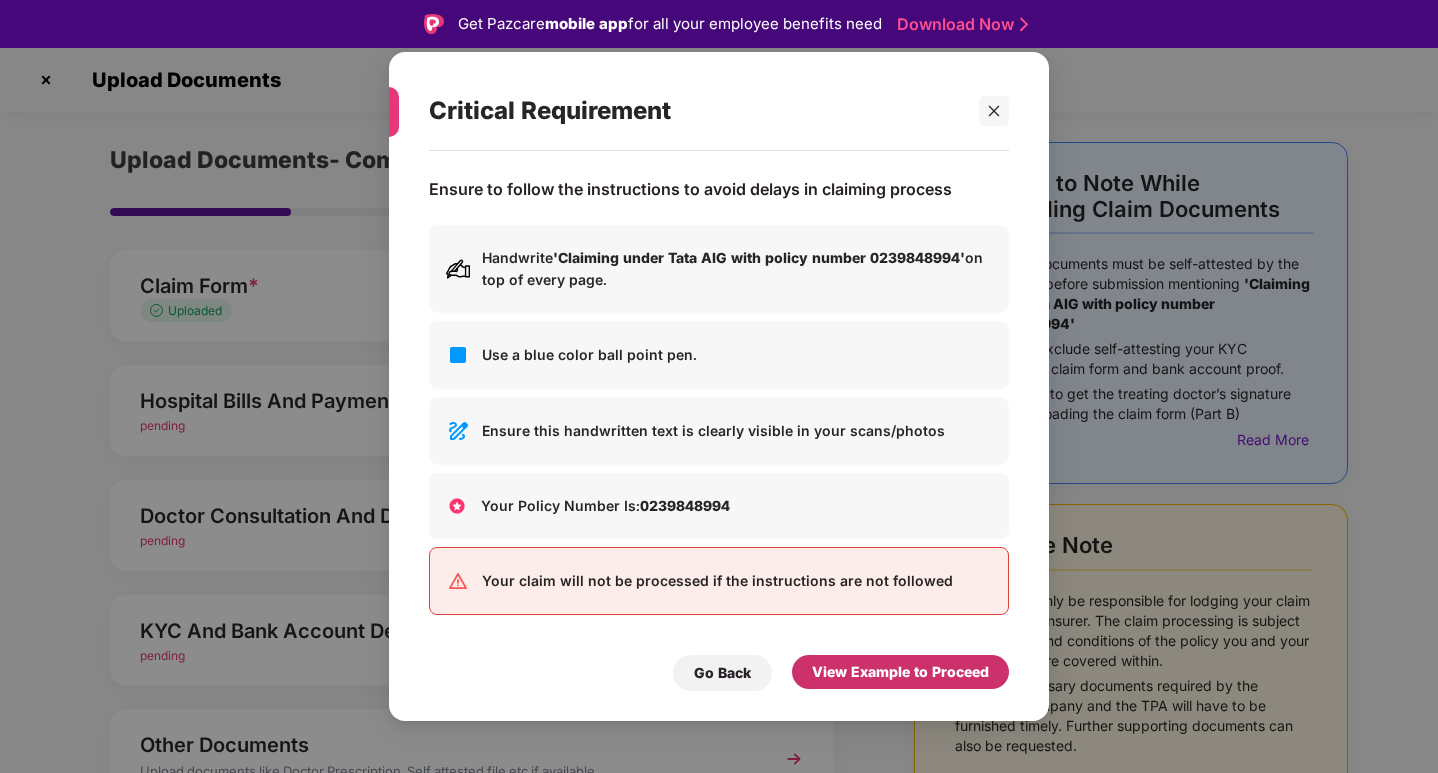 click on "View Example to Proceed" at bounding box center [900, 672] 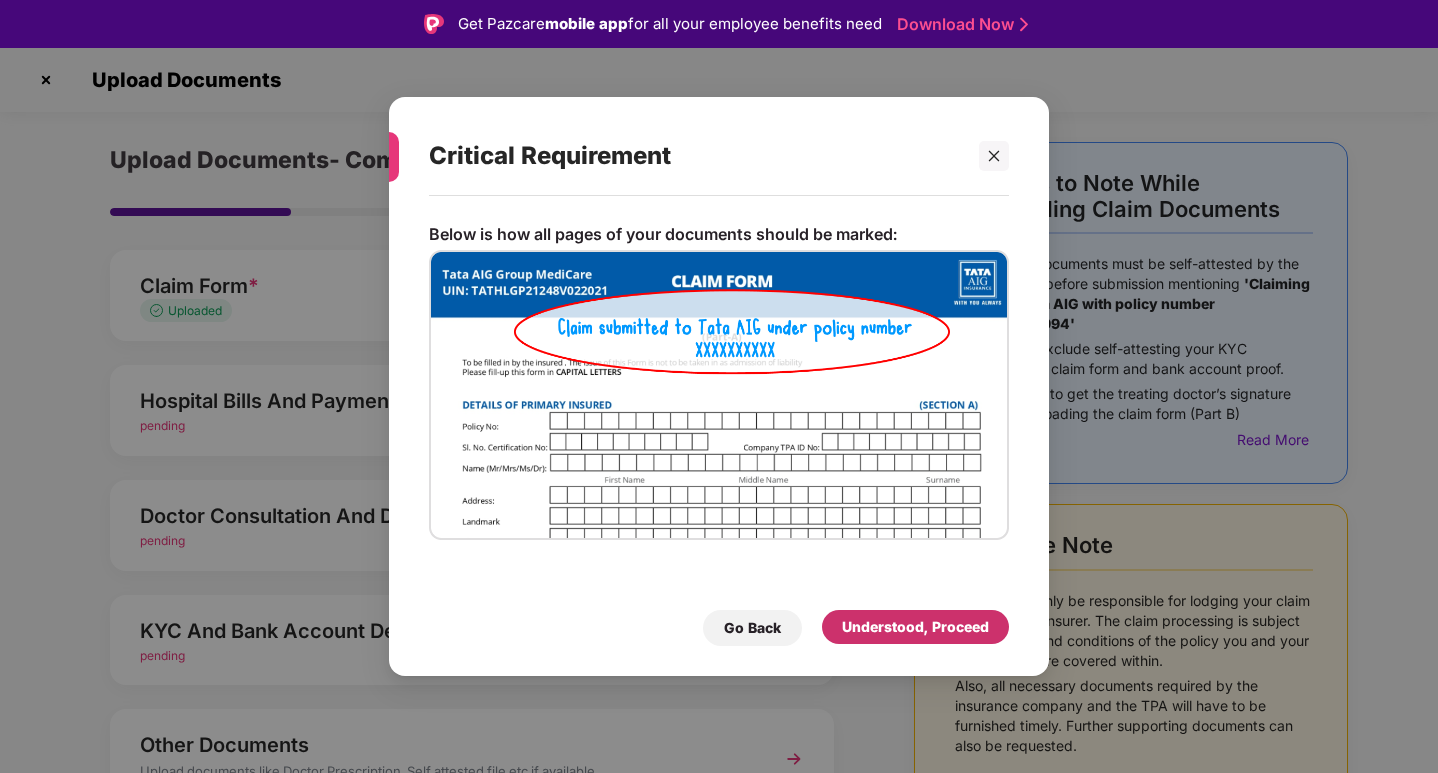 click on "Understood, Proceed" at bounding box center (915, 627) 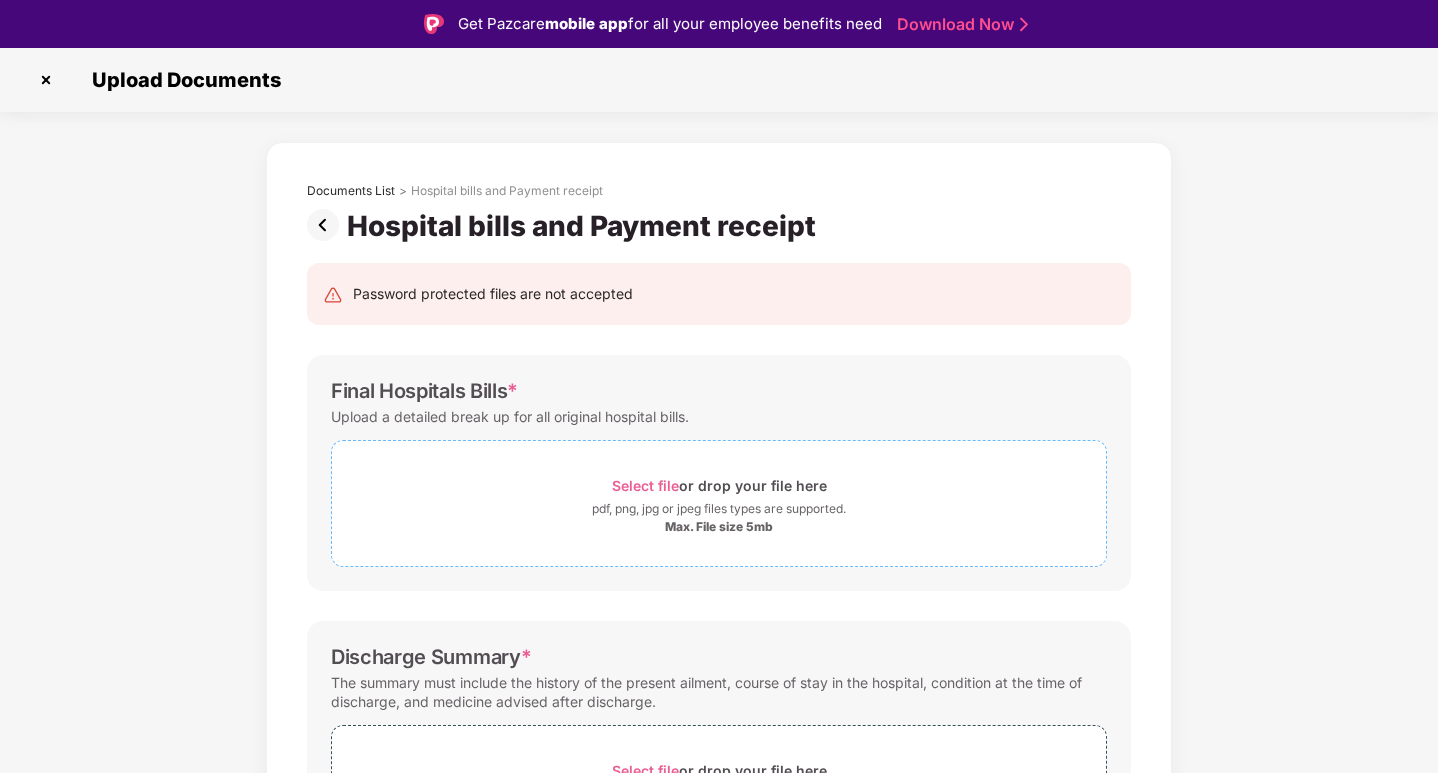 click on "pdf, png, jpg or jpeg files types are supported." at bounding box center (719, 509) 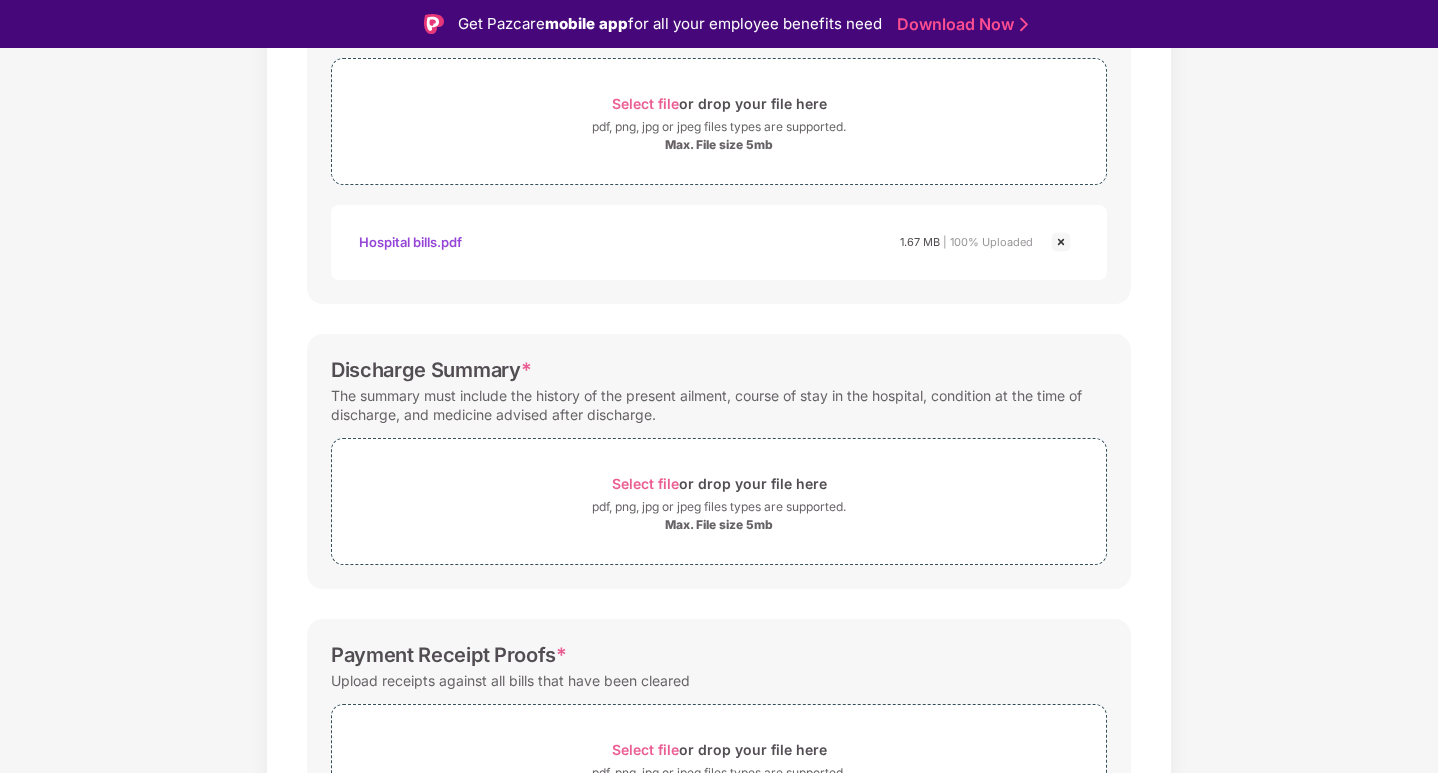 scroll, scrollTop: 537, scrollLeft: 0, axis: vertical 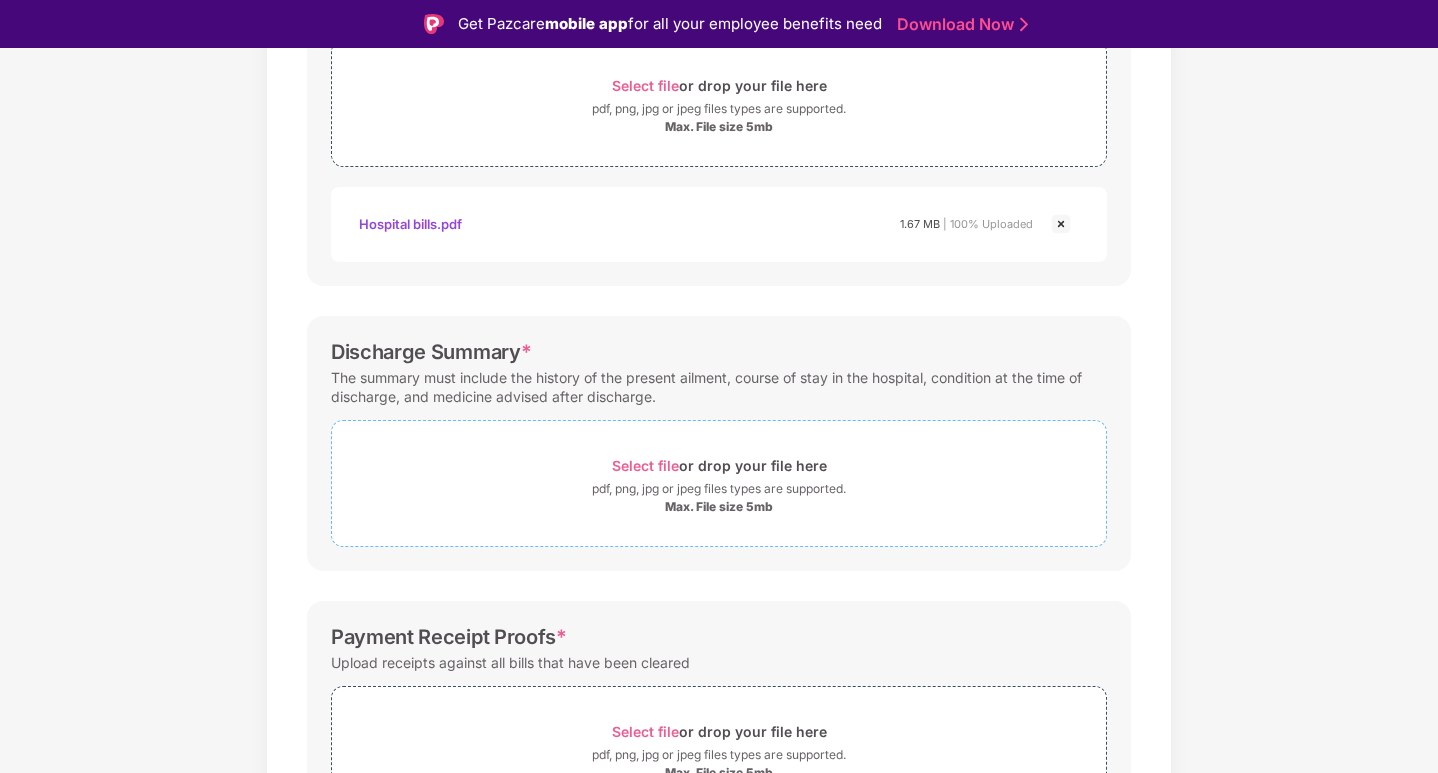 click on "Select file  or drop your file here" at bounding box center [719, 465] 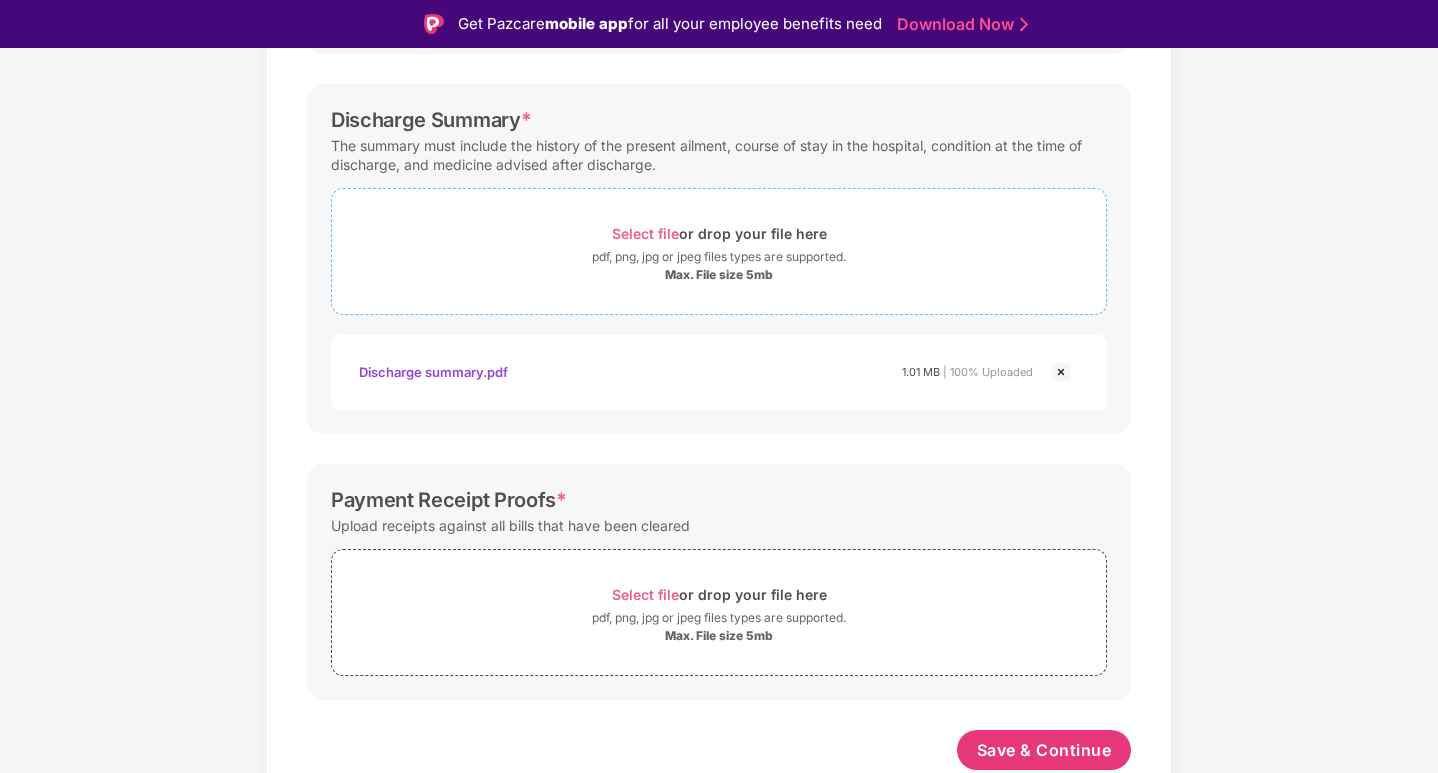 scroll, scrollTop: 632, scrollLeft: 0, axis: vertical 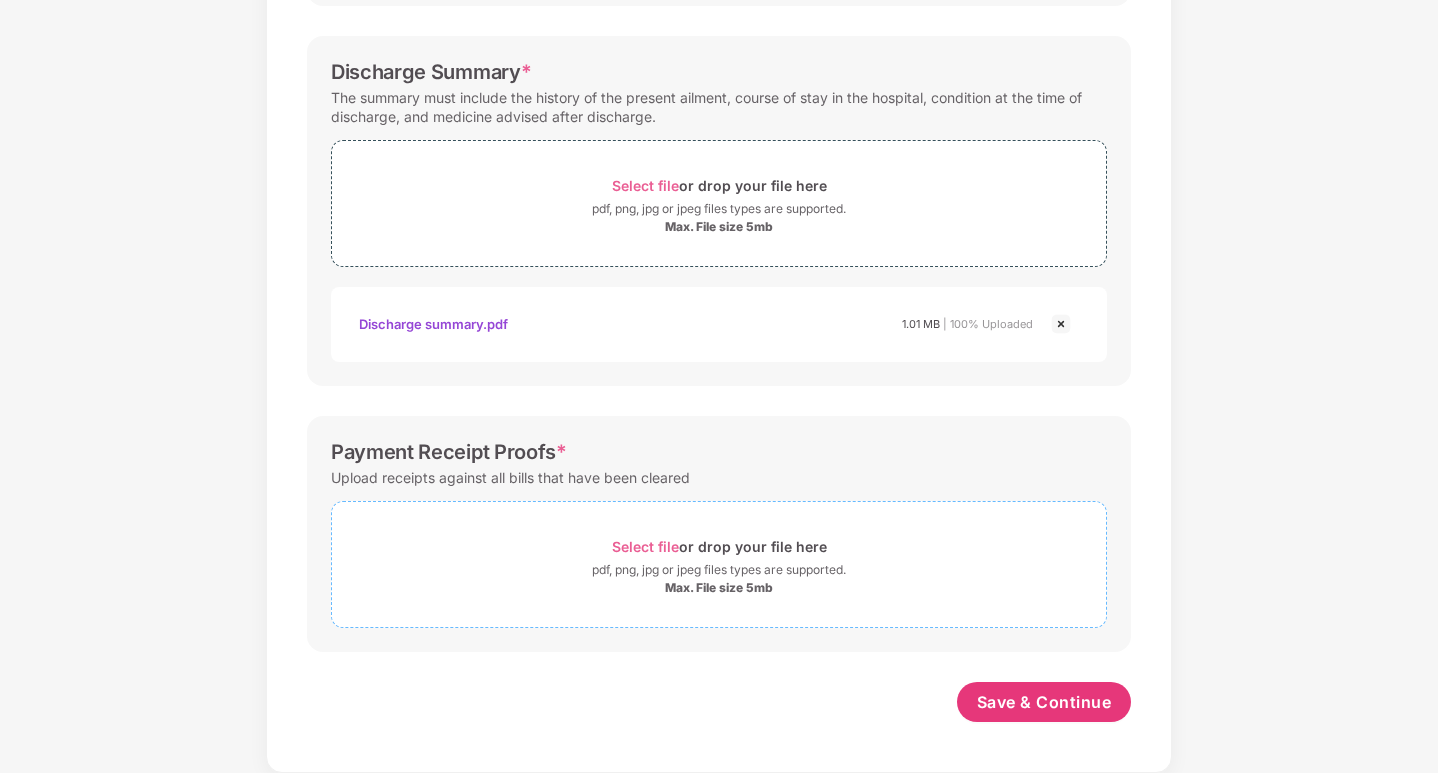 click on "Max. File size 5mb" at bounding box center (719, 588) 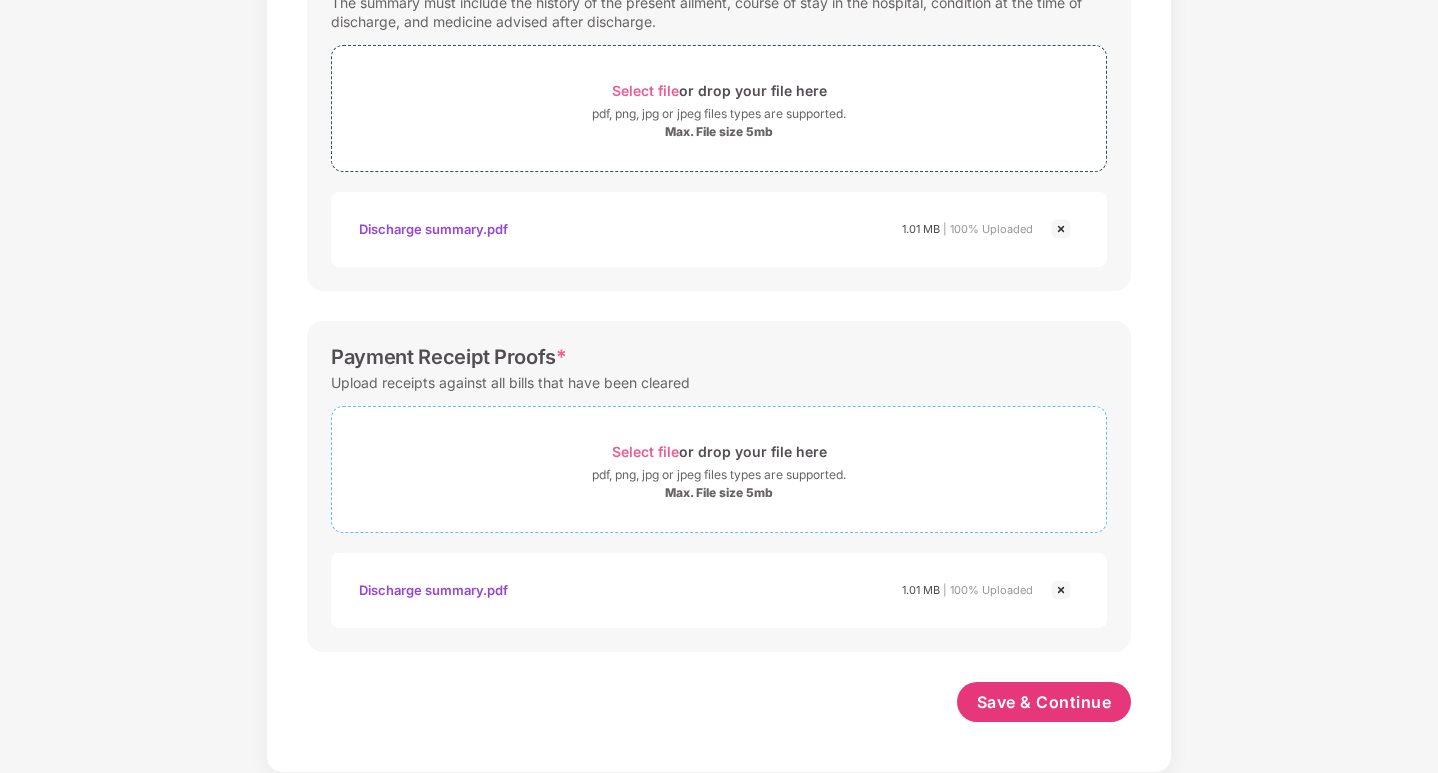 scroll, scrollTop: 727, scrollLeft: 0, axis: vertical 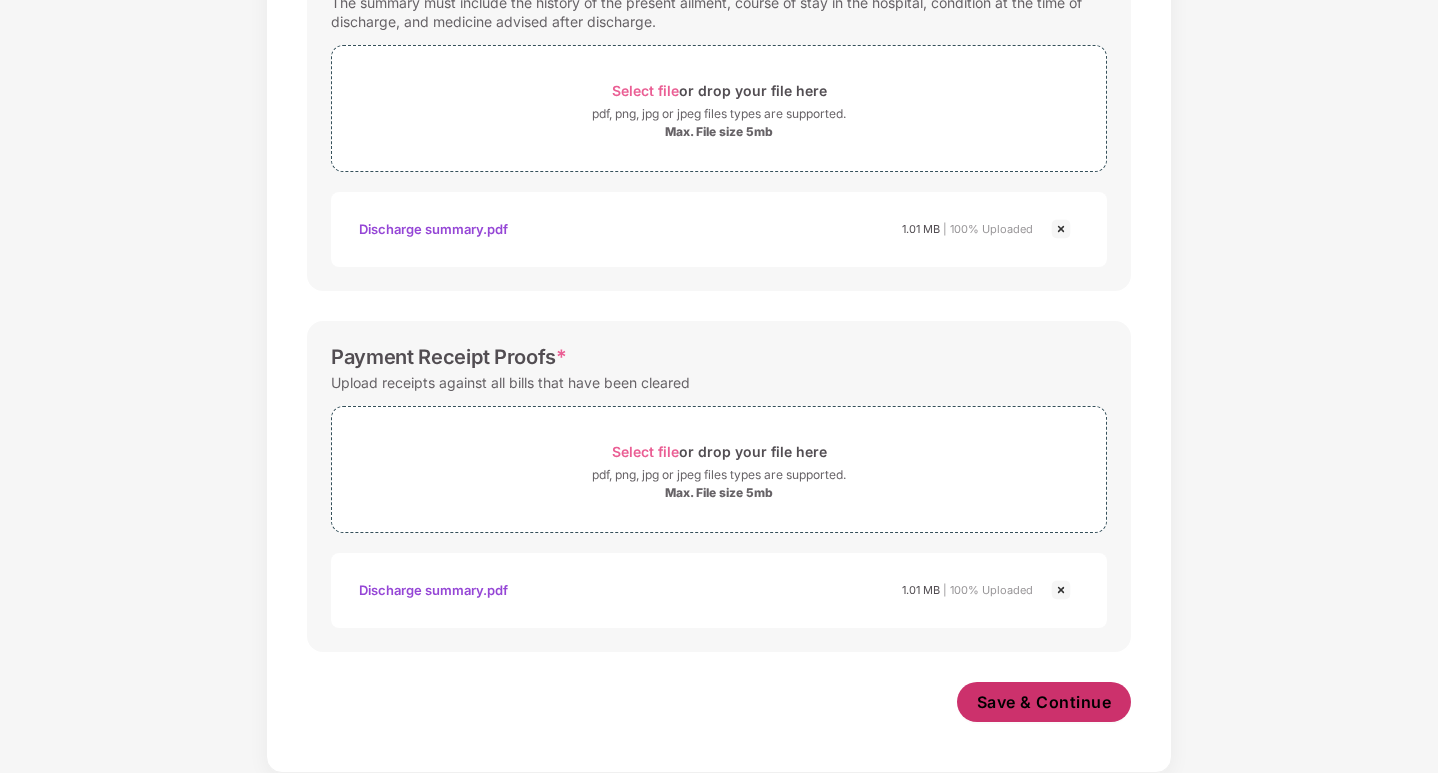 click on "Save & Continue" at bounding box center [1044, 702] 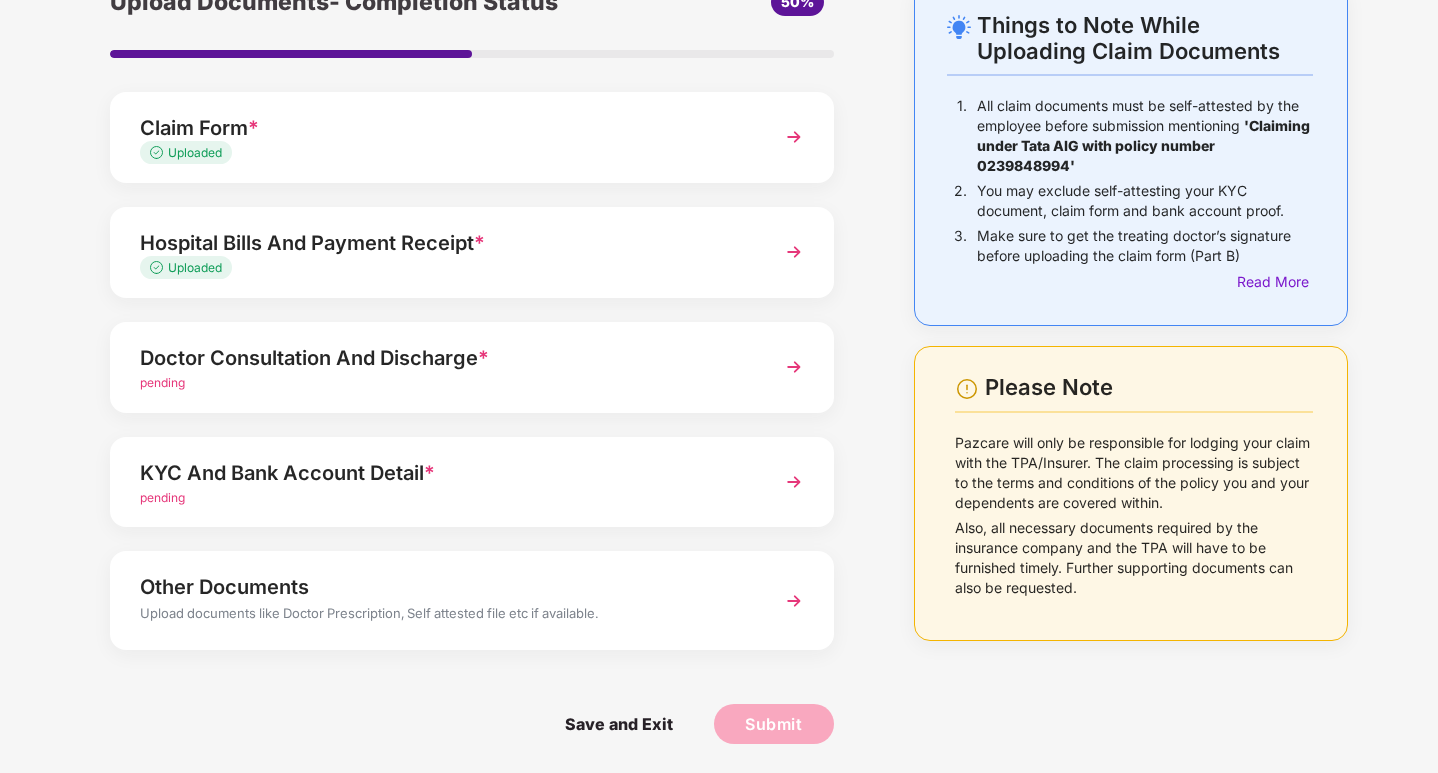 scroll, scrollTop: 111, scrollLeft: 0, axis: vertical 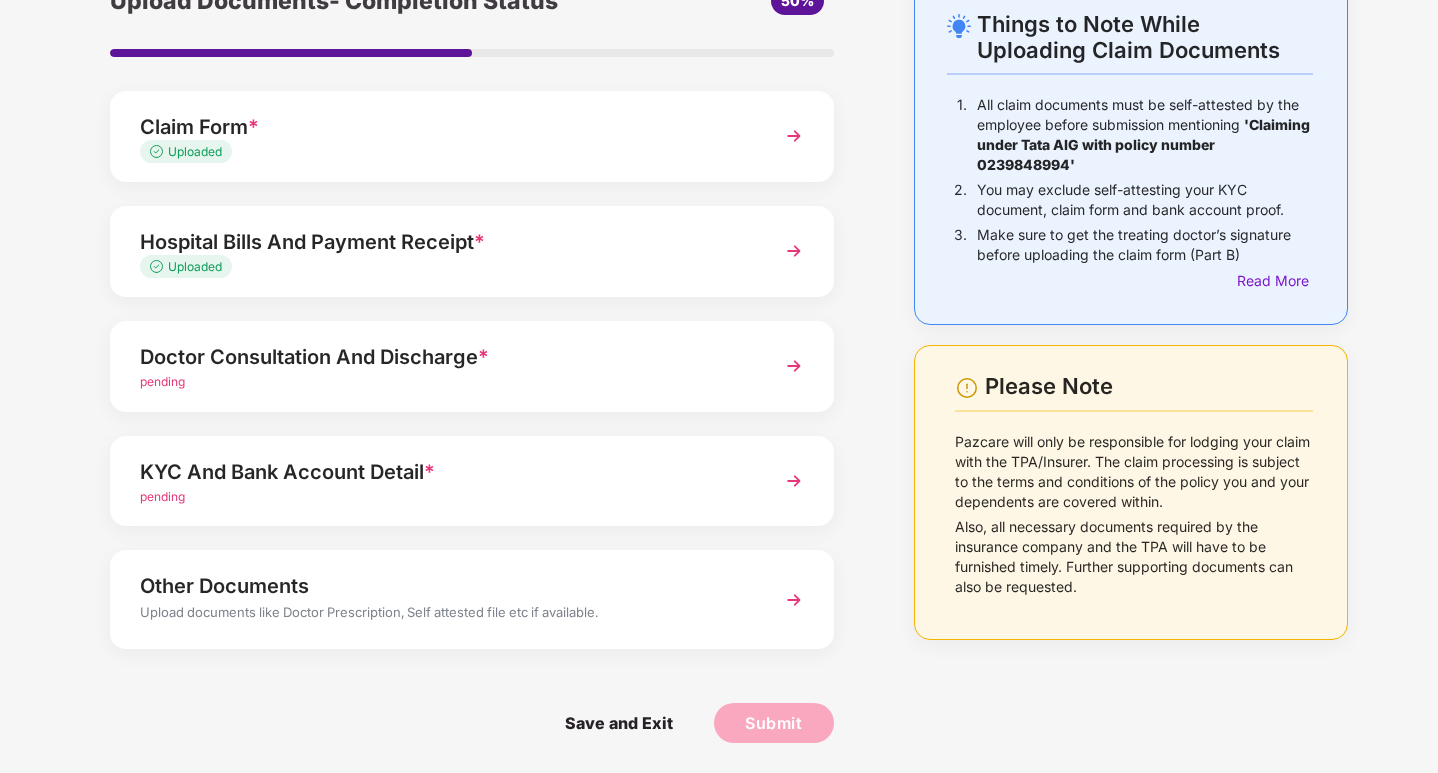 click on "Doctor Consultation And Discharge *" at bounding box center (444, 357) 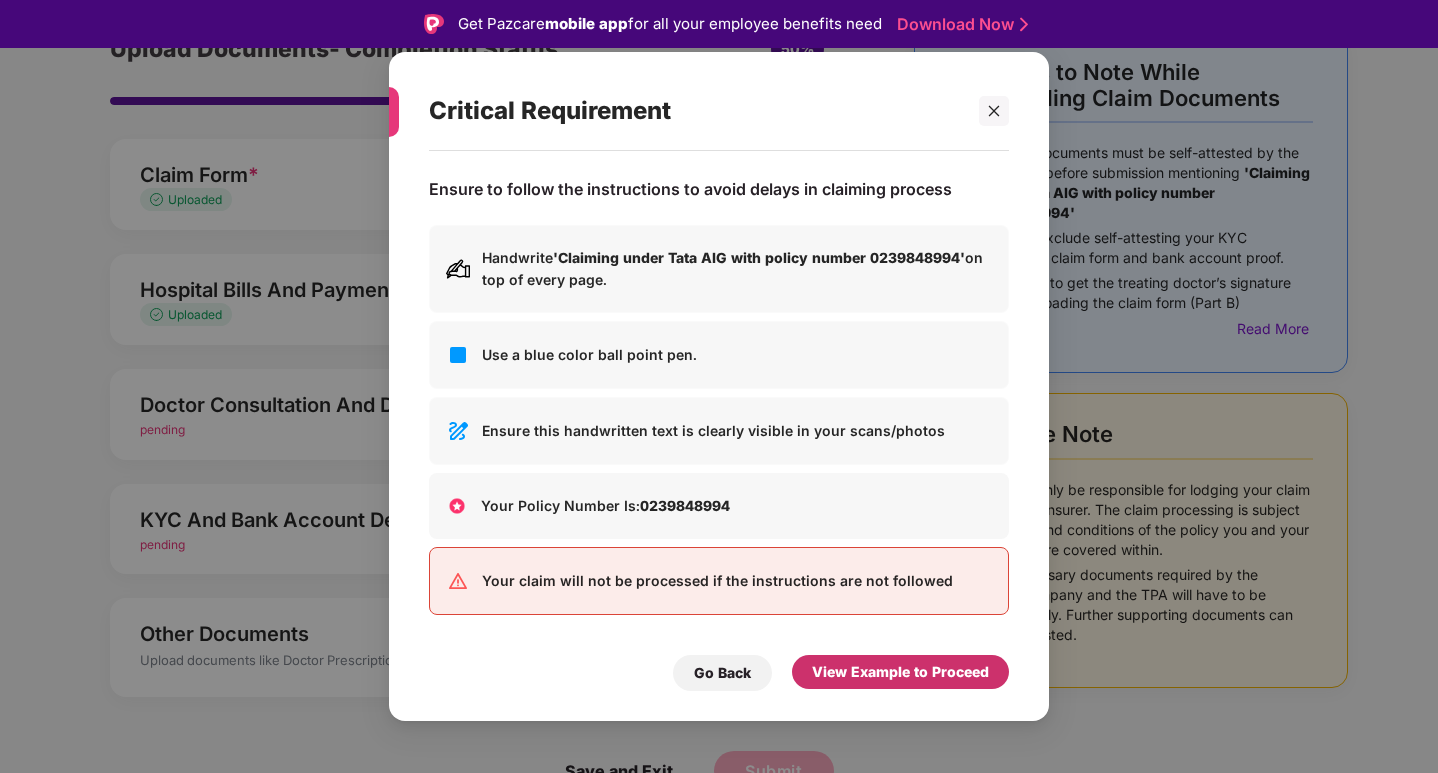 click on "View Example to Proceed" at bounding box center [900, 672] 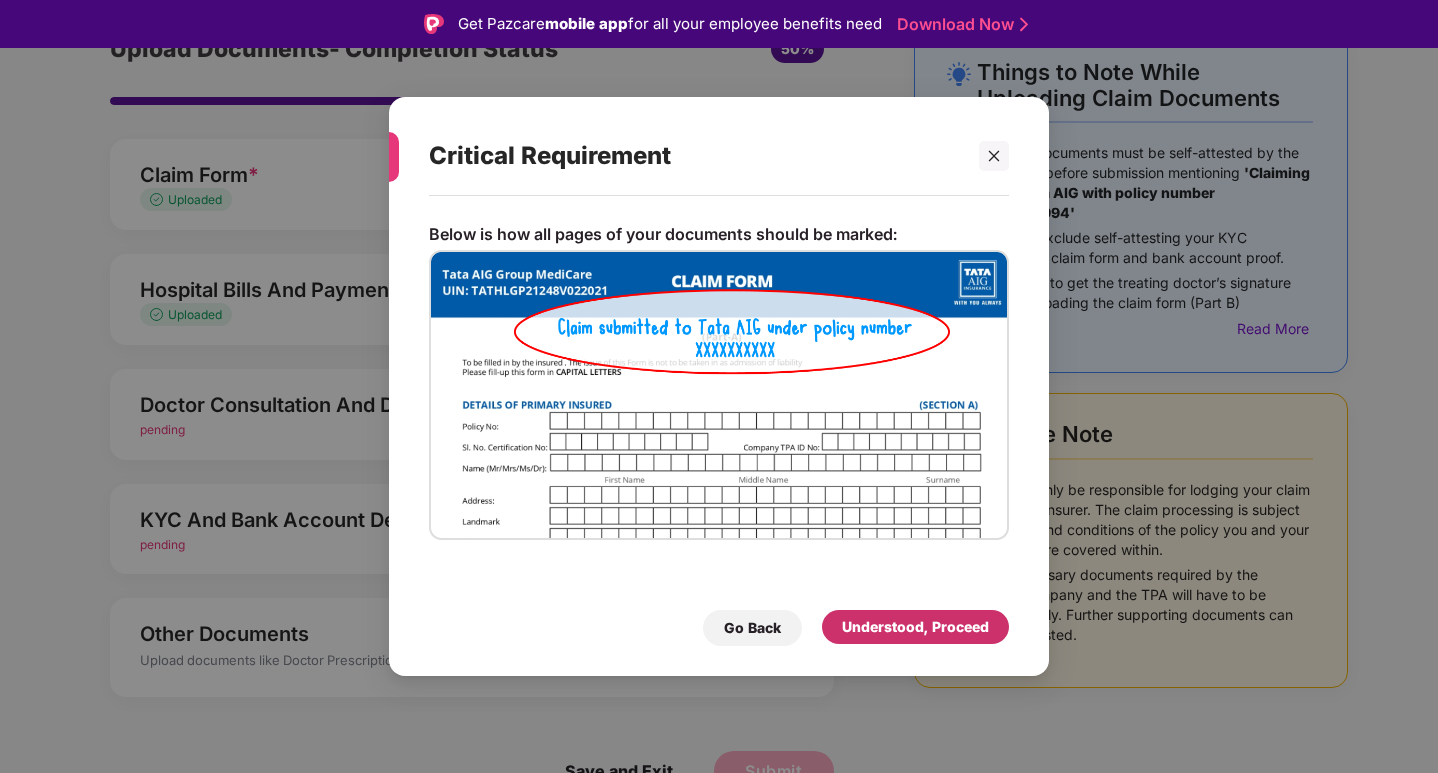 click on "Understood, Proceed" at bounding box center [915, 627] 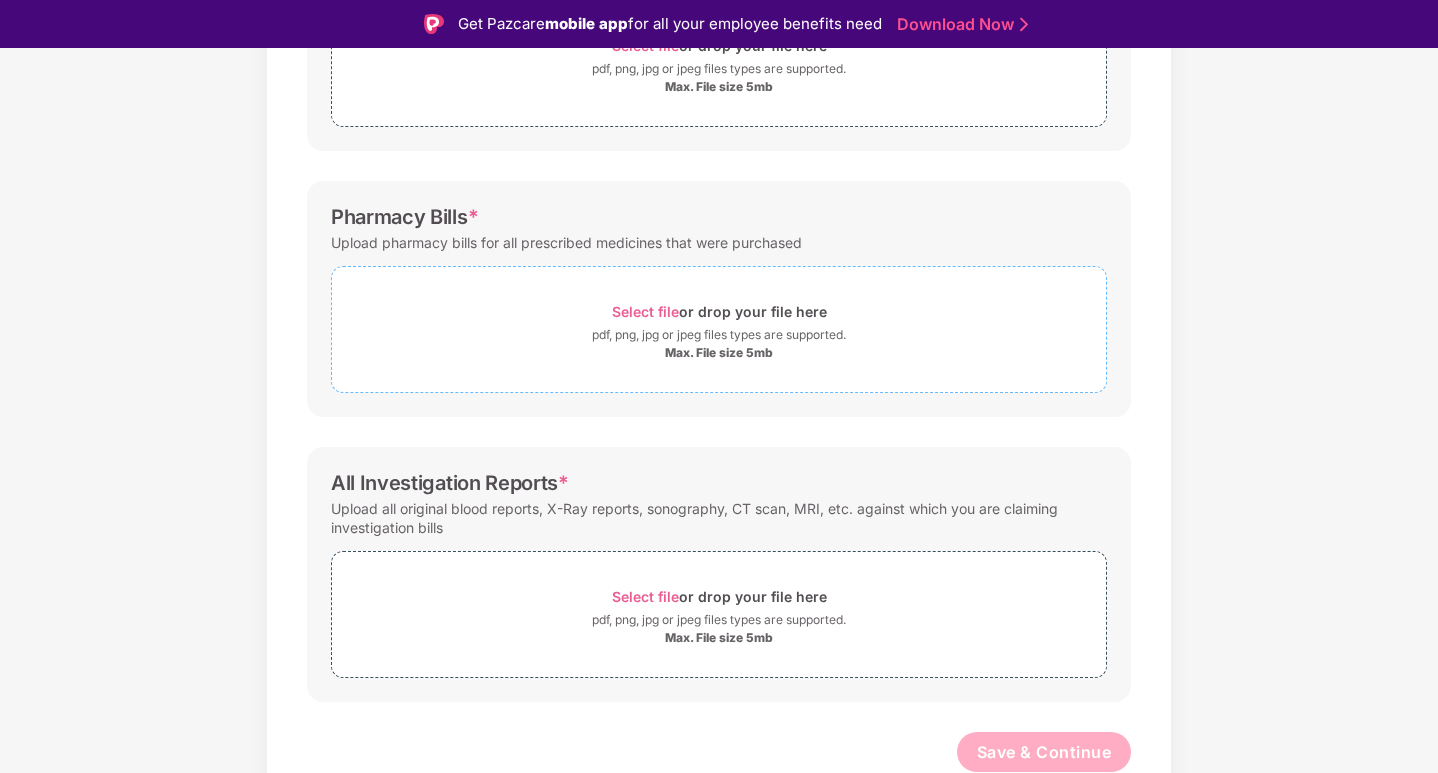 scroll, scrollTop: 442, scrollLeft: 0, axis: vertical 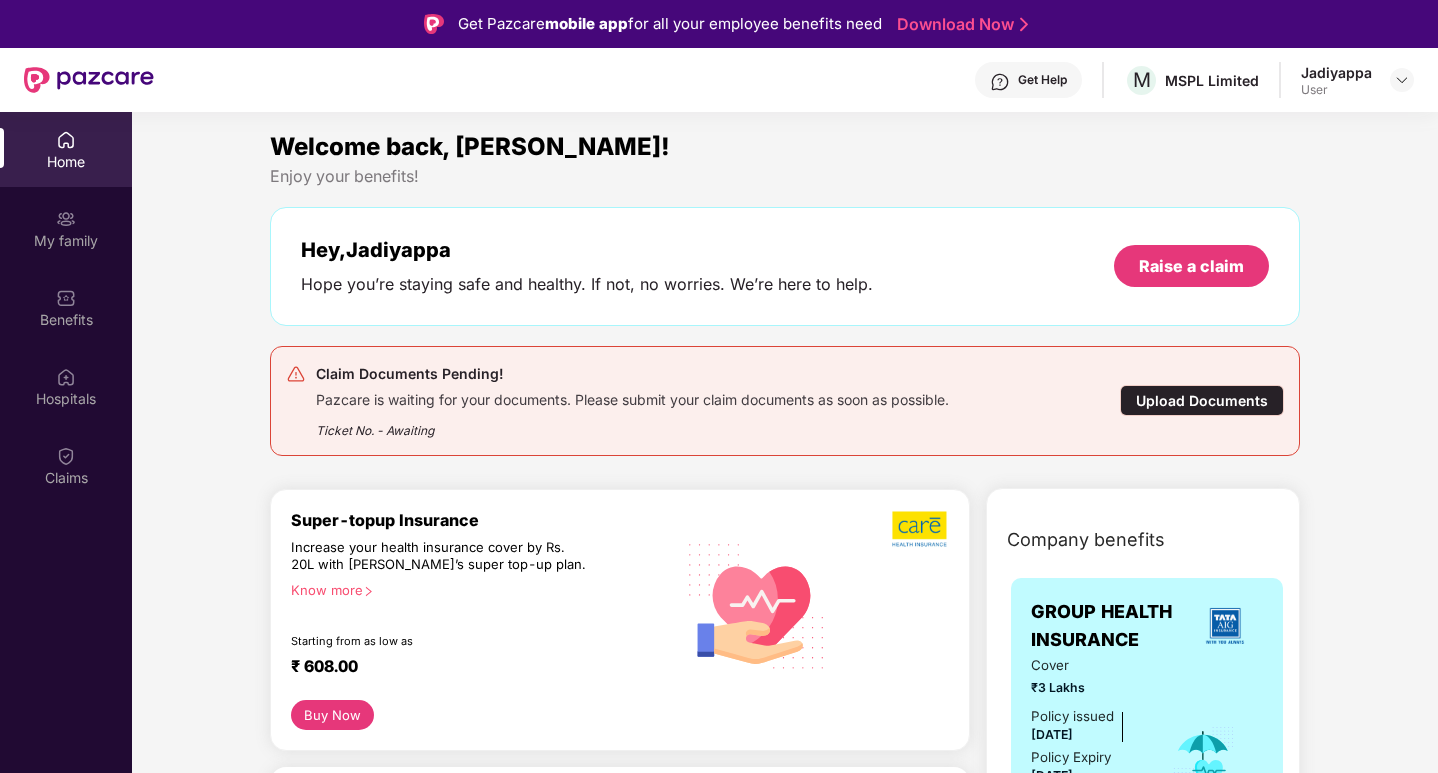 click on "Upload Documents" at bounding box center (1202, 400) 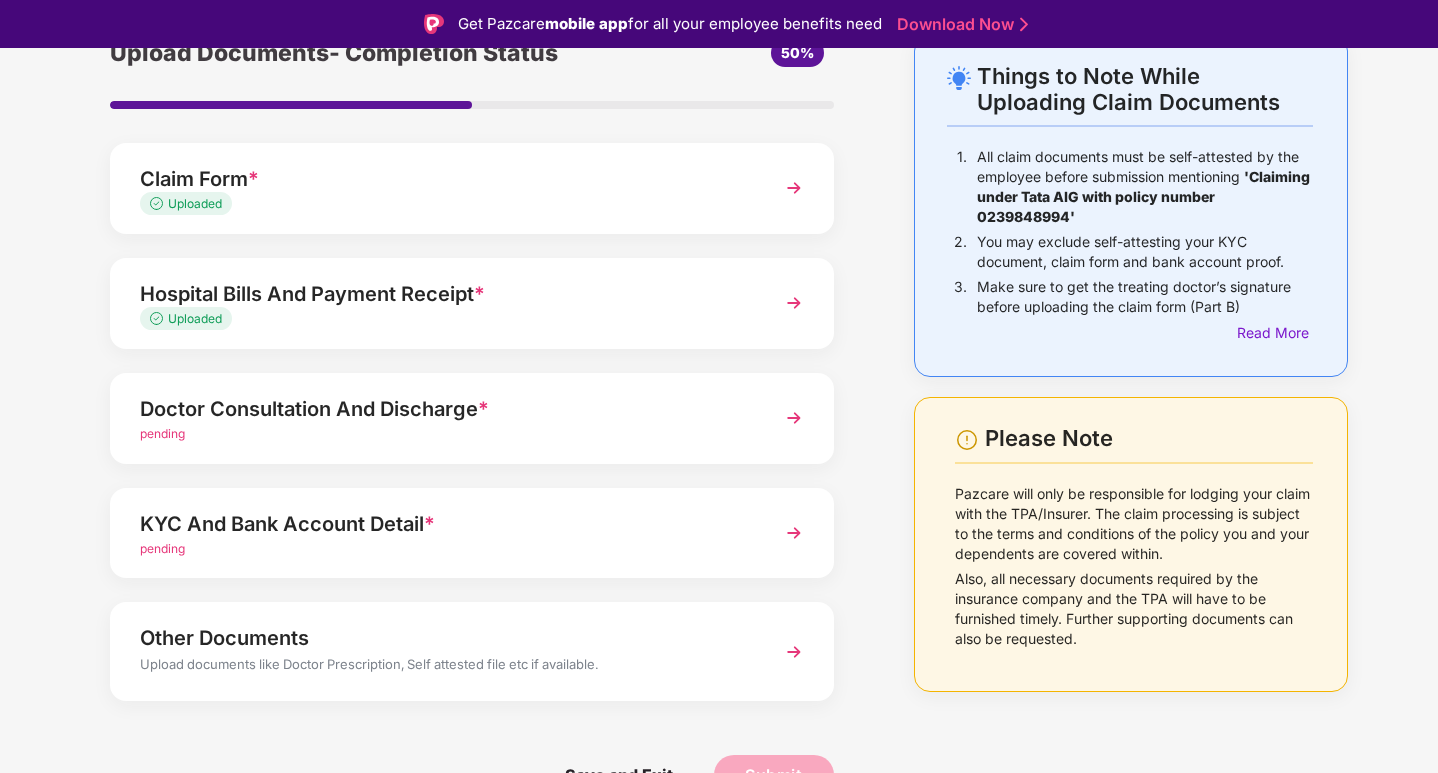 scroll, scrollTop: 111, scrollLeft: 0, axis: vertical 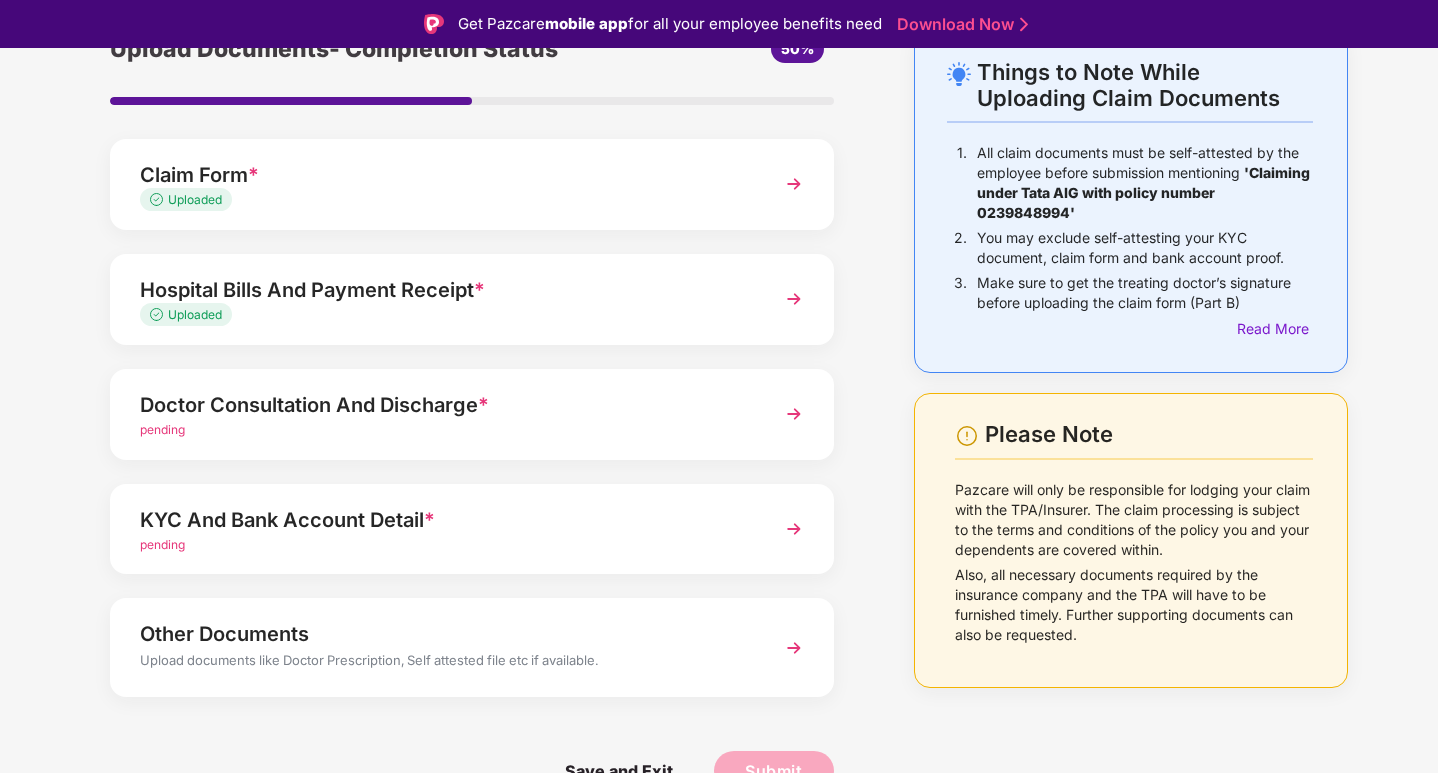 click on "KYC And Bank Account Detail *" at bounding box center [444, 520] 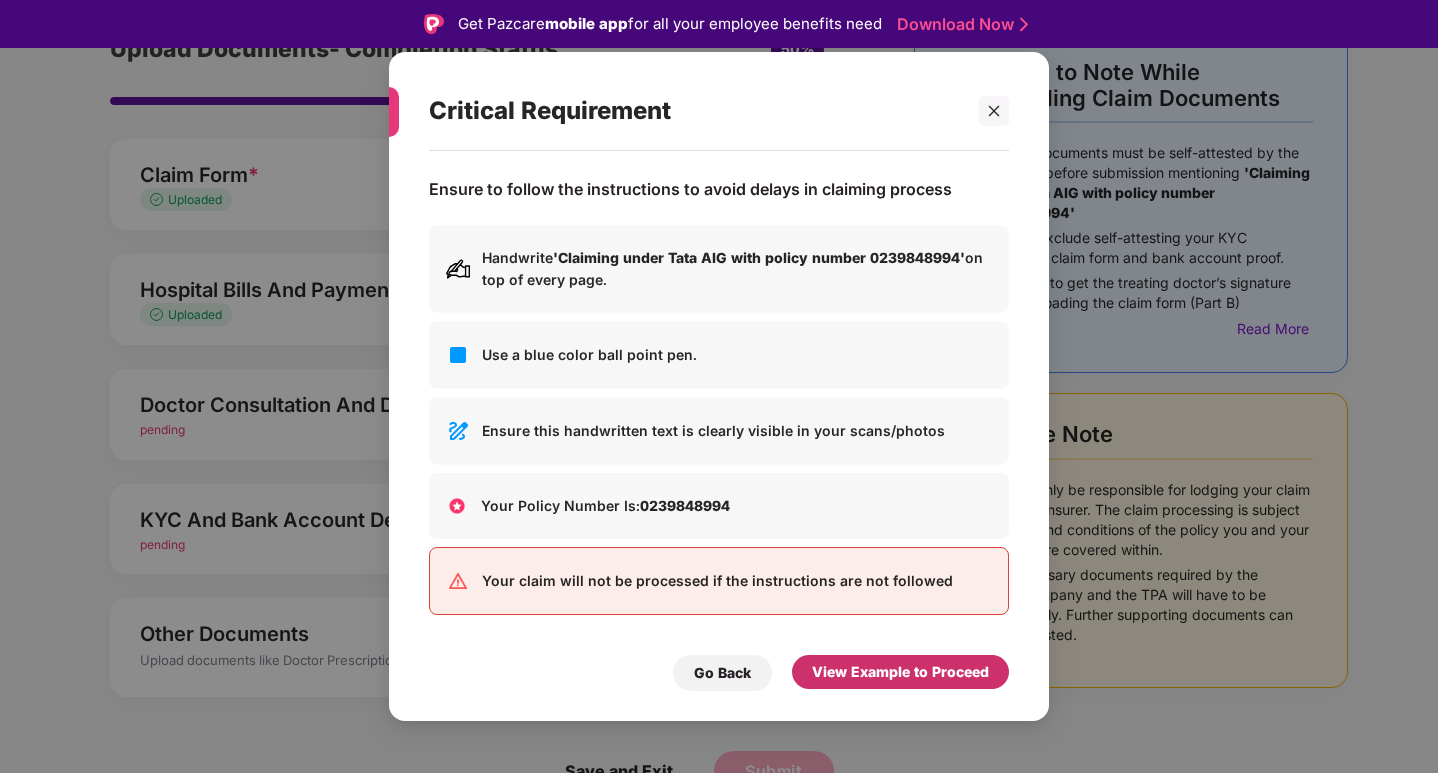 click on "View Example to Proceed" at bounding box center (900, 672) 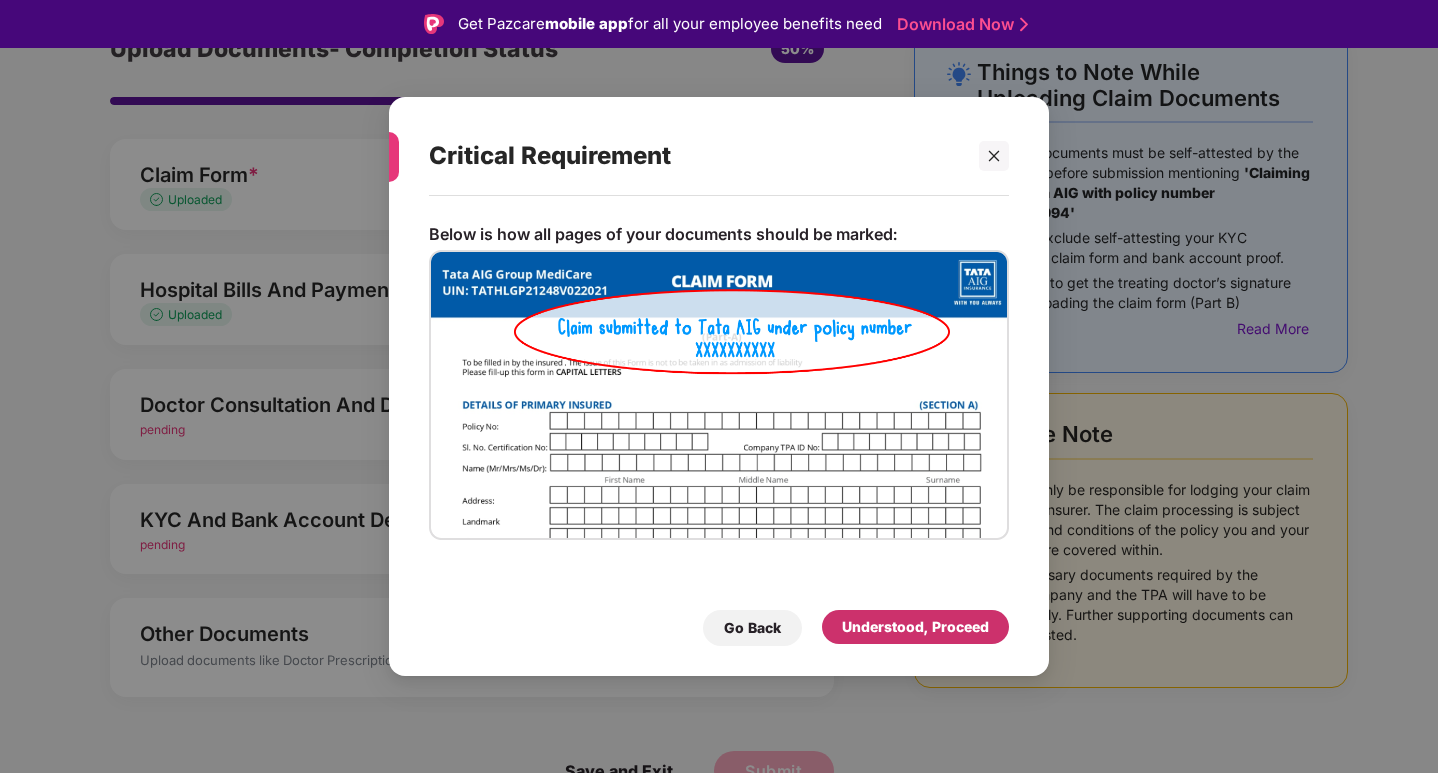 click on "Understood, Proceed" at bounding box center (915, 627) 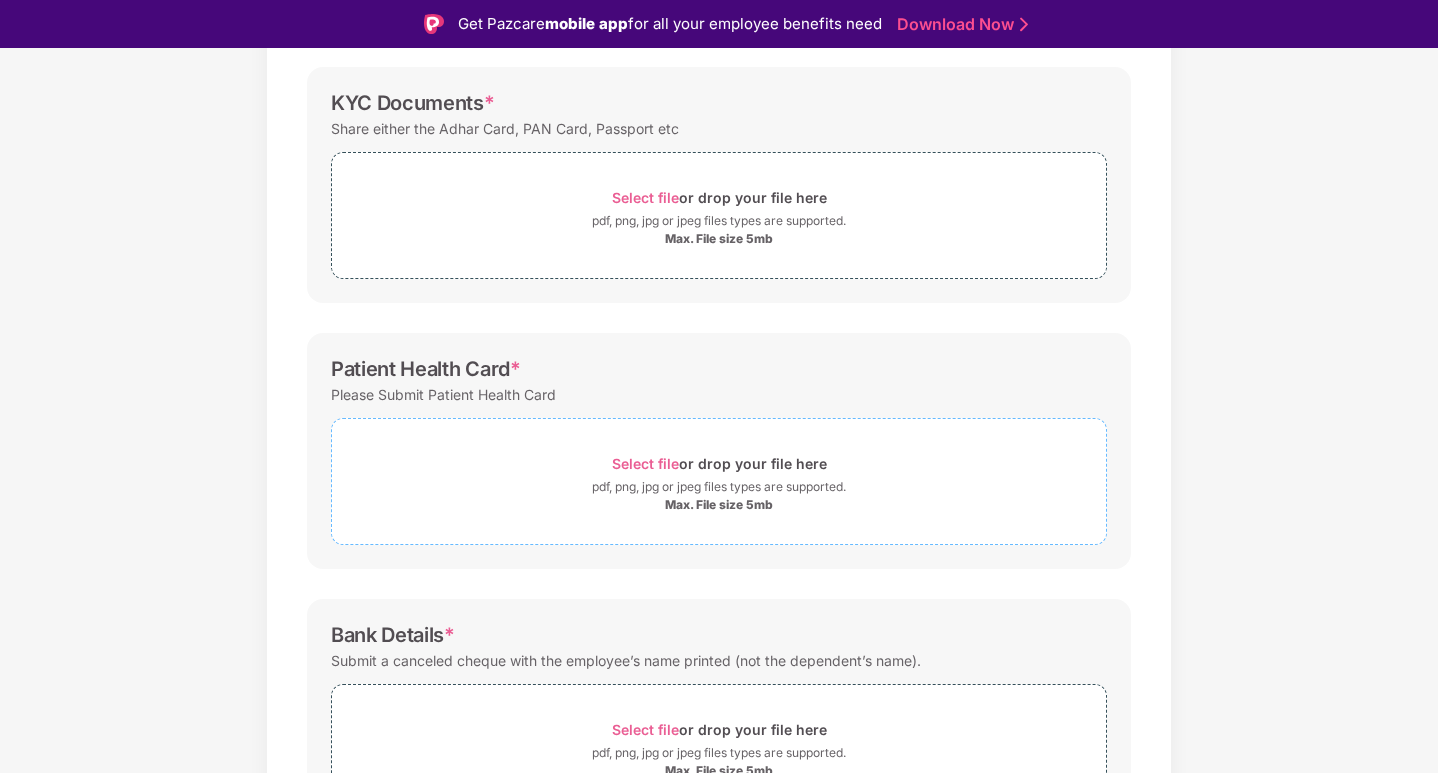 scroll, scrollTop: 423, scrollLeft: 0, axis: vertical 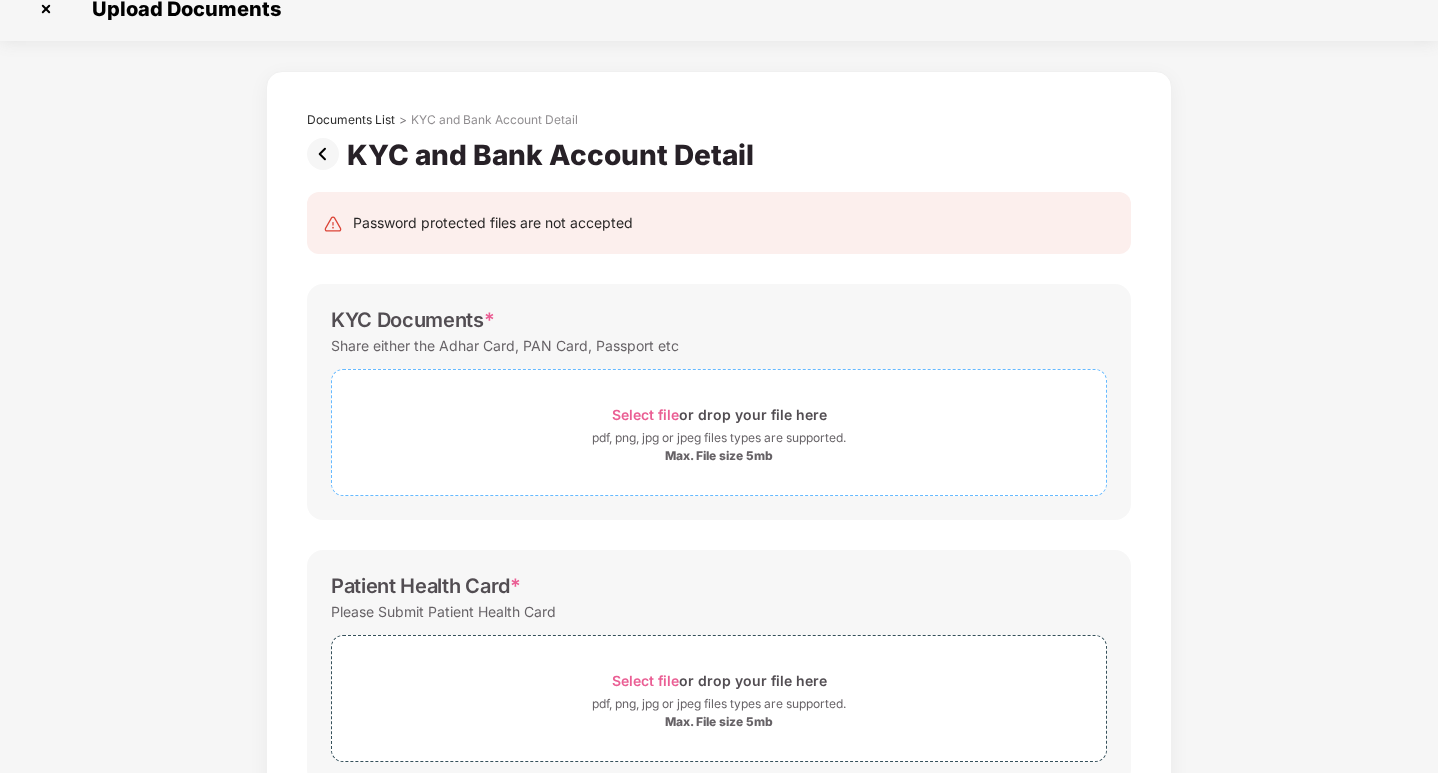 click on "Select file  or drop your file here" at bounding box center [719, 414] 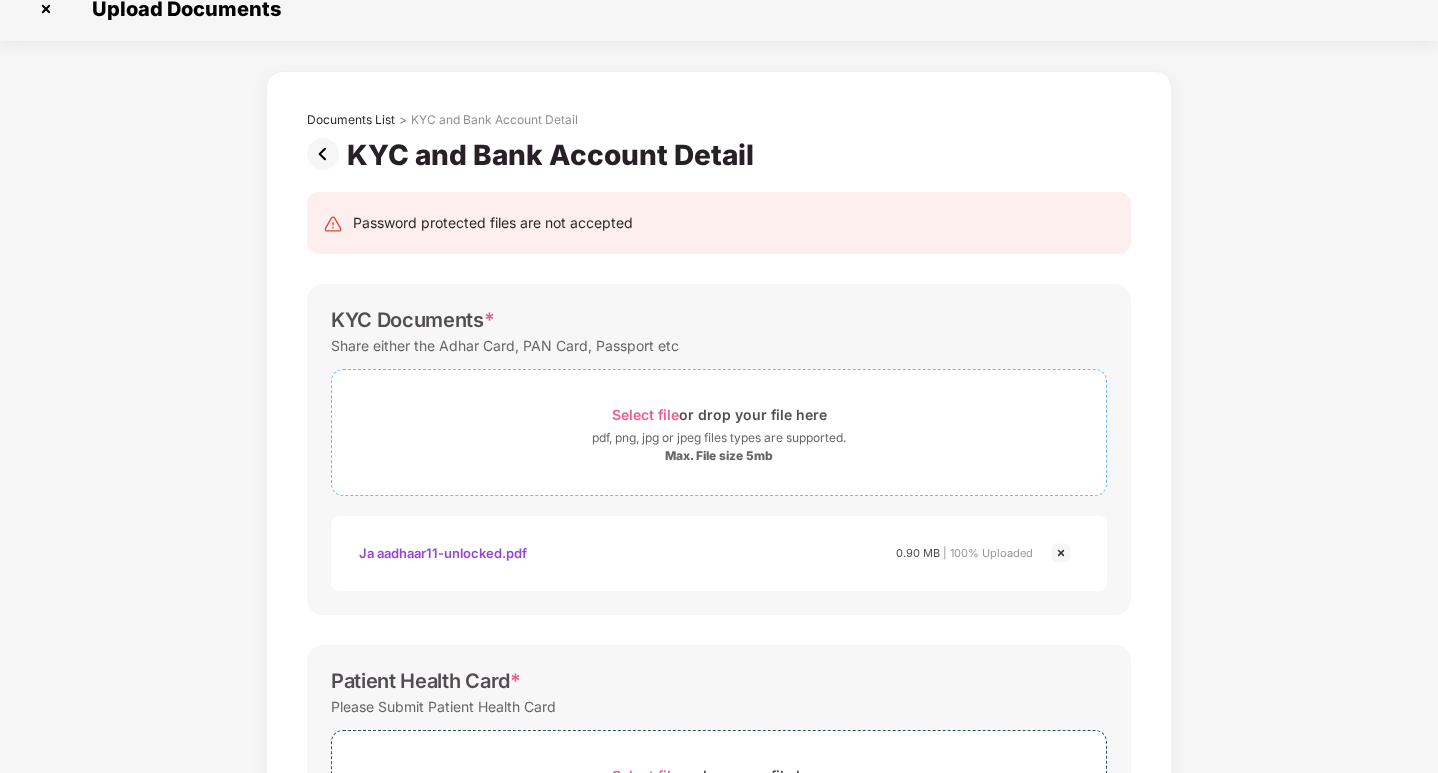 click on "Select file  or drop your file here" at bounding box center (719, 414) 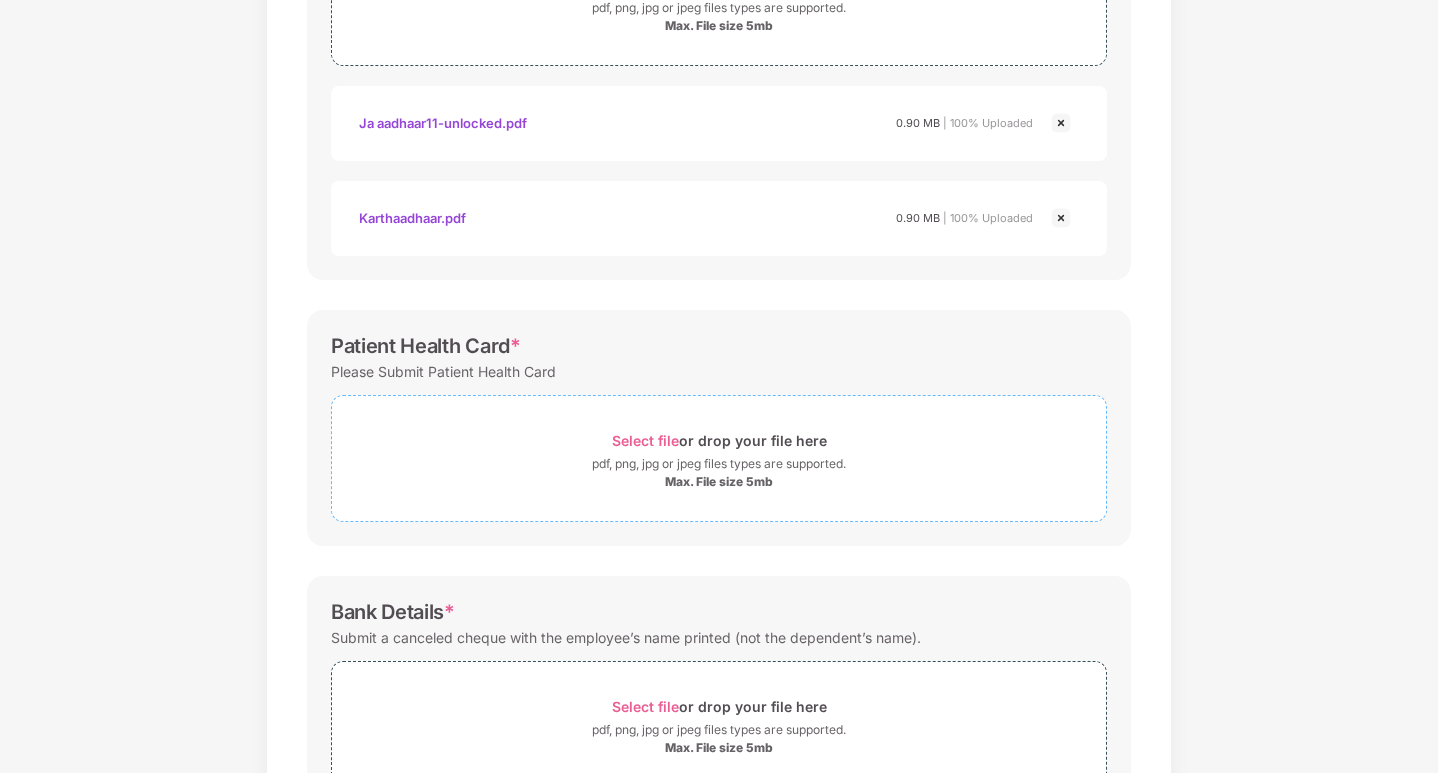 scroll, scrollTop: 523, scrollLeft: 0, axis: vertical 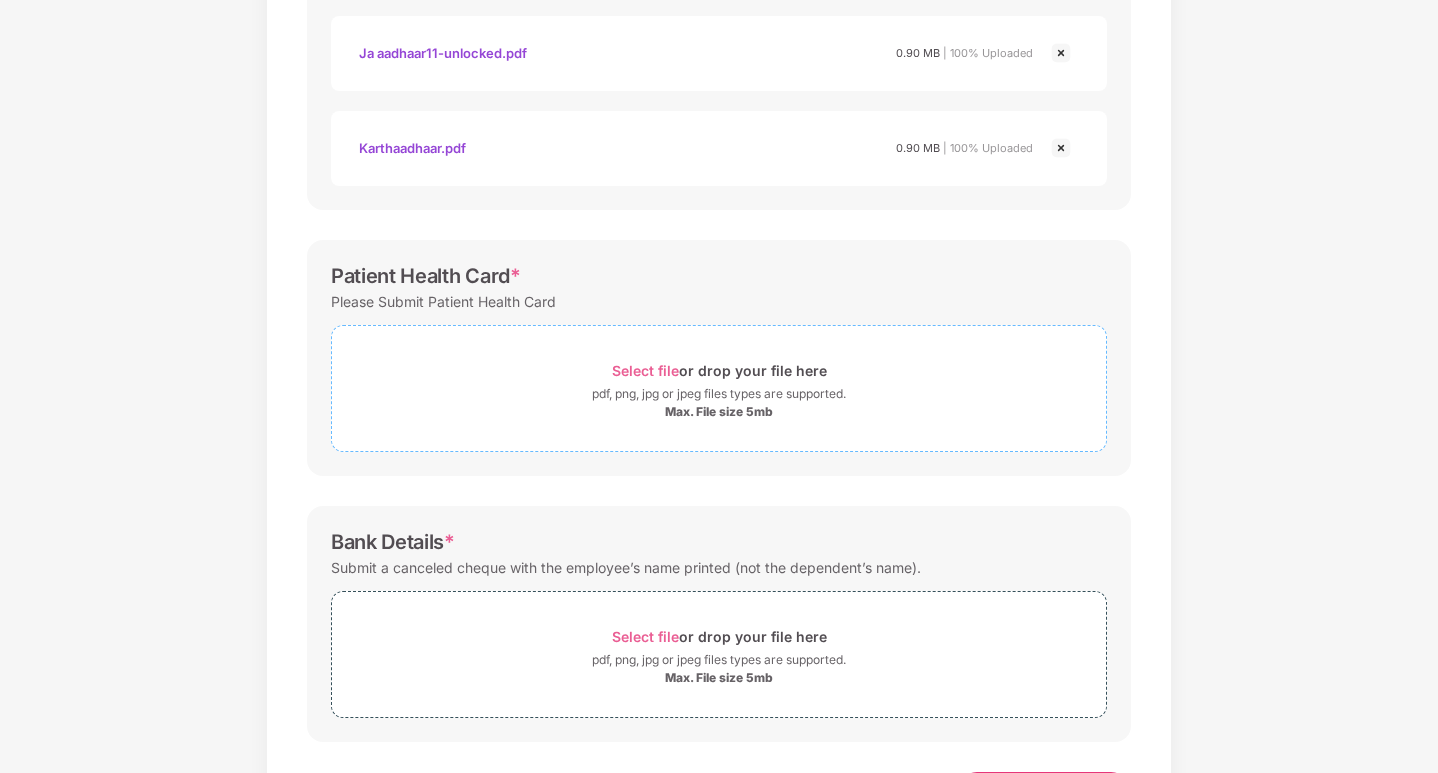 click on "Select file  or drop your file here" at bounding box center (719, 370) 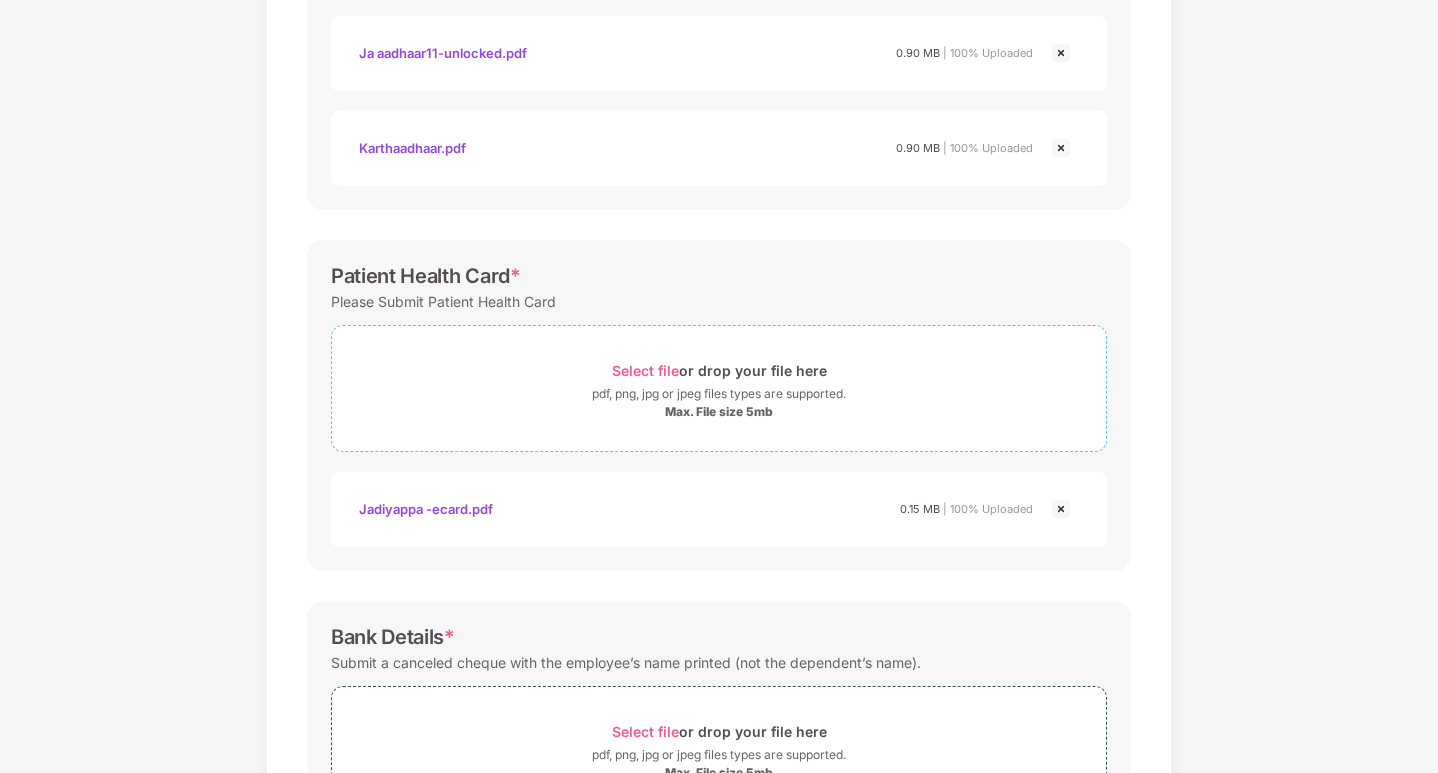 click on "pdf, png, jpg or jpeg files types are supported." at bounding box center [719, 394] 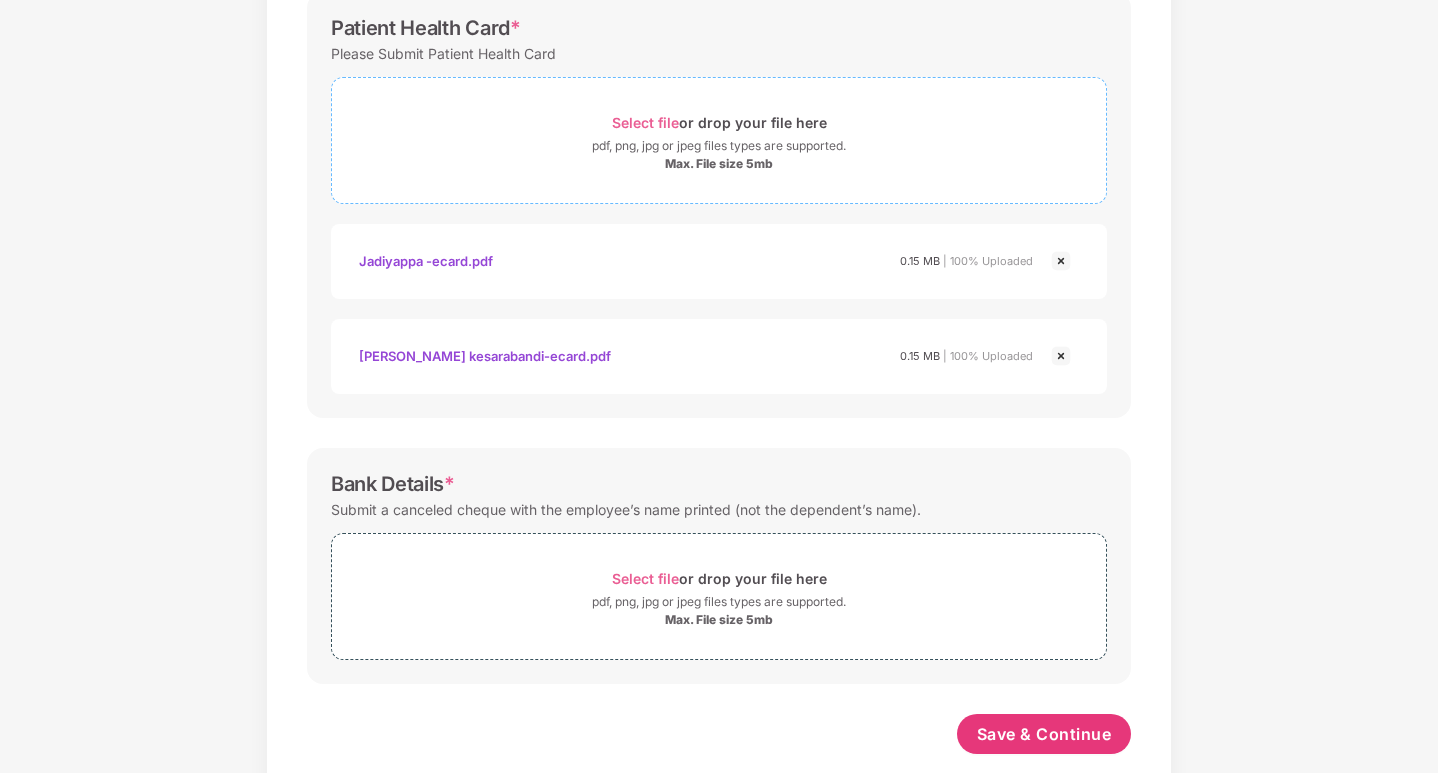 scroll, scrollTop: 803, scrollLeft: 0, axis: vertical 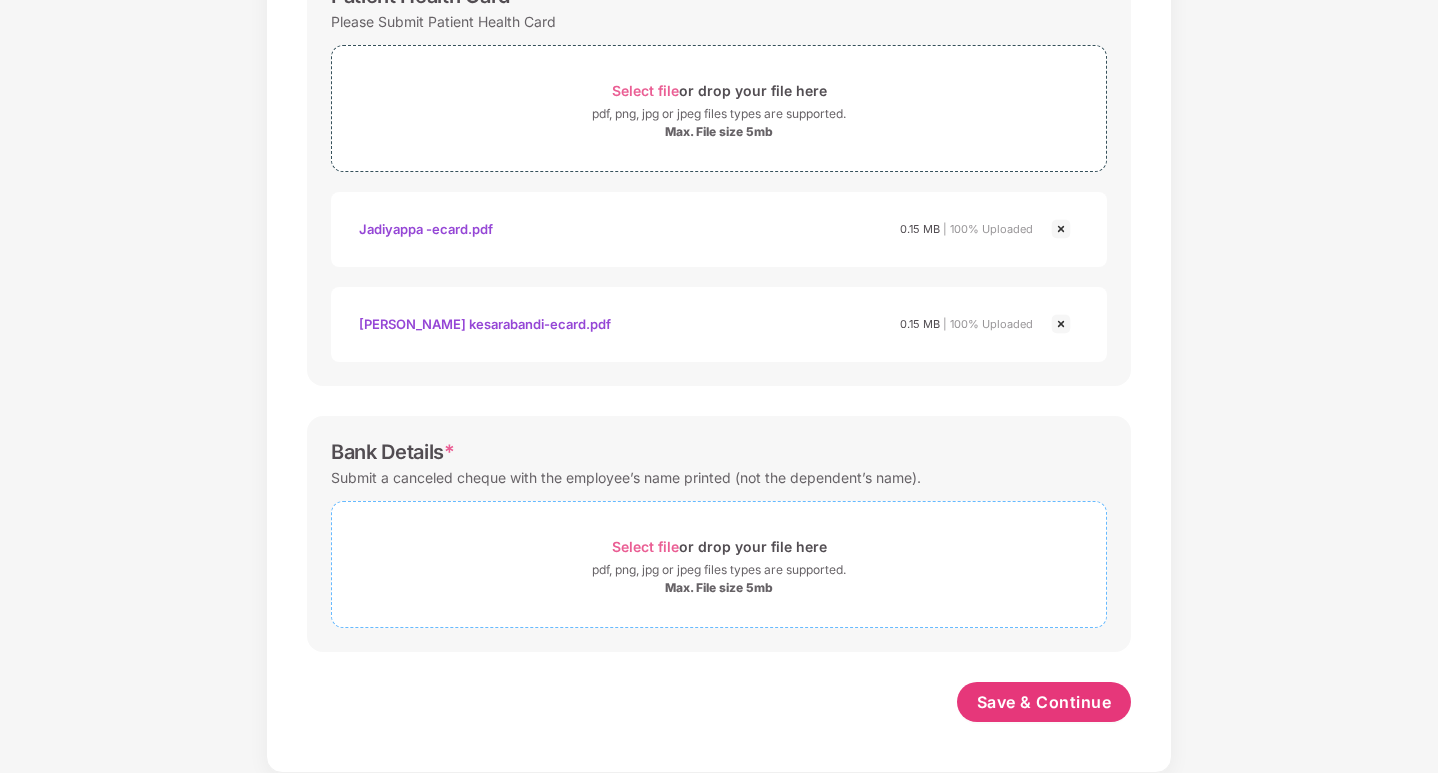 click on "Select file" at bounding box center [645, 546] 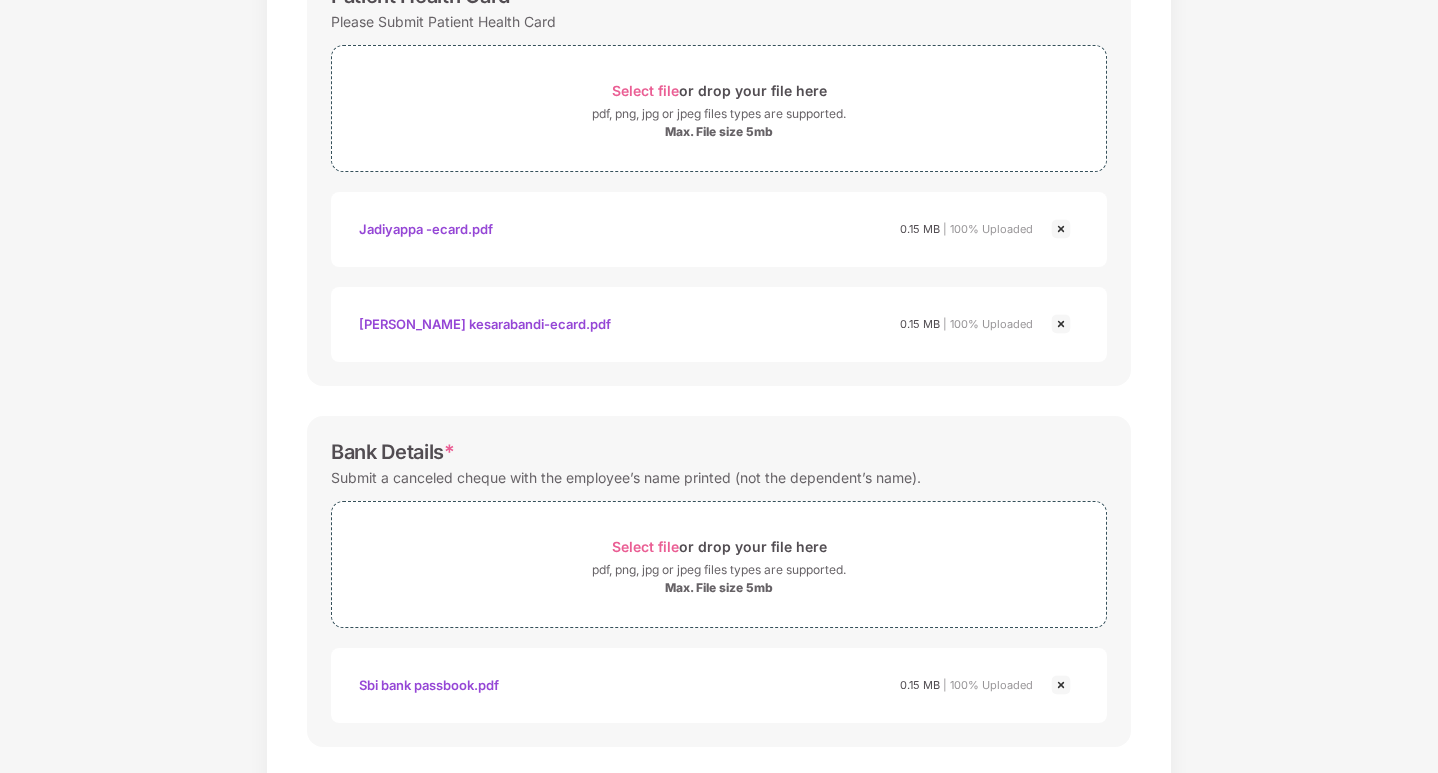 scroll, scrollTop: 898, scrollLeft: 0, axis: vertical 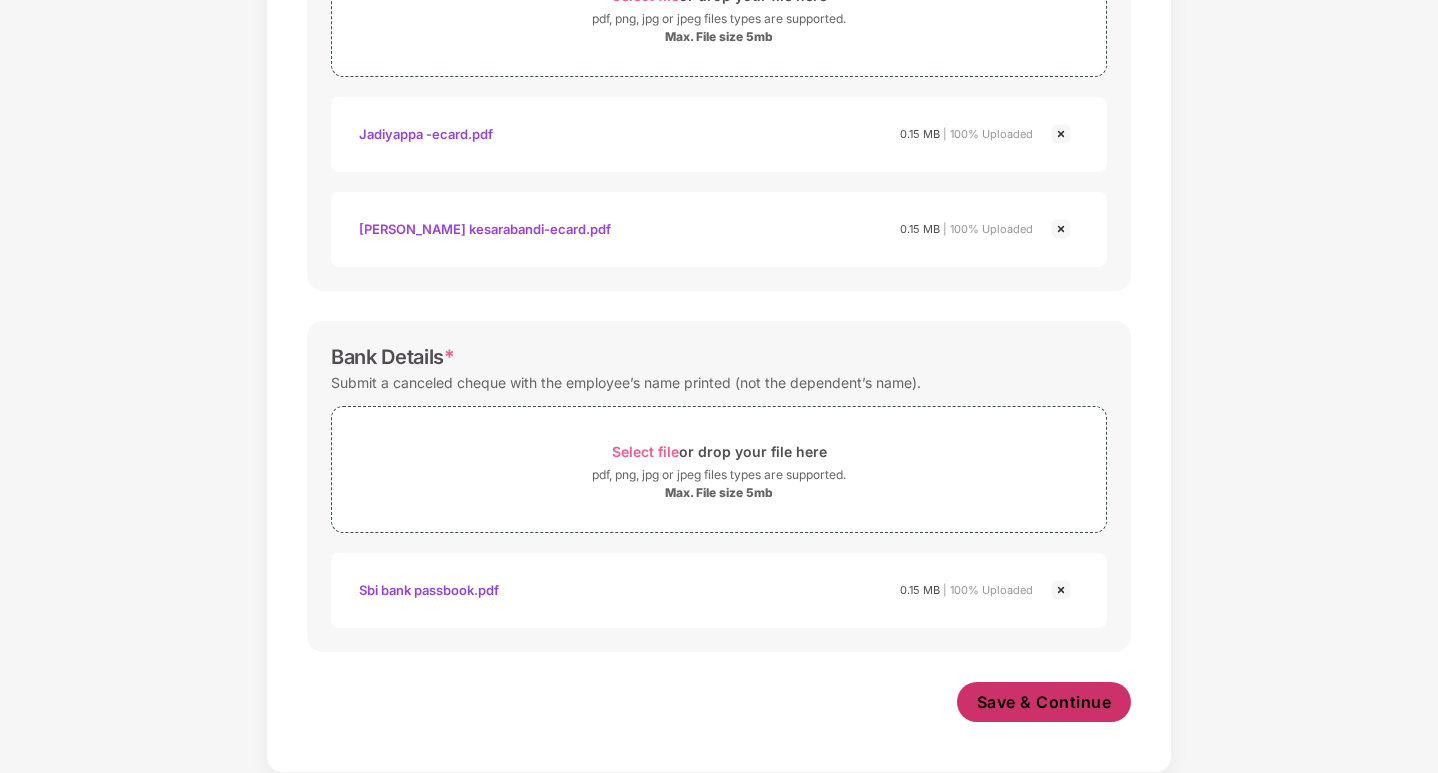 click on "Save & Continue" at bounding box center [1044, 702] 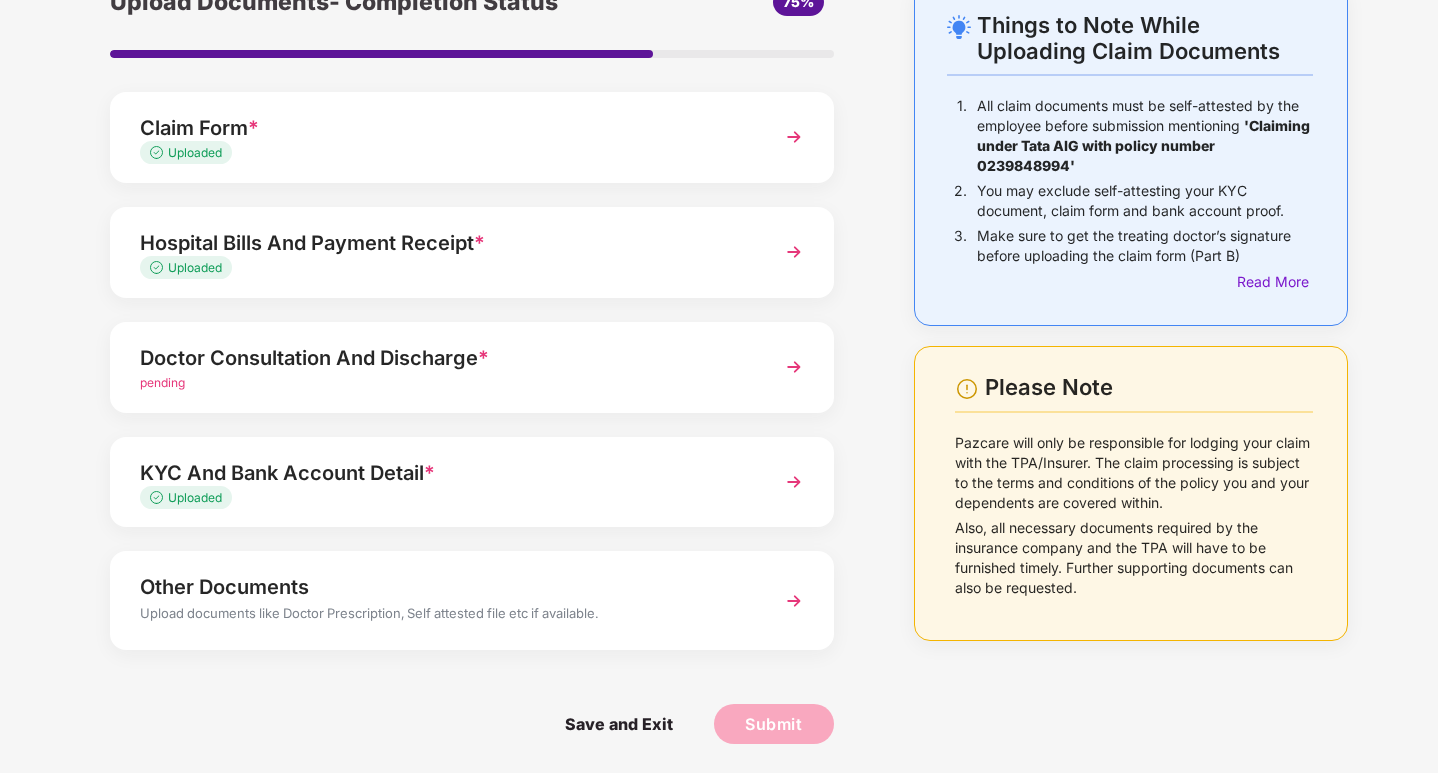 scroll, scrollTop: 111, scrollLeft: 0, axis: vertical 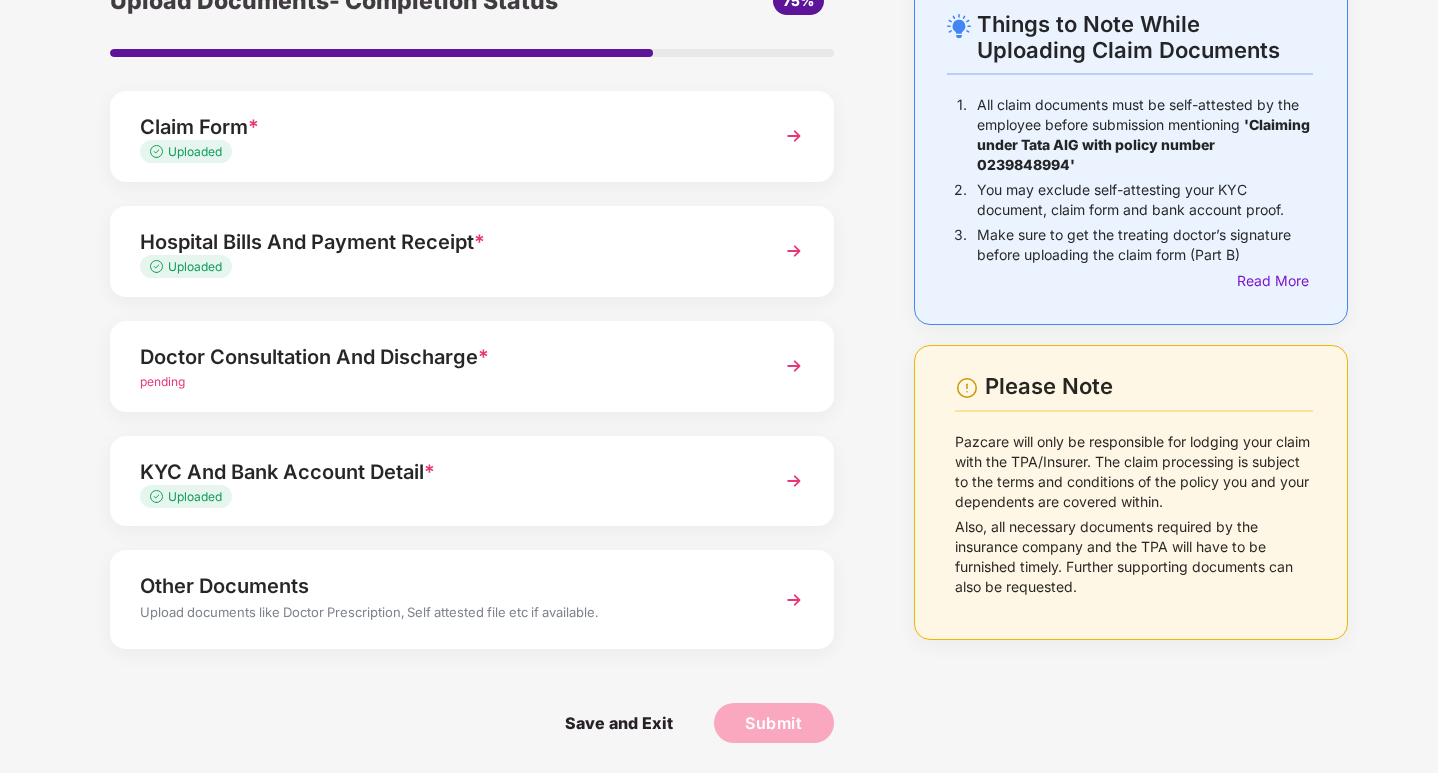 click on "Doctor Consultation And Discharge *" at bounding box center (444, 357) 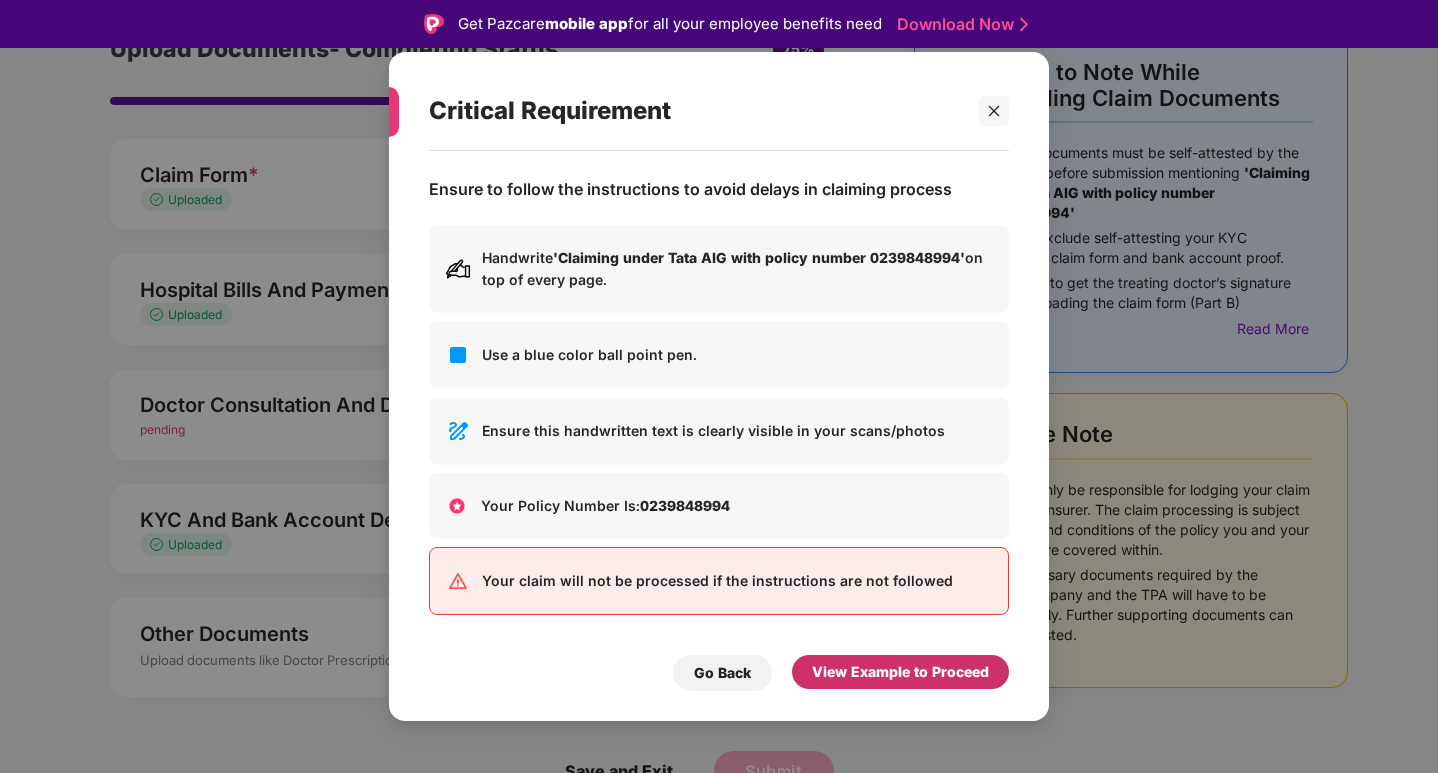click on "View Example to Proceed" at bounding box center [900, 672] 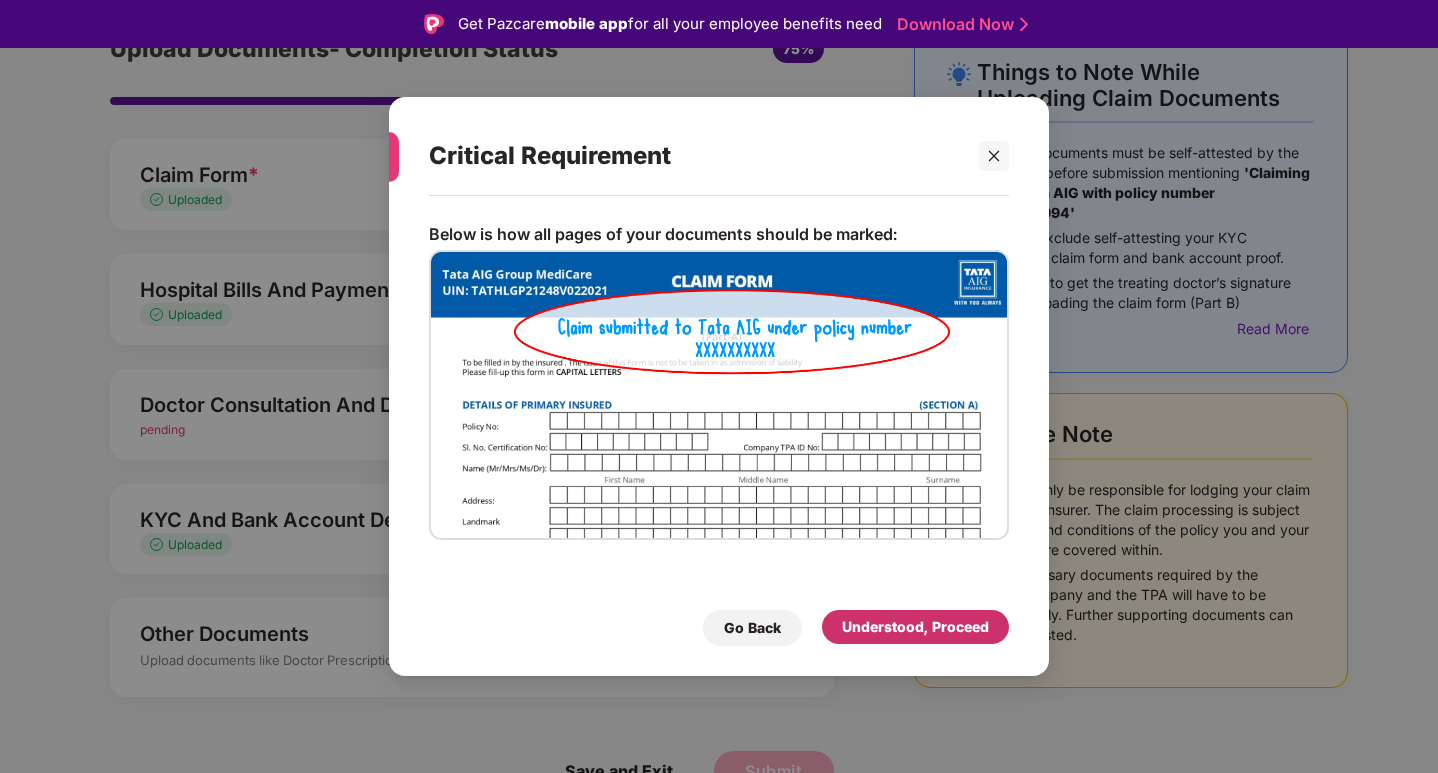 click on "Understood, Proceed" at bounding box center [915, 627] 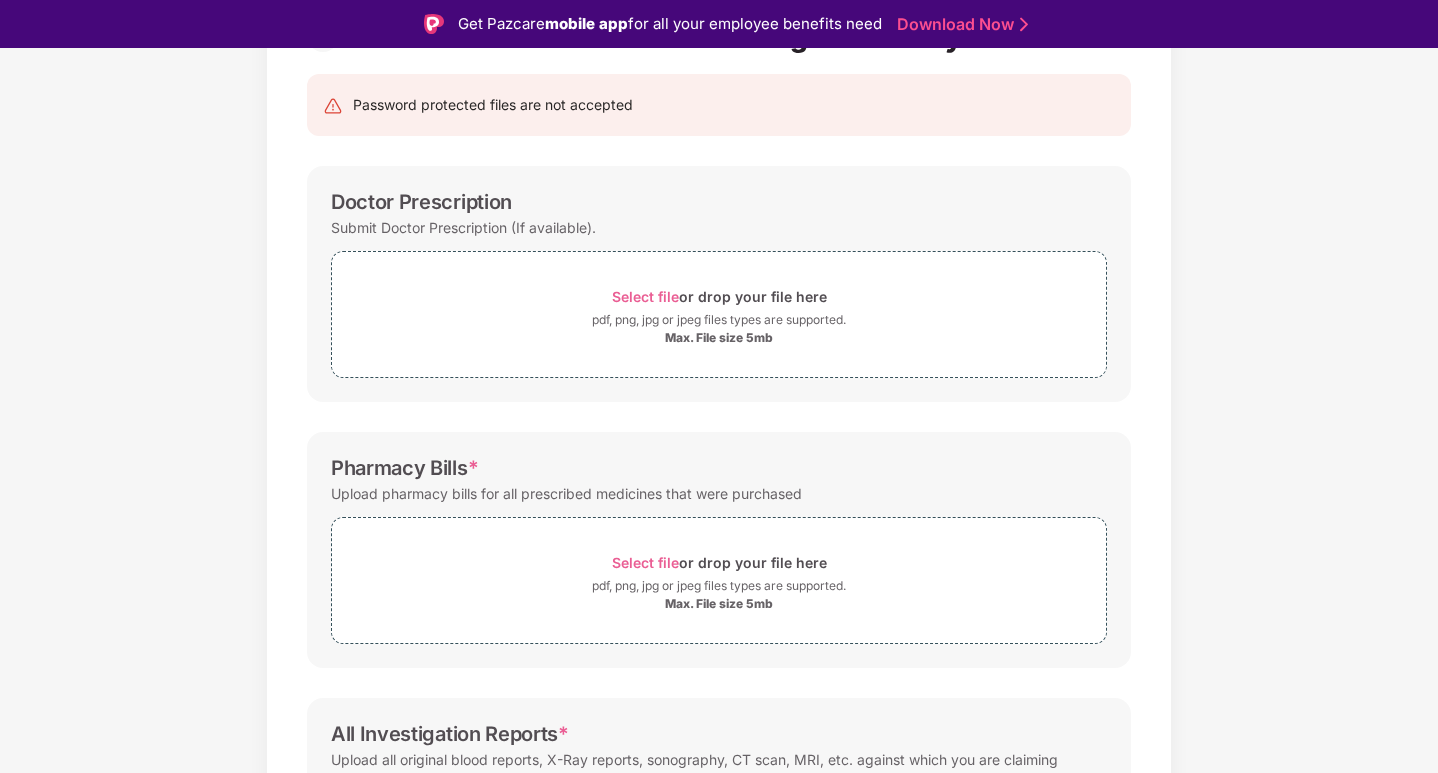 scroll, scrollTop: 0, scrollLeft: 0, axis: both 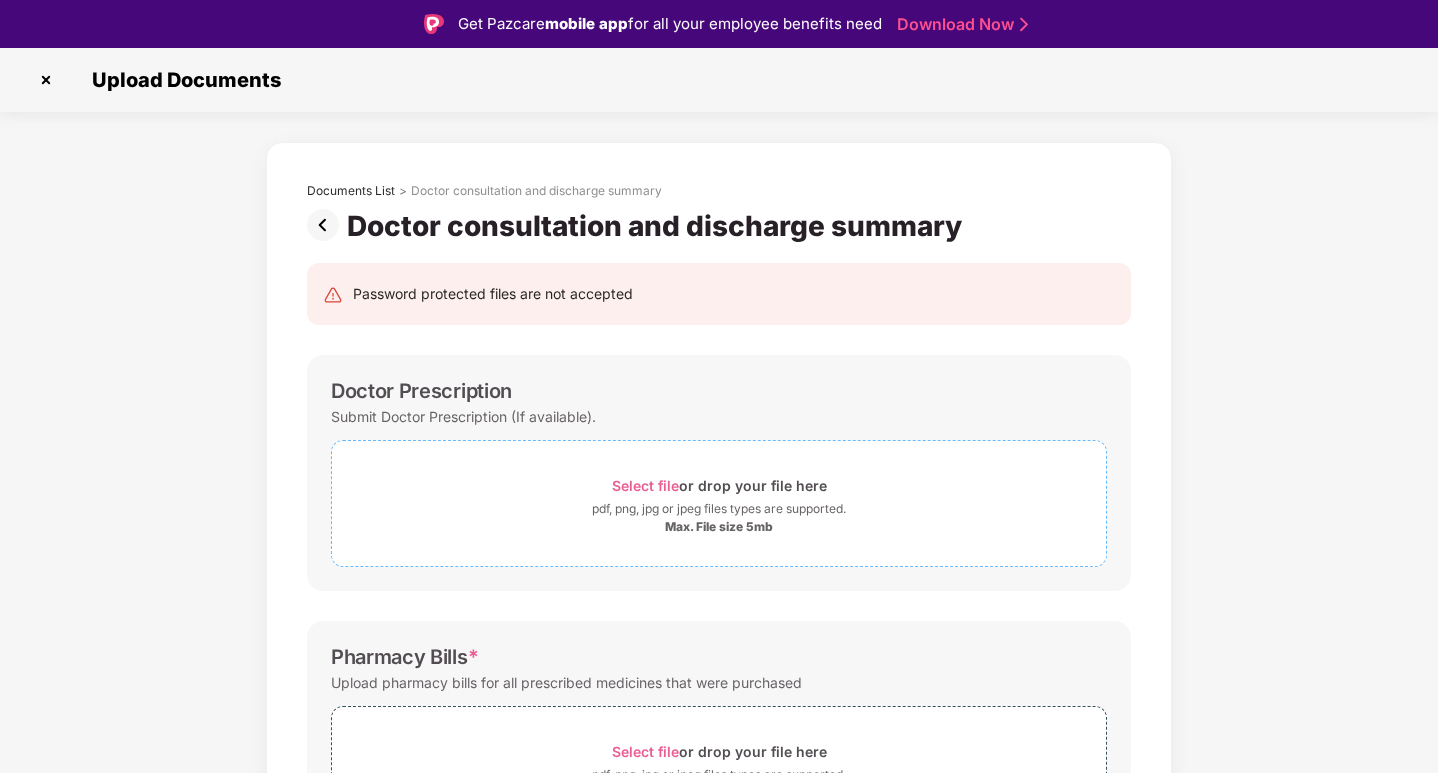 click on "Select file  or drop your file here" at bounding box center [719, 485] 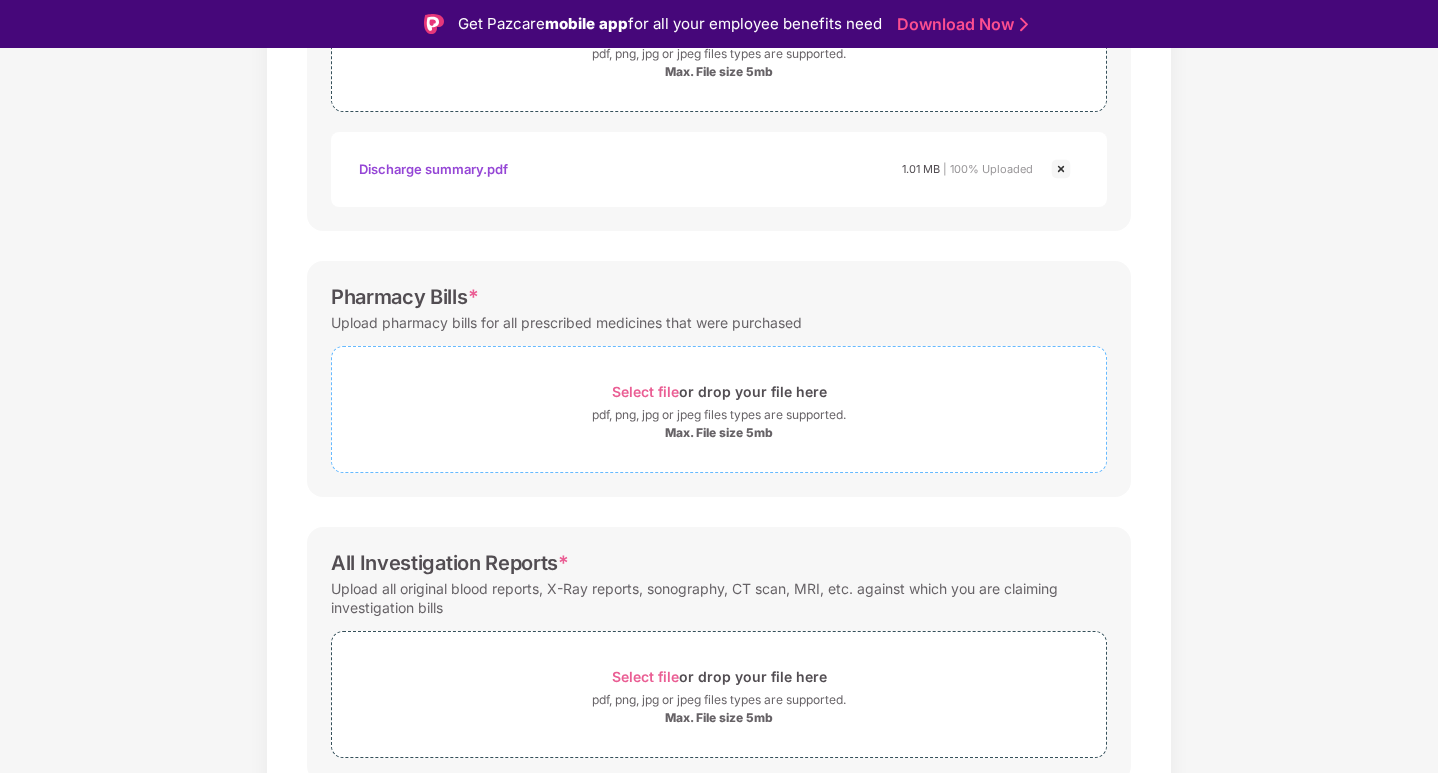 scroll, scrollTop: 537, scrollLeft: 0, axis: vertical 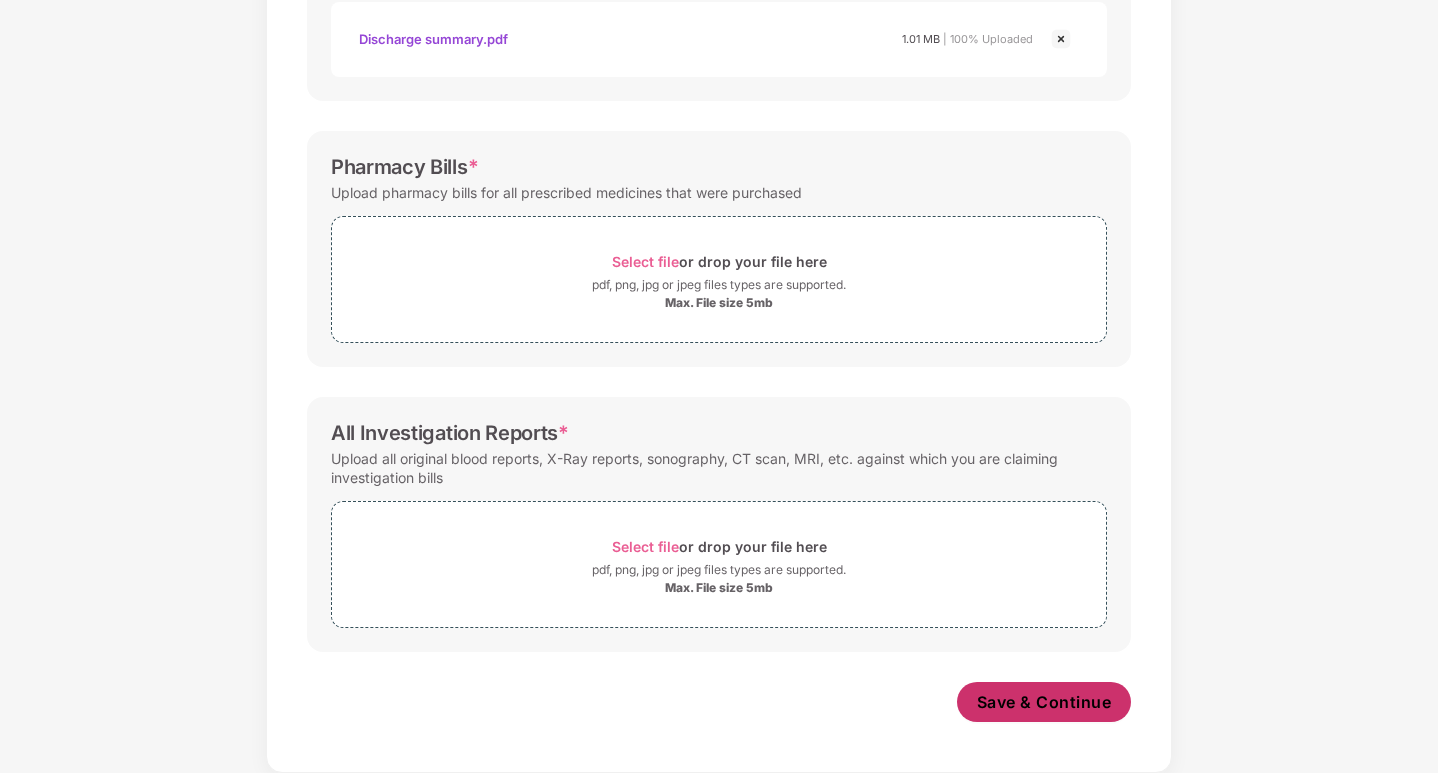 click on "Save & Continue" at bounding box center (1044, 702) 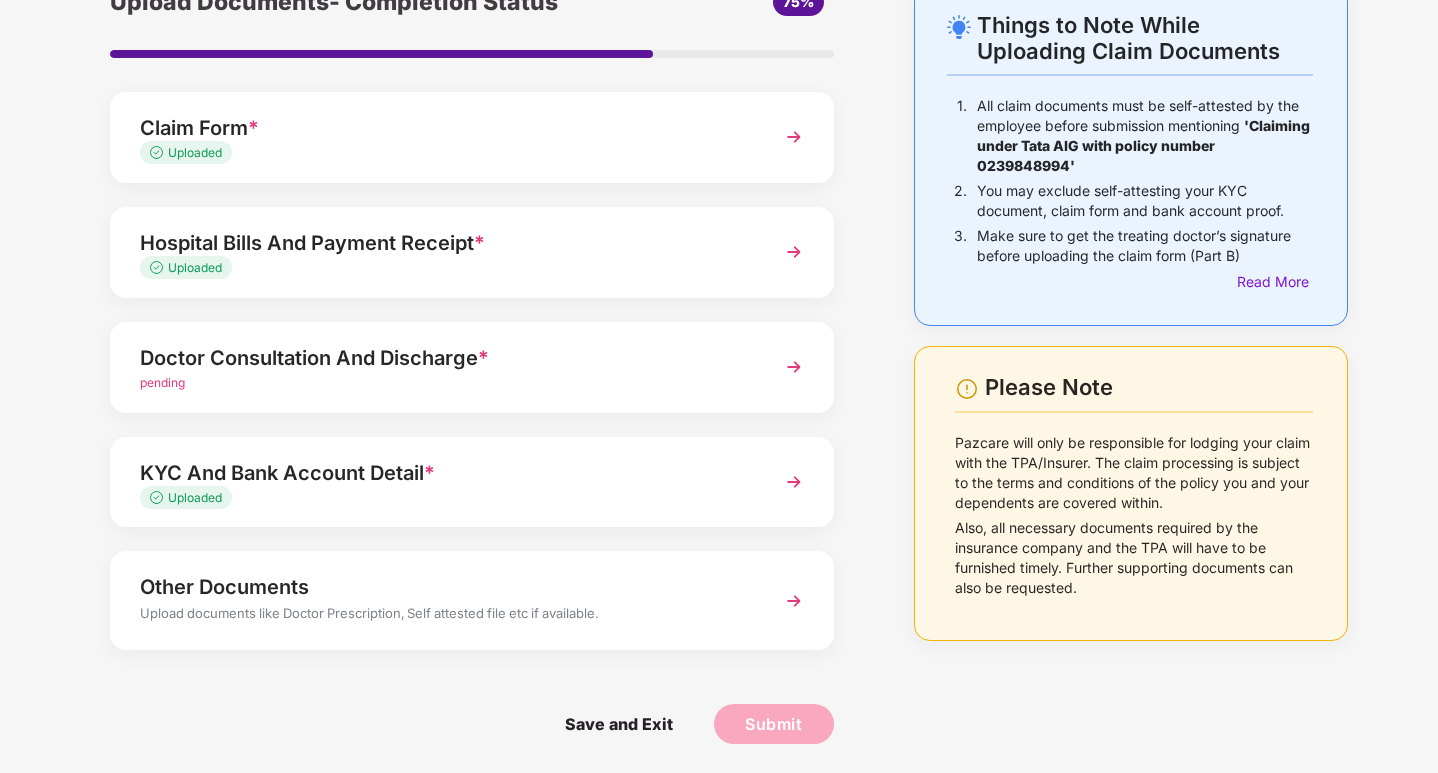 scroll, scrollTop: 111, scrollLeft: 0, axis: vertical 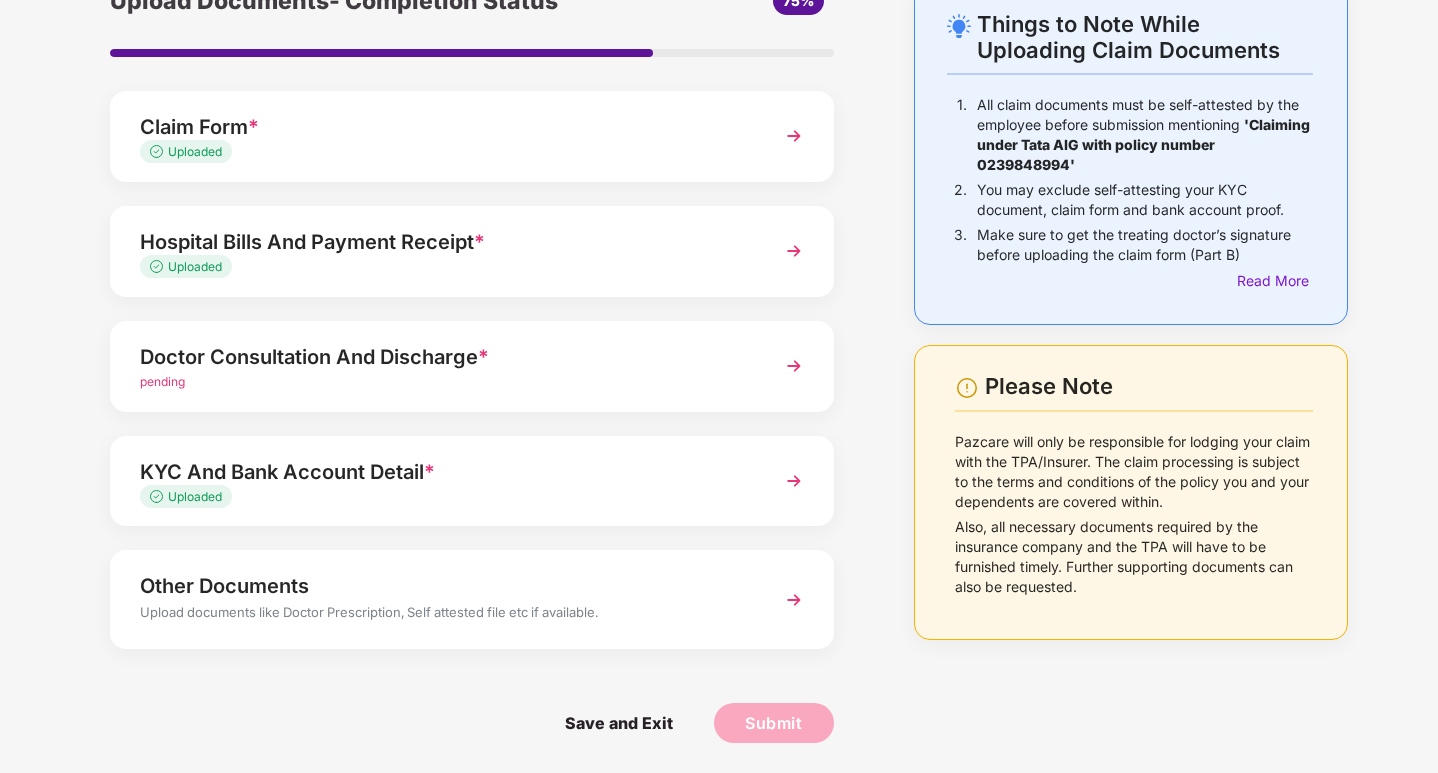 click on "pending" at bounding box center [444, 382] 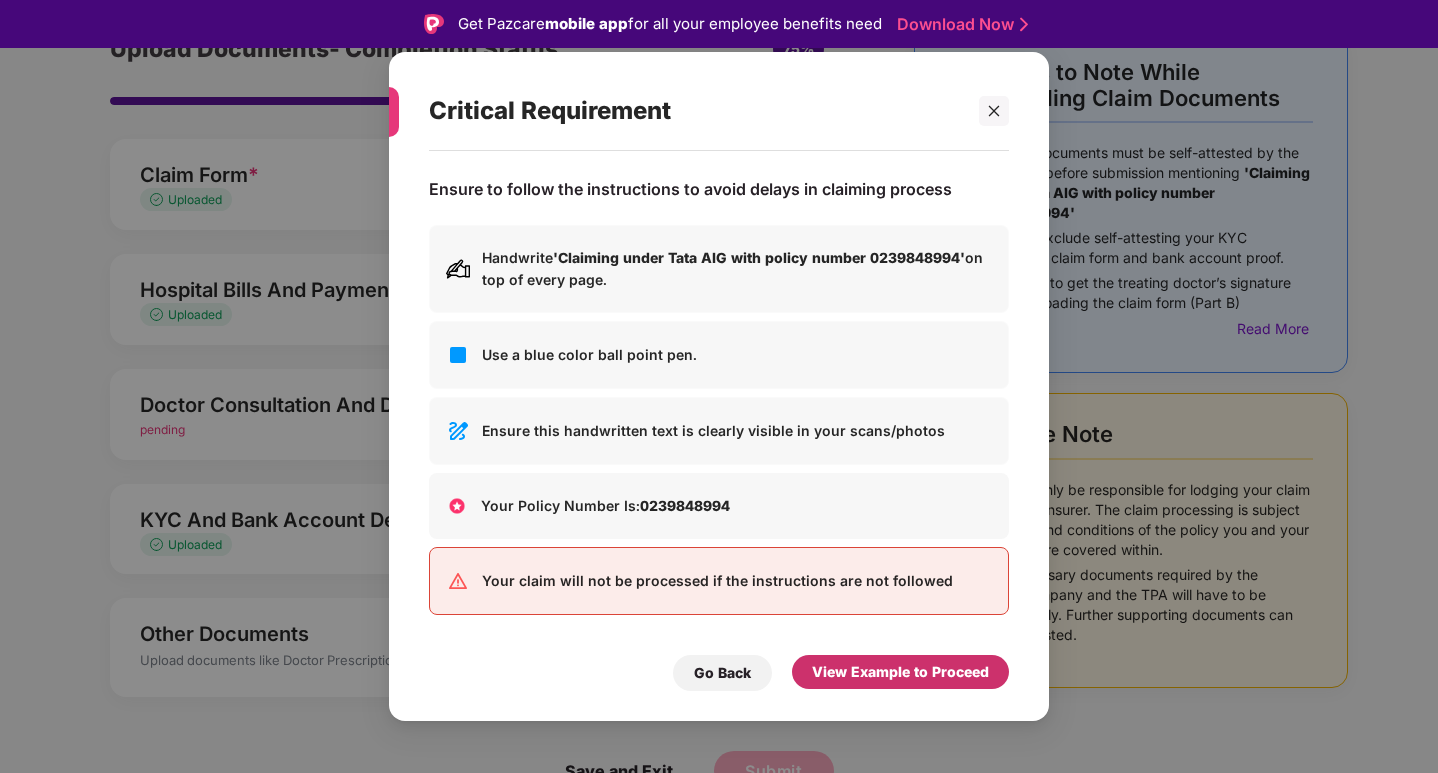 click on "View Example to Proceed" at bounding box center [900, 672] 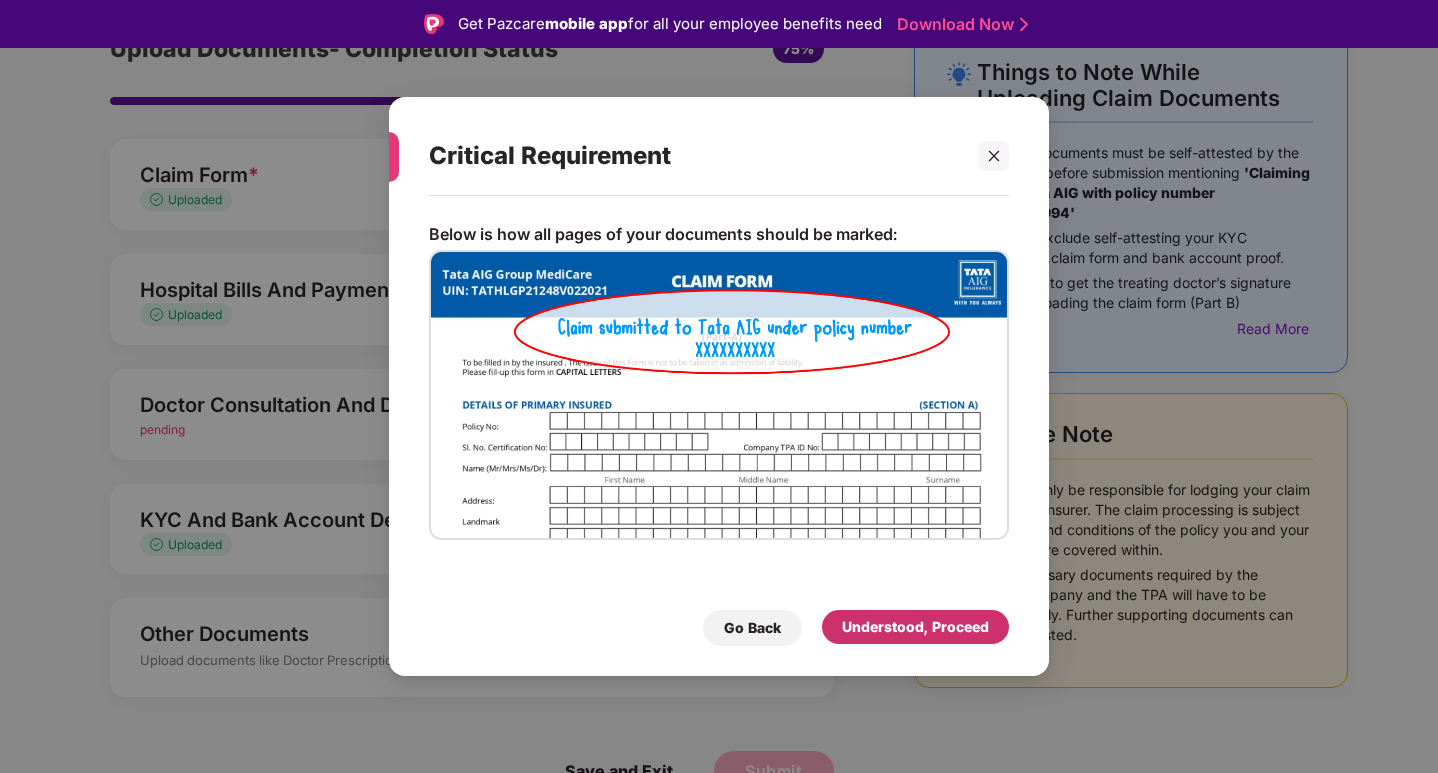 click on "Understood, Proceed" at bounding box center (915, 627) 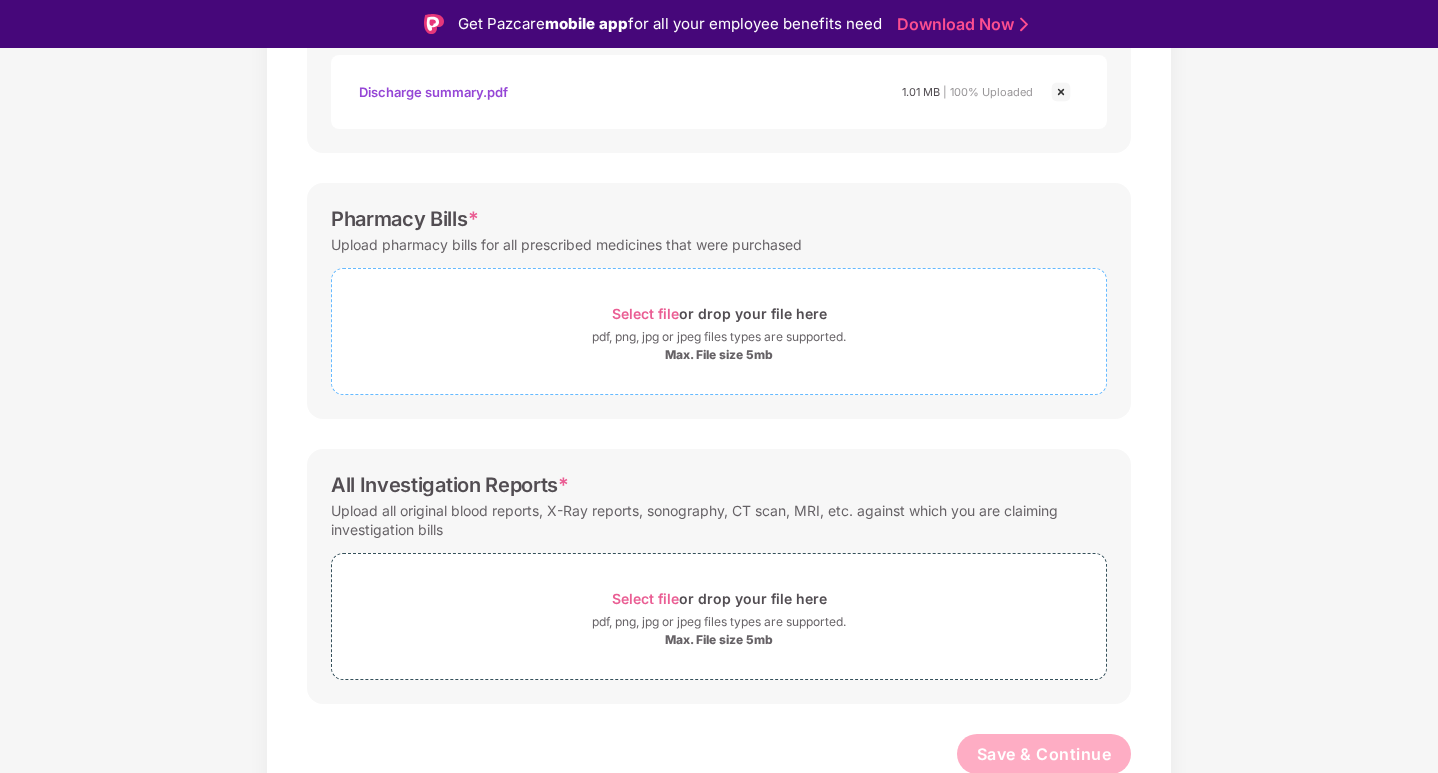 scroll, scrollTop: 536, scrollLeft: 0, axis: vertical 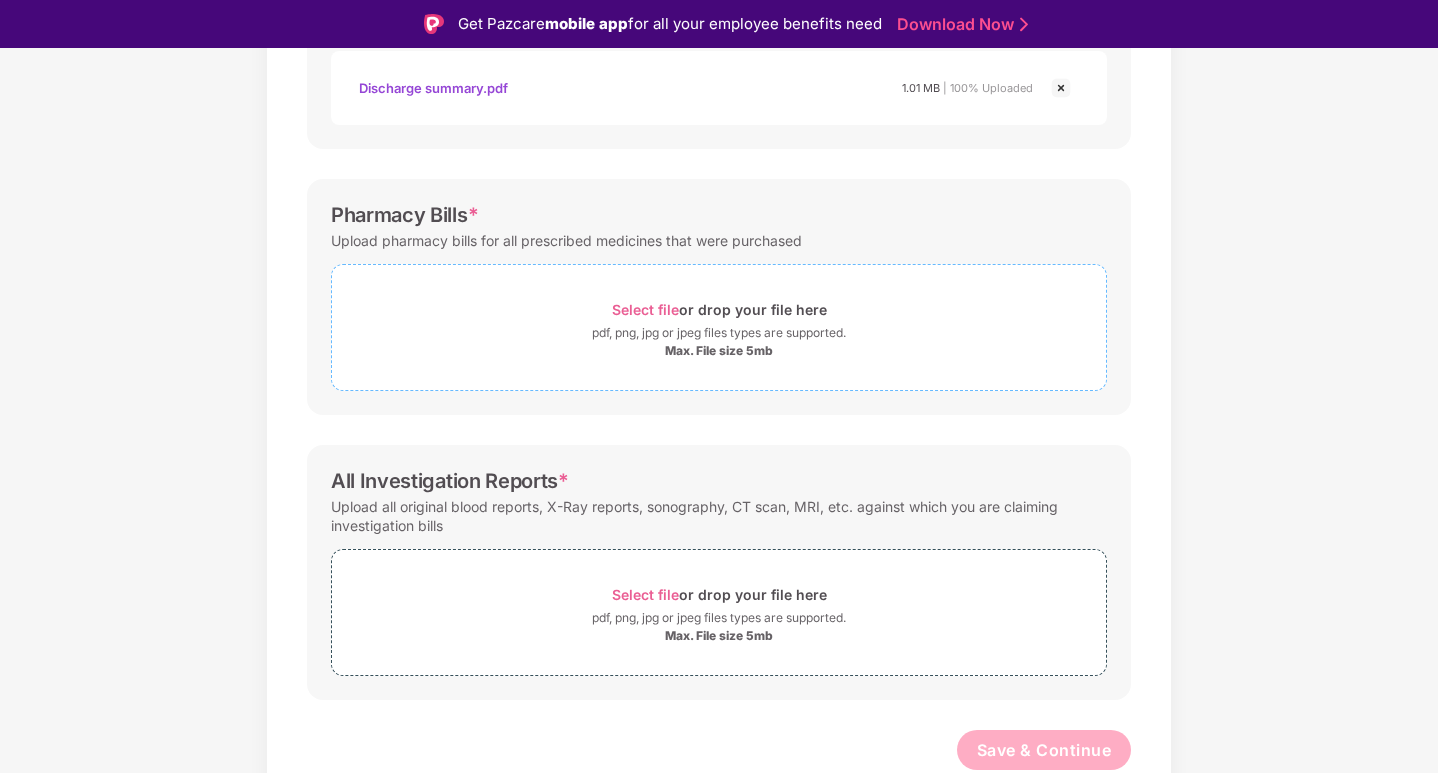 click on "Select file" at bounding box center [645, 309] 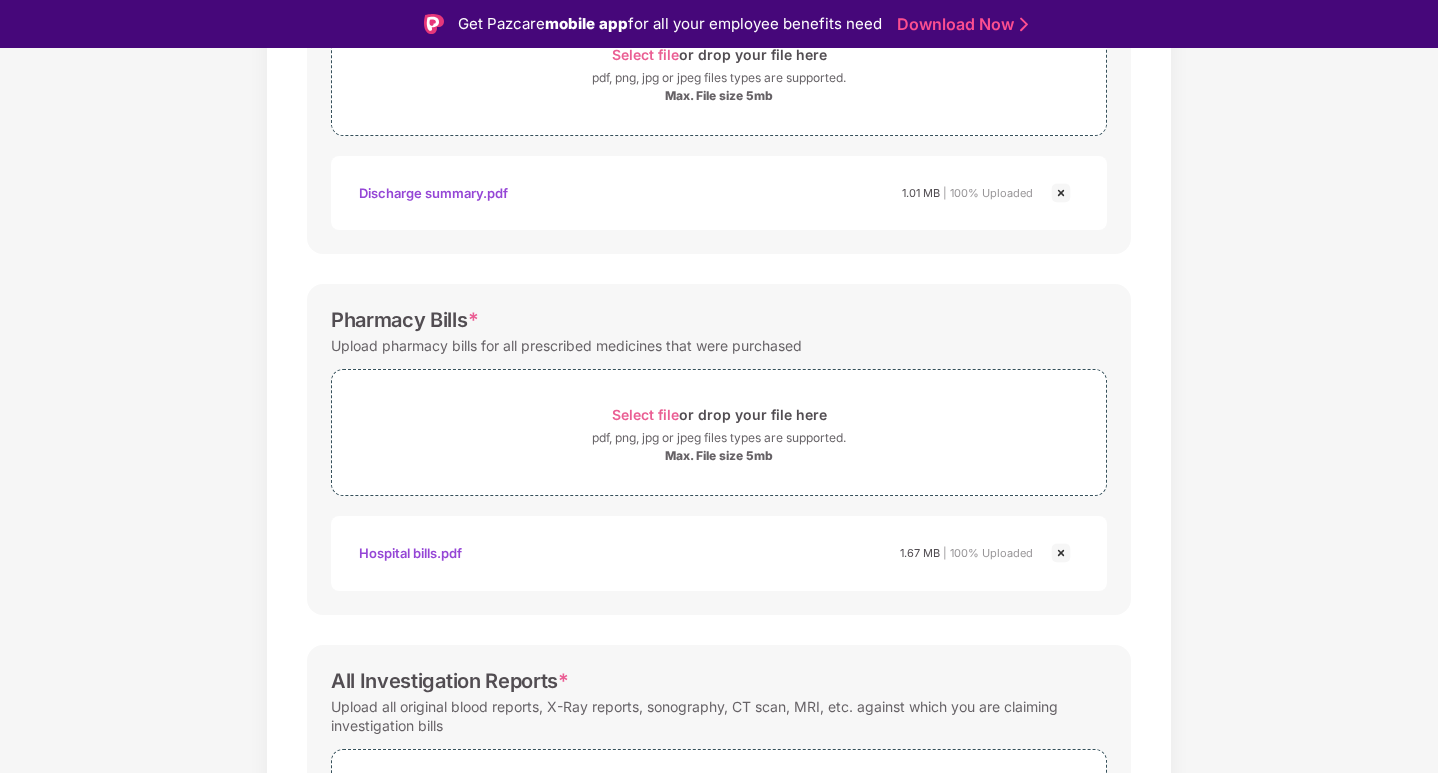 scroll, scrollTop: 631, scrollLeft: 0, axis: vertical 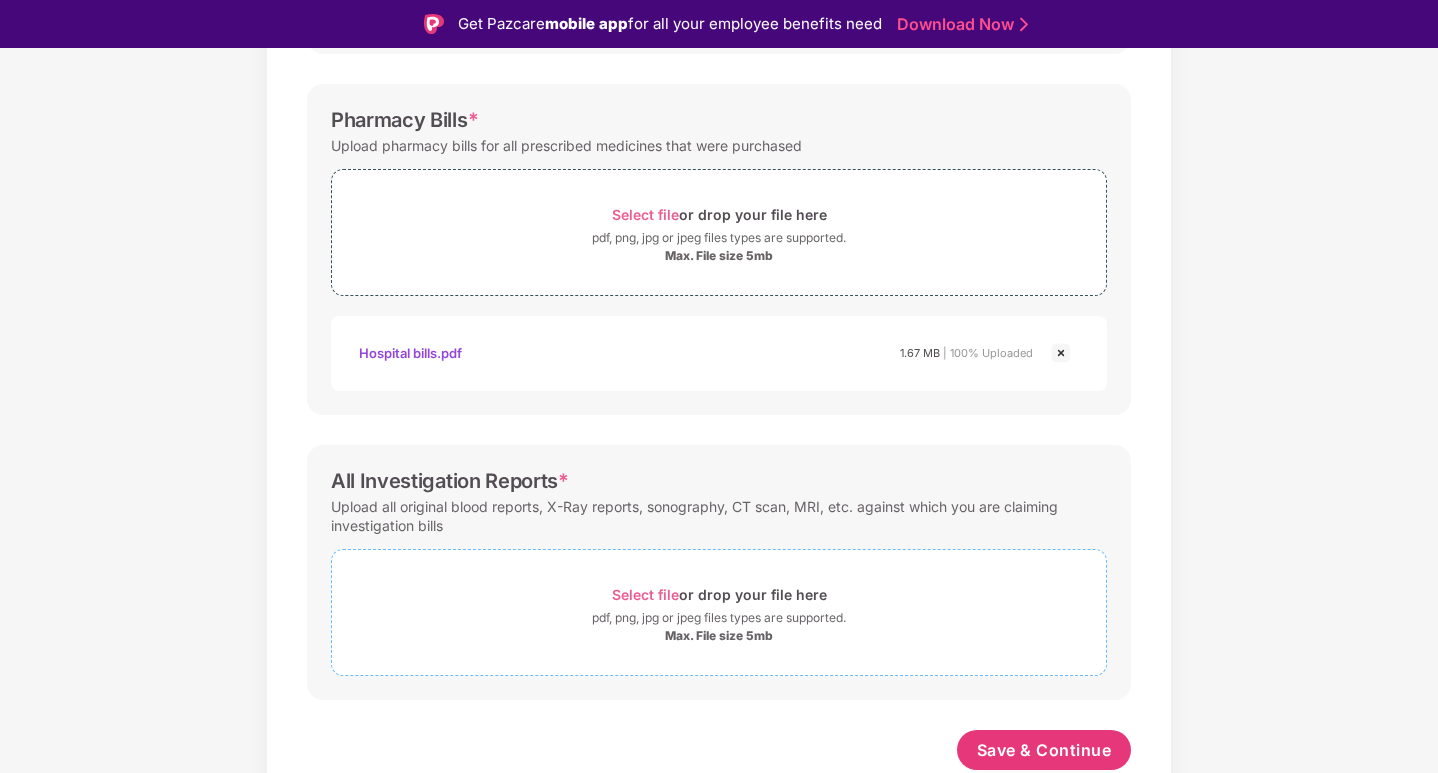 click on "Select file" at bounding box center [645, 594] 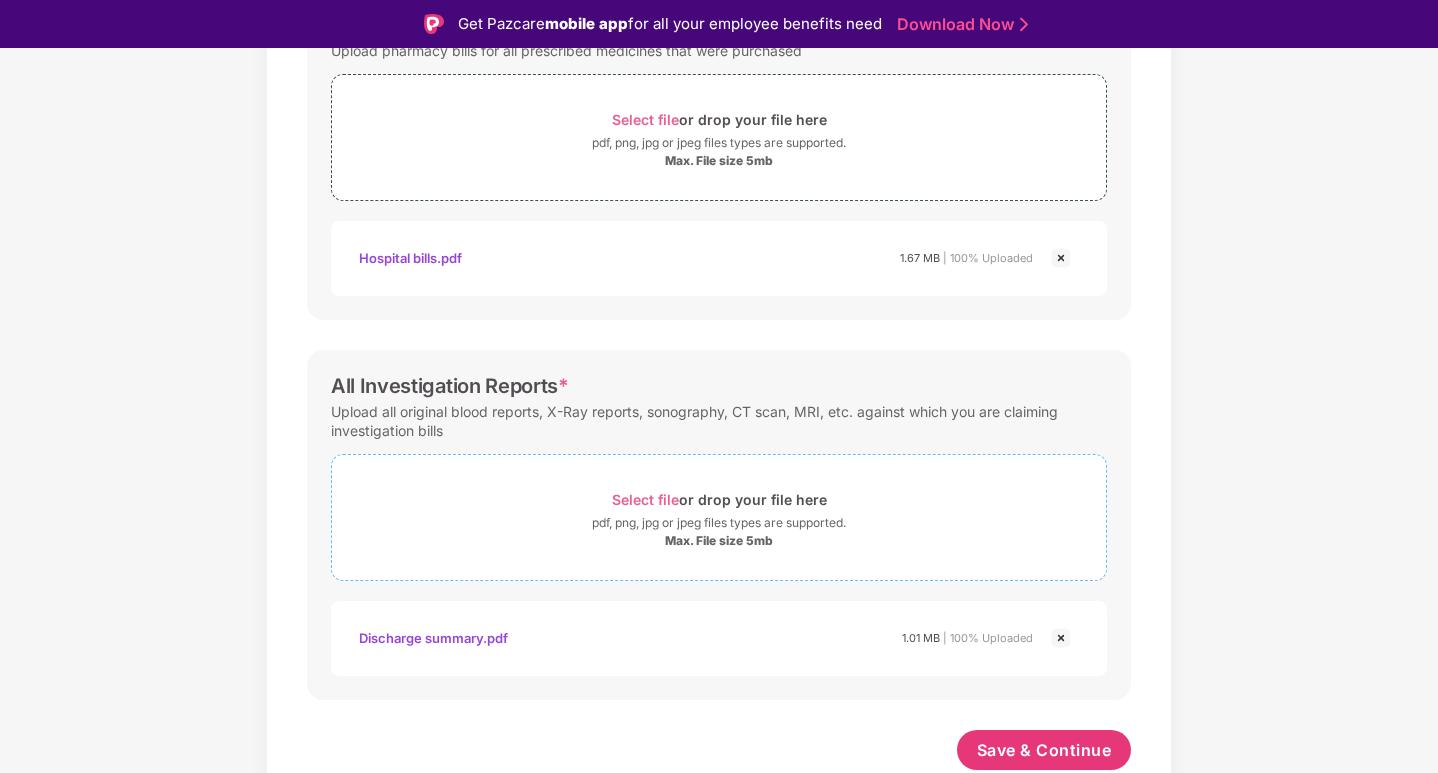 scroll, scrollTop: 726, scrollLeft: 0, axis: vertical 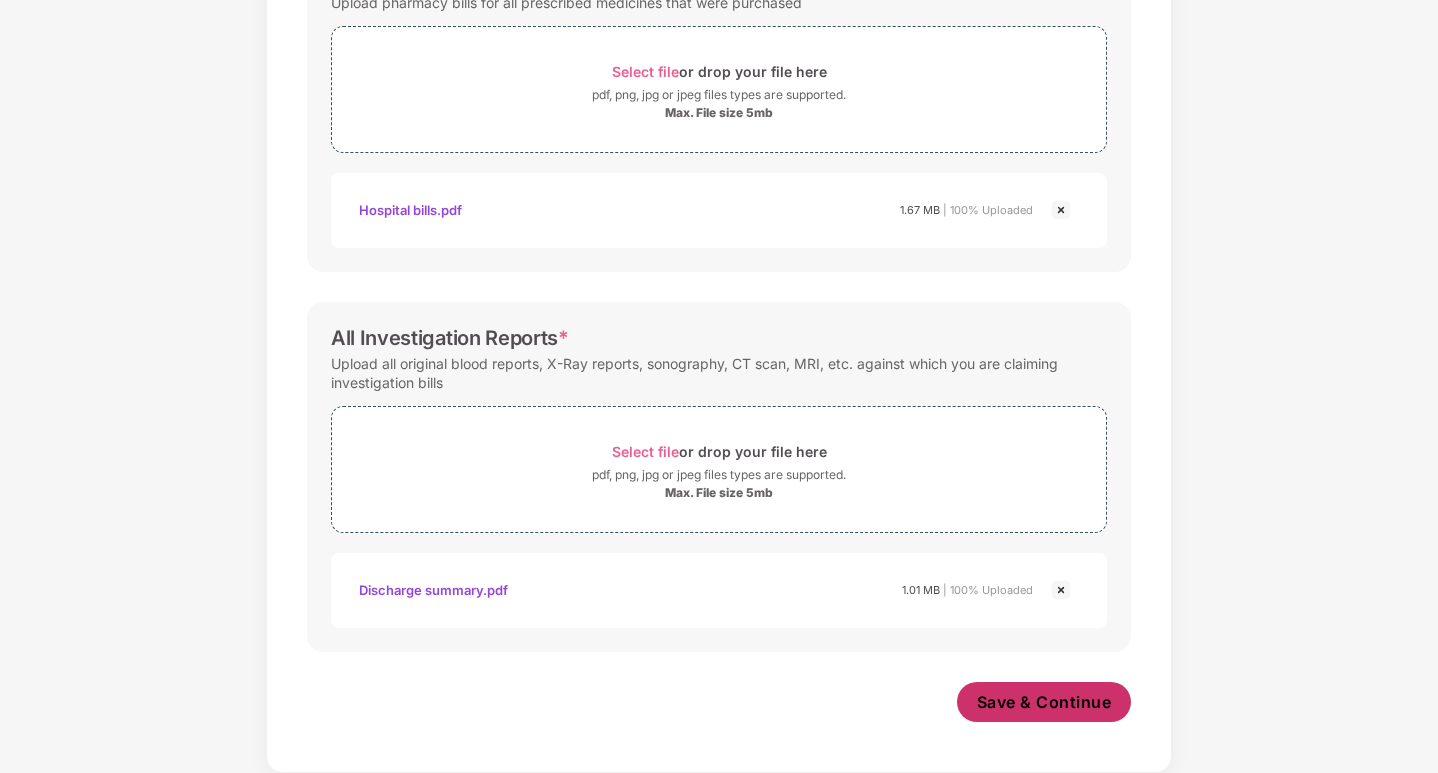 click on "Save & Continue" at bounding box center (1044, 702) 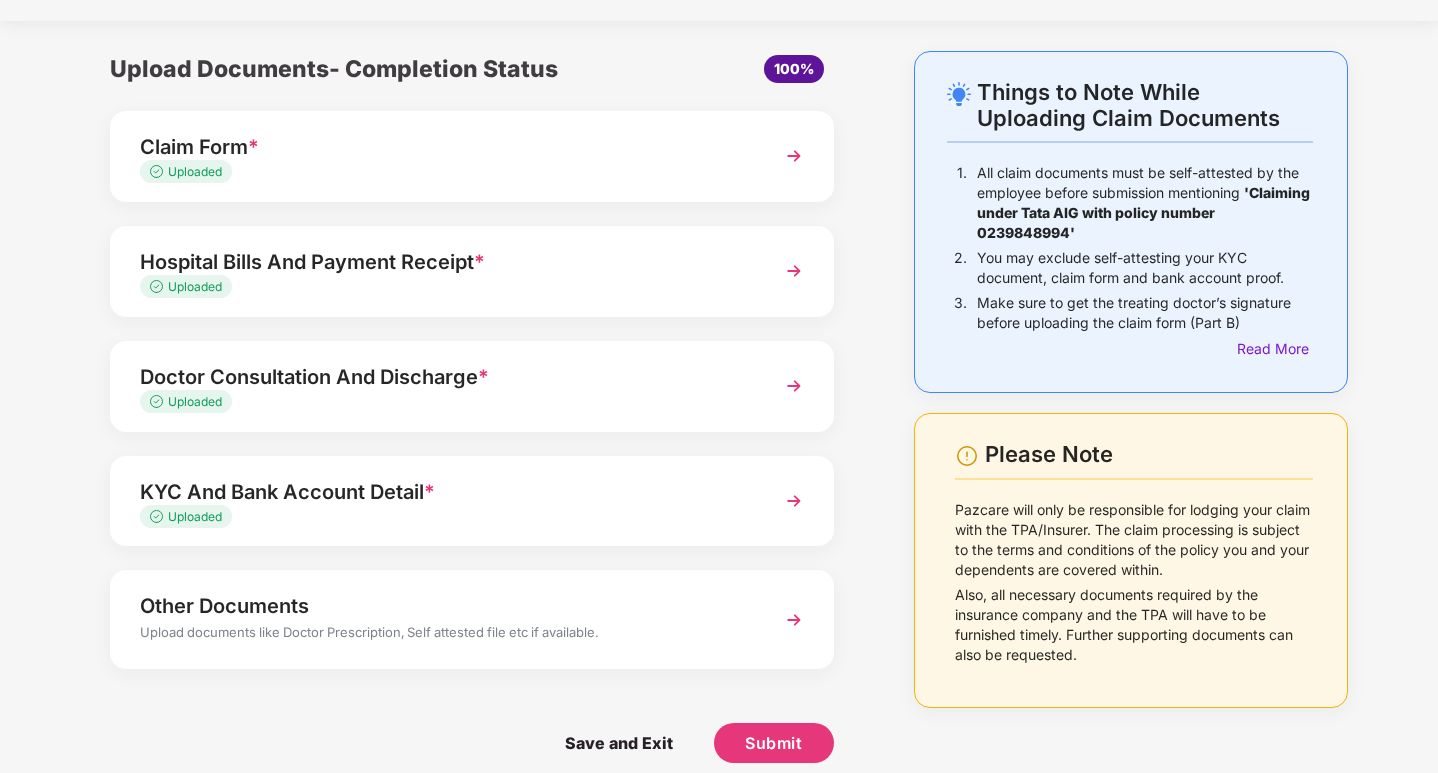 scroll, scrollTop: 63, scrollLeft: 0, axis: vertical 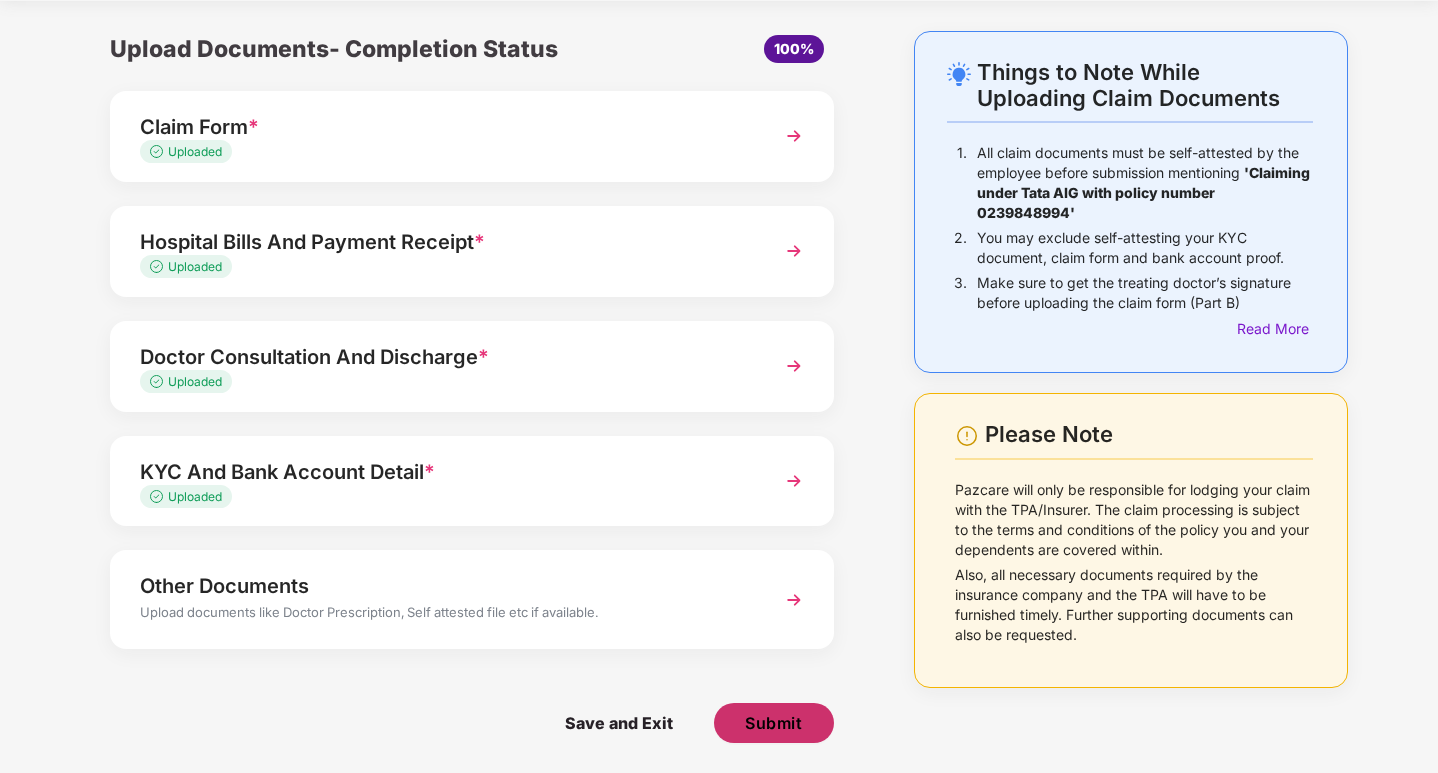 click on "Submit" at bounding box center [773, 723] 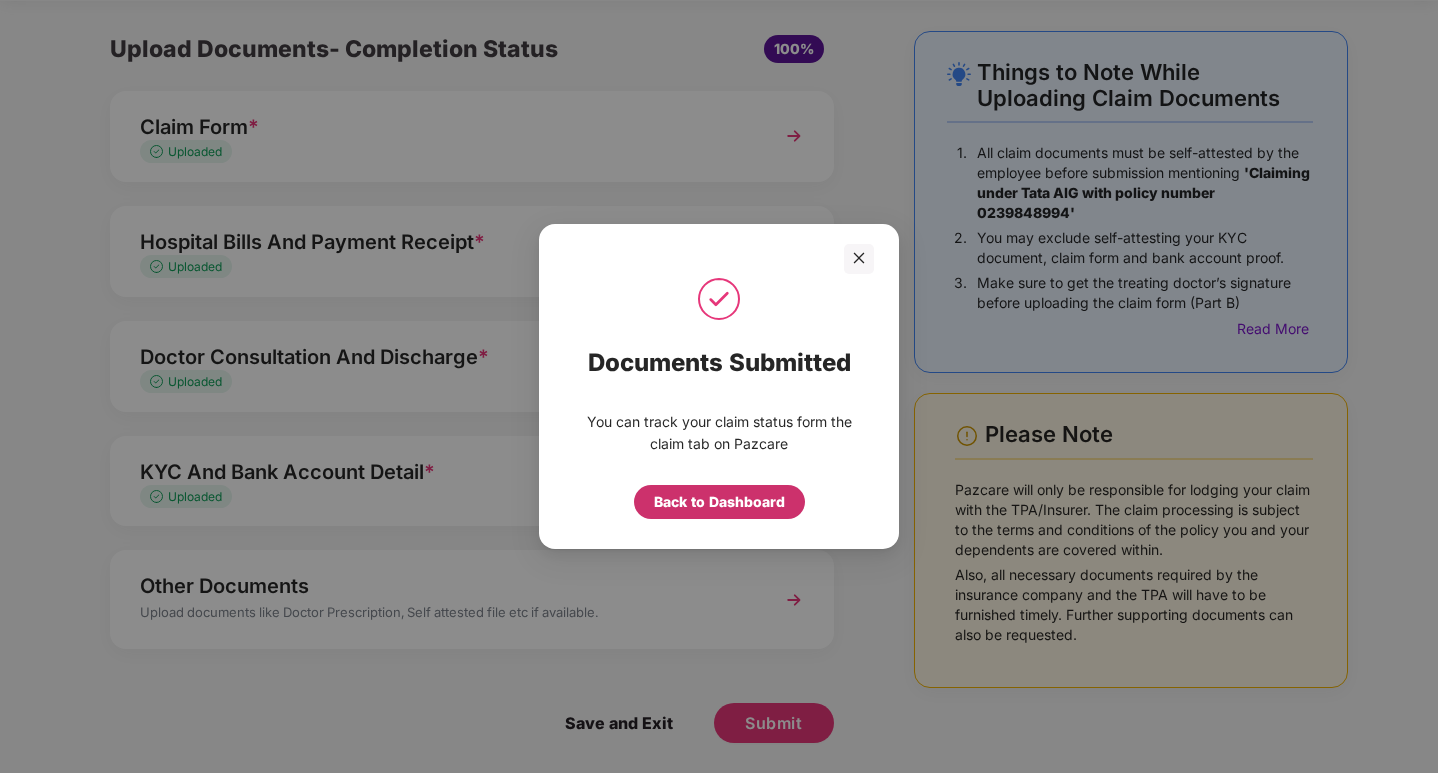 click on "Back to Dashboard" at bounding box center [719, 502] 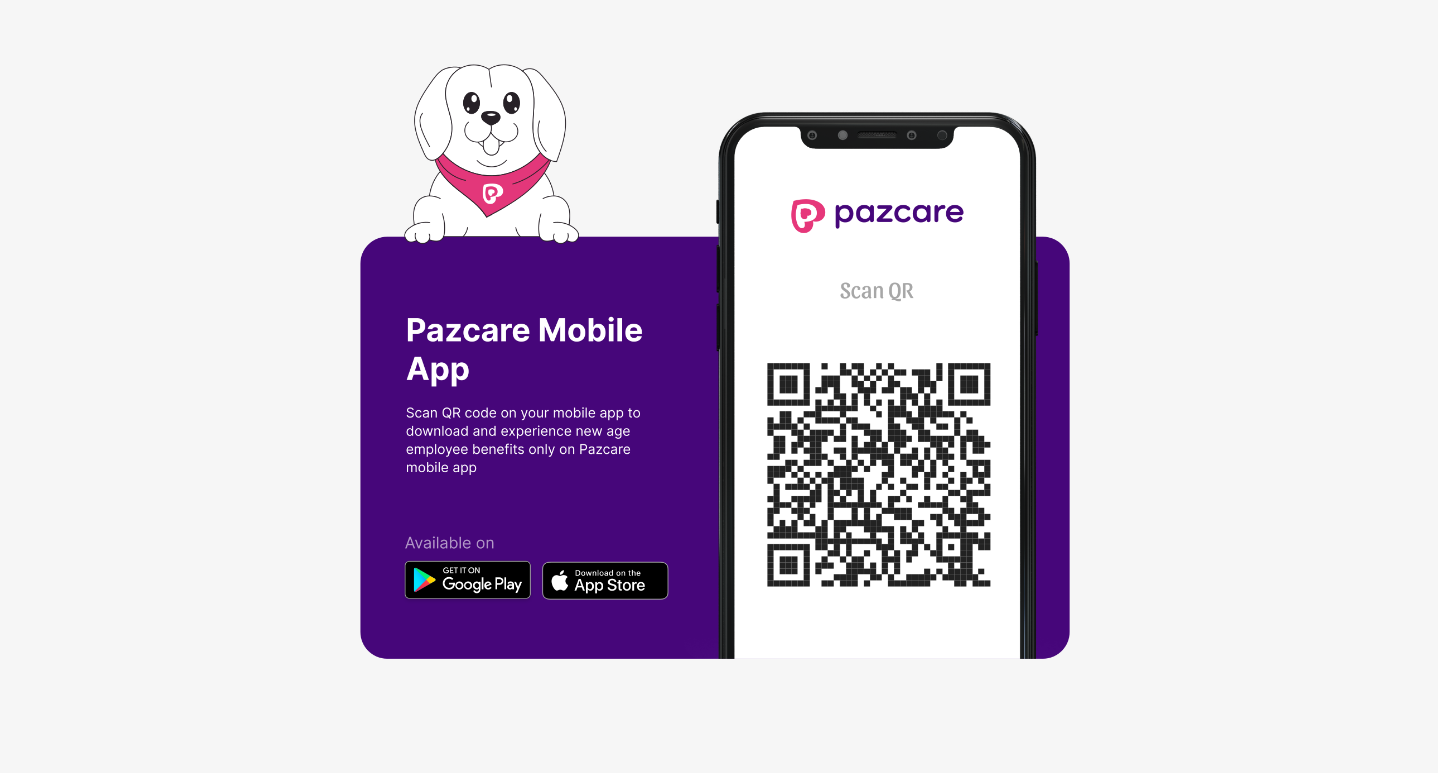 scroll, scrollTop: 0, scrollLeft: 0, axis: both 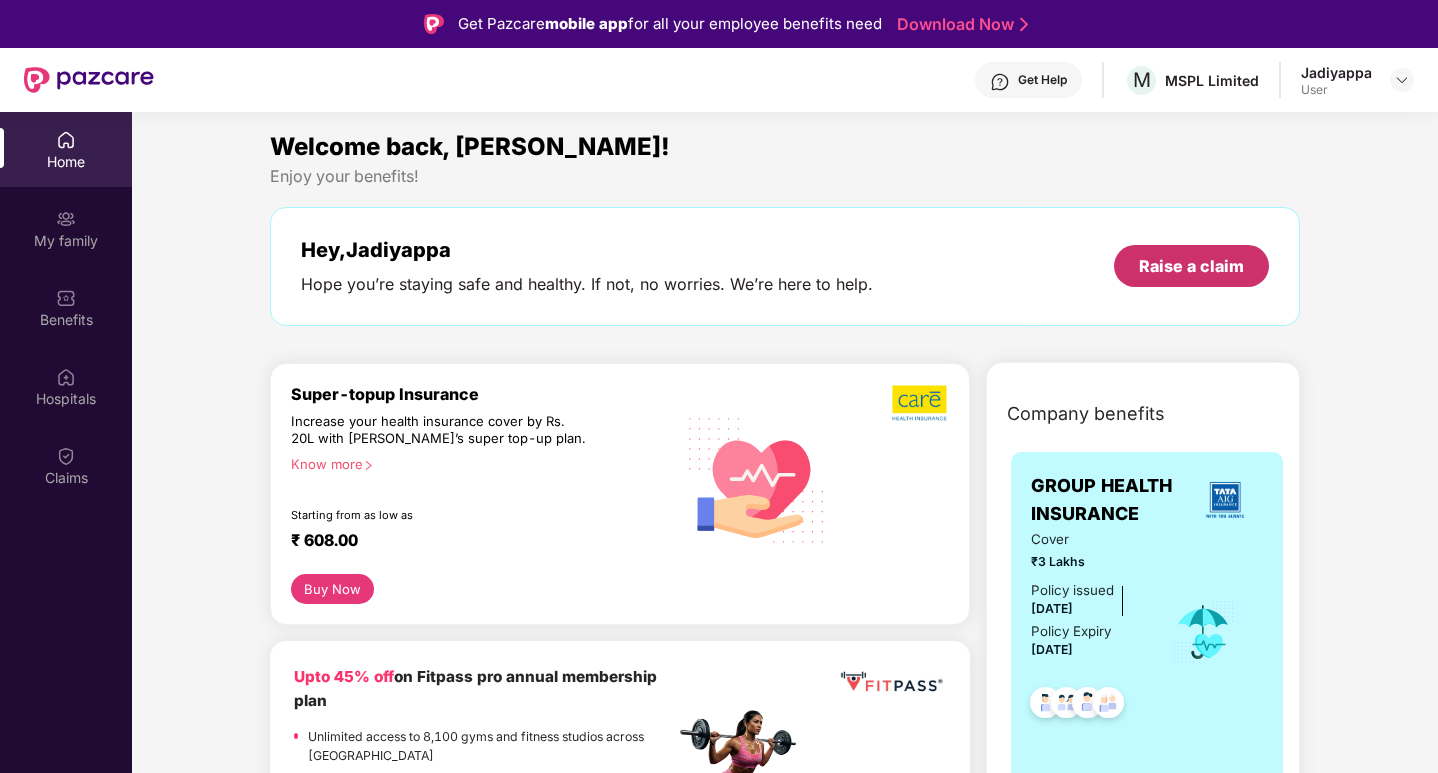 click on "Raise a claim" at bounding box center [1191, 266] 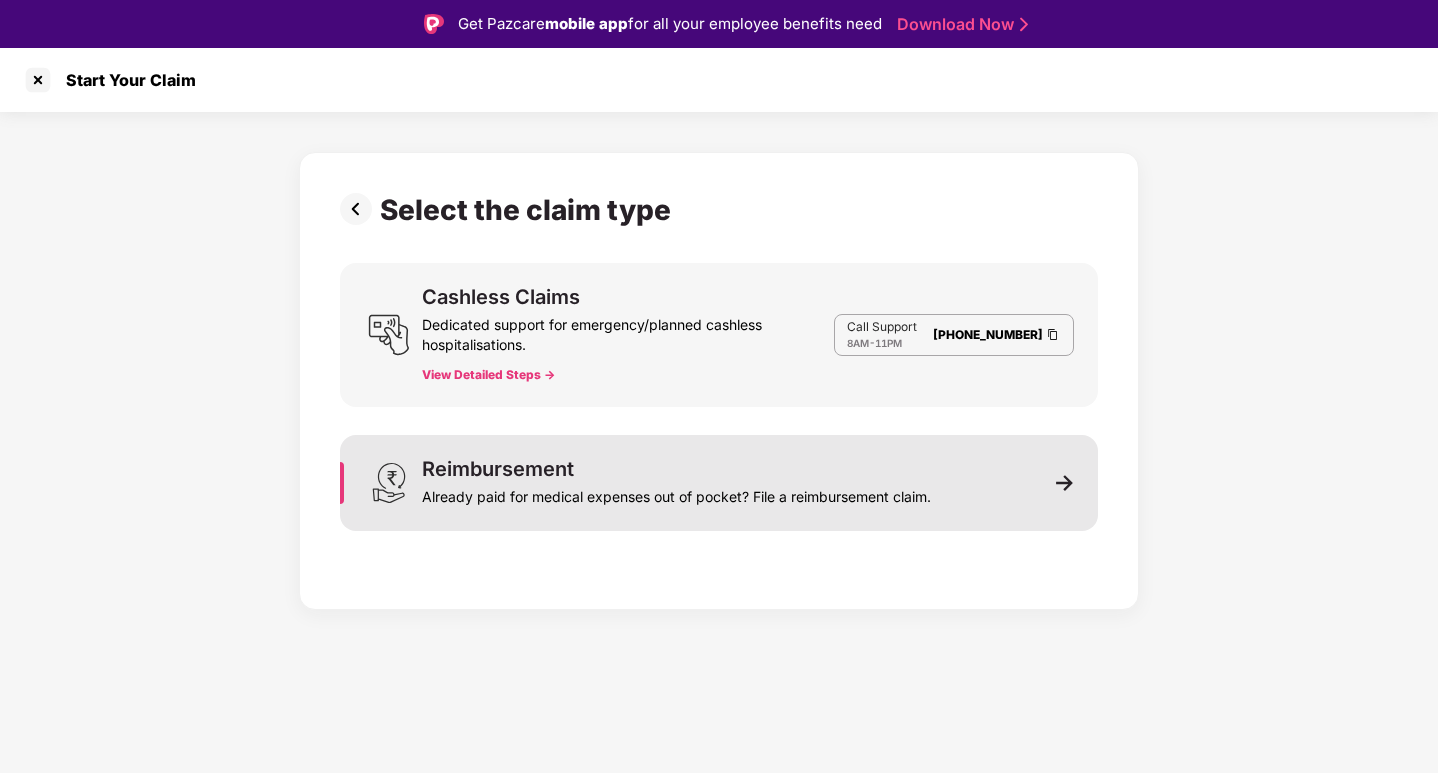 click on "Already paid for medical expenses out of pocket? File a reimbursement claim." at bounding box center (676, 493) 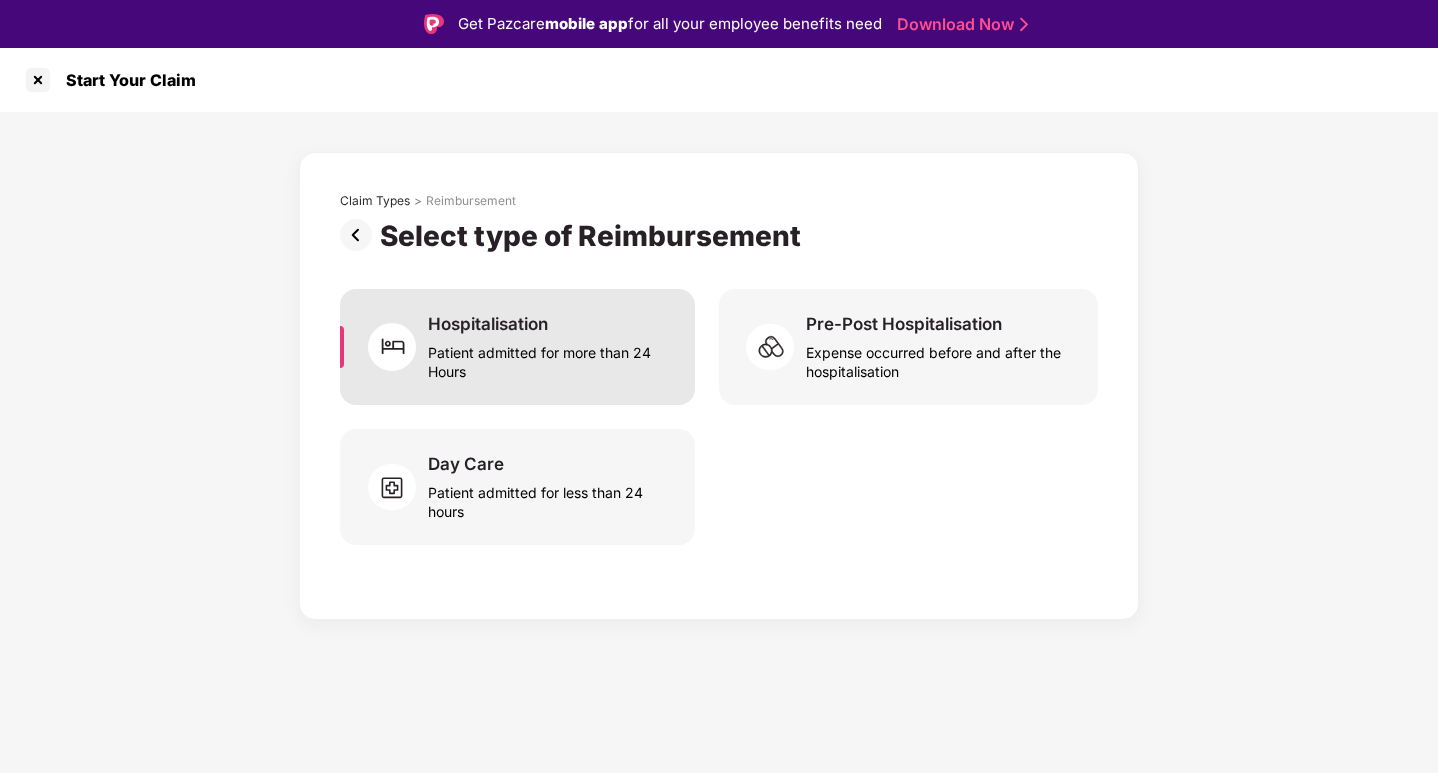 click on "Patient admitted for more than 24 Hours" at bounding box center (549, 358) 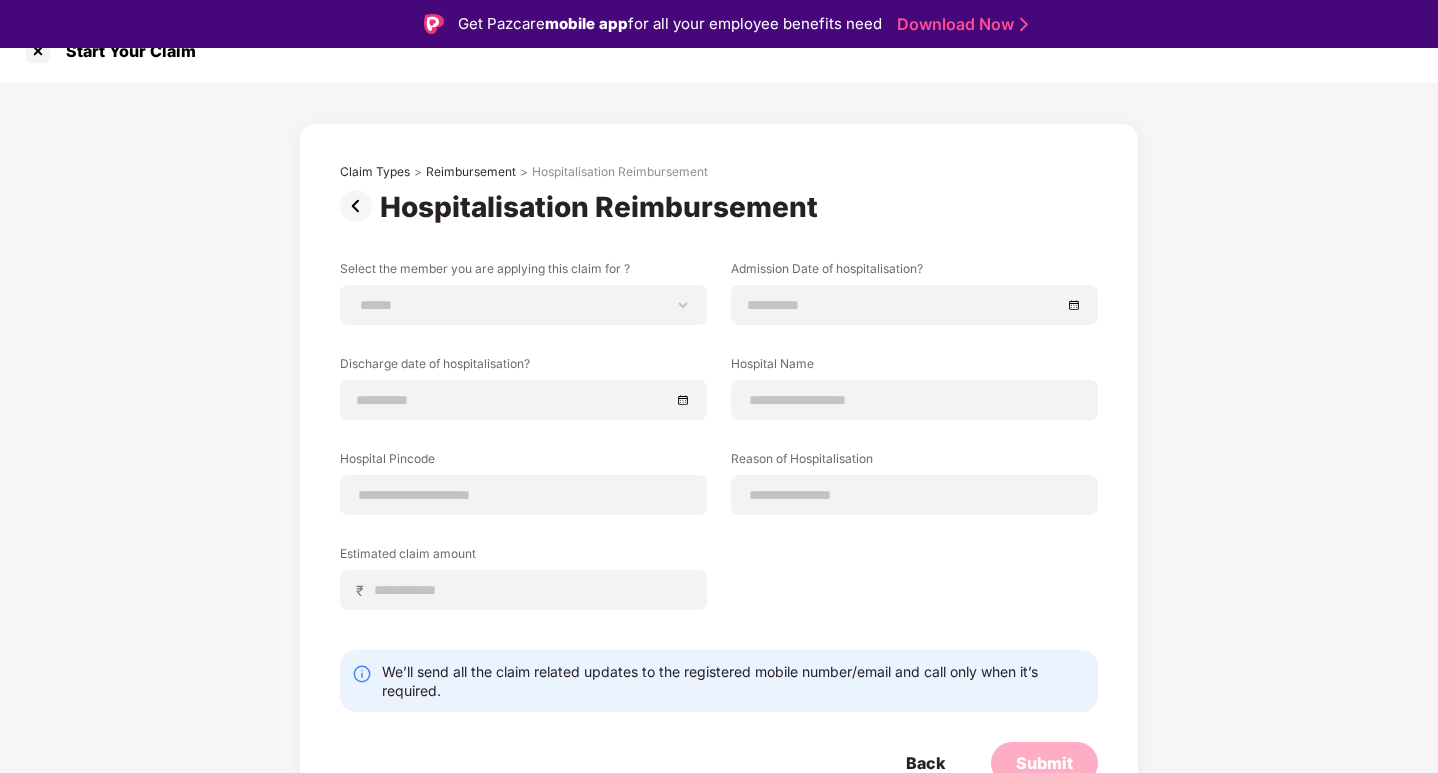 scroll, scrollTop: 43, scrollLeft: 0, axis: vertical 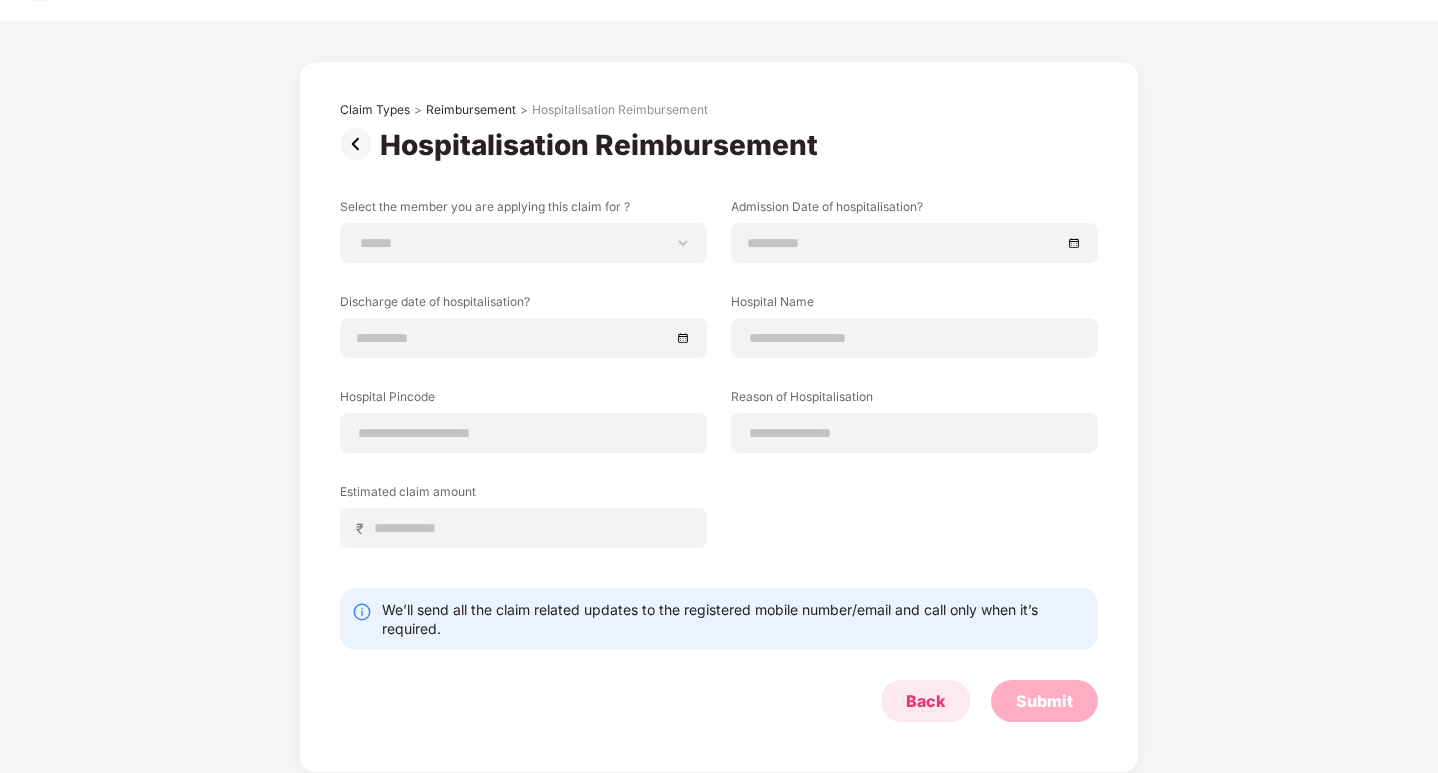 click on "Back" at bounding box center [925, 701] 